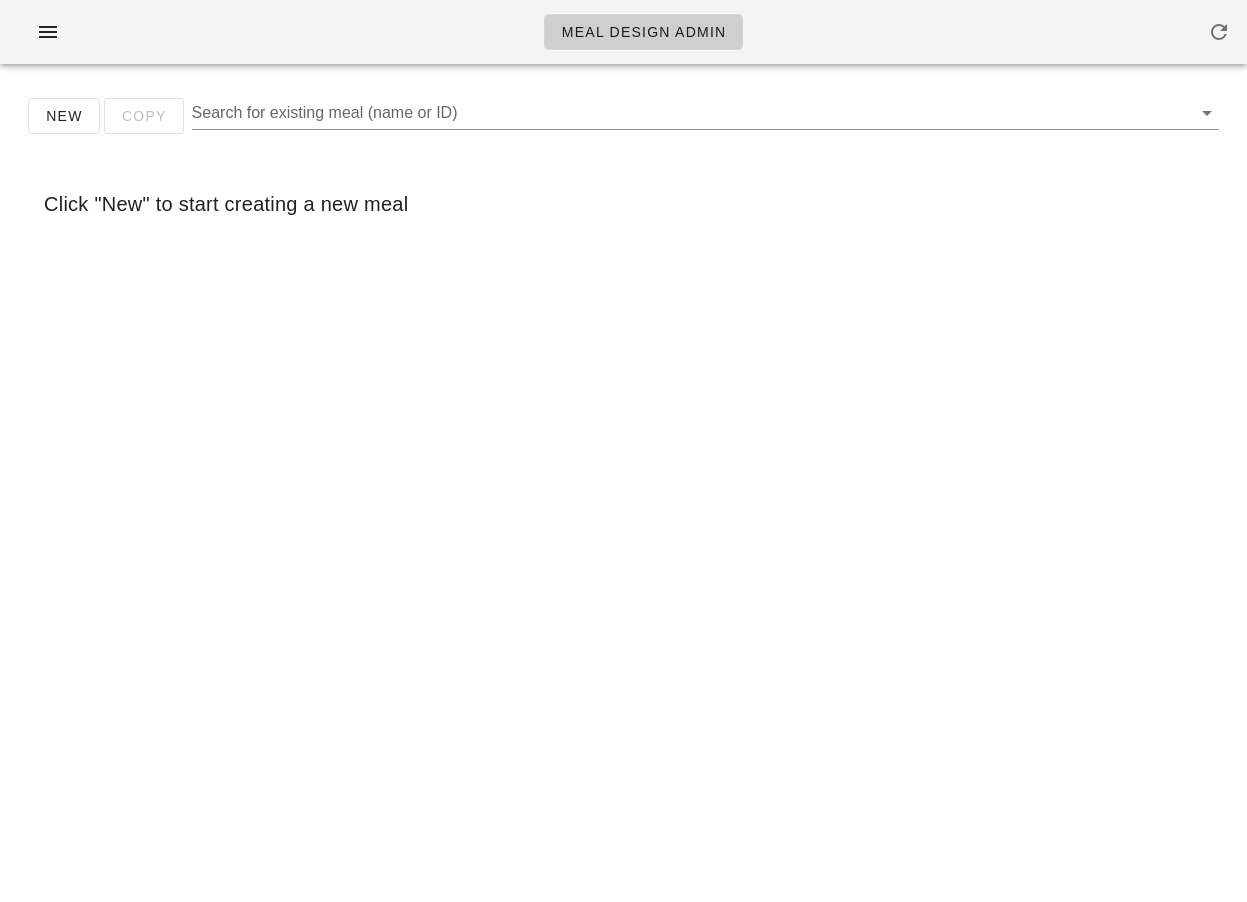 scroll, scrollTop: 0, scrollLeft: 0, axis: both 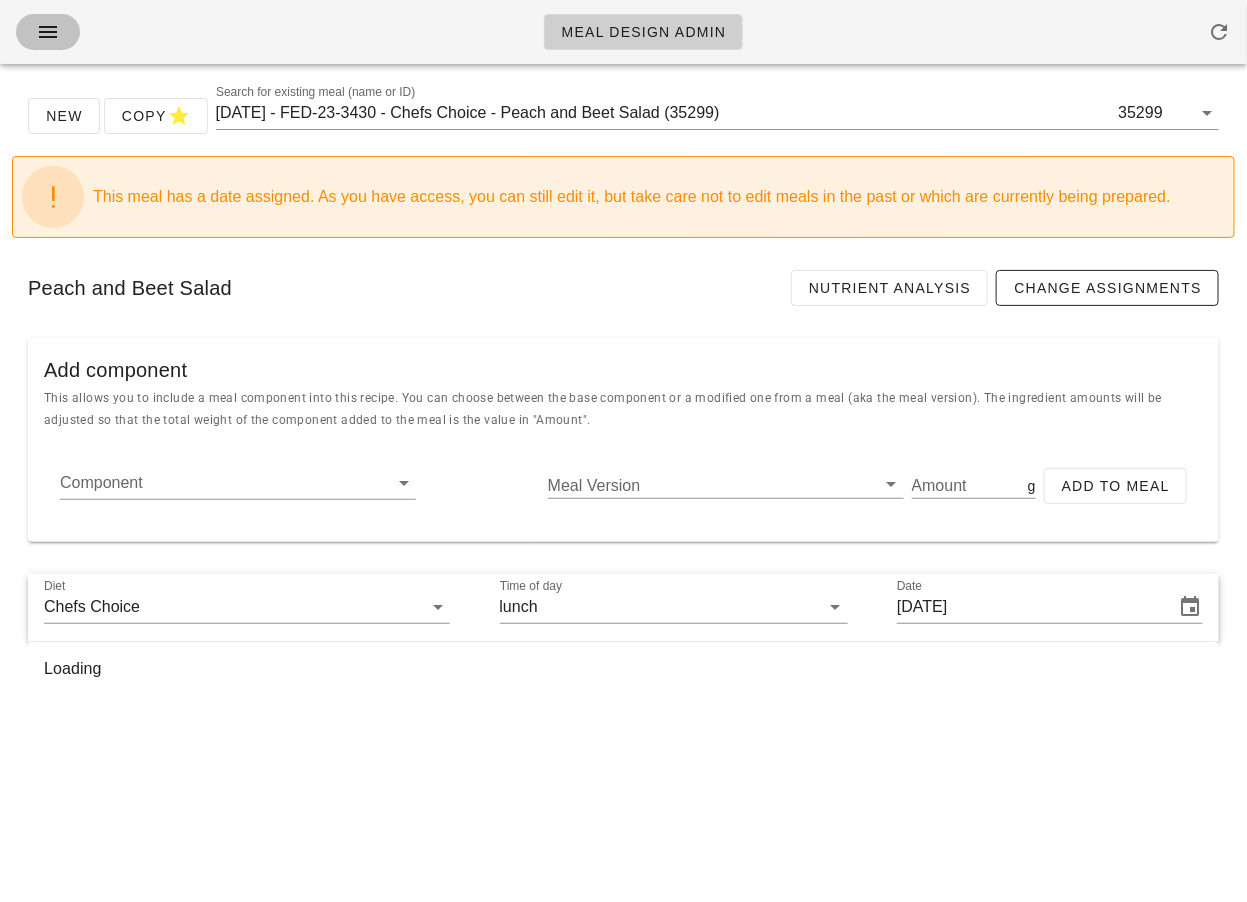 click at bounding box center (48, 32) 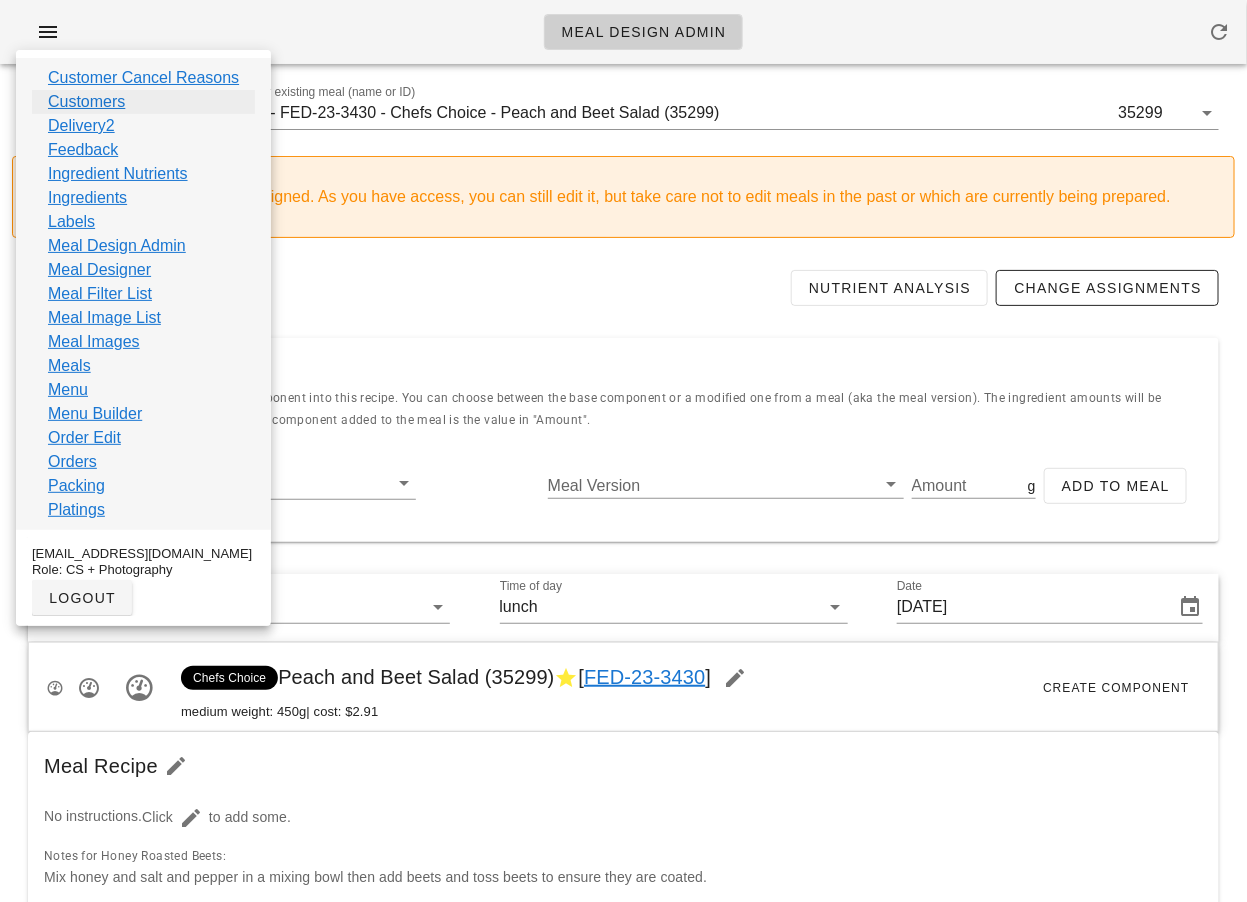 click on "Customers" at bounding box center [86, 102] 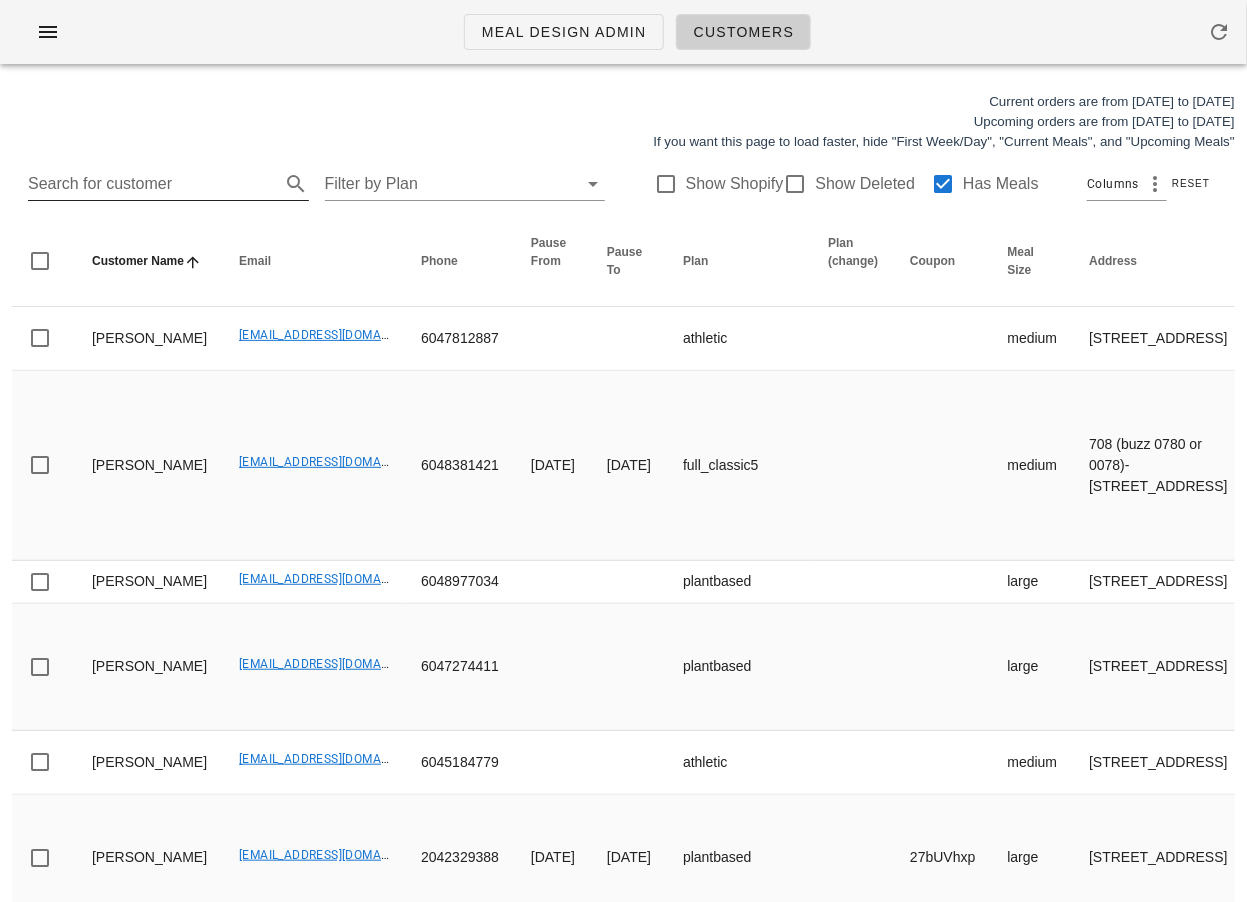 click on "Search for customer" at bounding box center (152, 184) 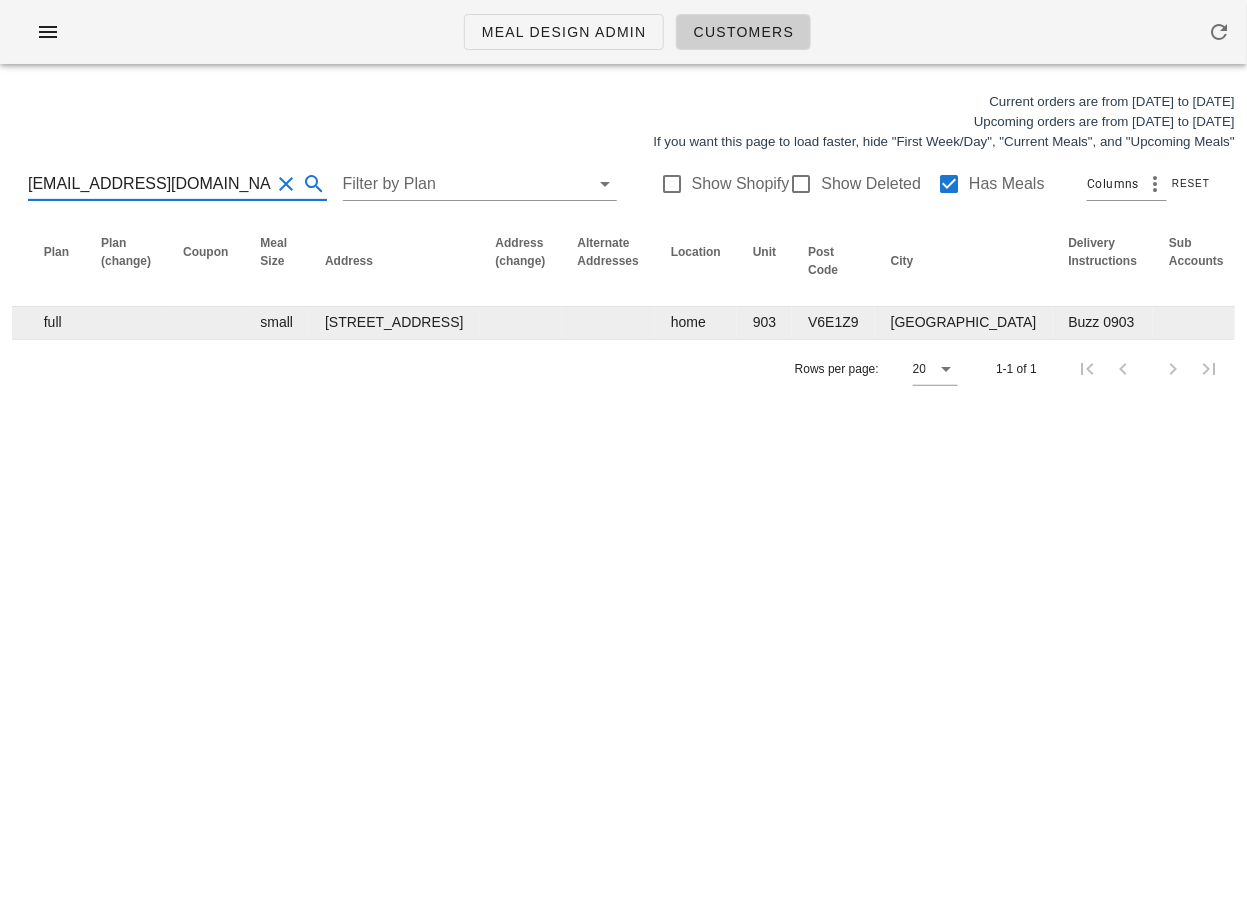 scroll, scrollTop: 0, scrollLeft: 1178, axis: horizontal 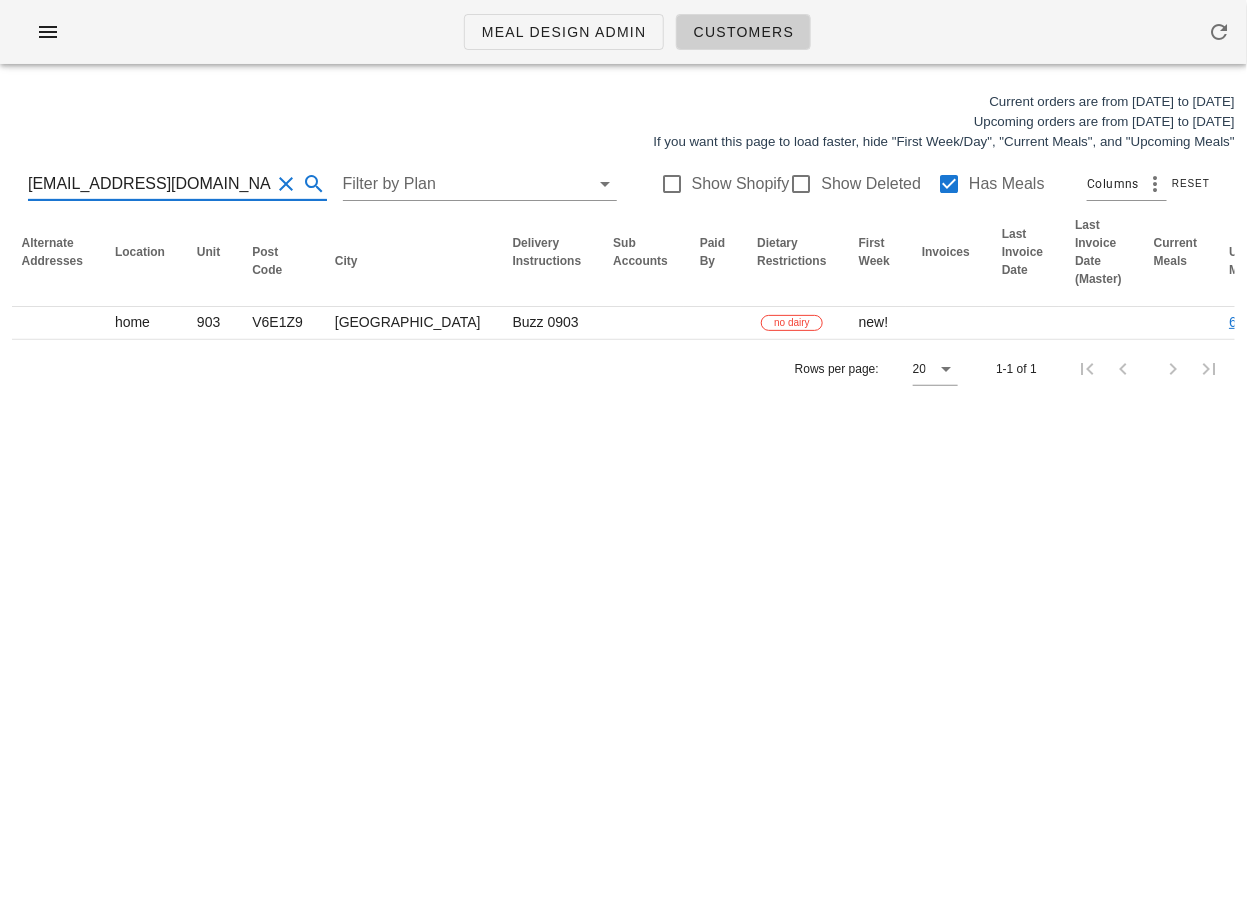 type on "[EMAIL_ADDRESS][DOMAIN_NAME]" 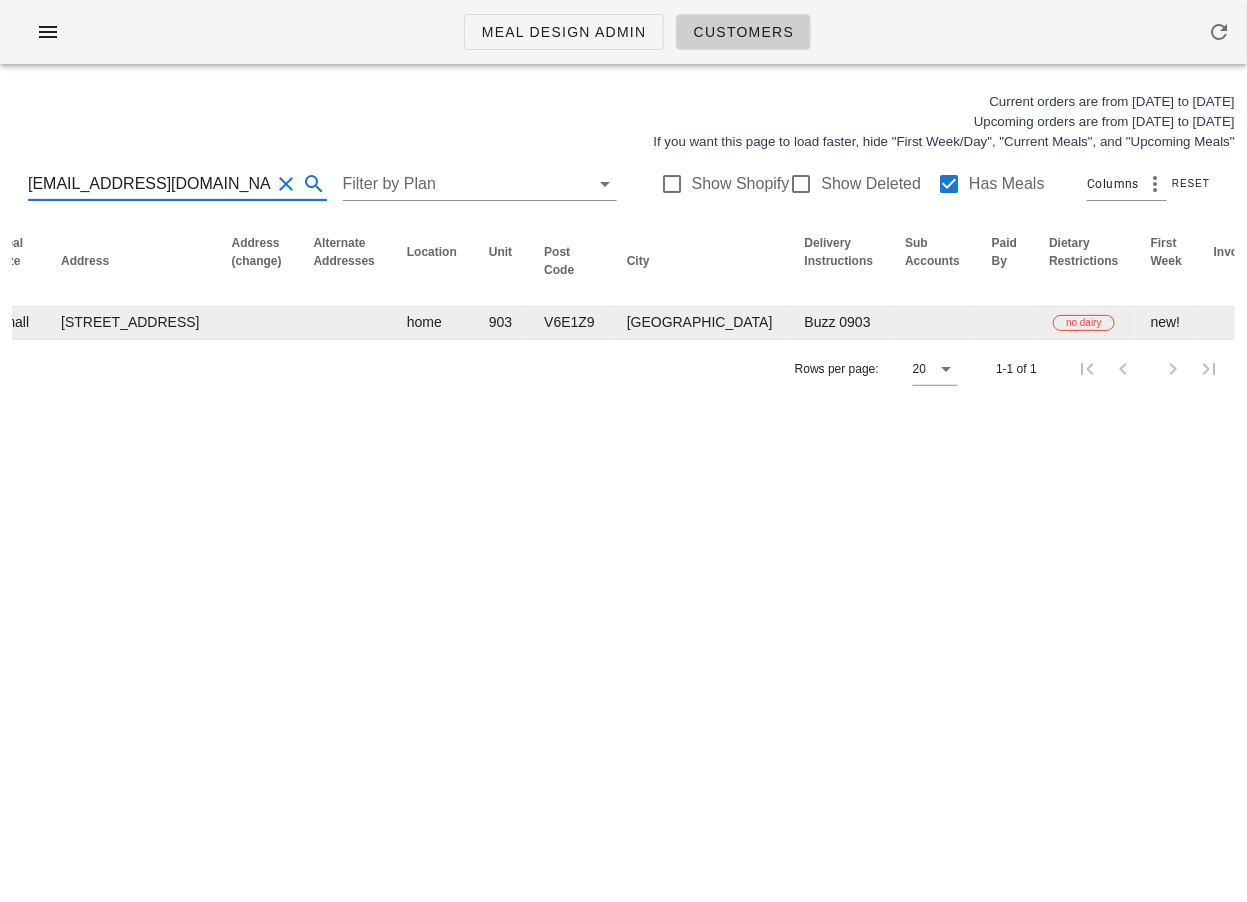 scroll, scrollTop: 0, scrollLeft: 1178, axis: horizontal 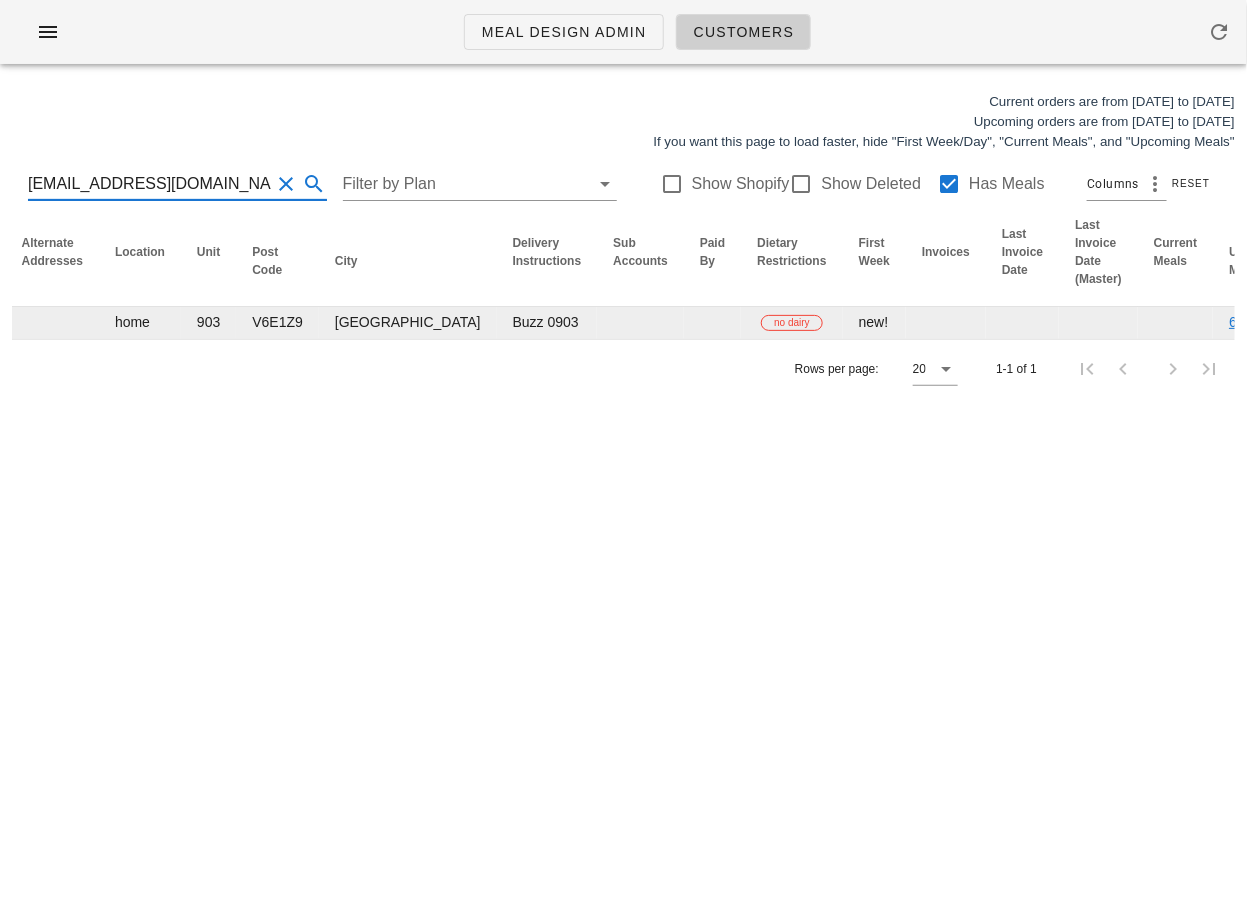 click on "Edit" at bounding box center [1432, 323] 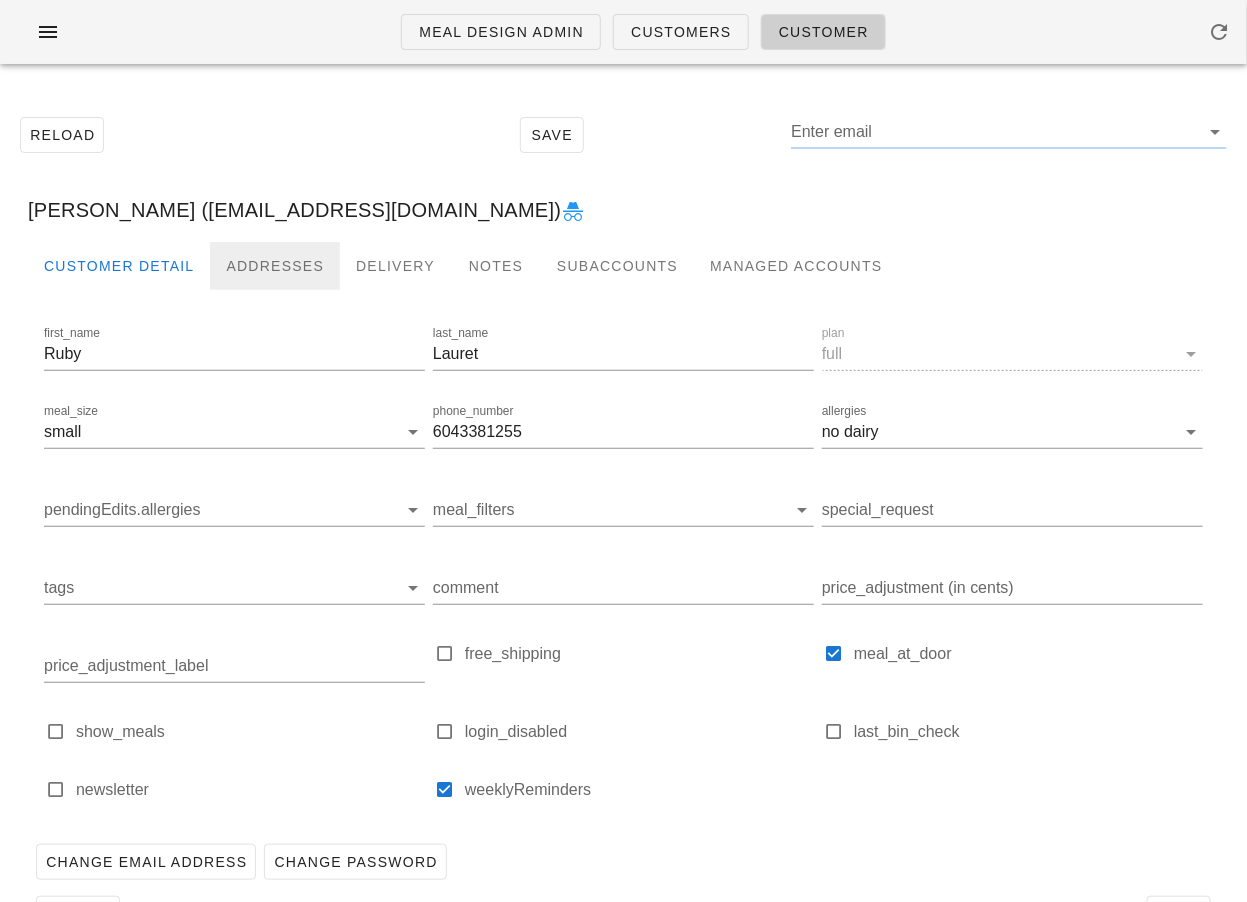 click on "Addresses" at bounding box center [275, 266] 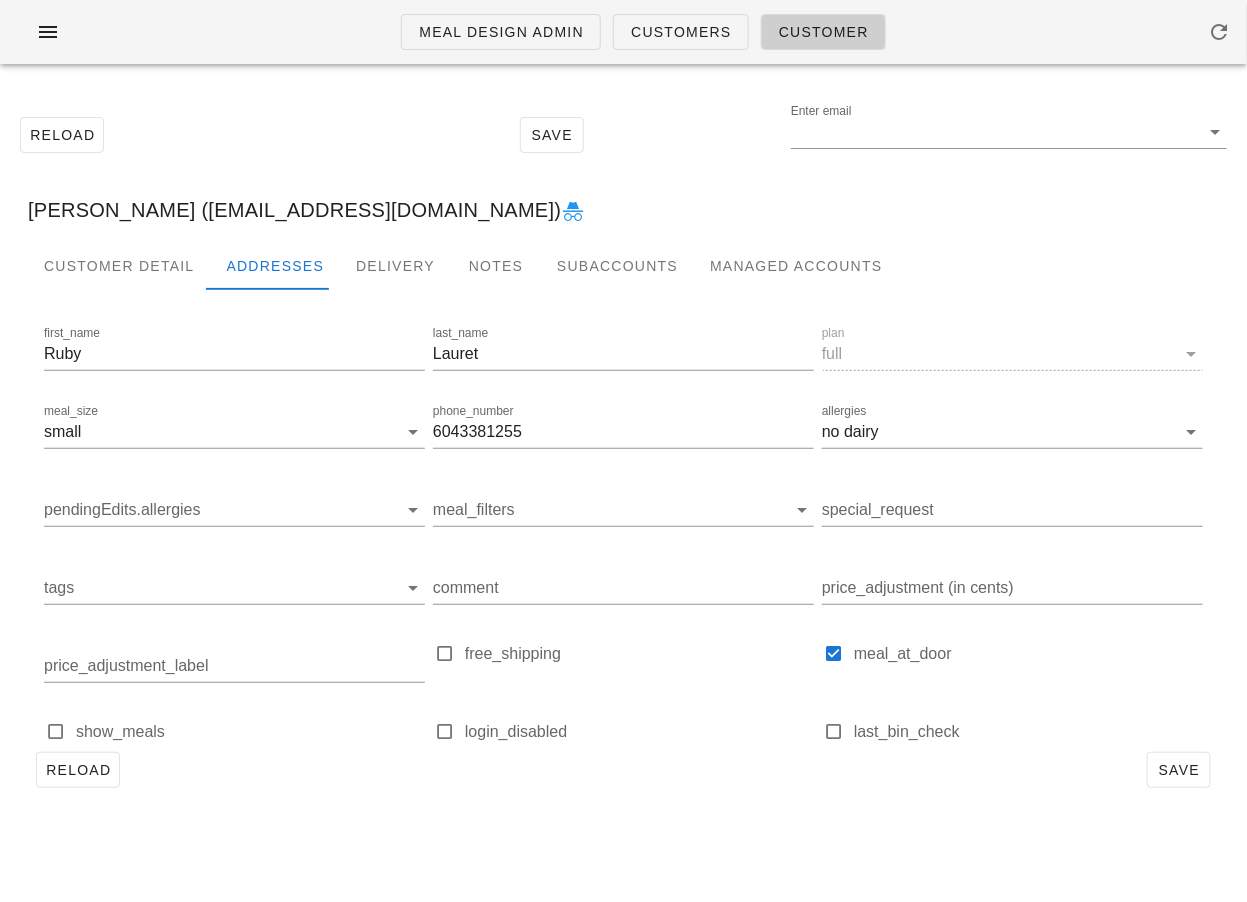 type on "Ruby Lauret (Rubyroselauret@gmail.com)" 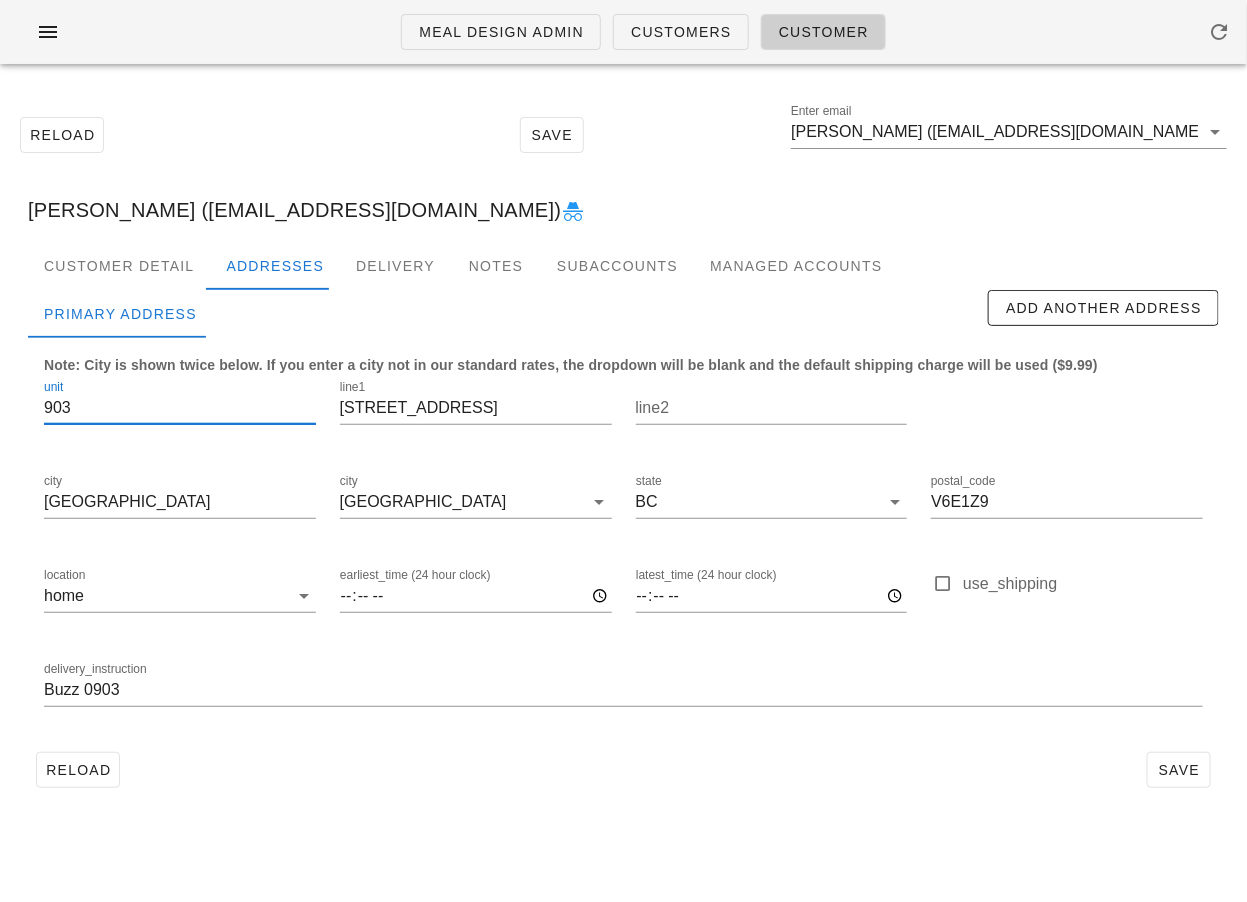drag, startPoint x: 99, startPoint y: 403, endPoint x: -42, endPoint y: 393, distance: 141.35417 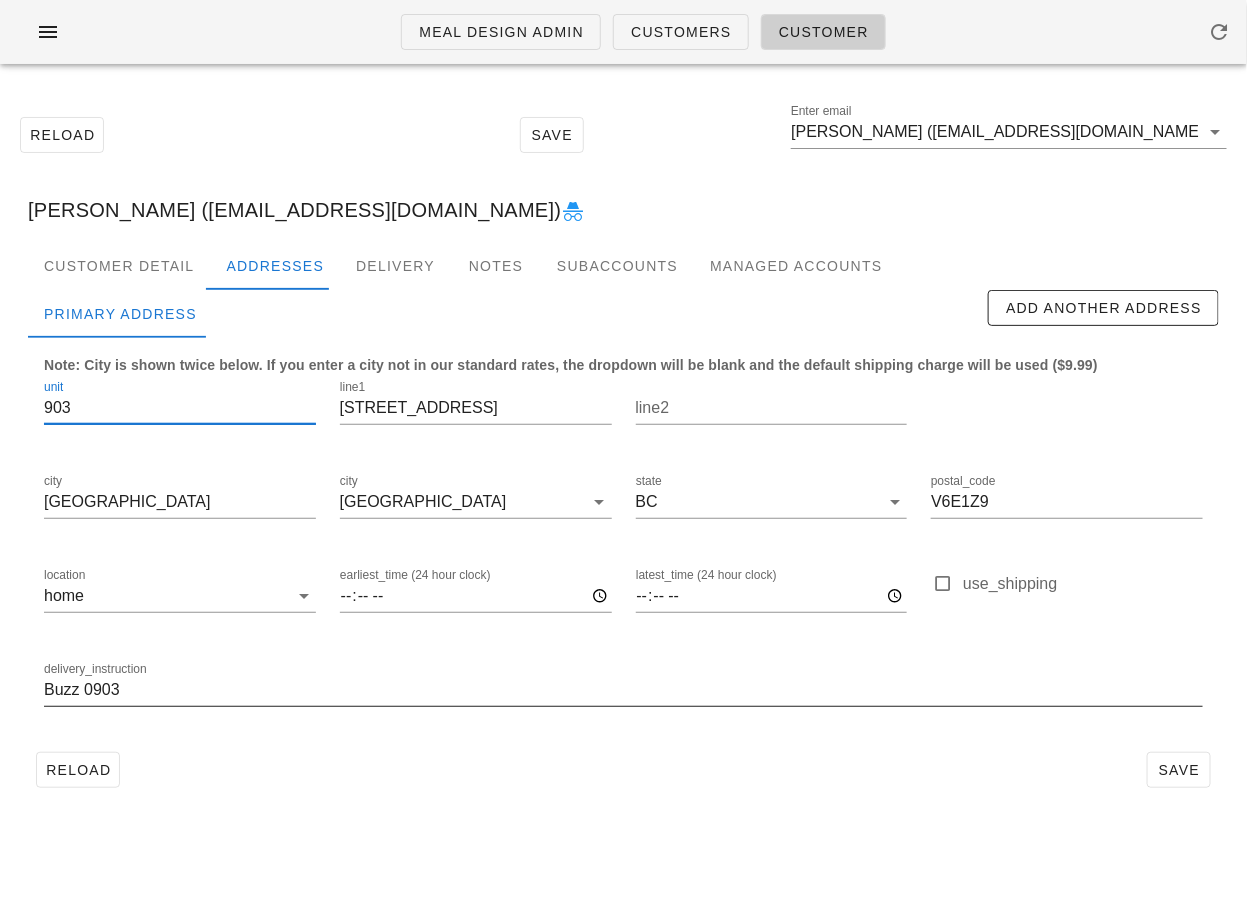 click on "Buzz 0903" at bounding box center (623, 690) 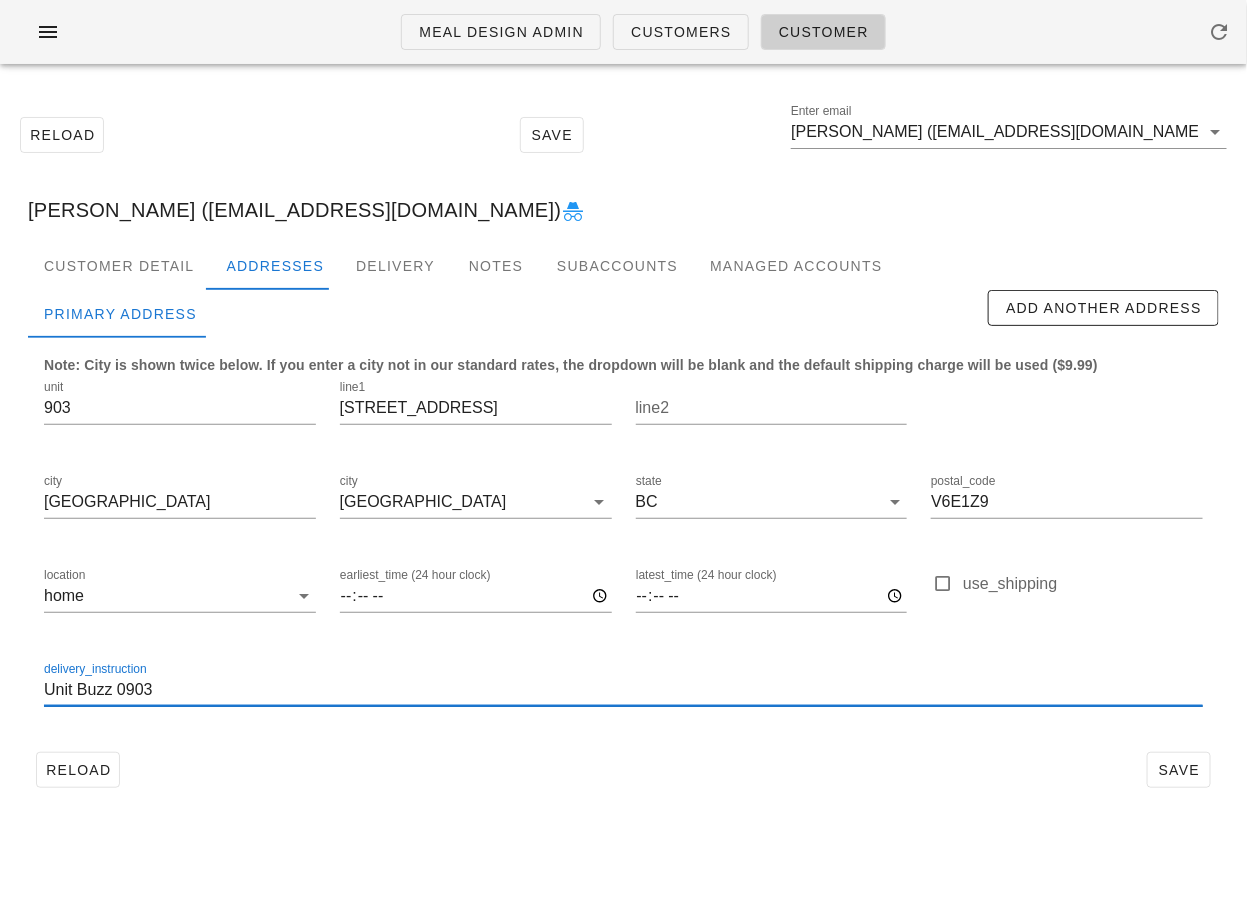 paste on "903" 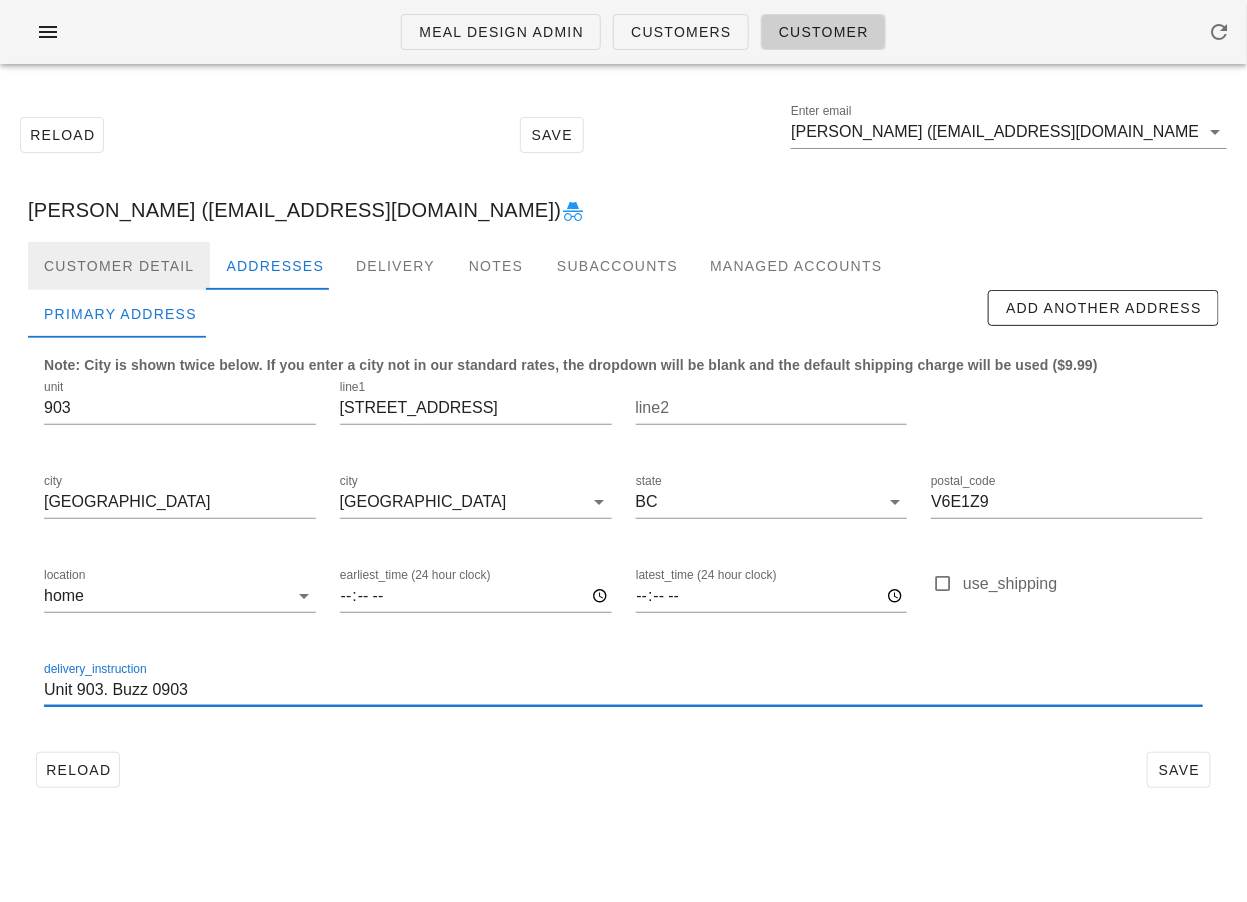 click on "Customer Detail" at bounding box center [119, 266] 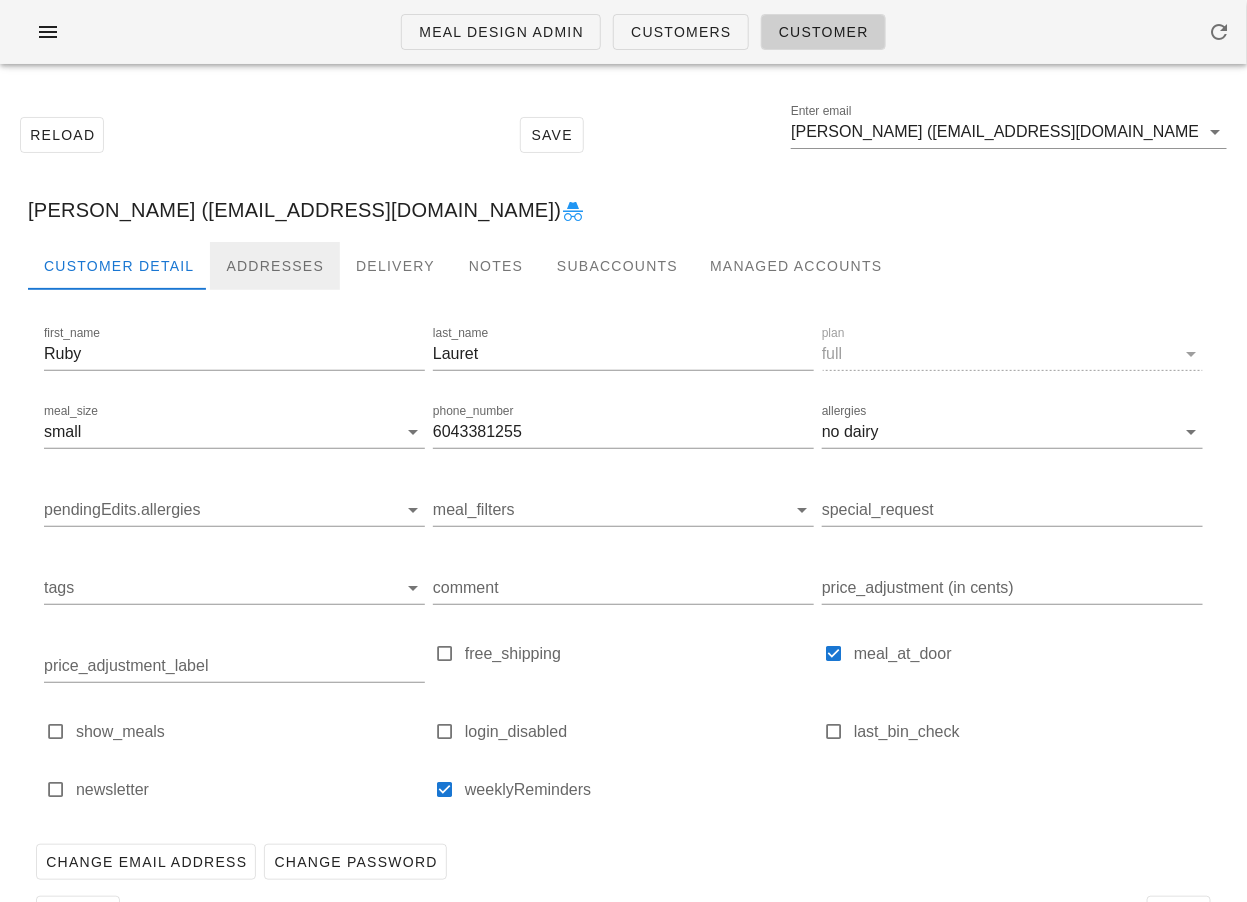 click on "Addresses" at bounding box center (275, 266) 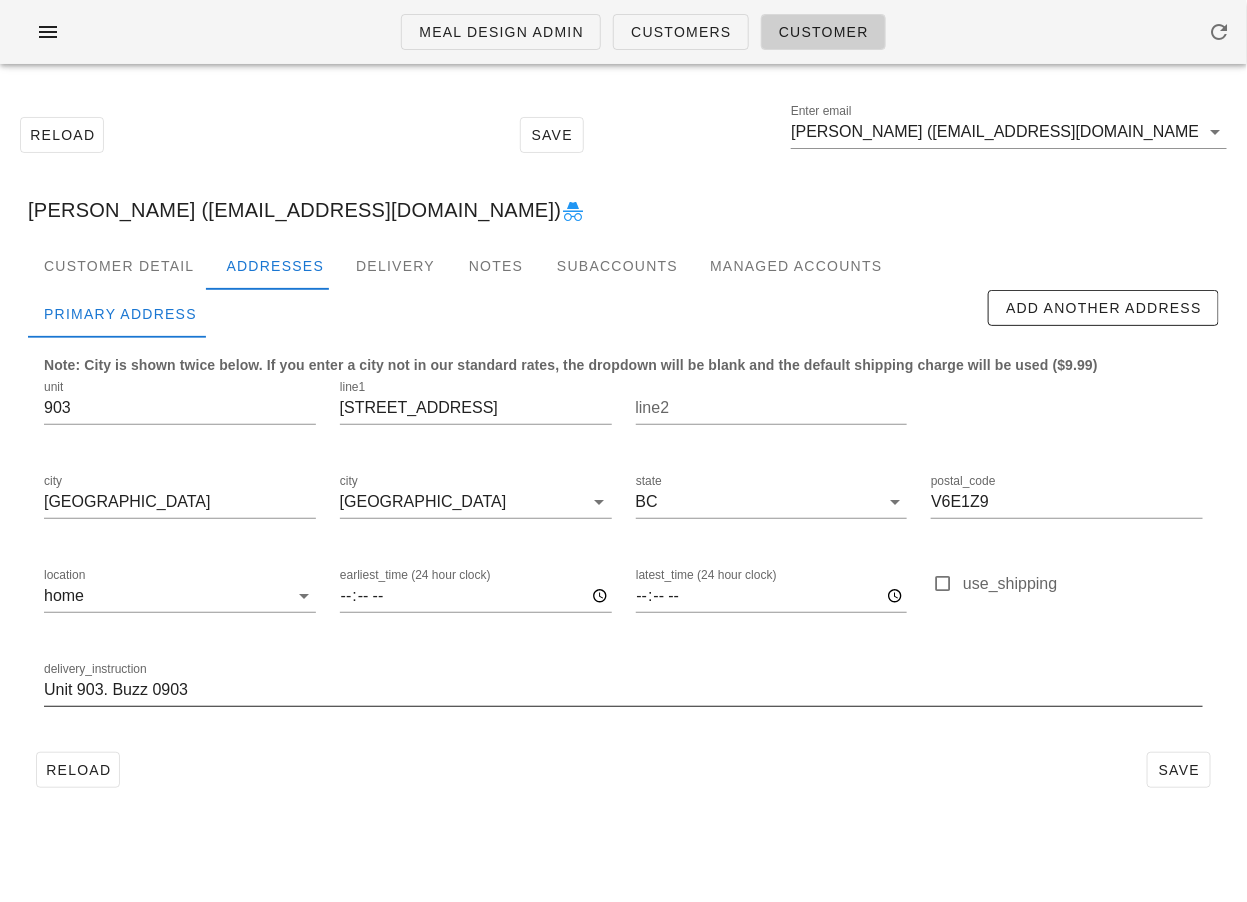 click on "Unit 903. Buzz 0903" at bounding box center (623, 690) 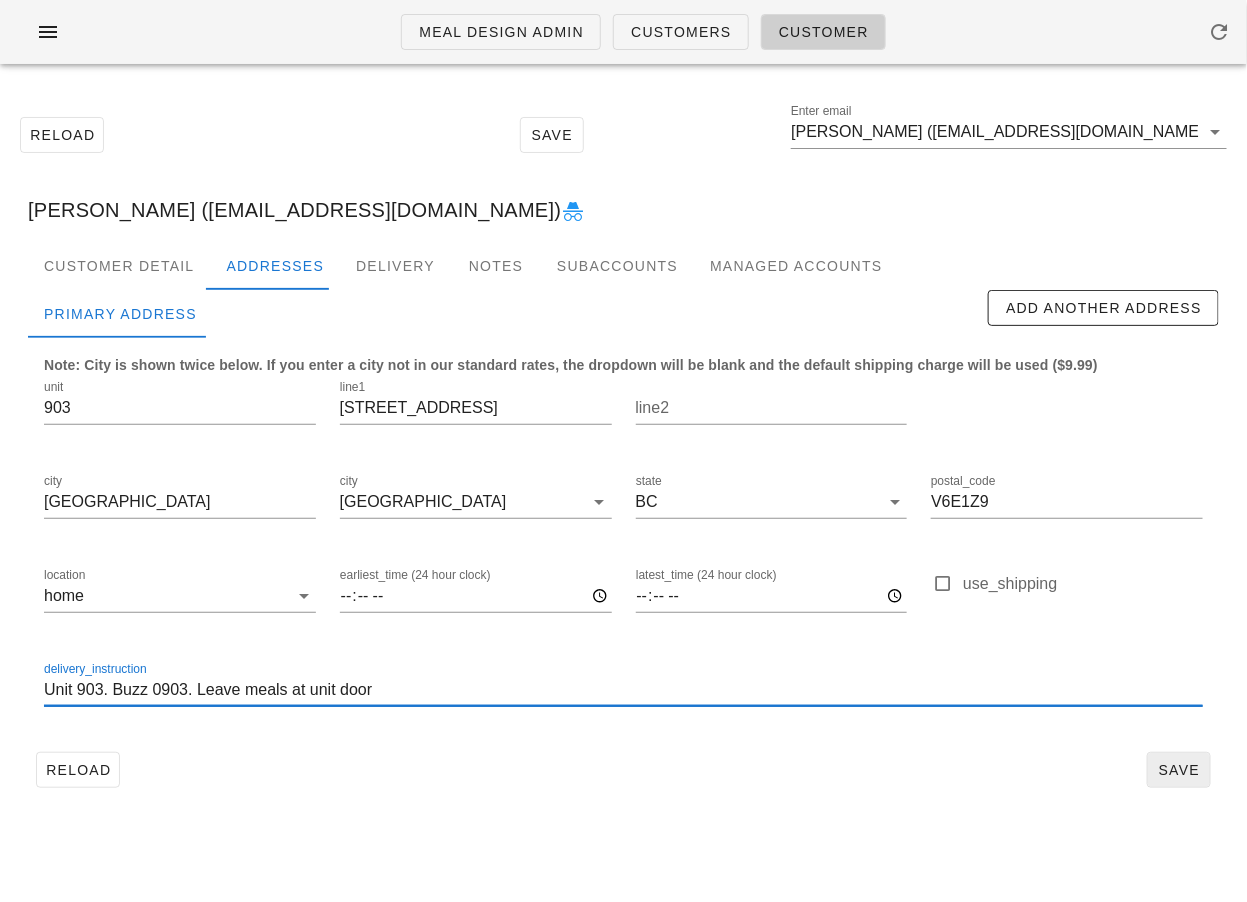 type on "Unit 903. Buzz 0903. Leave meals at unit door" 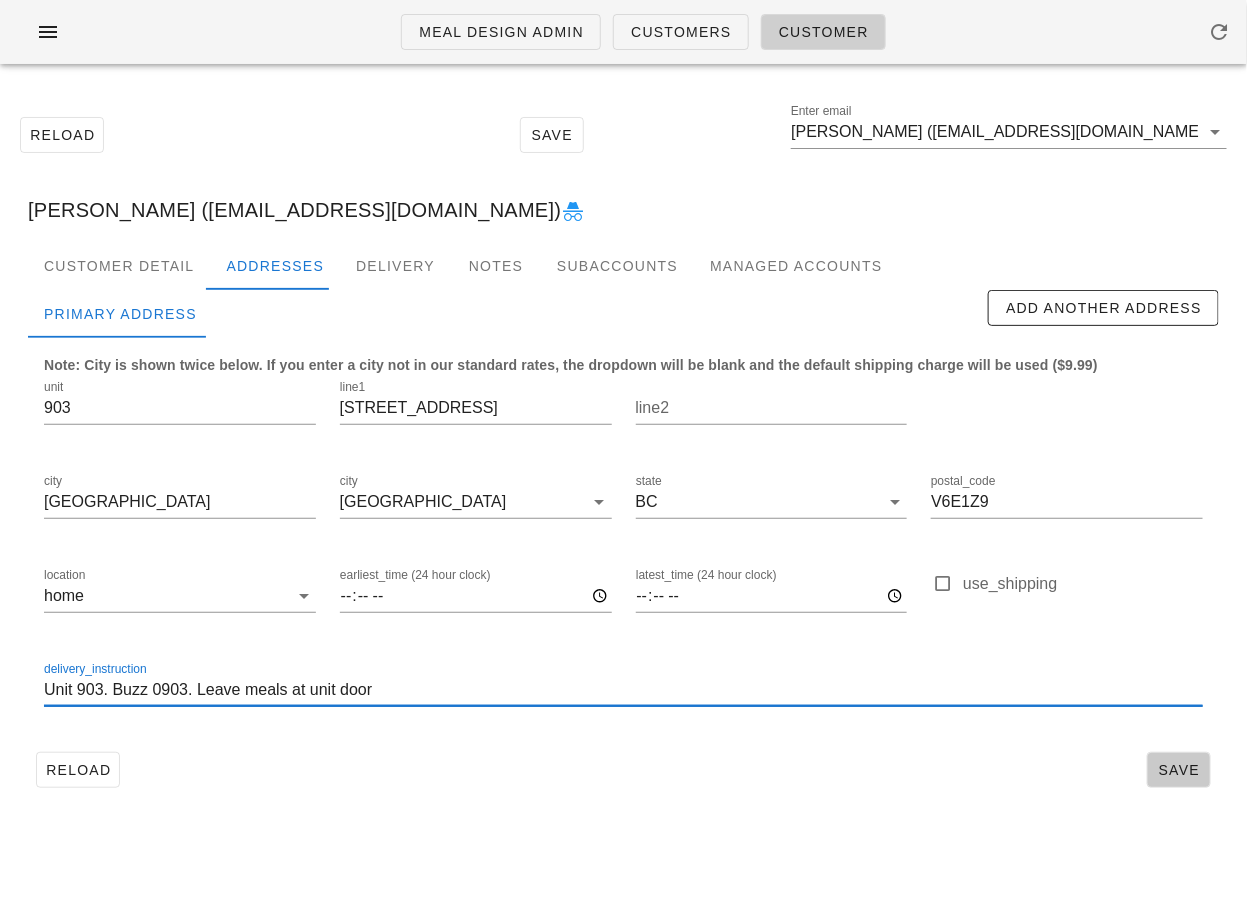 click on "Save" at bounding box center [1179, 770] 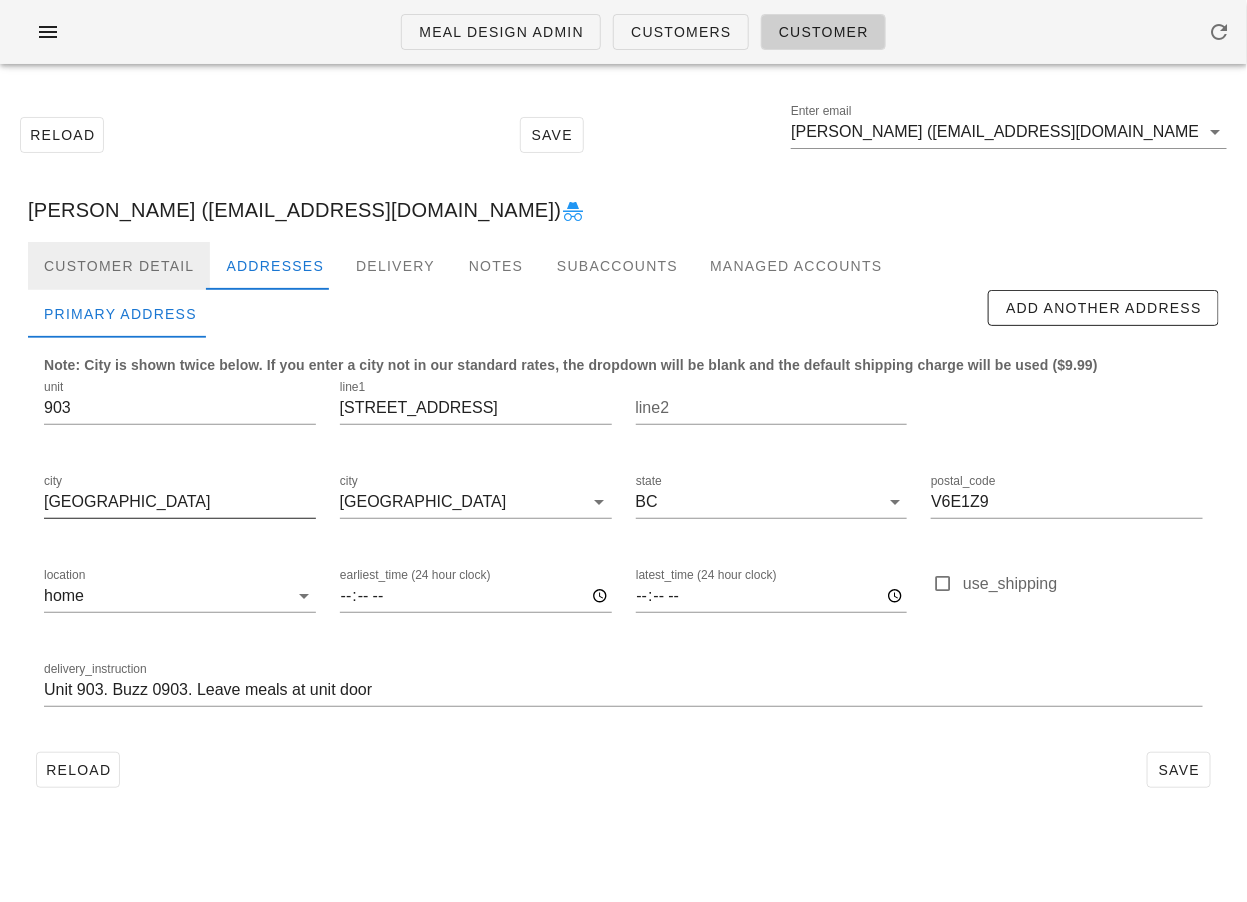 click on "Customer Detail" at bounding box center (119, 266) 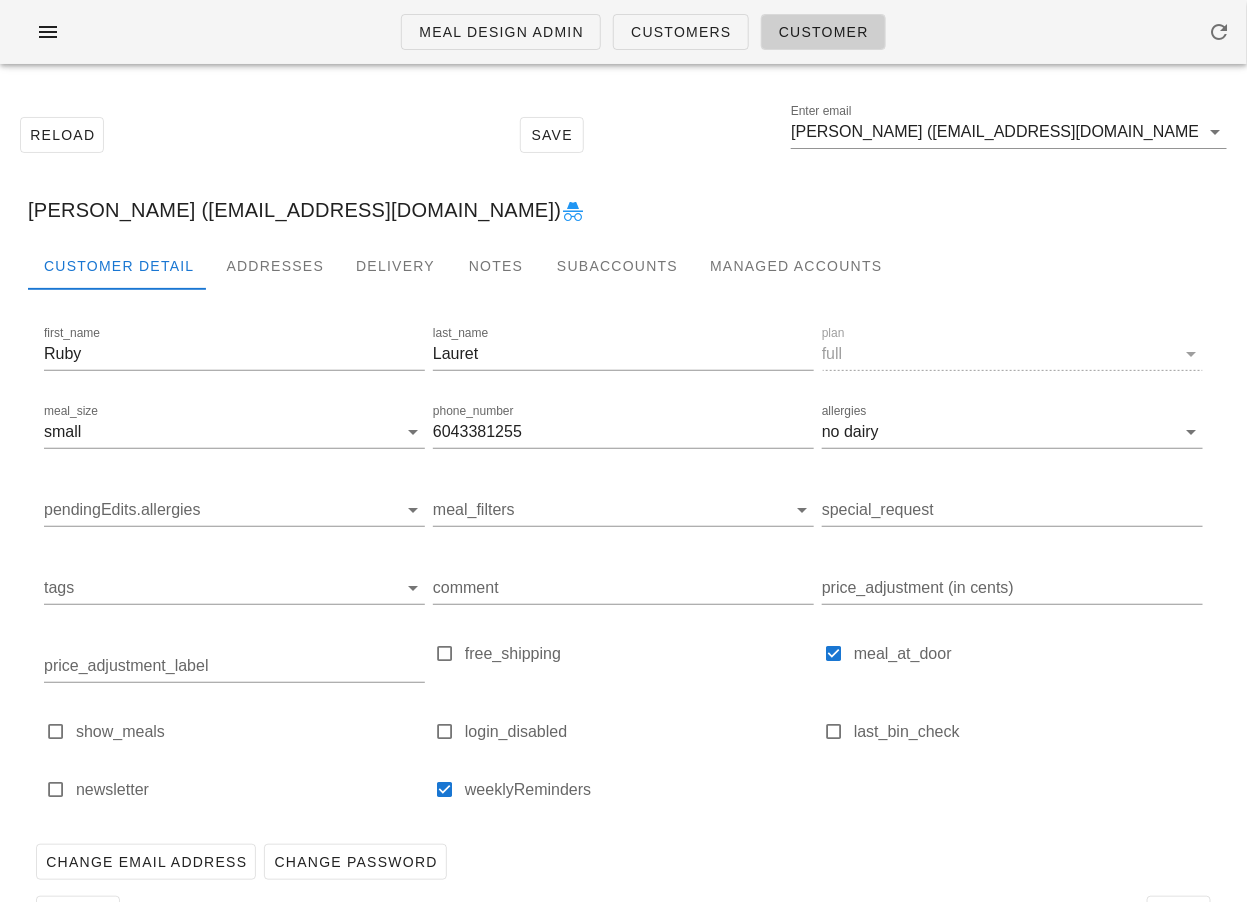 click on "Meal Design Admin Customers Customer" at bounding box center [623, 40] 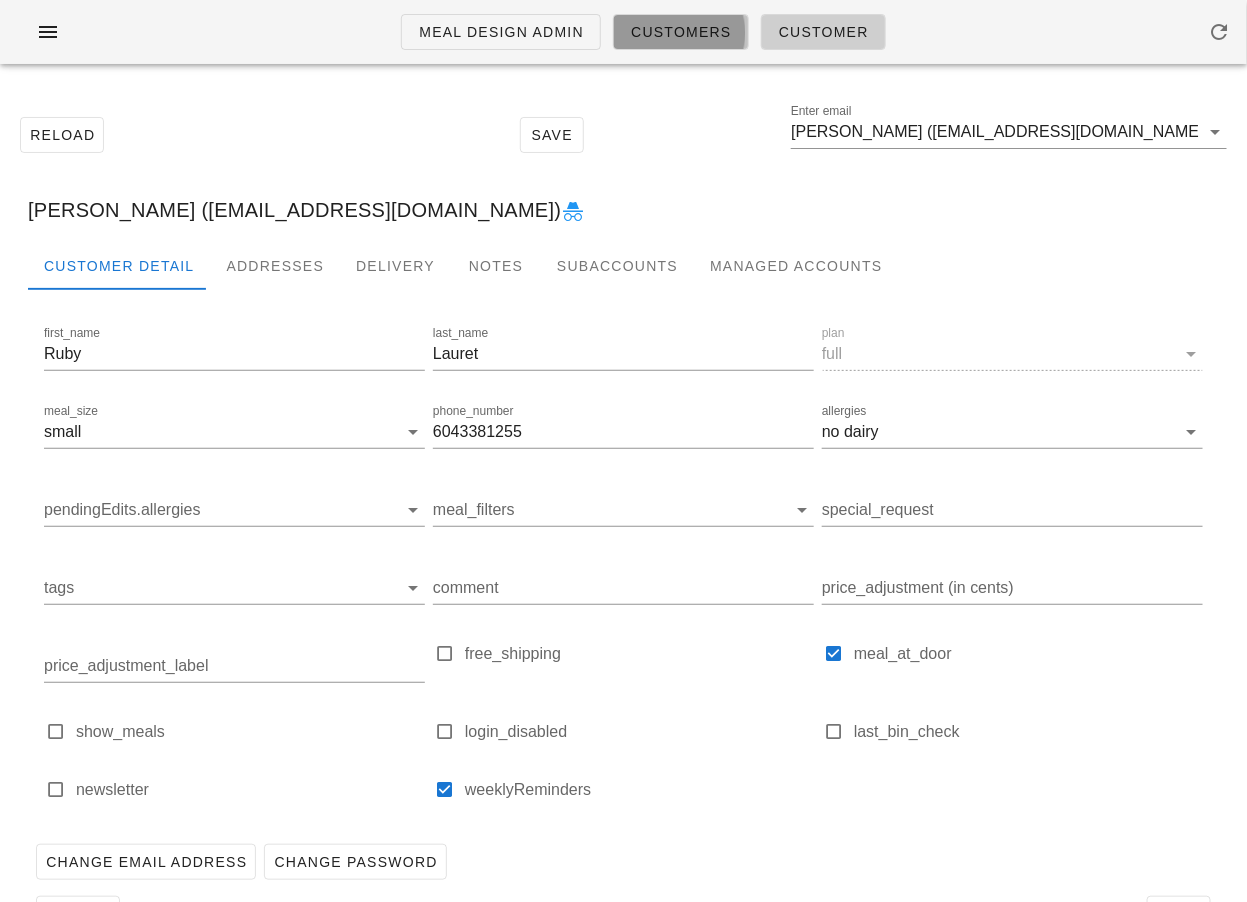 click on "Customers" at bounding box center (681, 32) 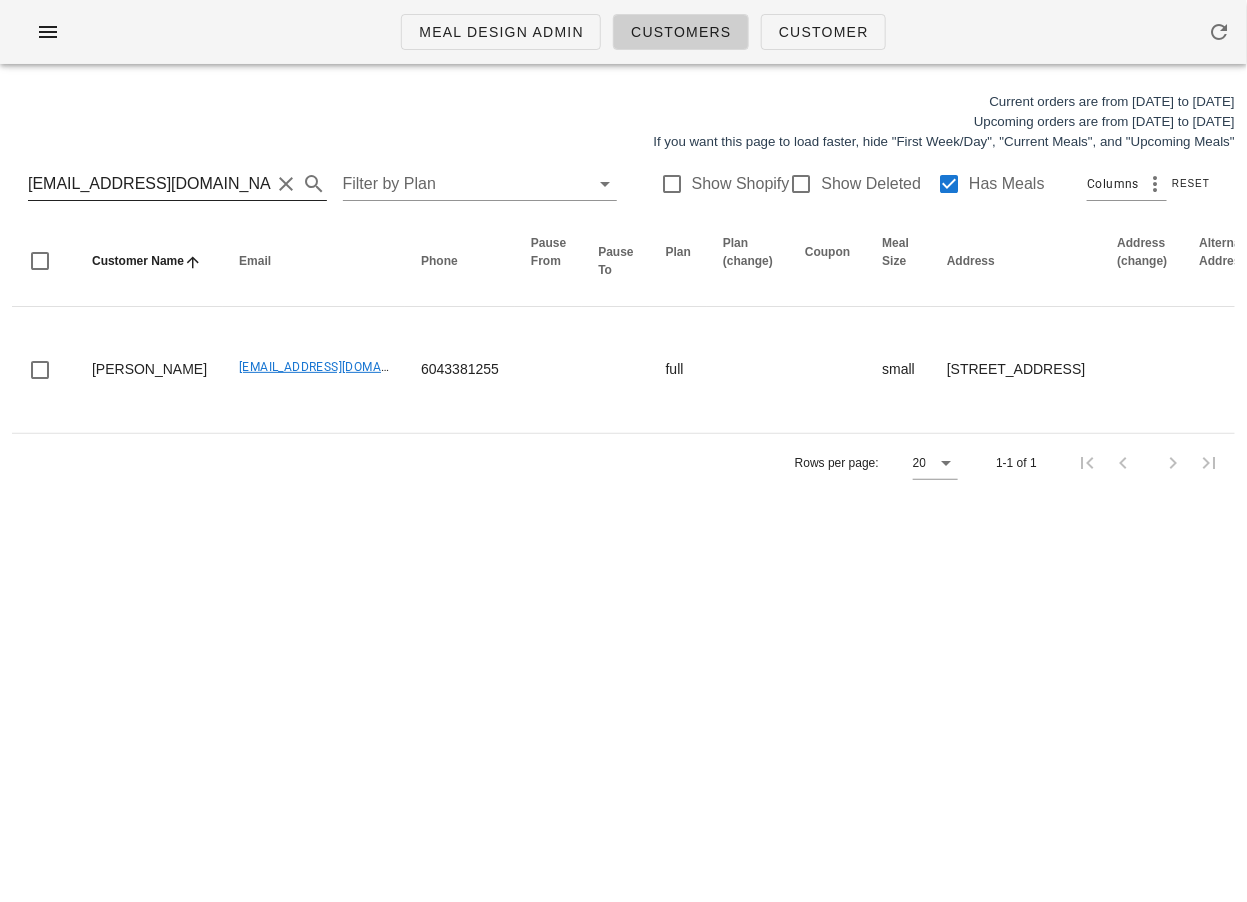 click on "rubyroselauret@gmail.com" at bounding box center (149, 184) 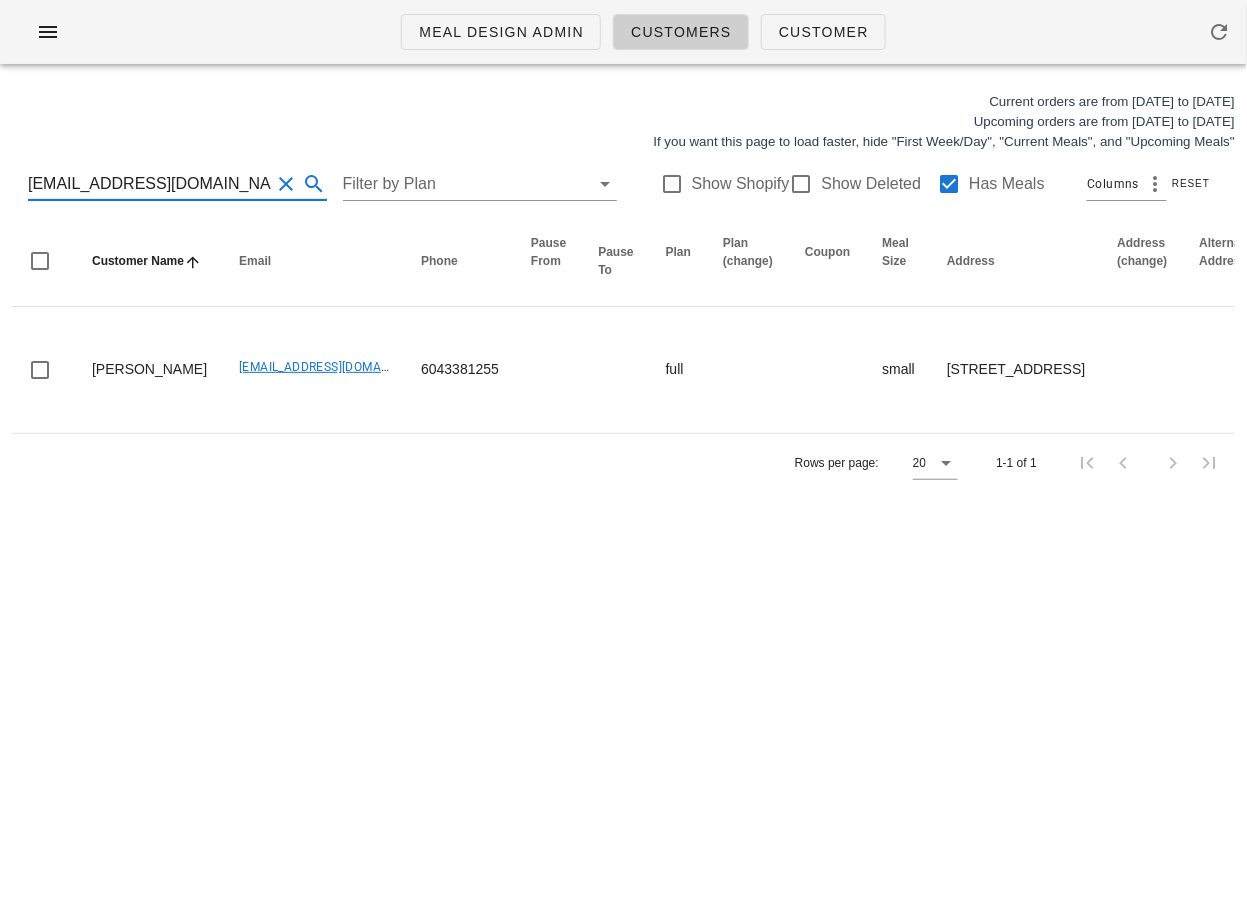 scroll, scrollTop: 0, scrollLeft: 0, axis: both 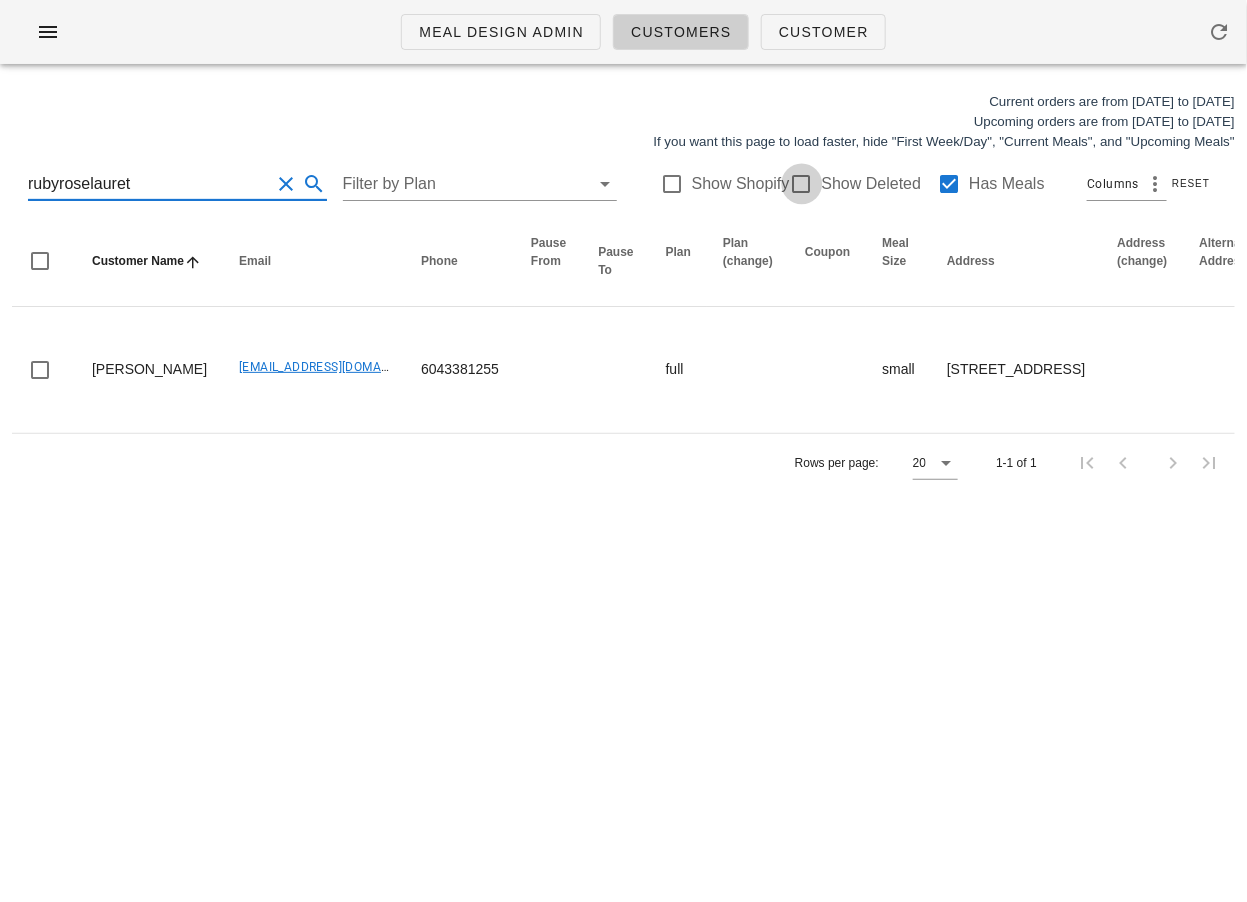 type on "rubyroselauret" 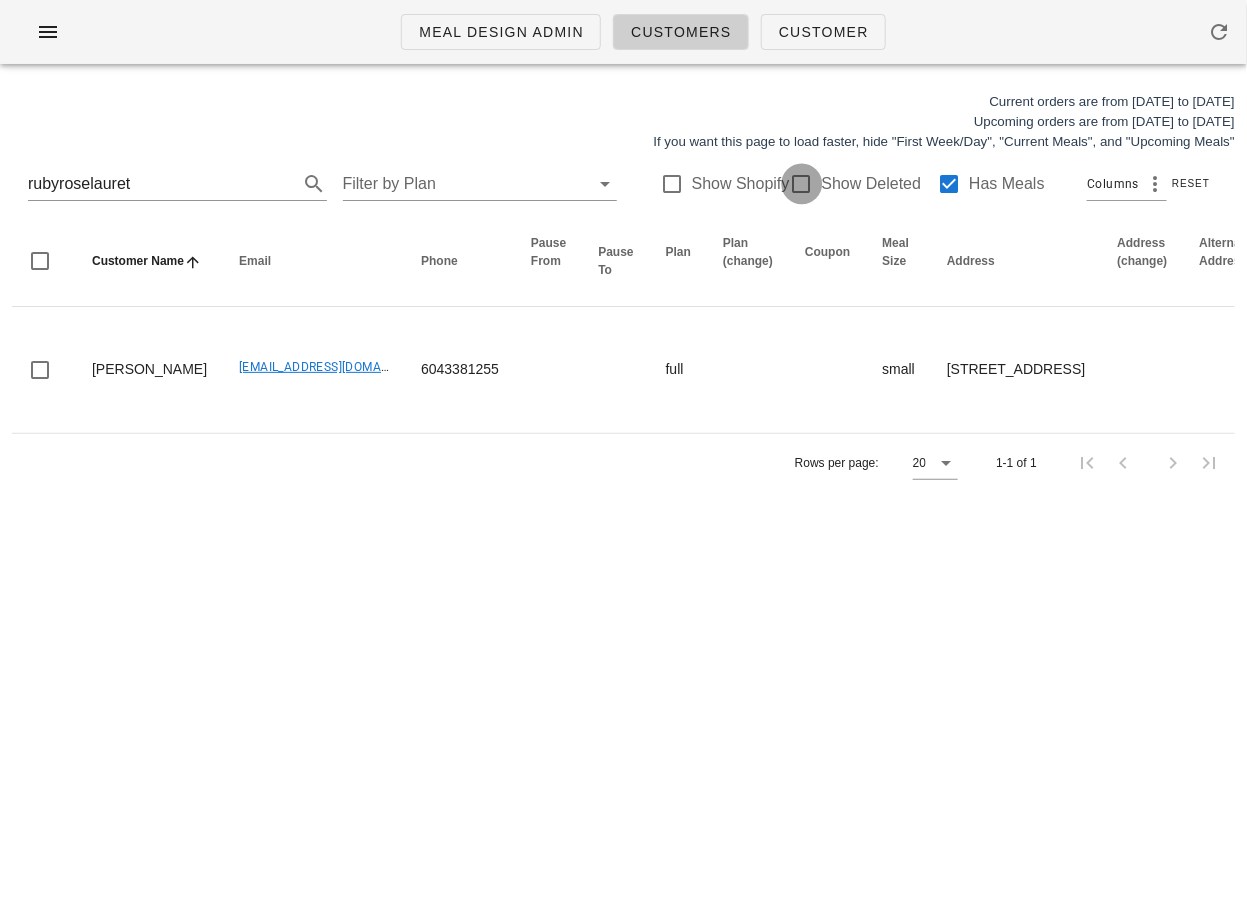 click at bounding box center (802, 184) 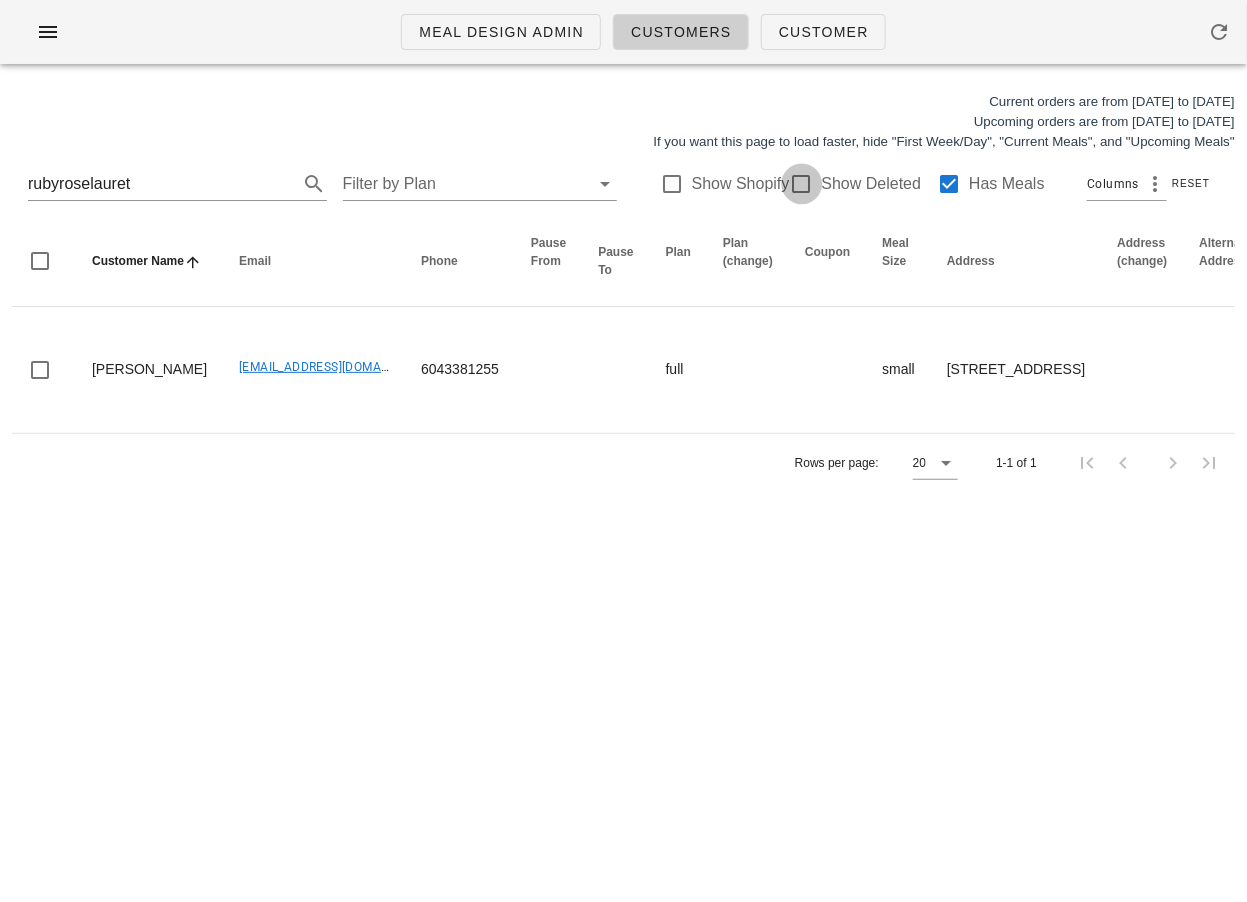 checkbox on "true" 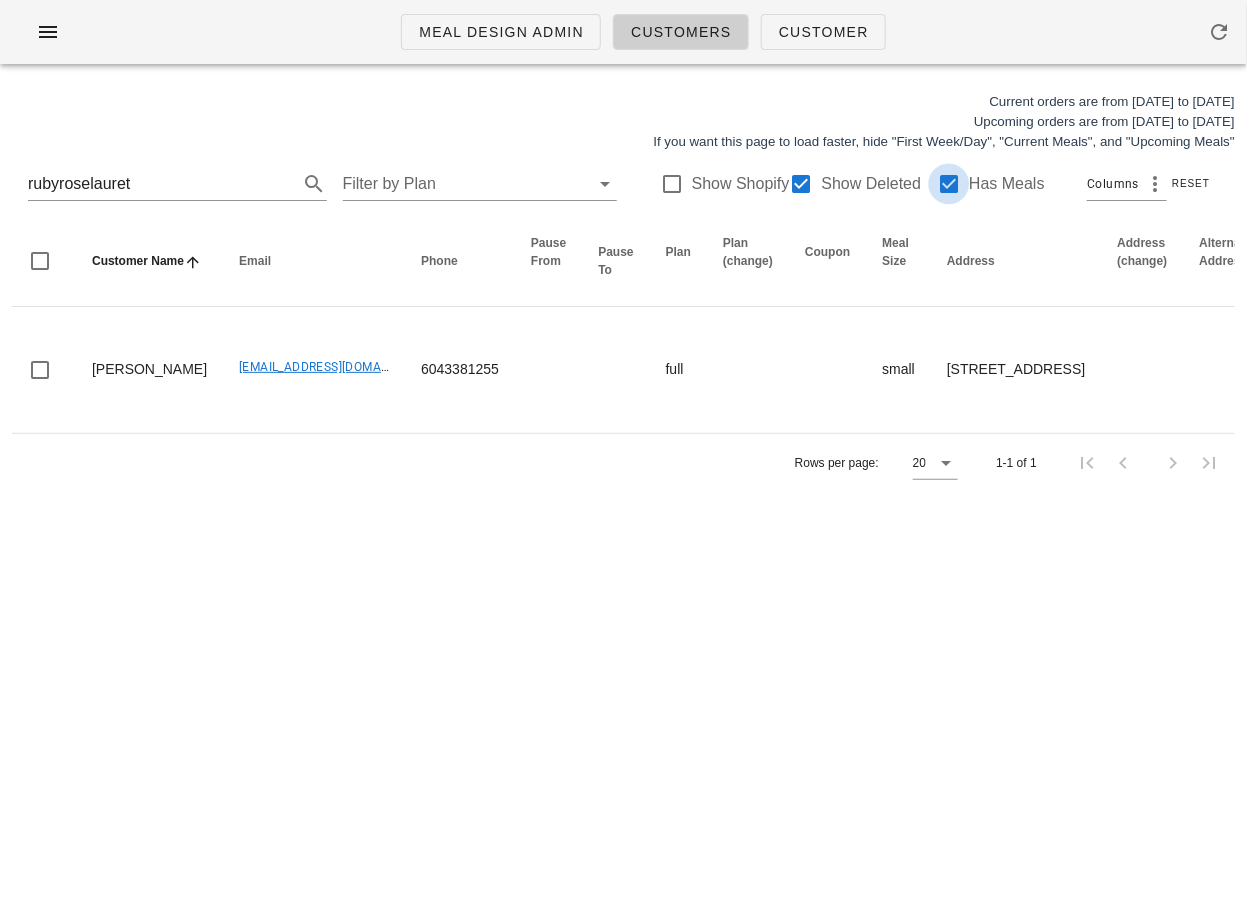 click at bounding box center [949, 184] 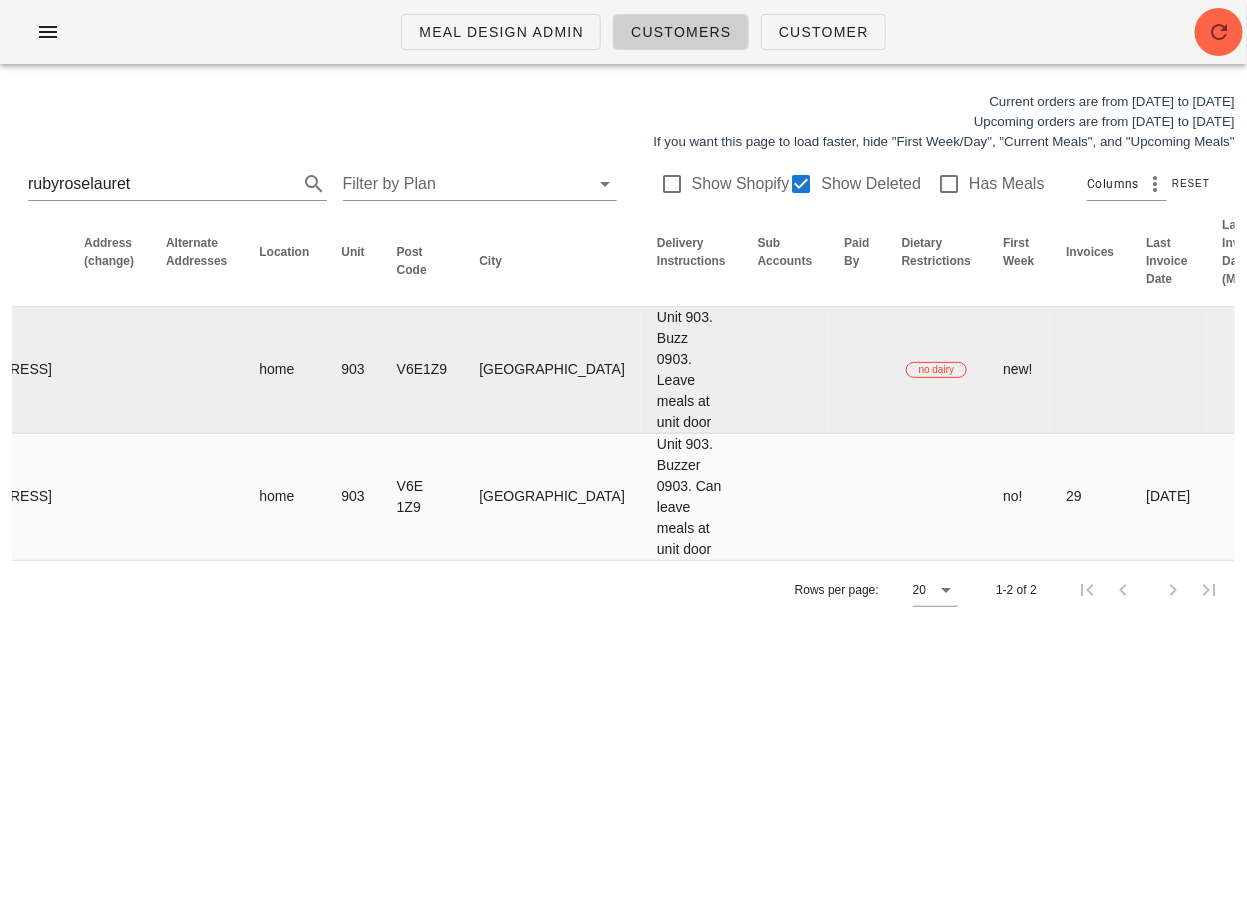 scroll, scrollTop: 0, scrollLeft: 980, axis: horizontal 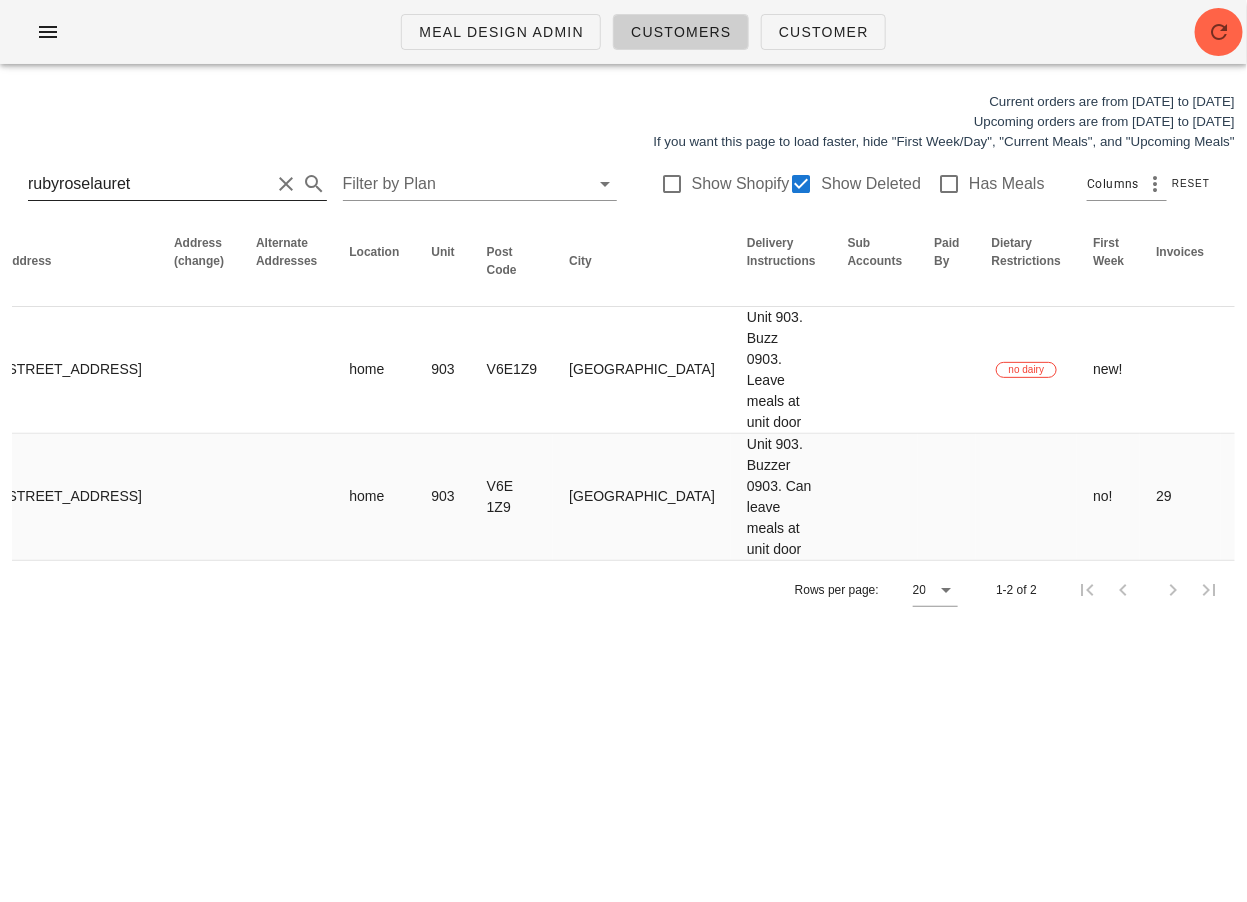 click on "rubyroselauret" at bounding box center (149, 184) 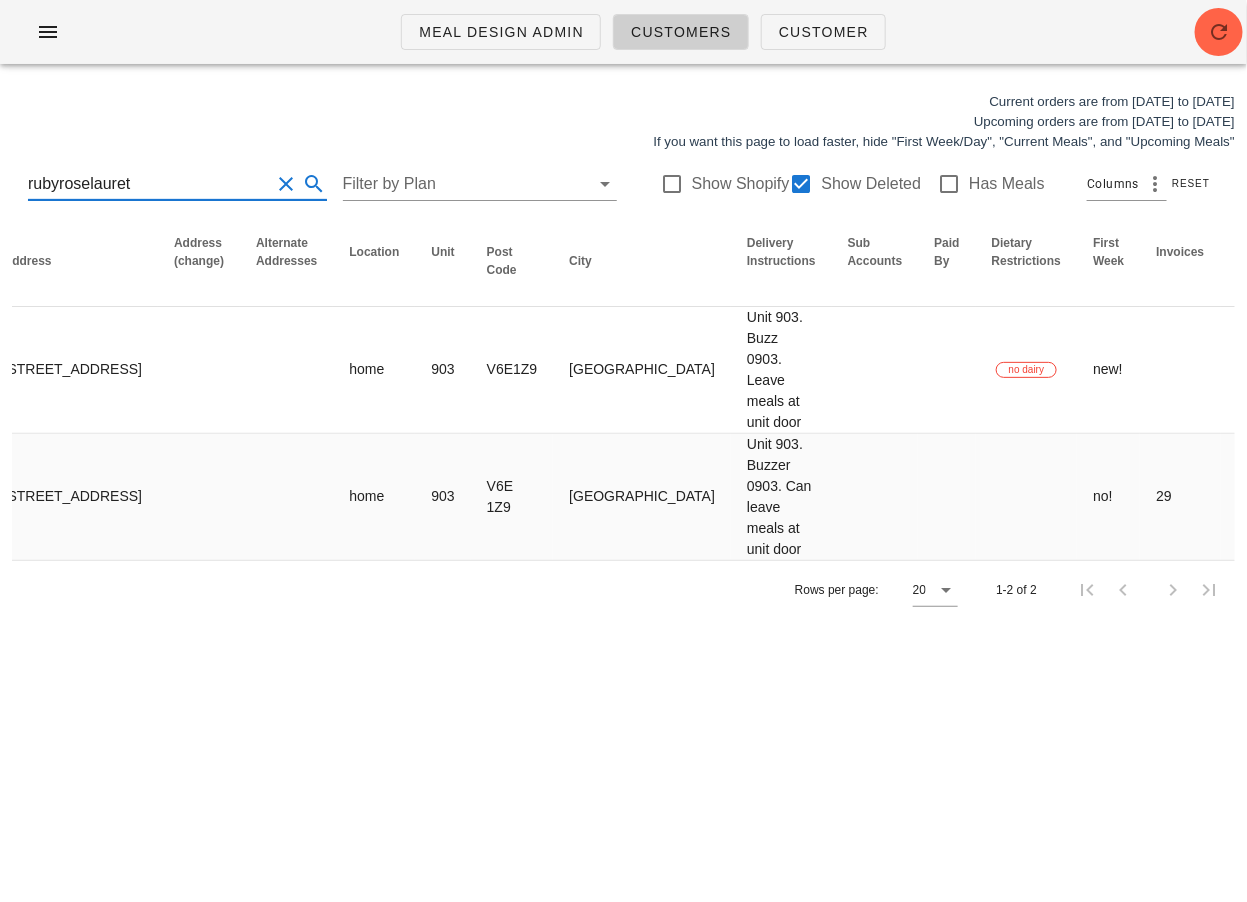 click on "rubyroselauret" at bounding box center [149, 184] 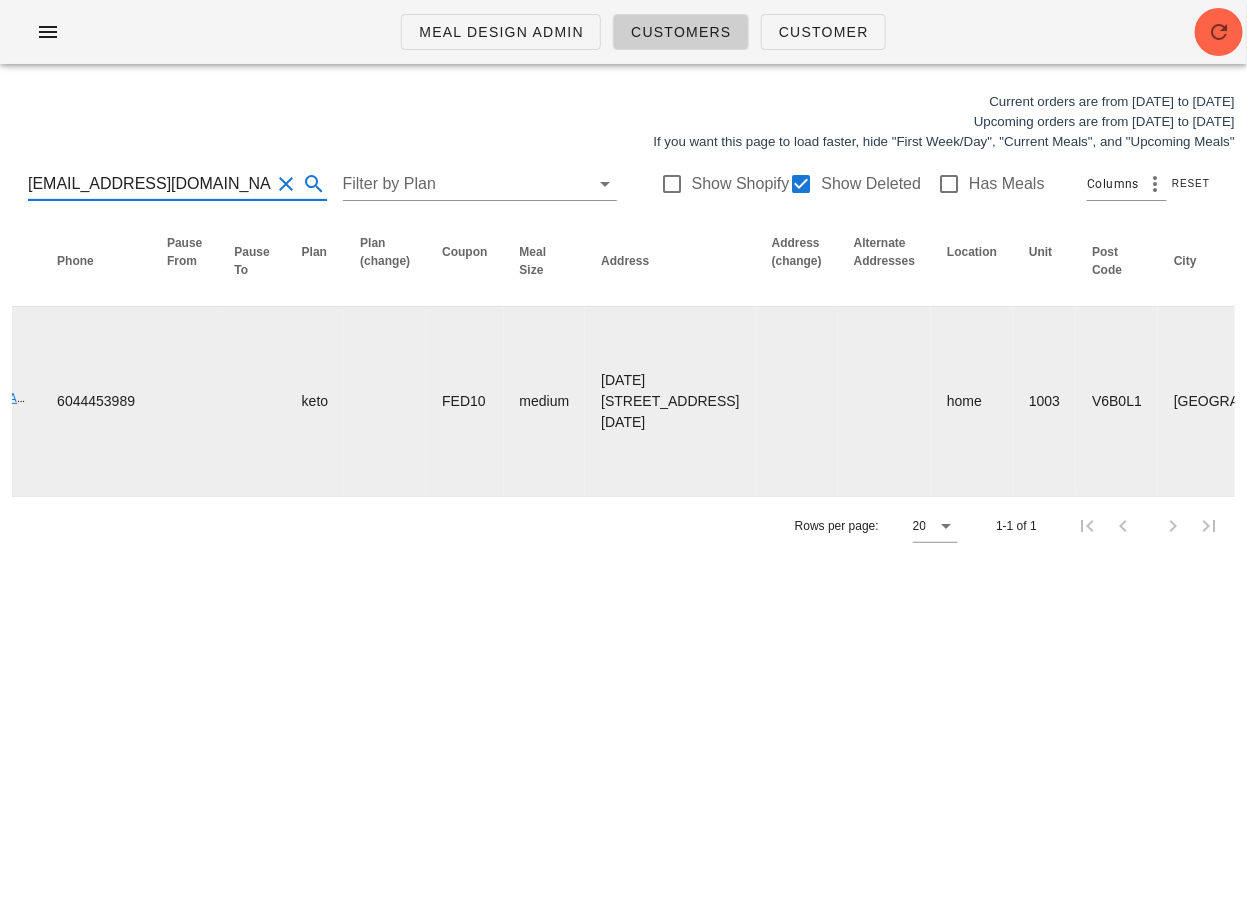 scroll, scrollTop: 0, scrollLeft: 0, axis: both 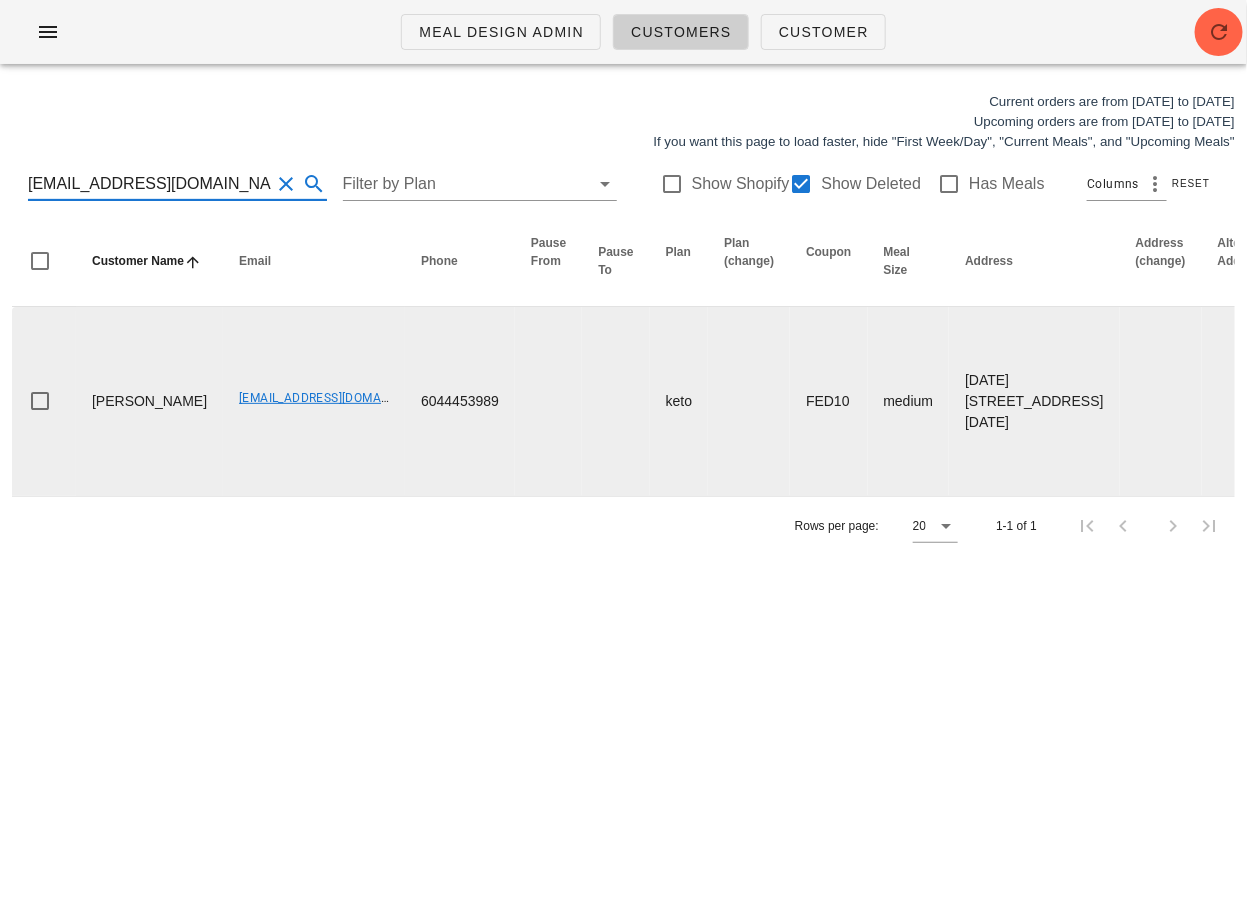 type on "gene.ccx+fed@gmail.com" 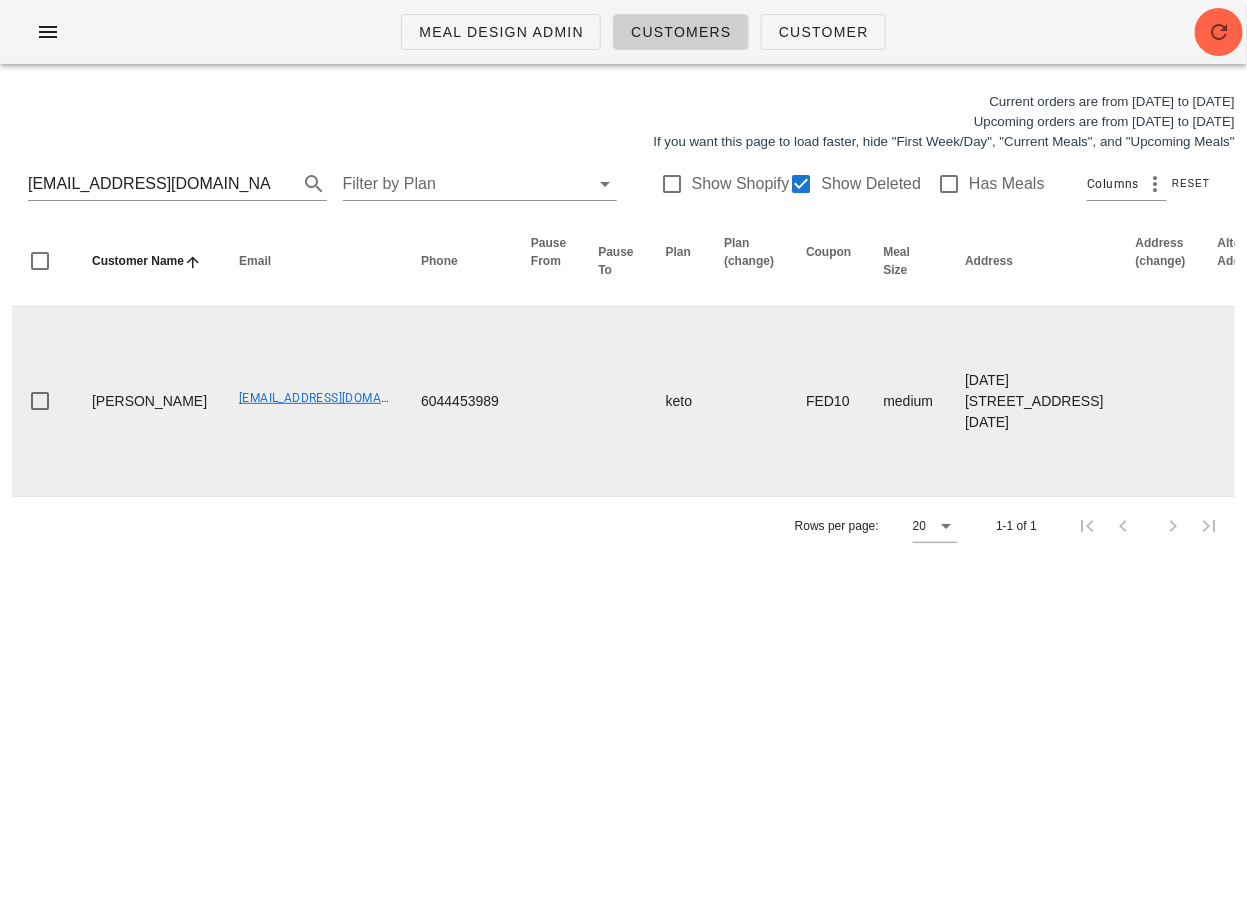 drag, startPoint x: 934, startPoint y: 459, endPoint x: 964, endPoint y: 552, distance: 97.71899 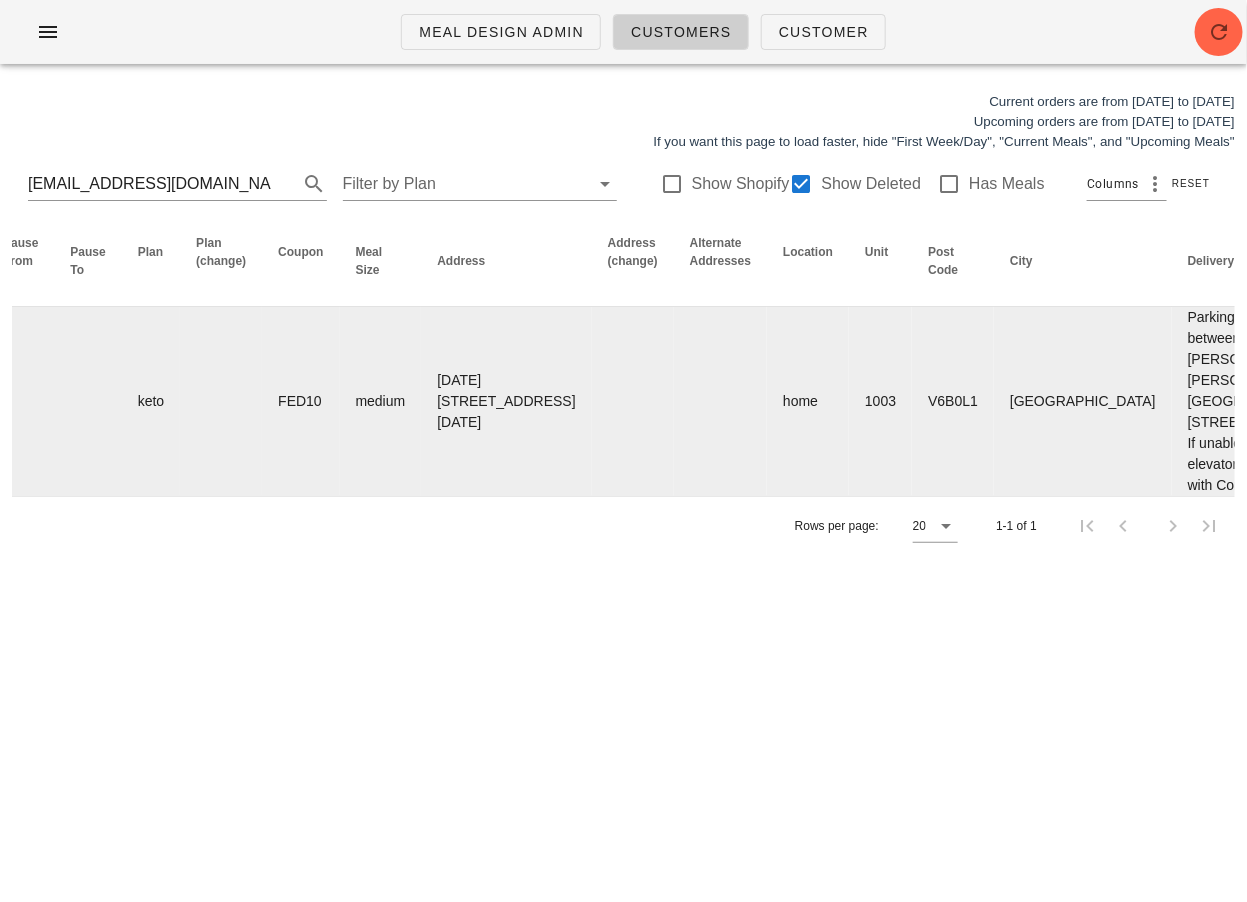 scroll, scrollTop: 0, scrollLeft: 85, axis: horizontal 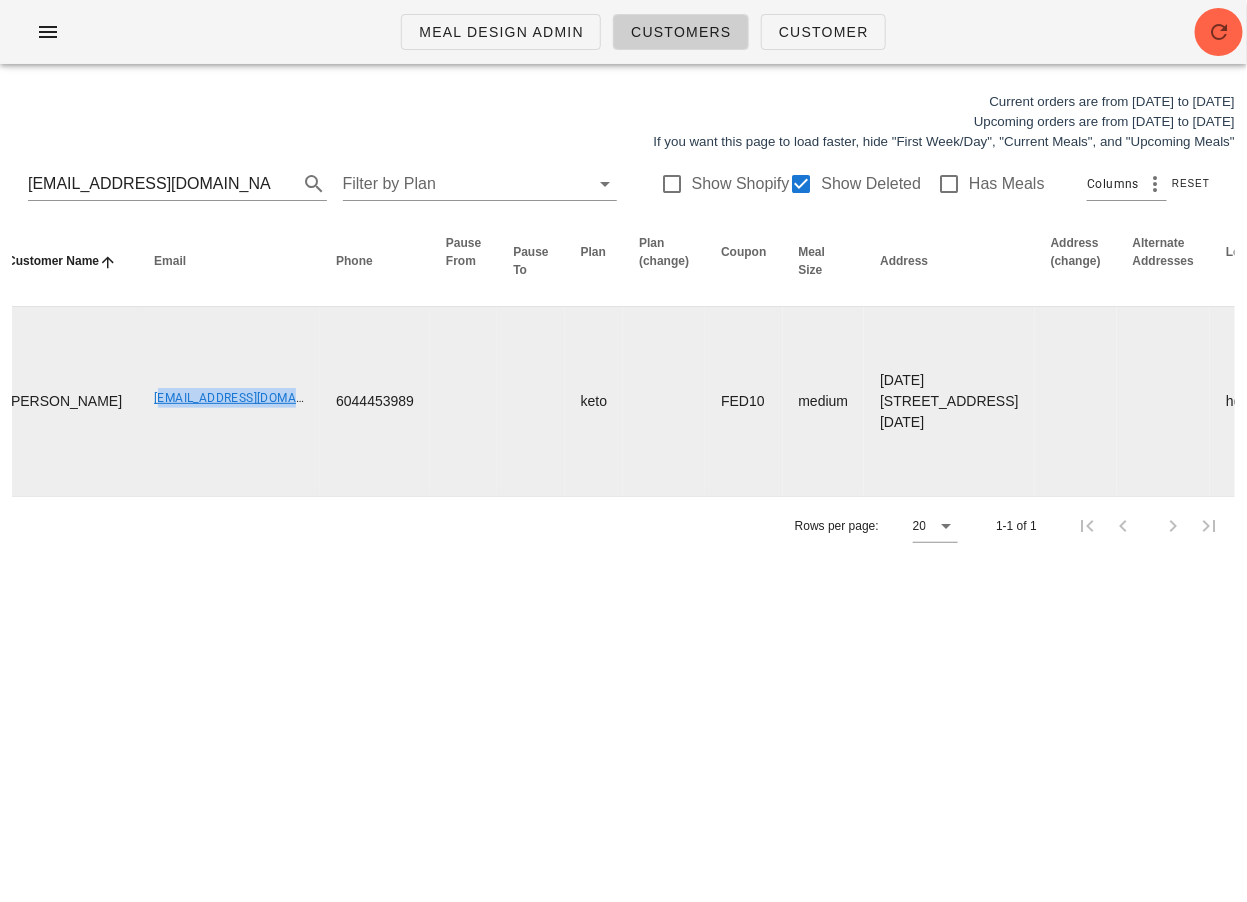 drag, startPoint x: 90, startPoint y: 499, endPoint x: 245, endPoint y: 509, distance: 155.32225 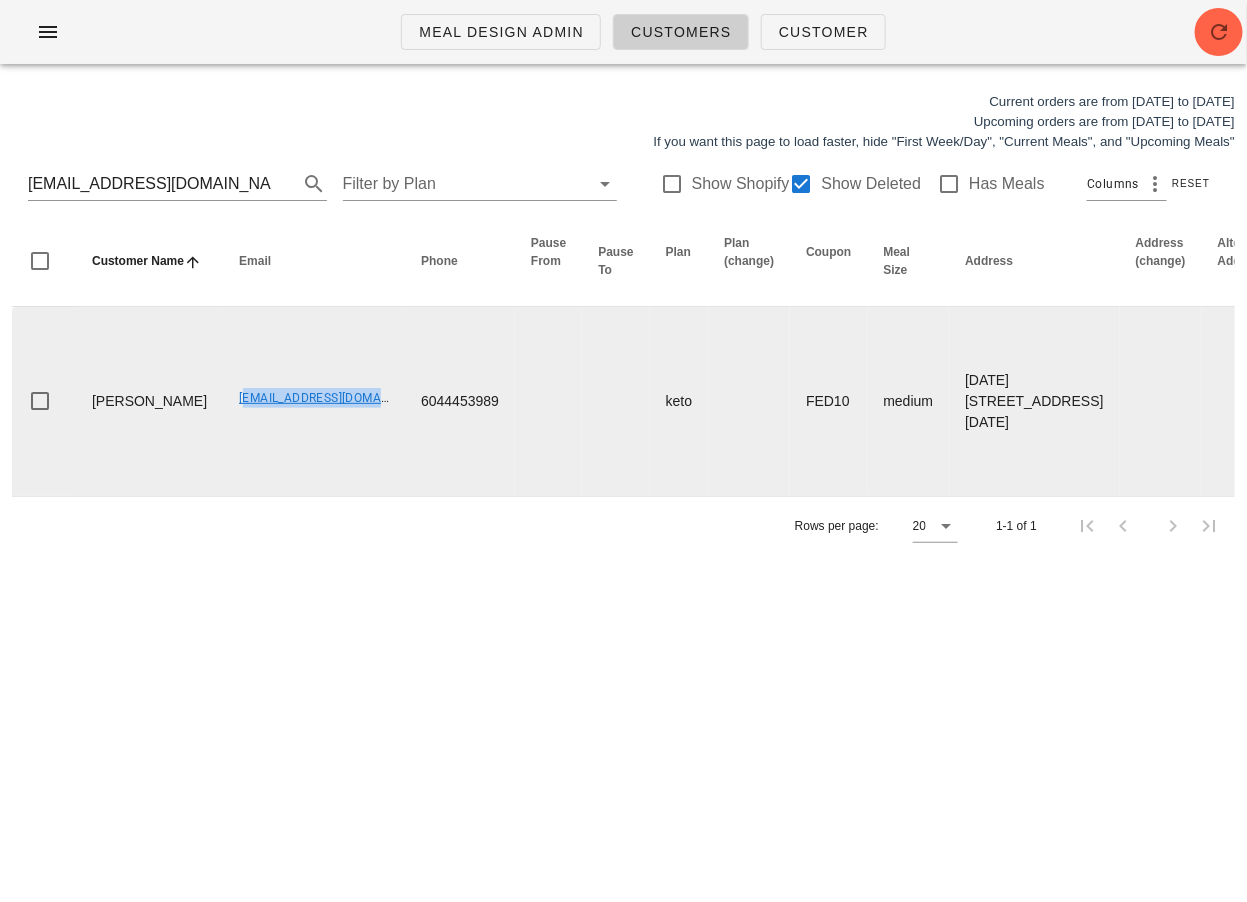 scroll, scrollTop: 0, scrollLeft: 1206, axis: horizontal 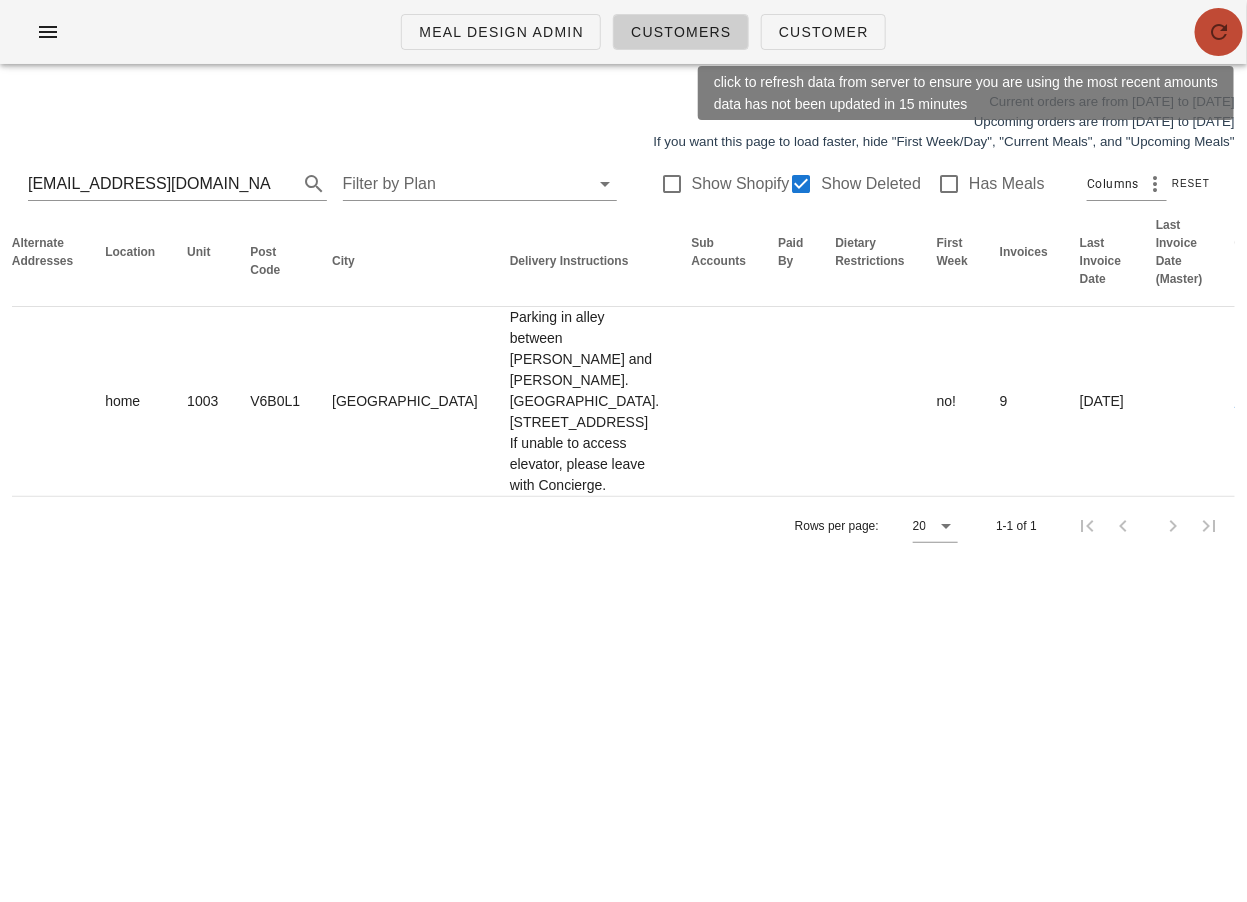 click at bounding box center (1219, 32) 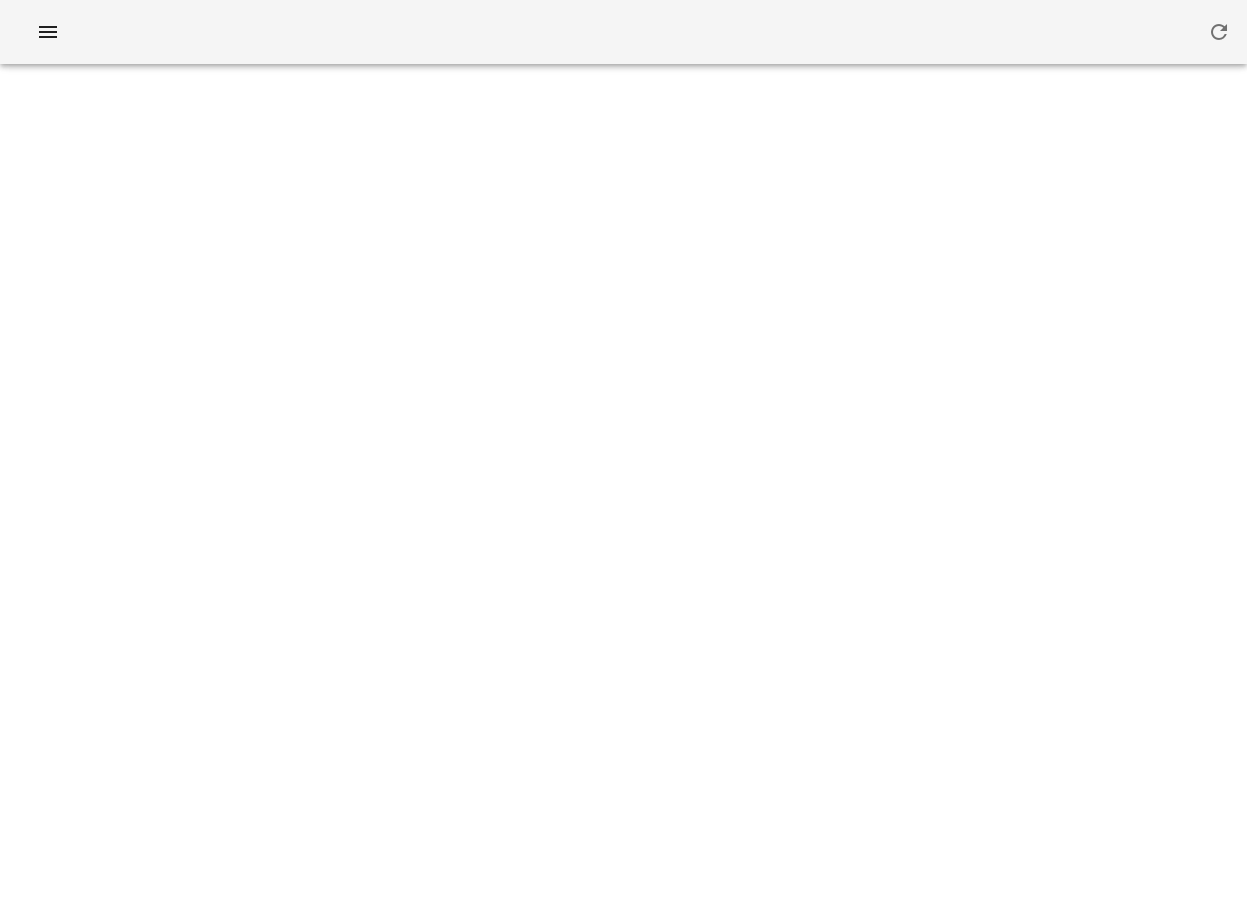 scroll, scrollTop: 0, scrollLeft: 0, axis: both 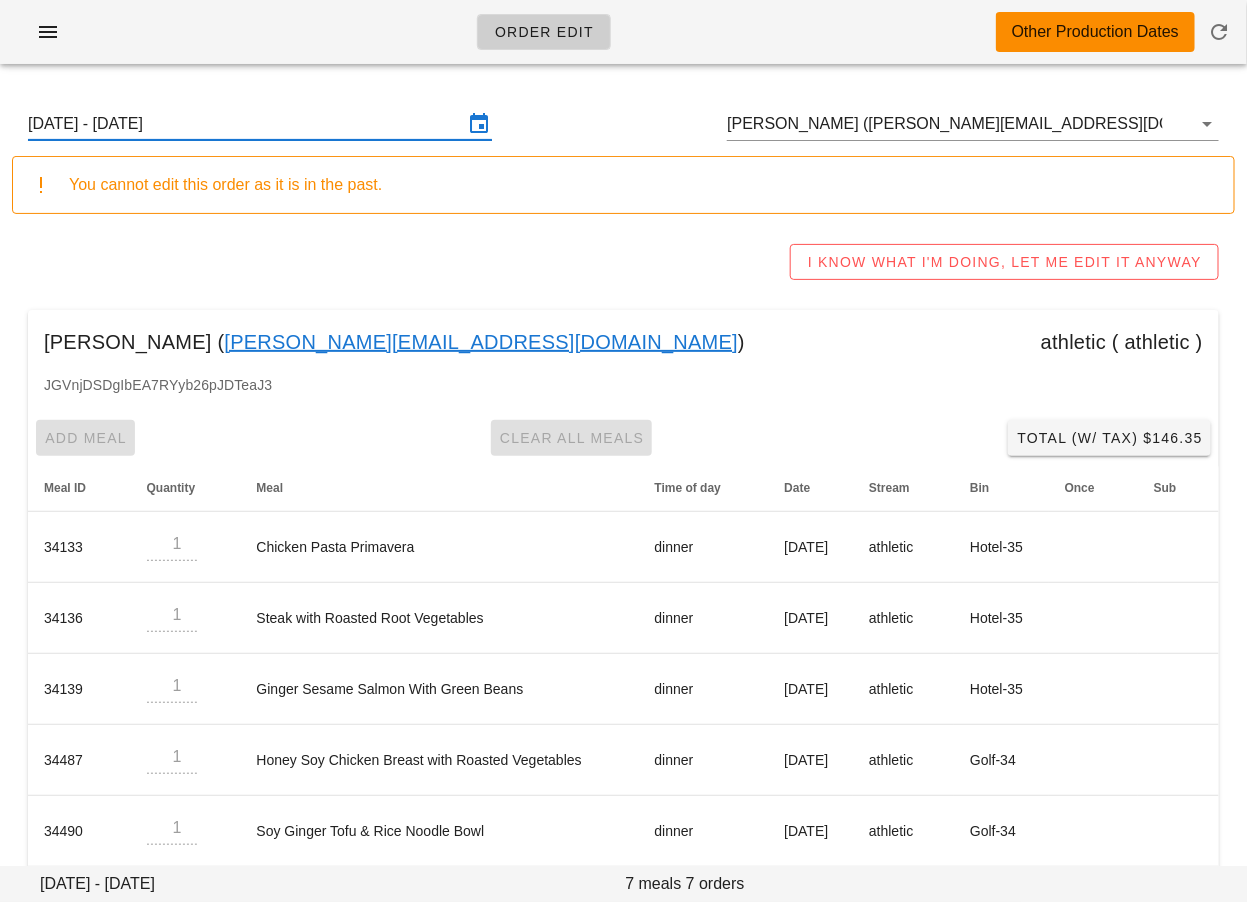 click on "[DATE] - [DATE]" at bounding box center (246, 124) 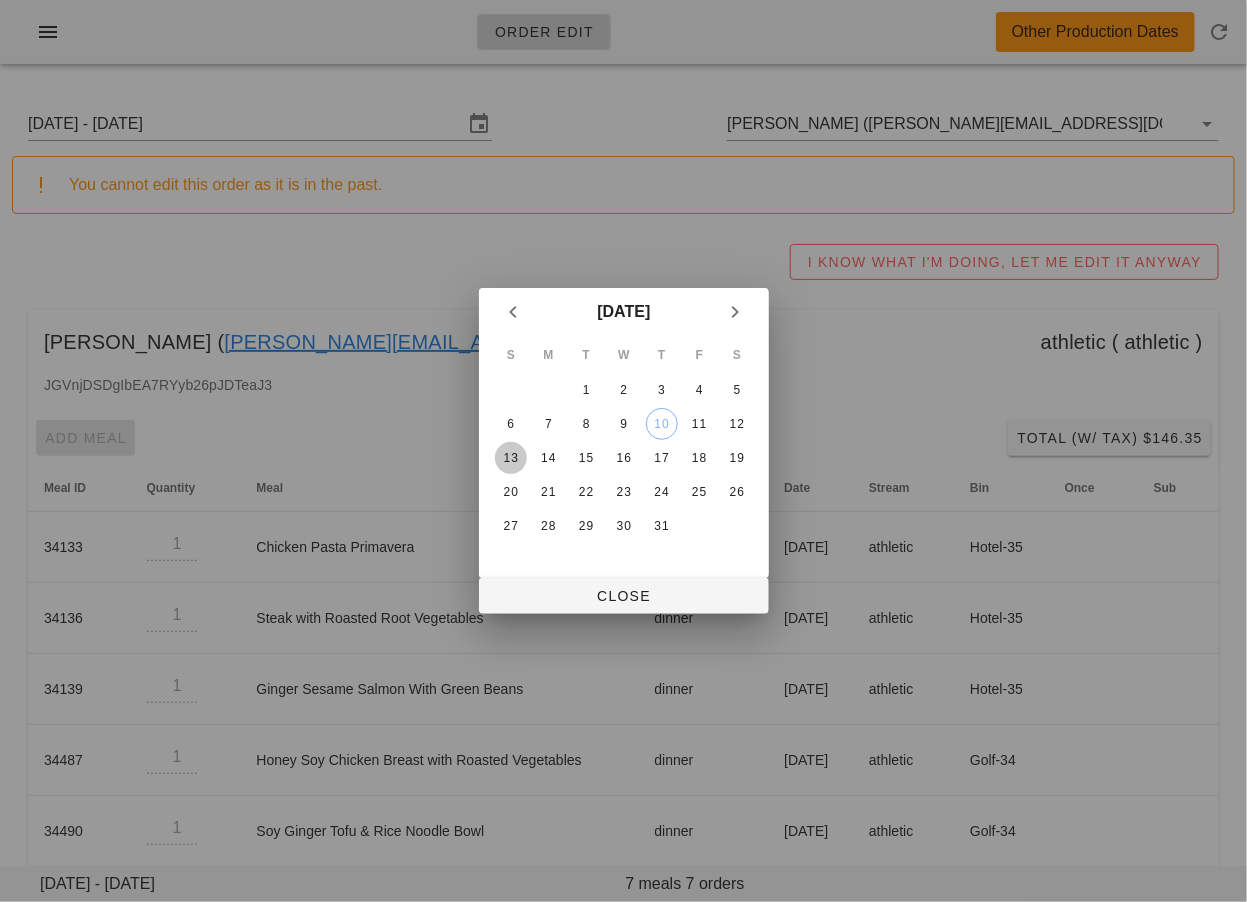 click on "13" at bounding box center [510, 458] 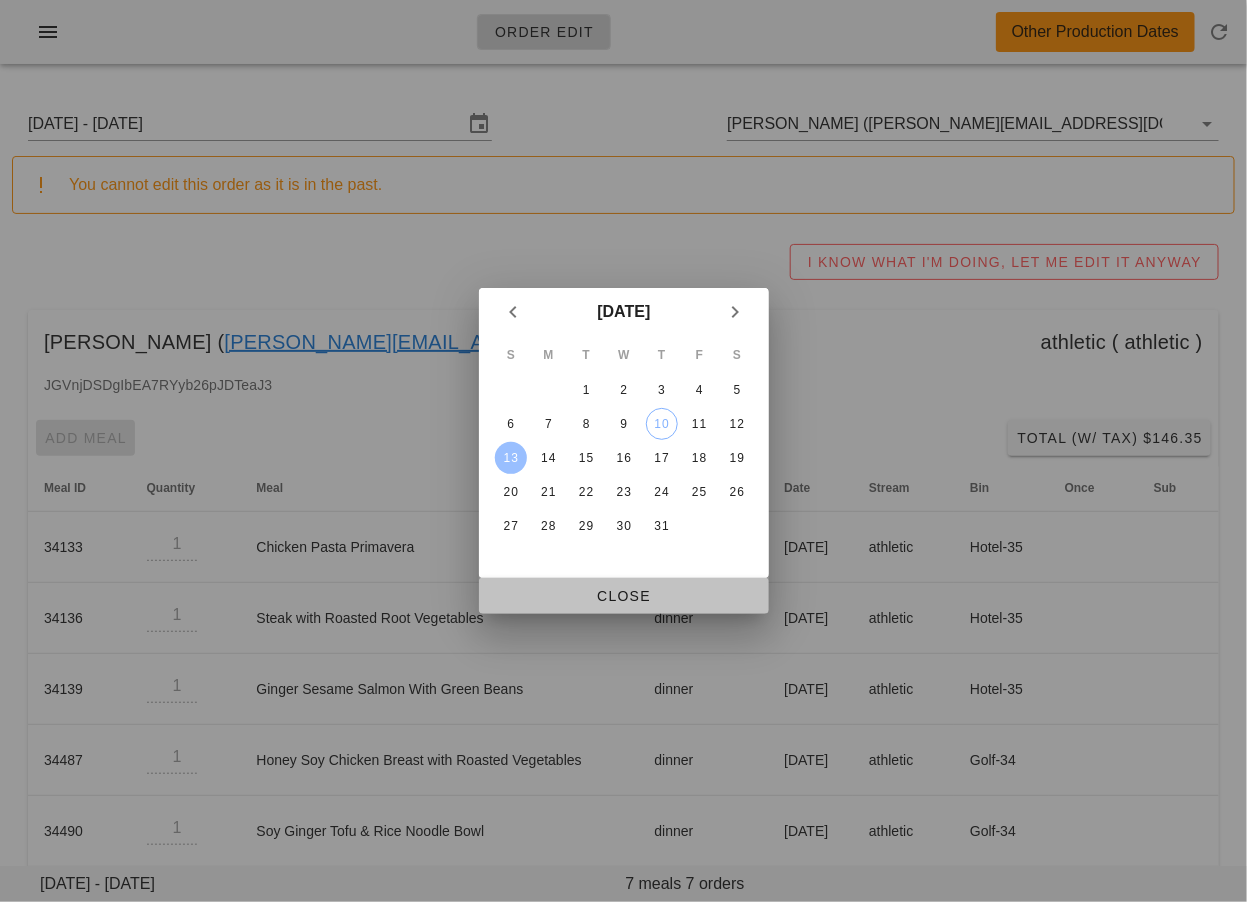 click on "Close" at bounding box center (624, 596) 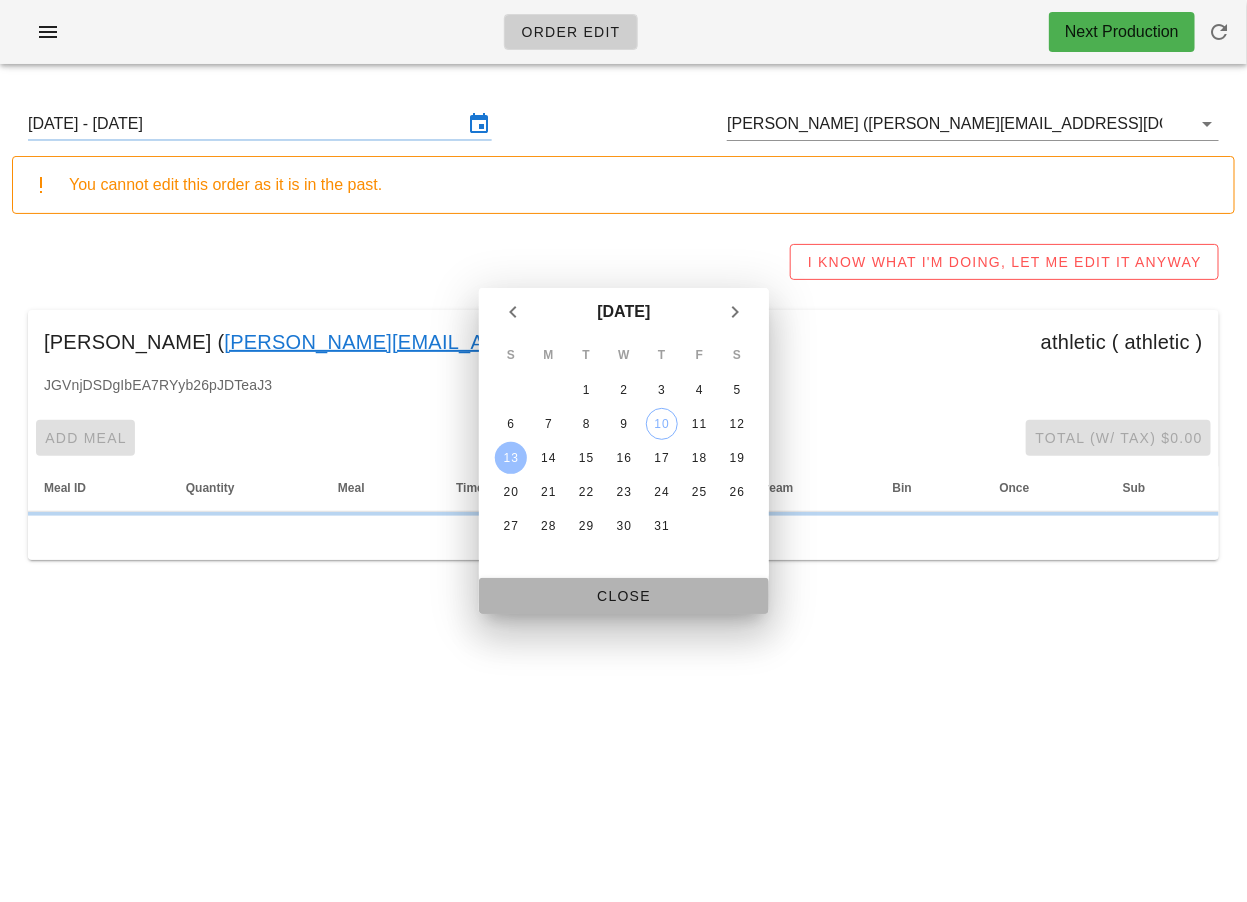 type on "Sunday July 13 - Saturday July 19" 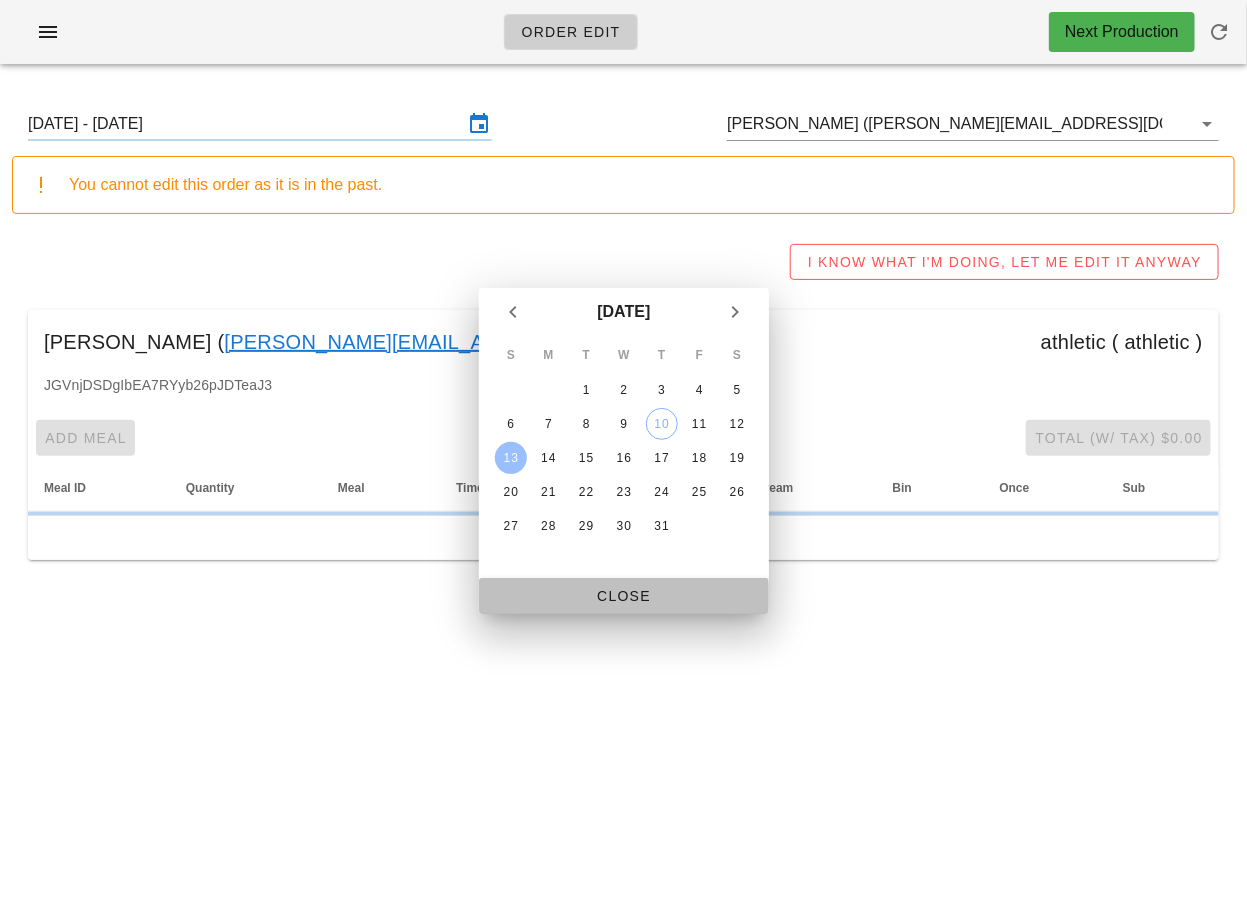 click on "Sunday July 13 - Saturday July 19 Benson Sung (Benson@sungstrategy.com) You cannot edit this order as it is in the past. I KNOW WHAT I'M DOING, LET ME EDIT IT ANYWAY   Benson Sung (  Benson@sungstrategy.com  )   athletic ( athletic )   JGVnjDSDgIbEA7RYyb26pJDTeaJ3  Add Meal  Clear All Meals   Total (w/ Tax) $0.00  Meal ID Quantity Meal Time of day Date Stream Bin Once Sub Loading items..." at bounding box center [623, 350] 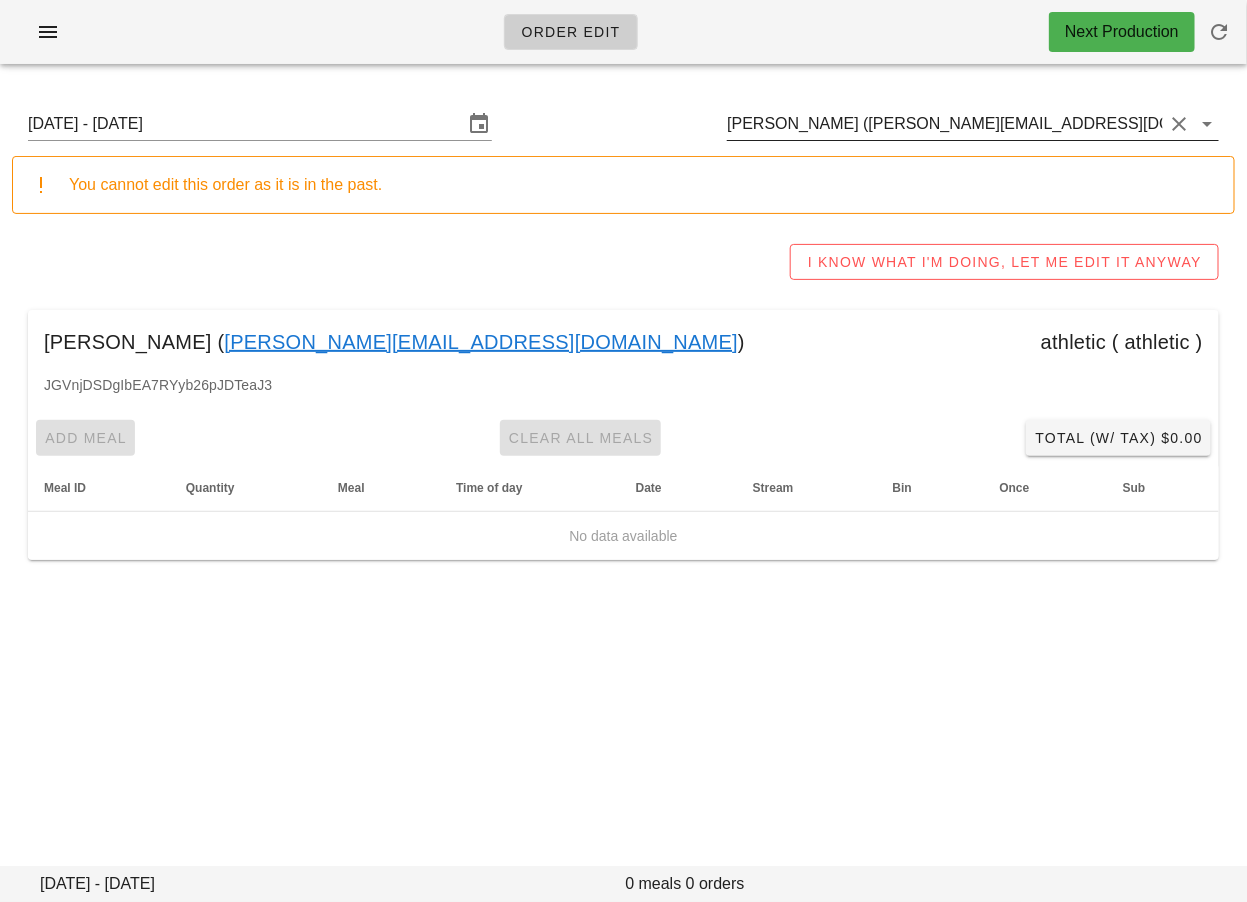 click on "Benson Sung (Benson@sungstrategy.com)" at bounding box center (945, 124) 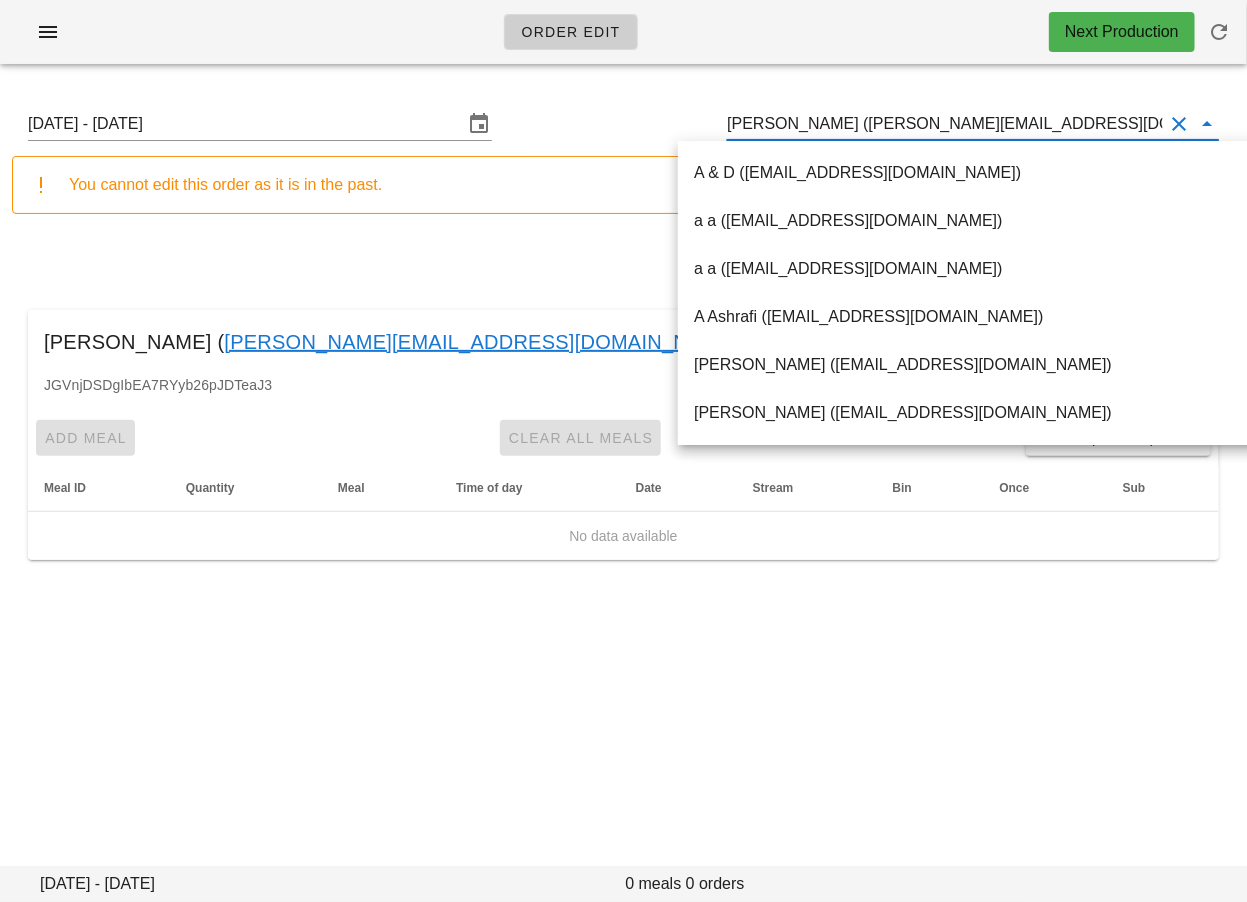 paste on "[EMAIL_ADDRESS][DOMAIN_NAME]" 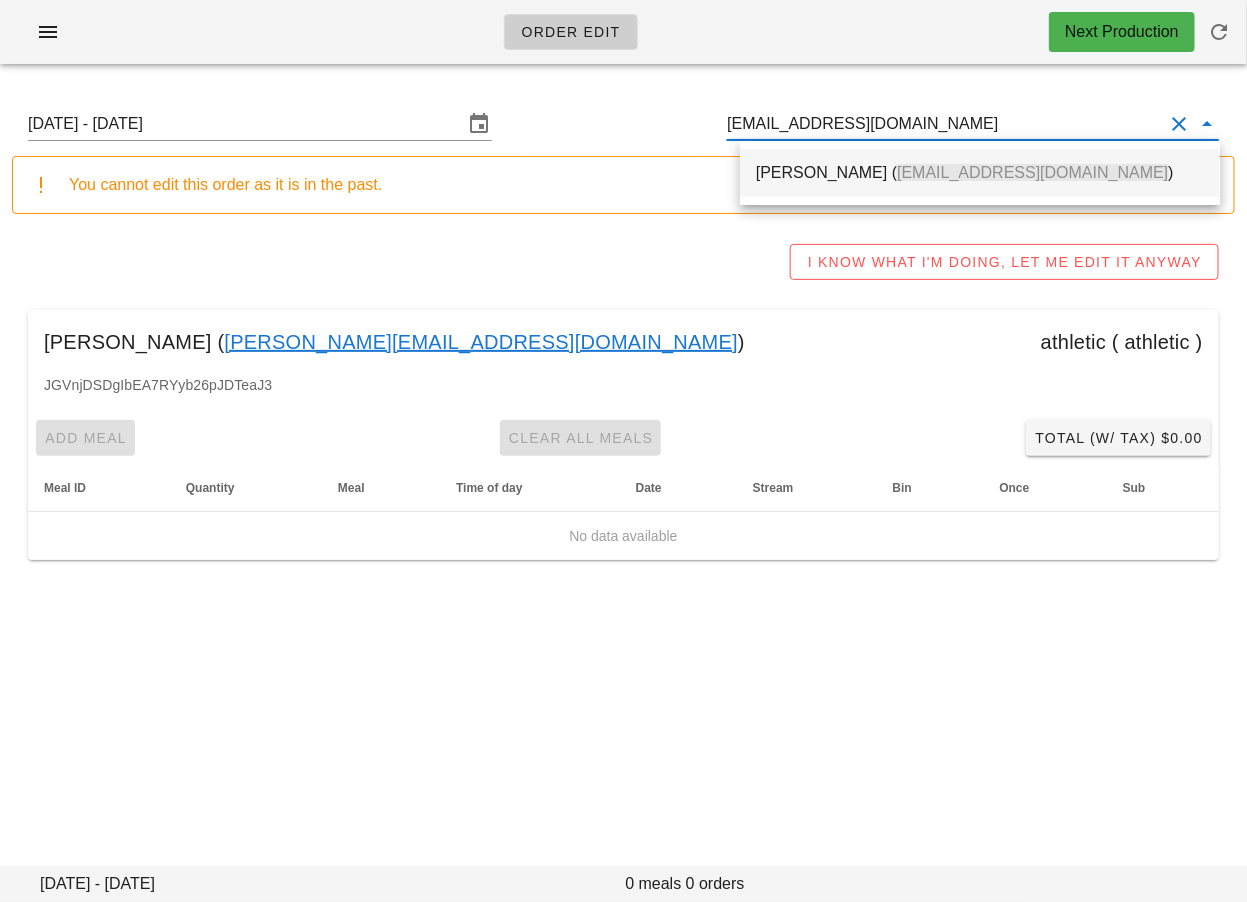 click on "Ruby Lauret ( Rubyroselauret@gmail.com )" at bounding box center [980, 172] 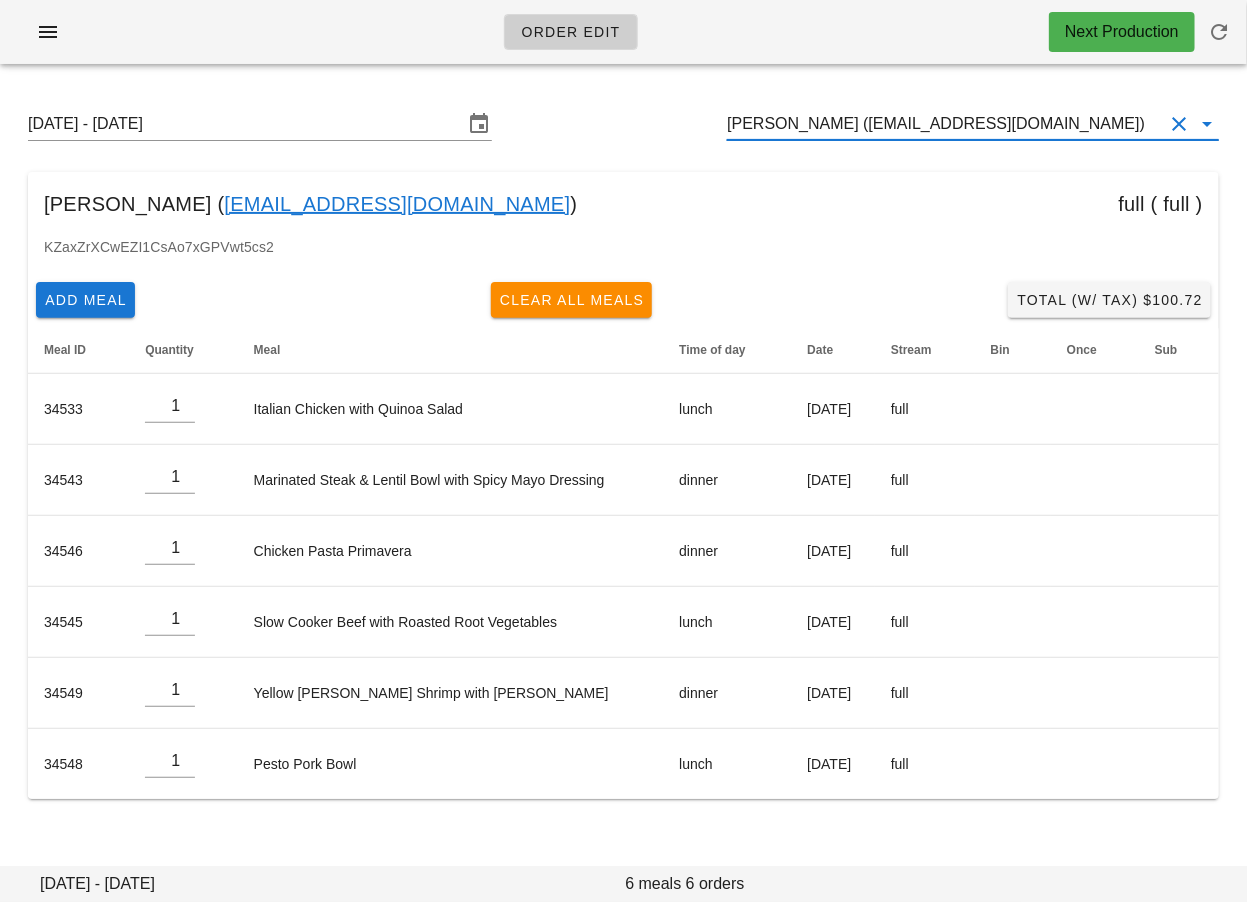 type on "[PERSON_NAME] ([EMAIL_ADDRESS][DOMAIN_NAME])" 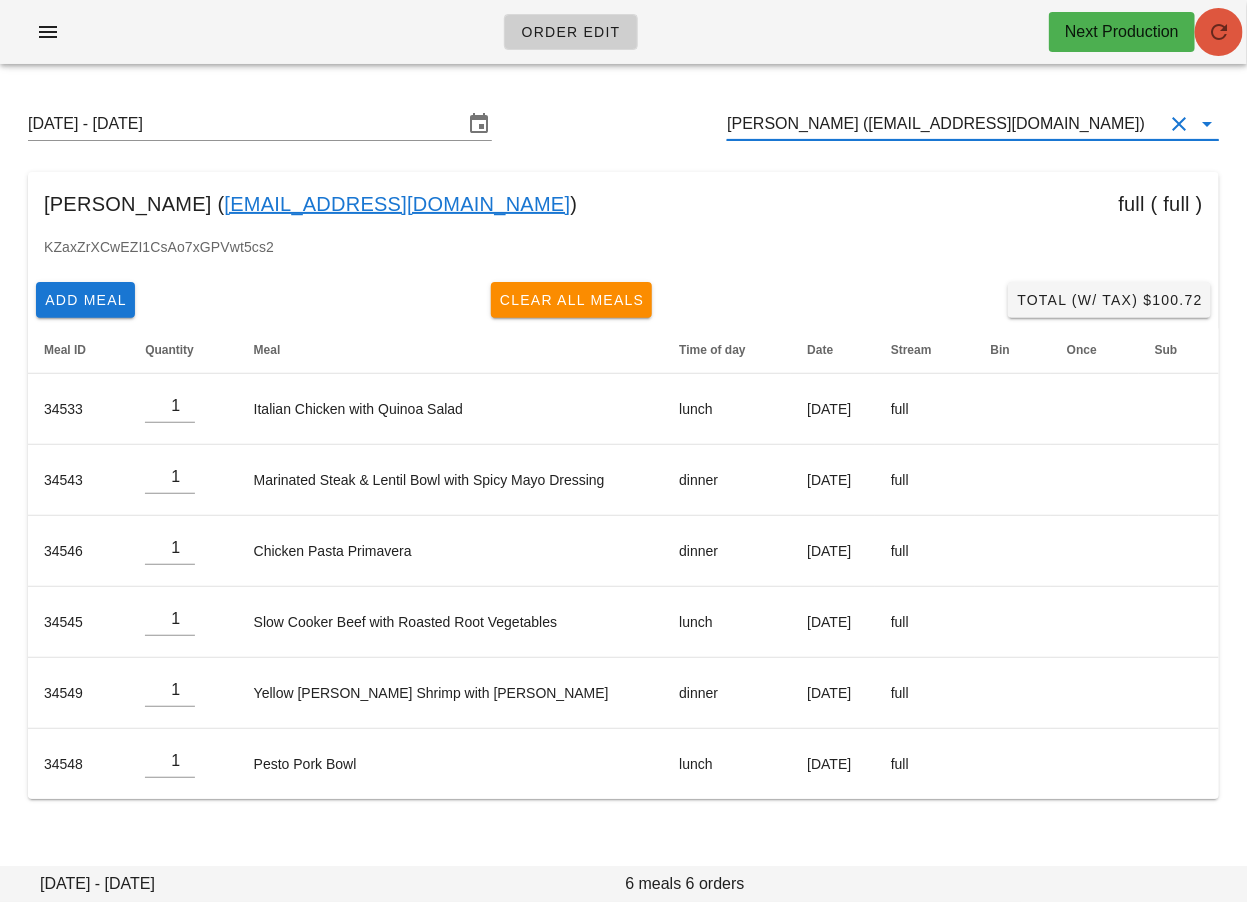 click at bounding box center [1219, 32] 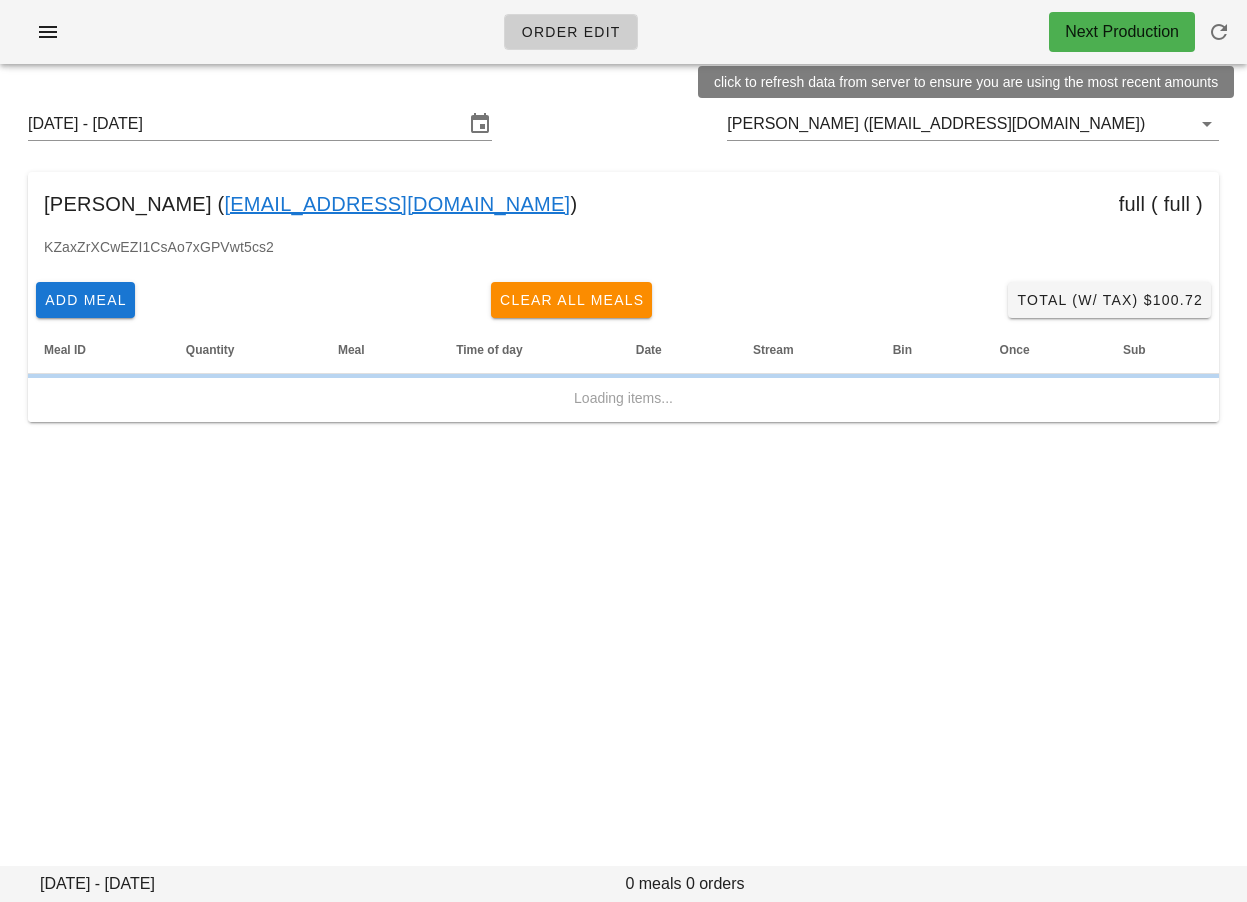 scroll, scrollTop: 0, scrollLeft: 0, axis: both 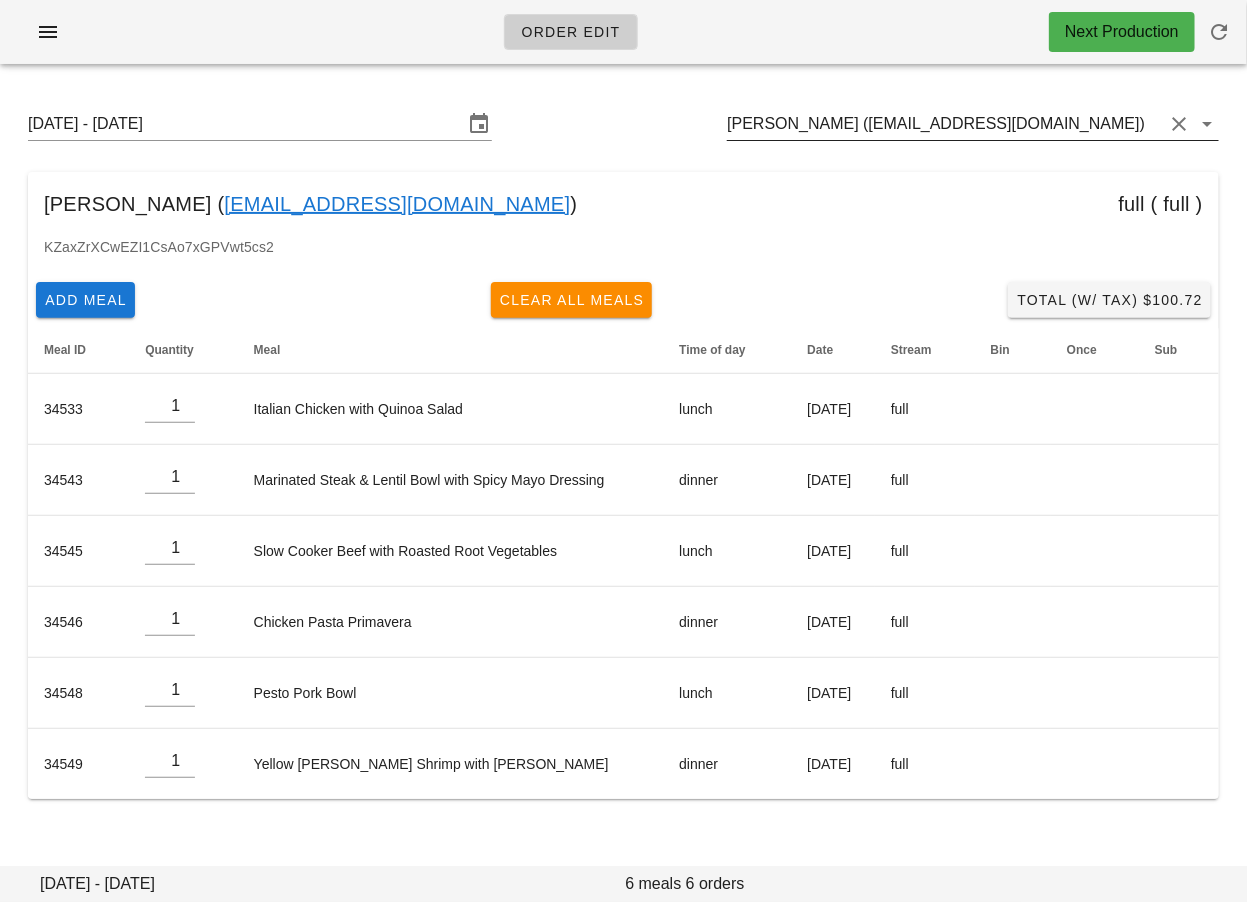 click on "Ruby Lauret (Rubyroselauret@gmail.com)" at bounding box center (945, 124) 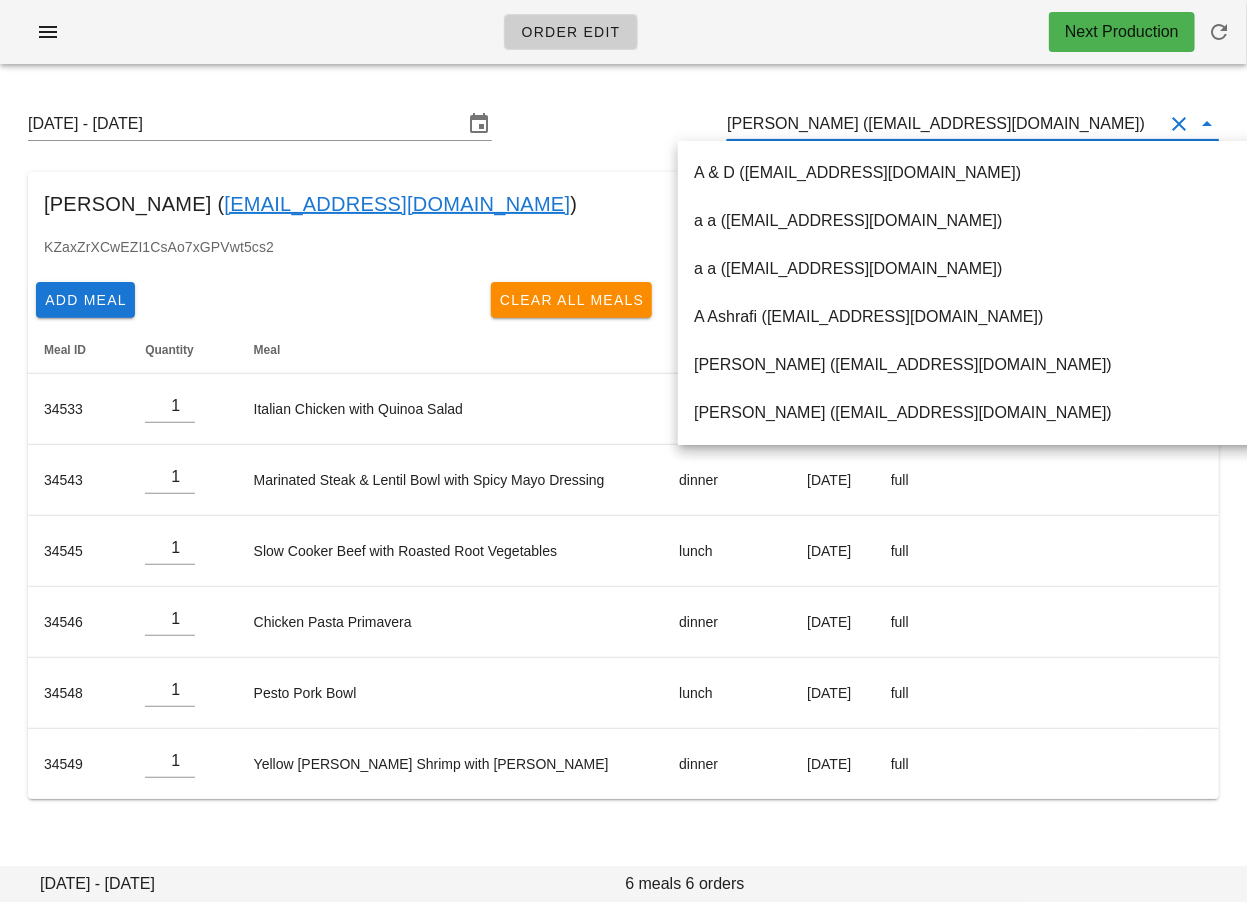 click on "[PERSON_NAME] ([EMAIL_ADDRESS][DOMAIN_NAME])" at bounding box center (945, 124) 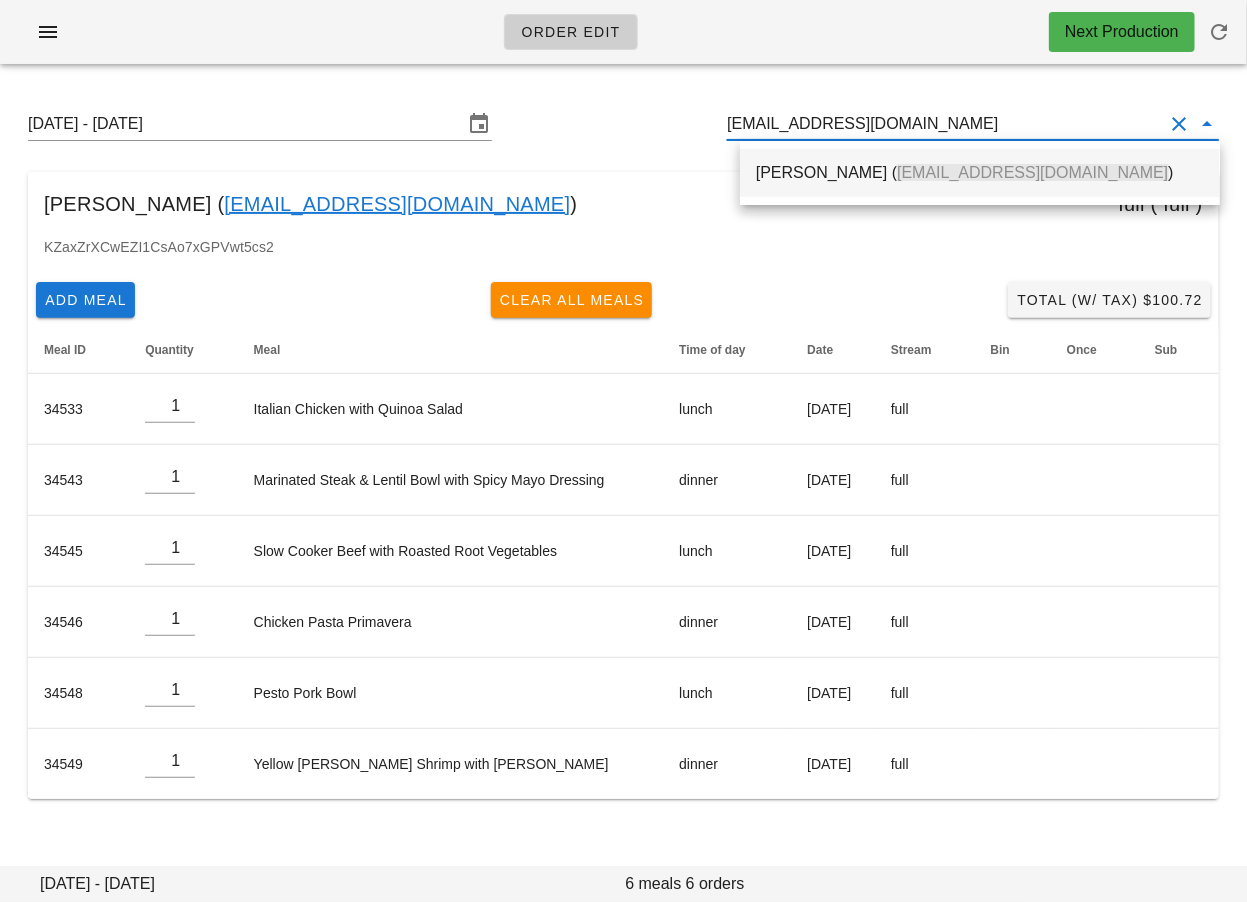 click on "Gene Chen ( gene.ccx+fed@gmail.com )" at bounding box center (980, 172) 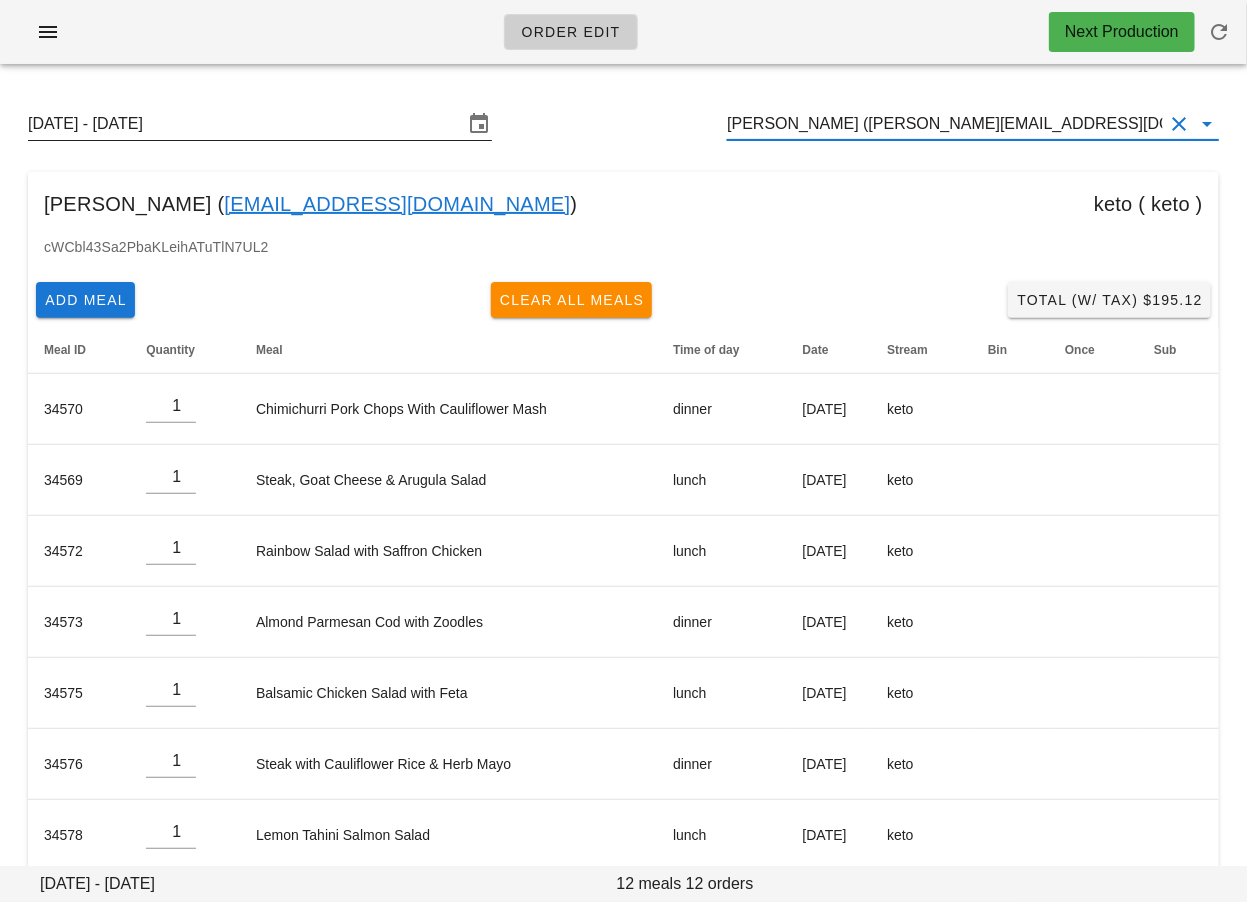 type on "Gene Chen (gene.ccx+fed@gmail.com)" 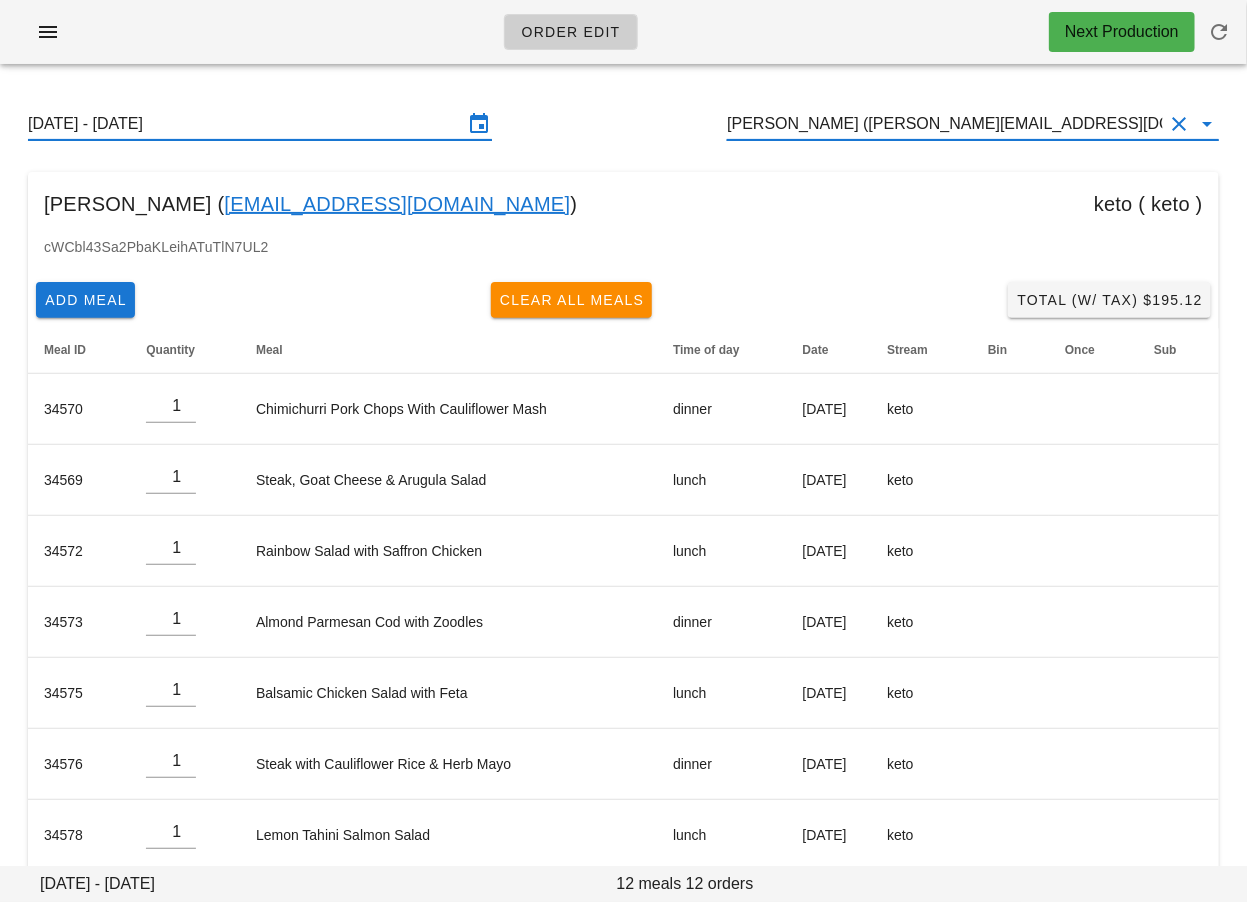click on "Sunday July 13 - Saturday July 19" at bounding box center [246, 124] 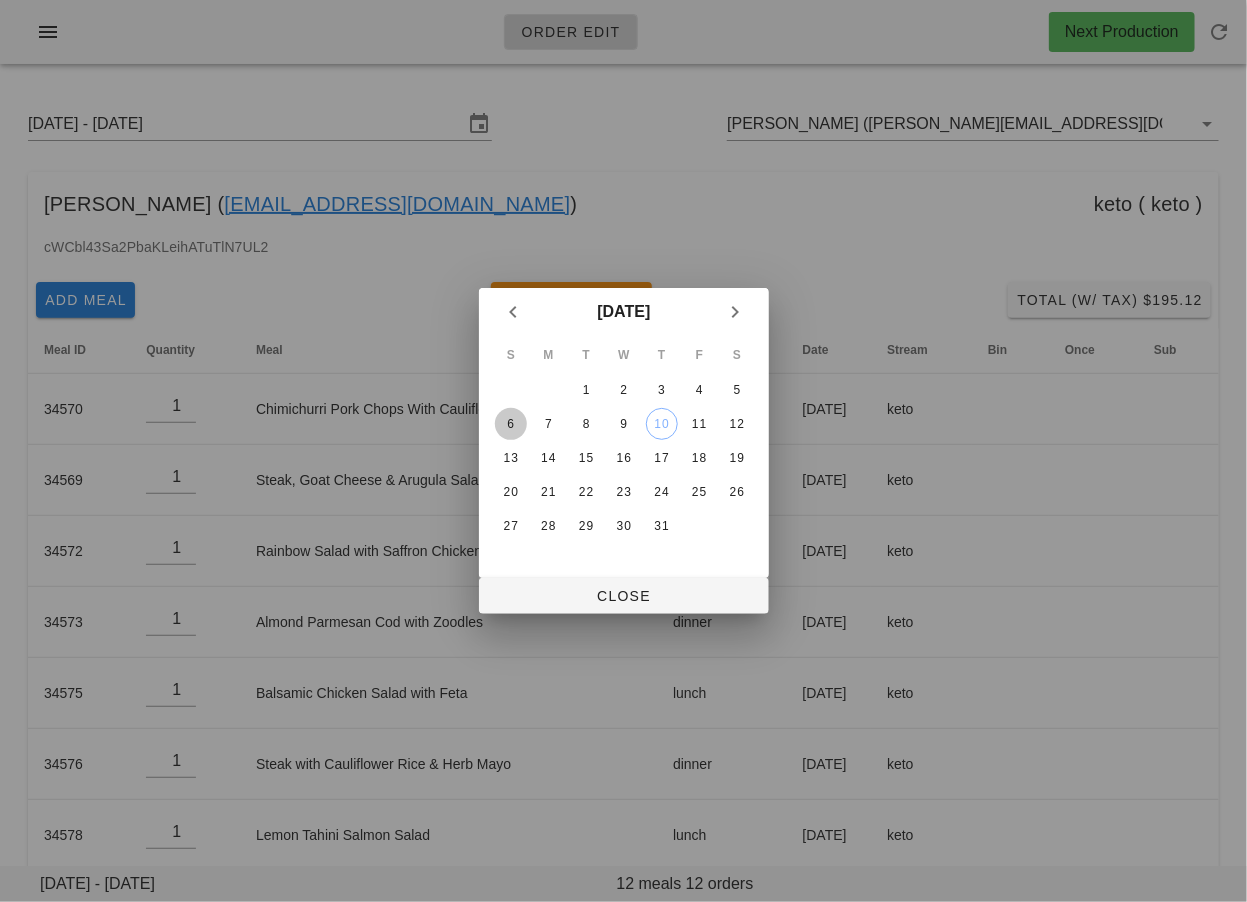 click on "6" at bounding box center [510, 424] 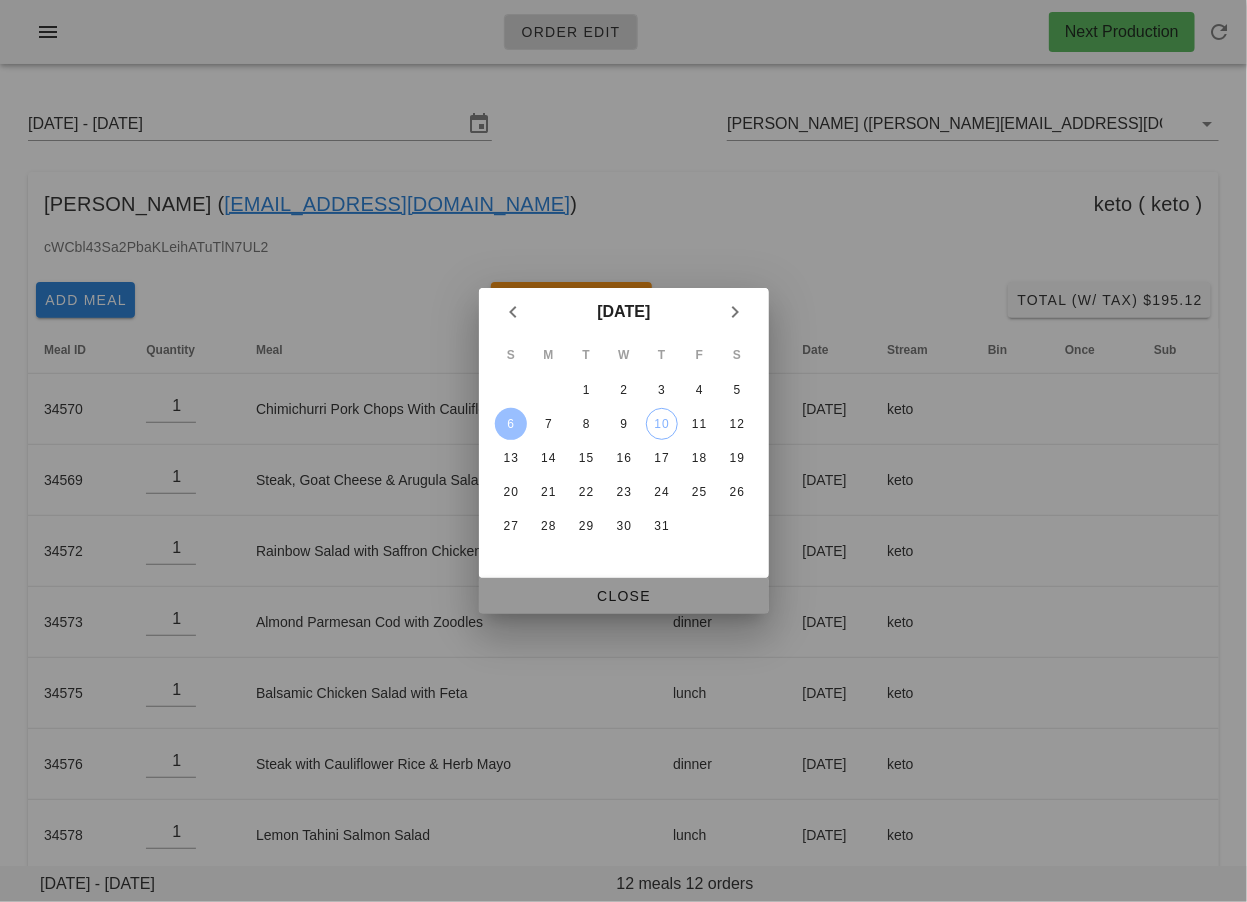 click on "Close" at bounding box center (624, 596) 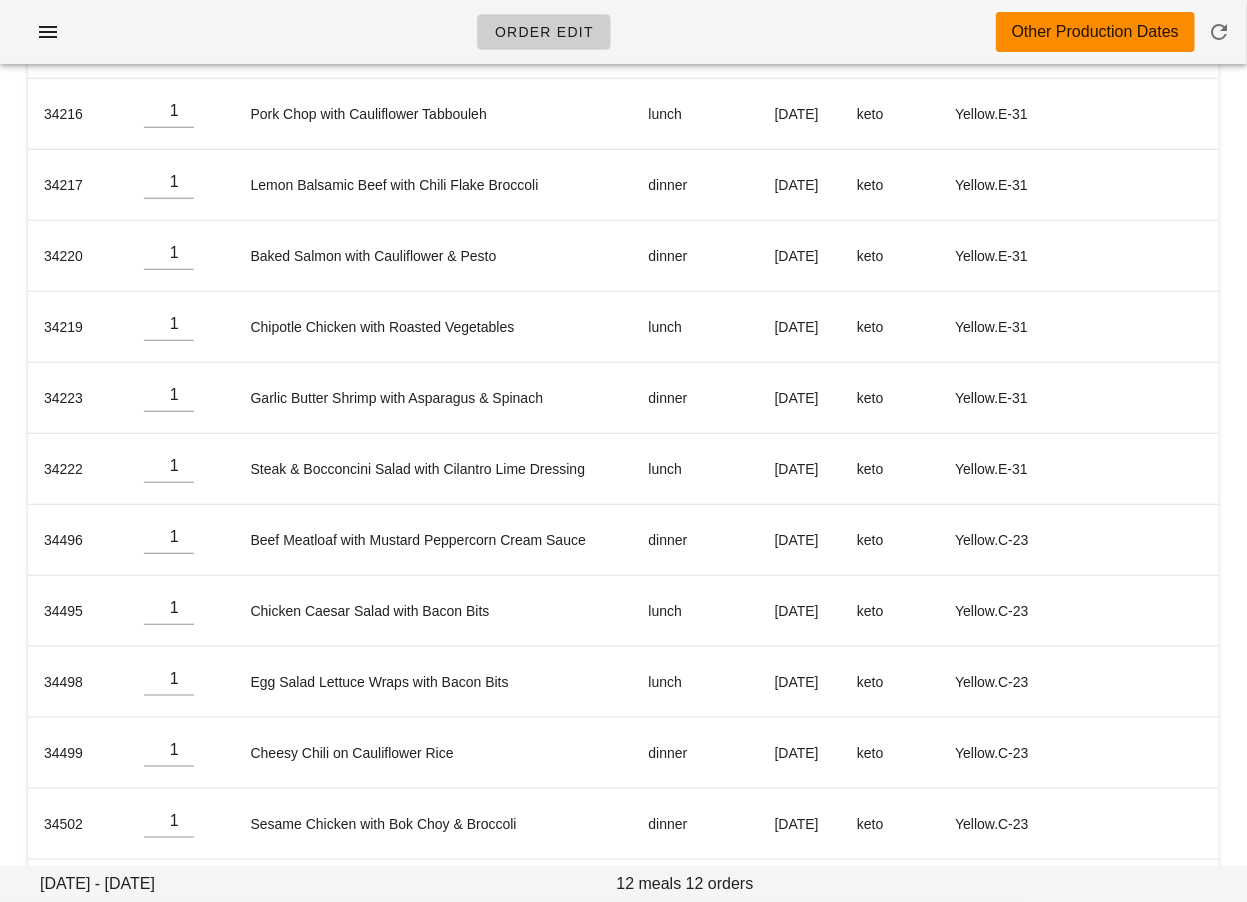 scroll, scrollTop: 378, scrollLeft: 0, axis: vertical 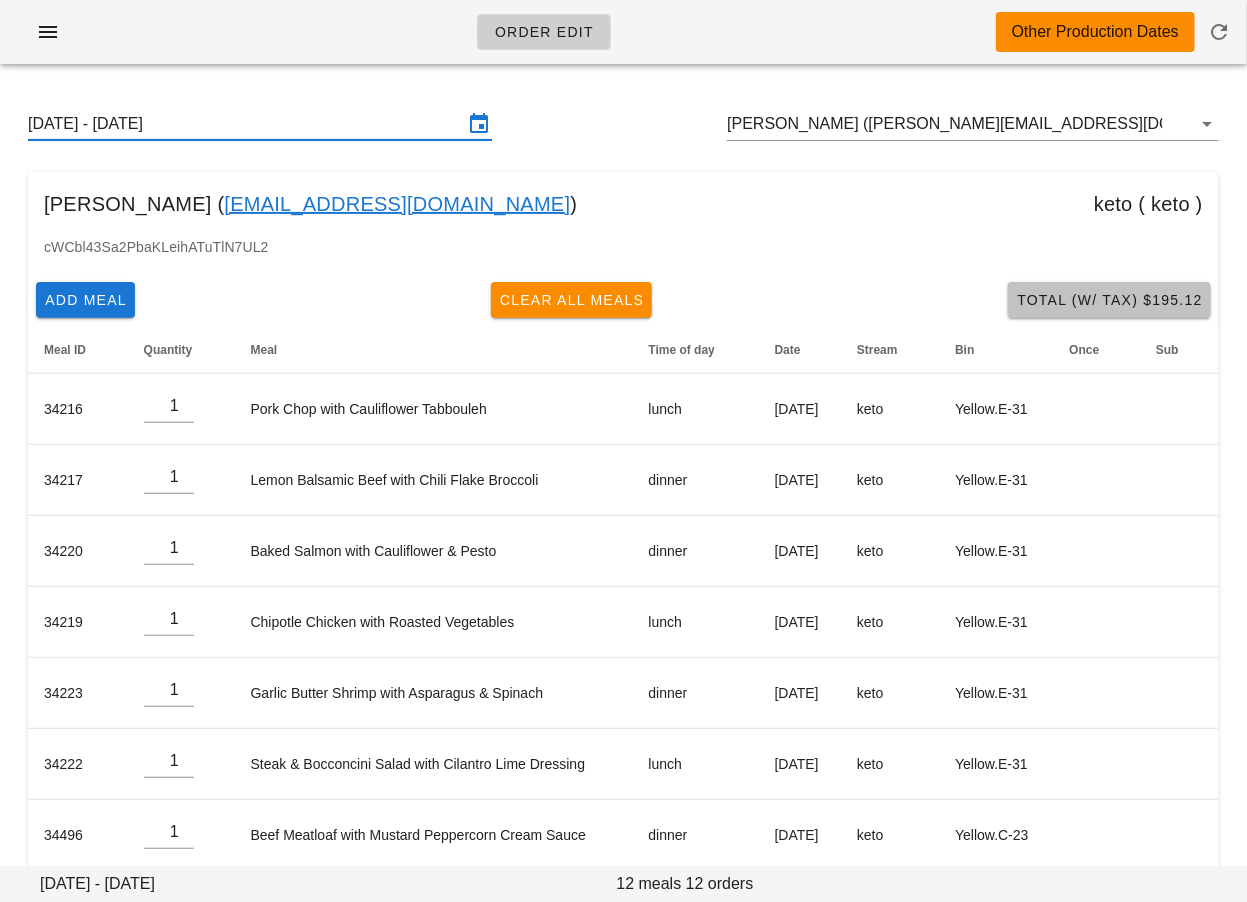 click on "Total (w/ Tax) $195.12" at bounding box center (1109, 300) 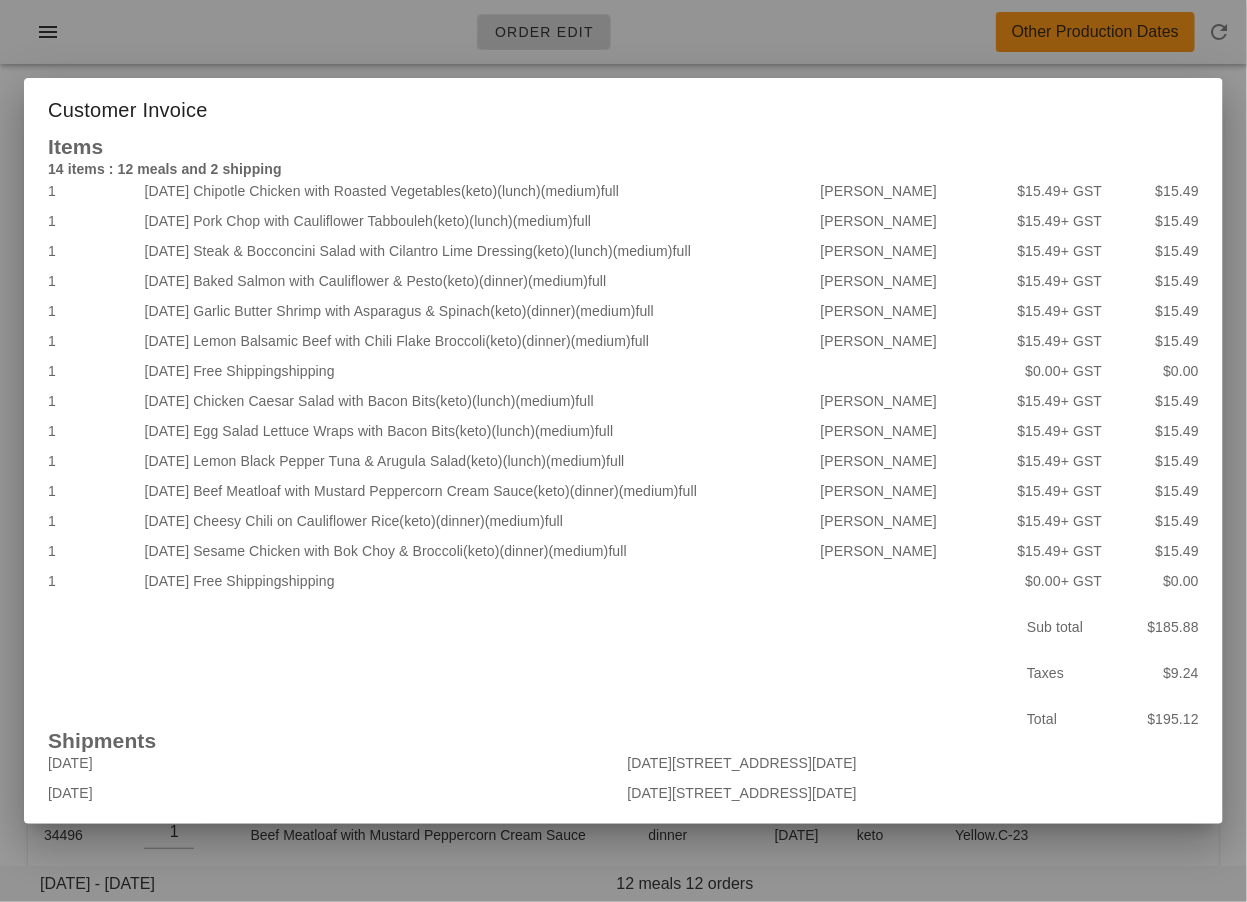 click at bounding box center (623, 451) 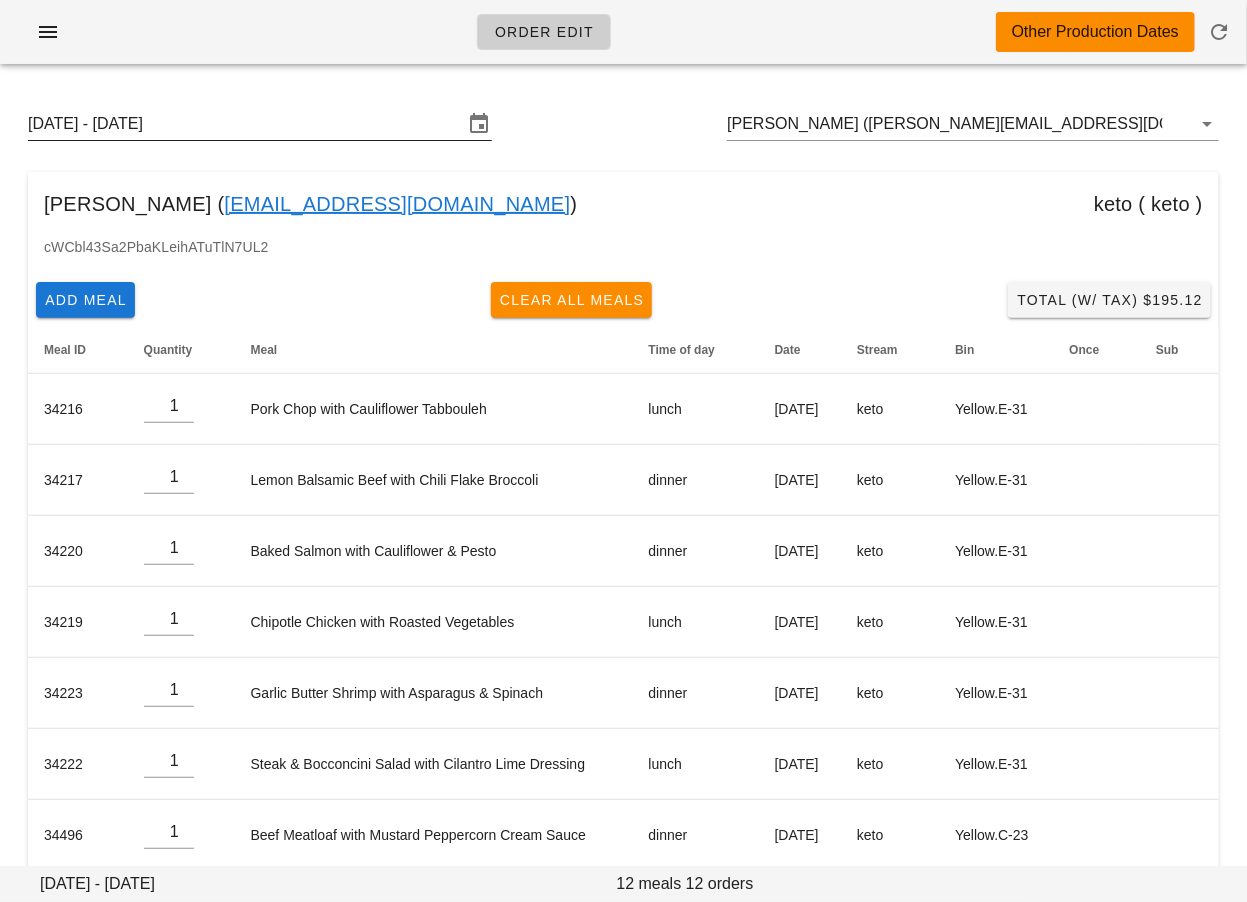click on "Sunday July 6 - Saturday July 12" at bounding box center [246, 124] 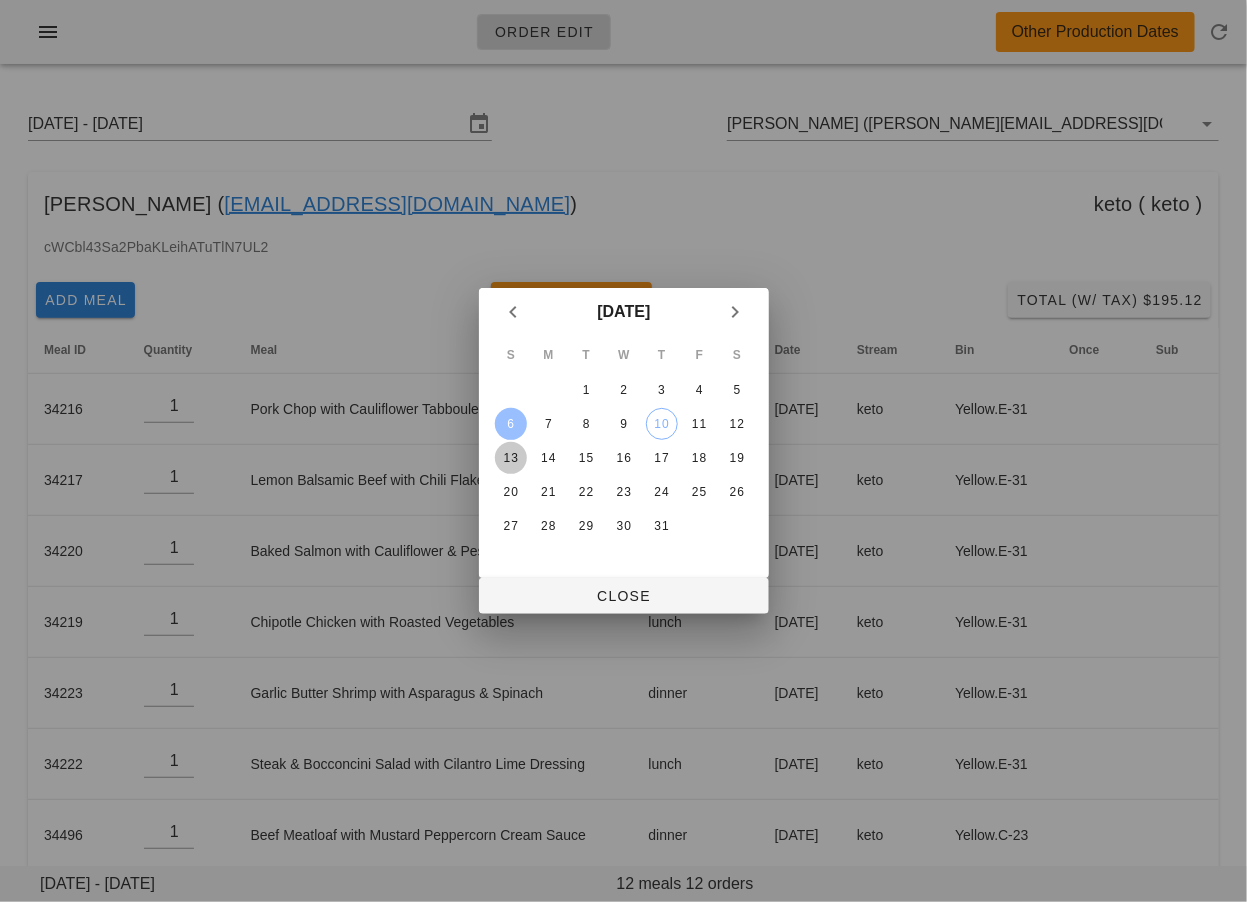 click on "13" at bounding box center (510, 458) 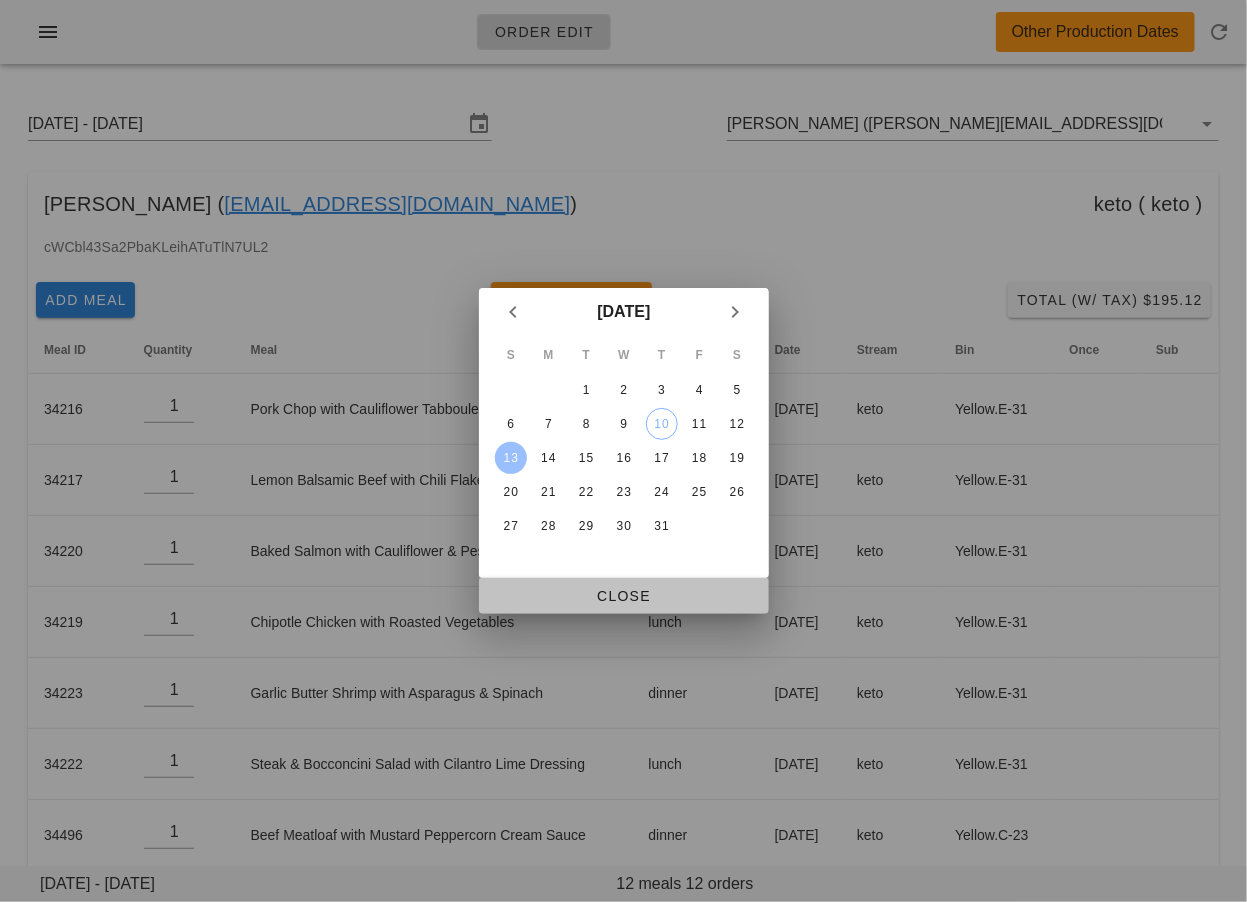 click on "Close" at bounding box center (624, 596) 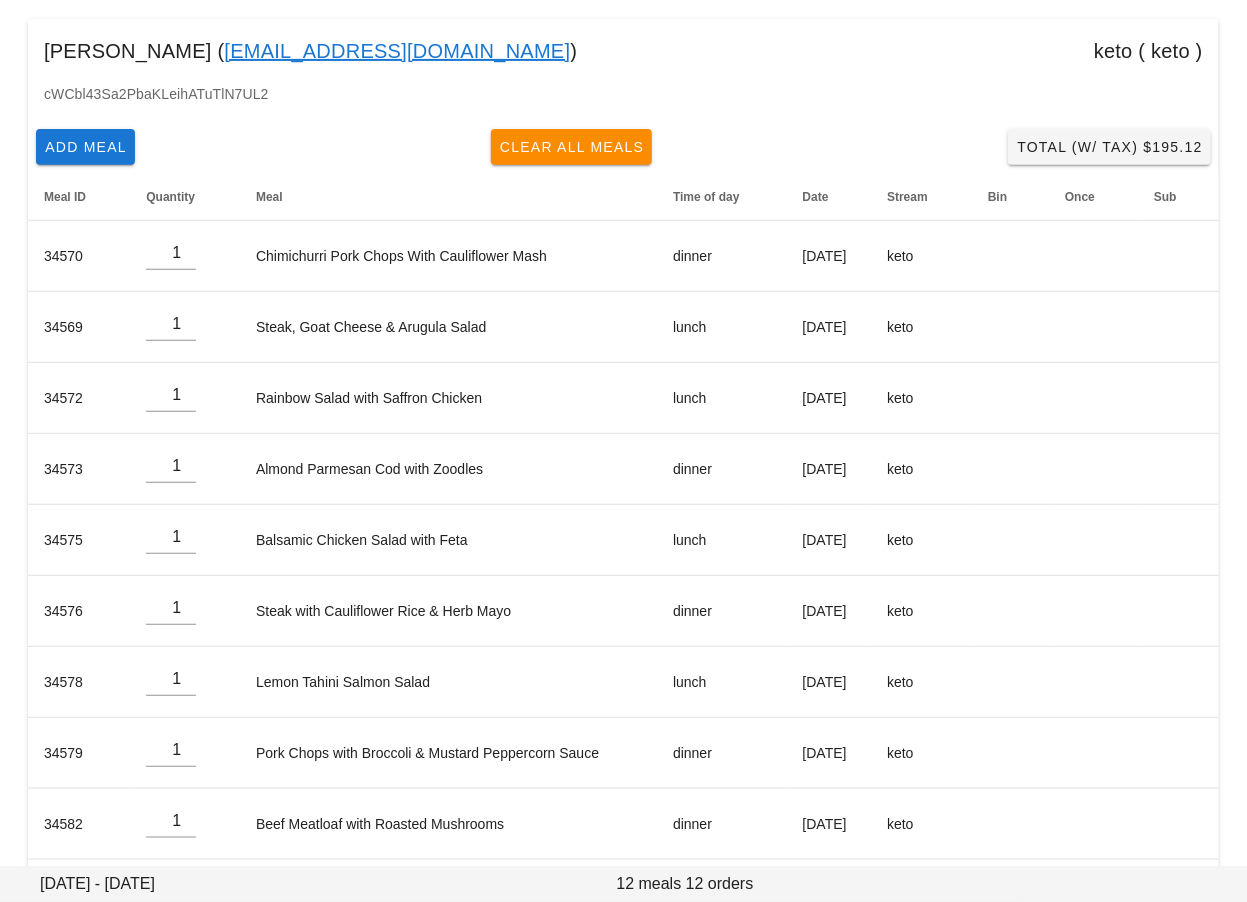 scroll, scrollTop: 0, scrollLeft: 0, axis: both 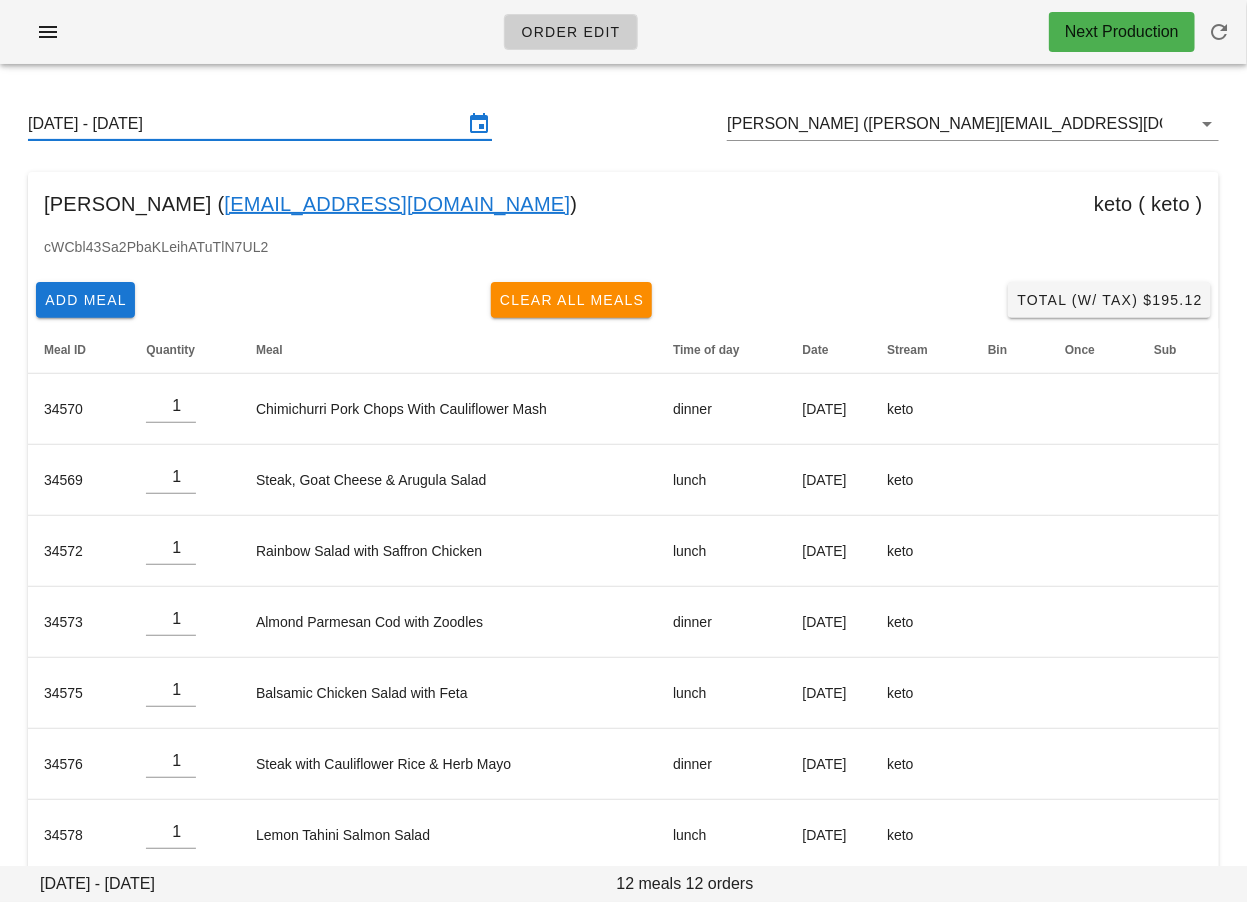 click on "[DATE] - [DATE]" at bounding box center [246, 124] 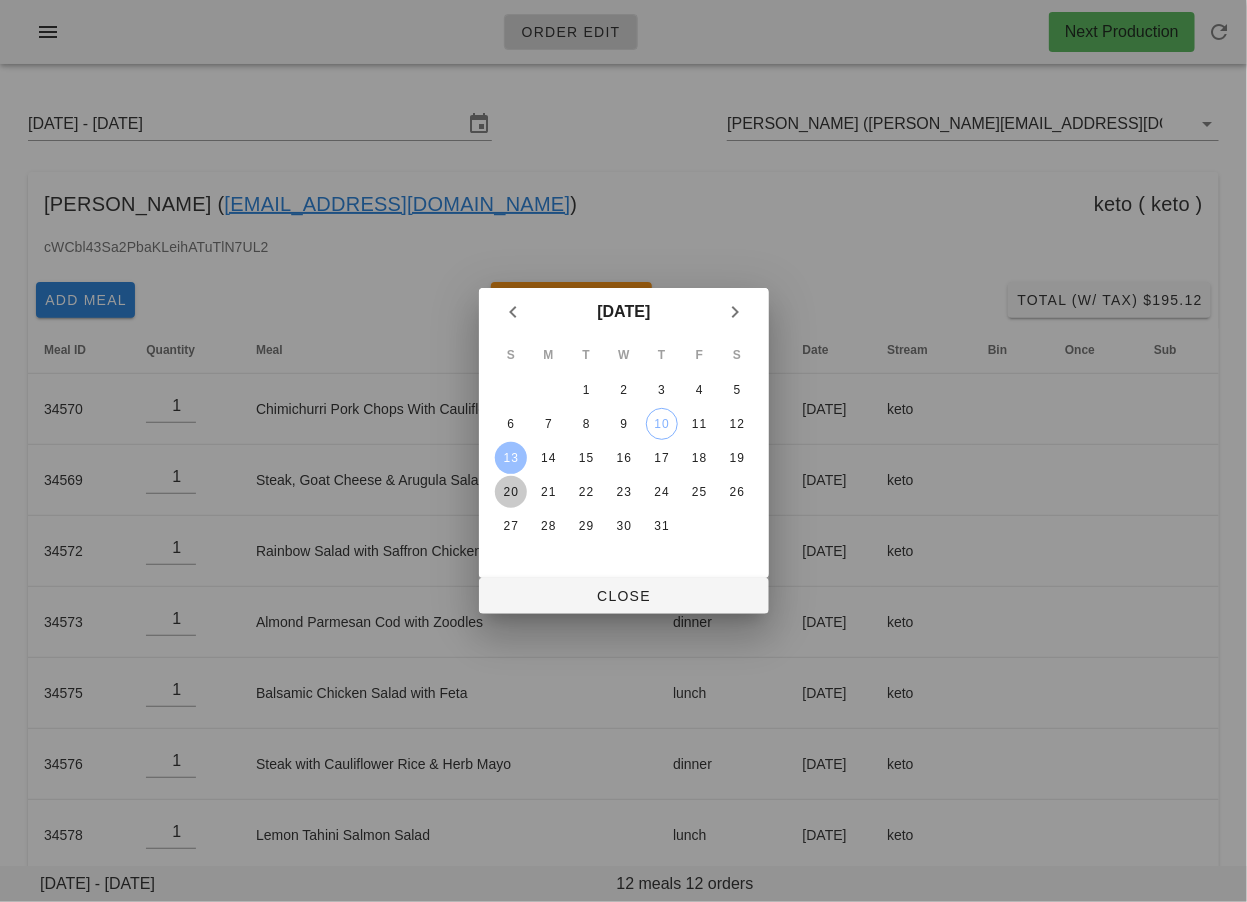click on "20" at bounding box center [510, 492] 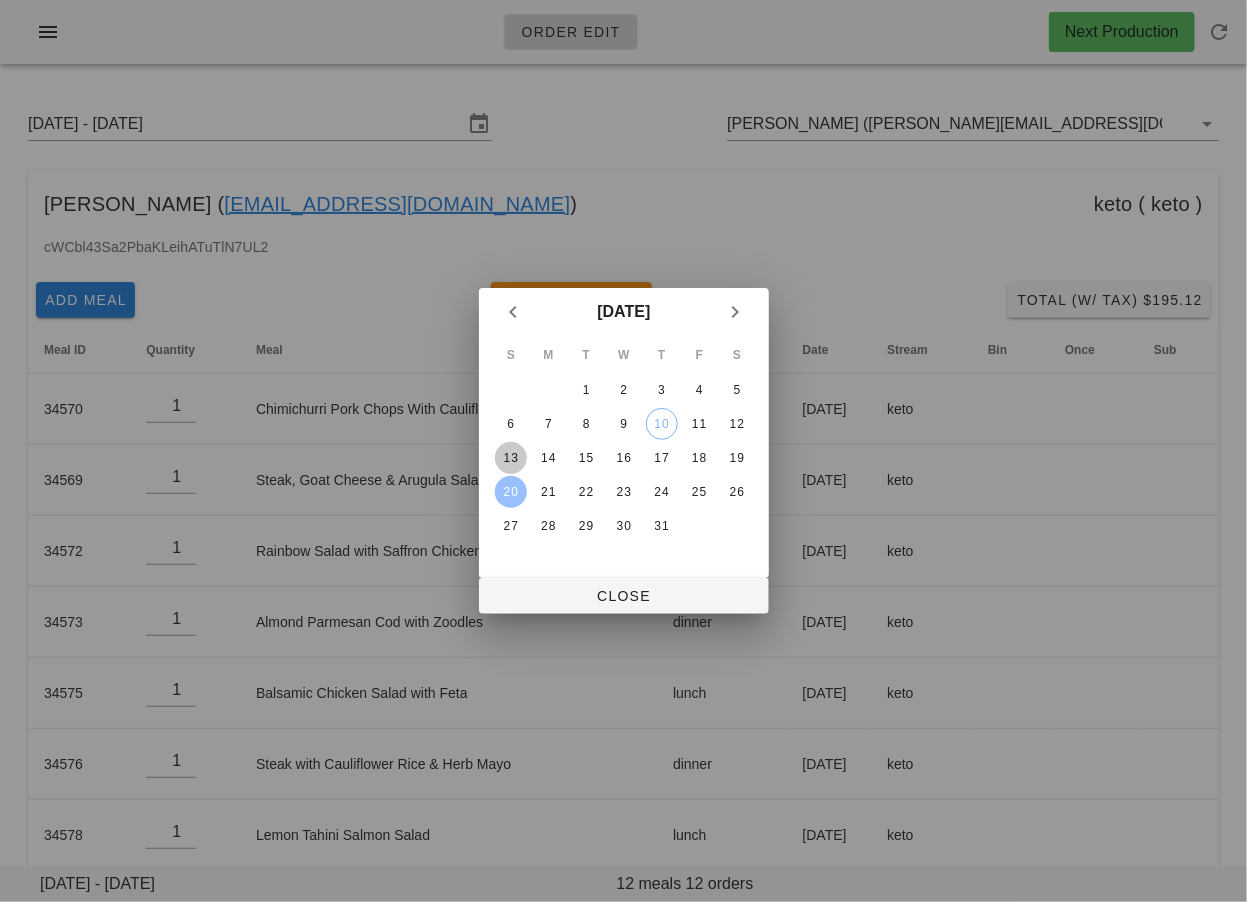 click on "13" at bounding box center (510, 458) 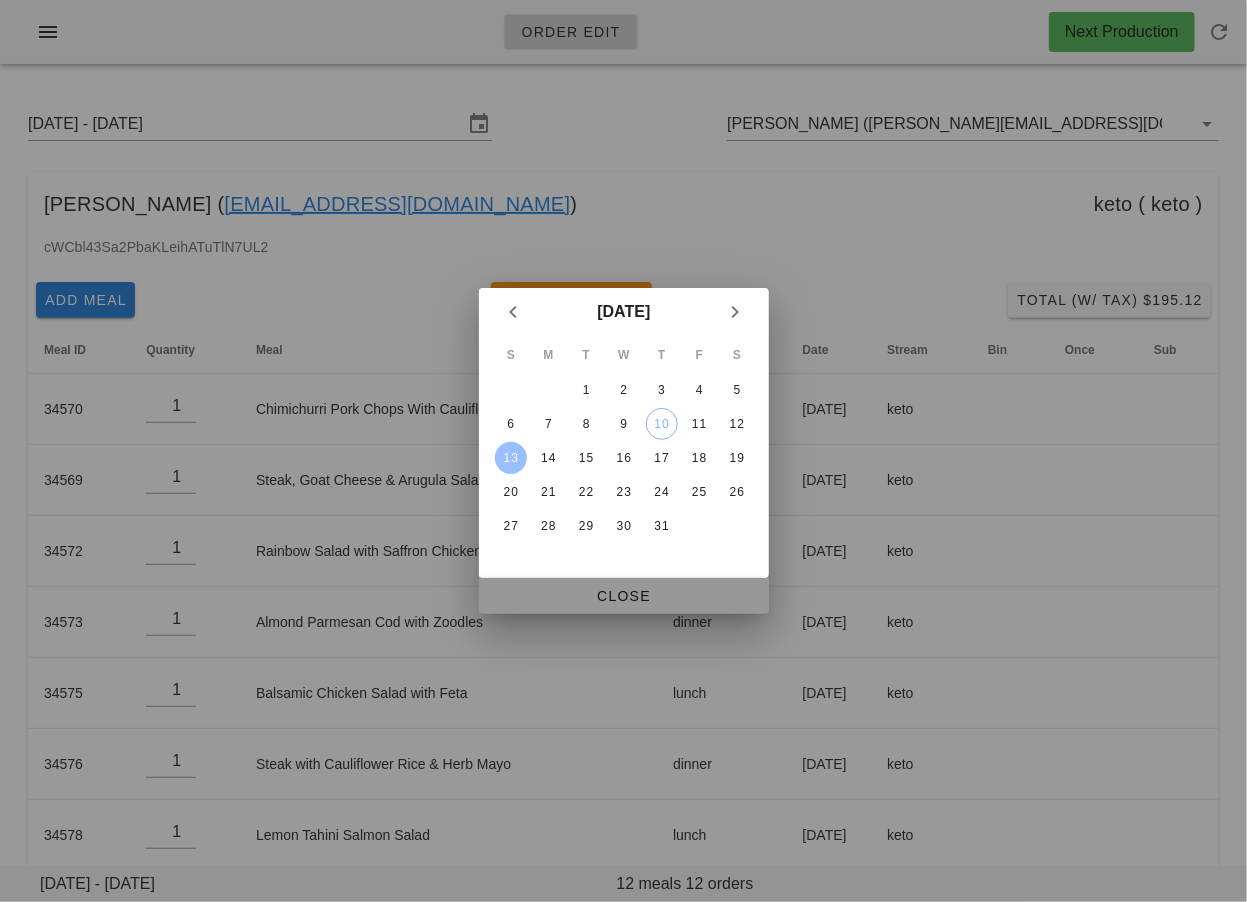 click on "Close" at bounding box center [624, 596] 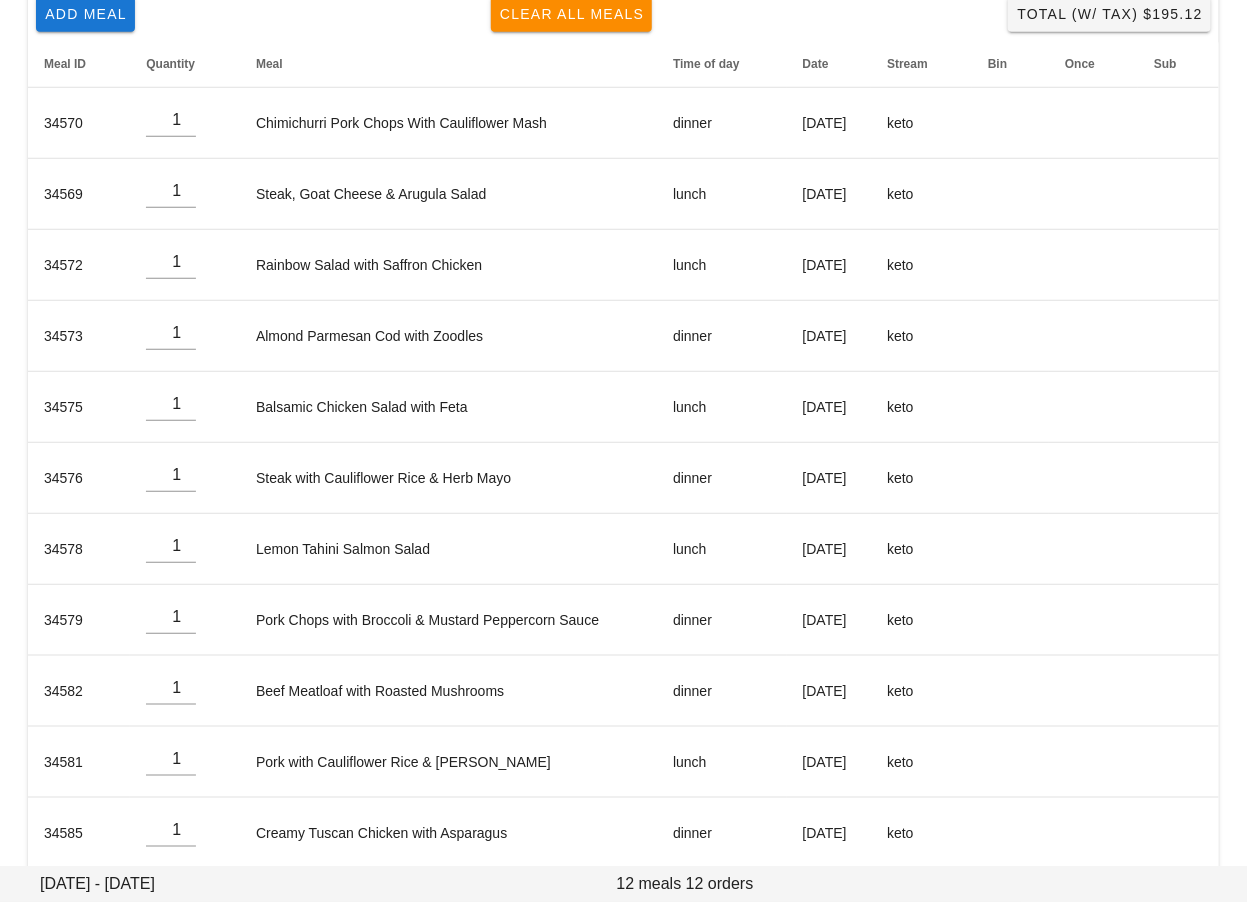 scroll, scrollTop: 378, scrollLeft: 0, axis: vertical 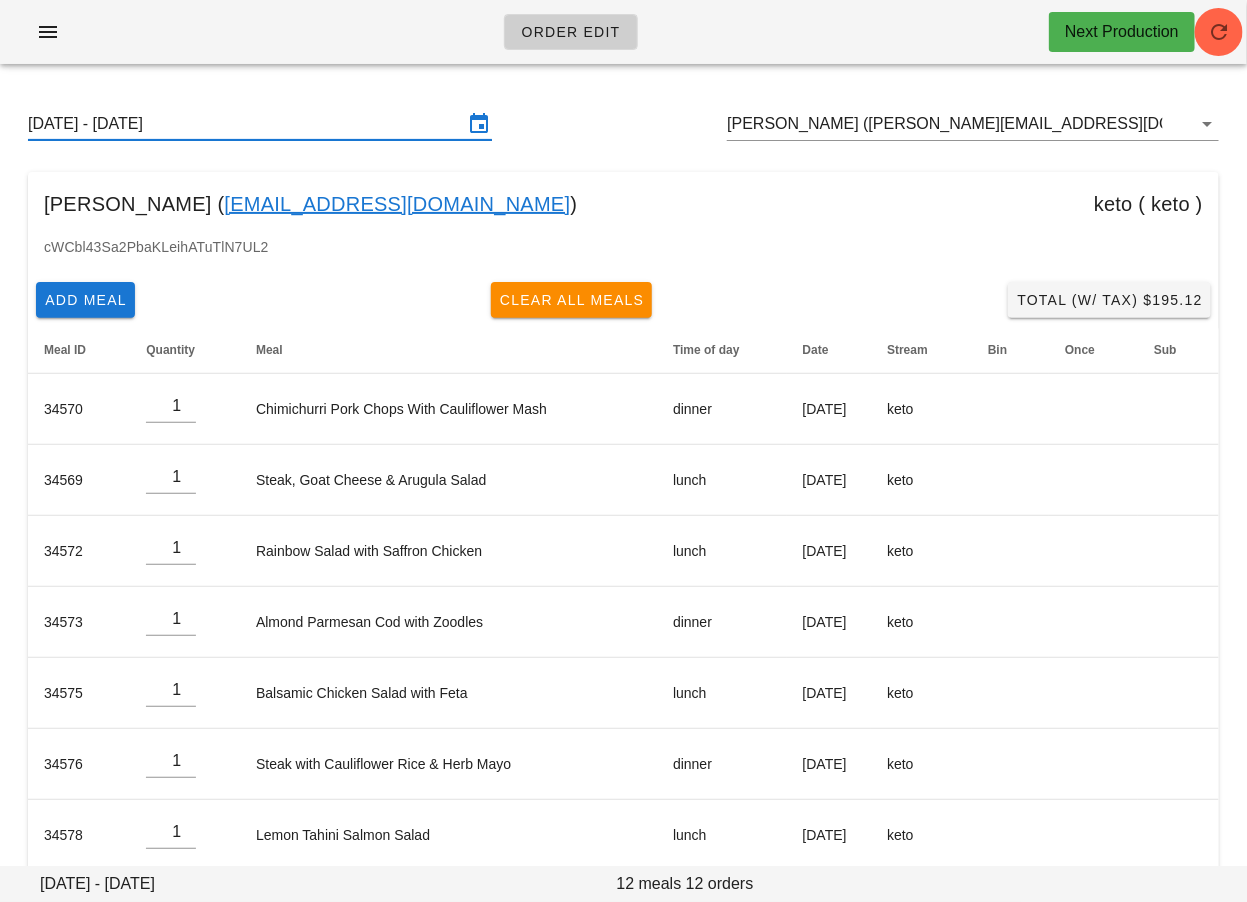 click on "[DATE] - [DATE]" at bounding box center (246, 124) 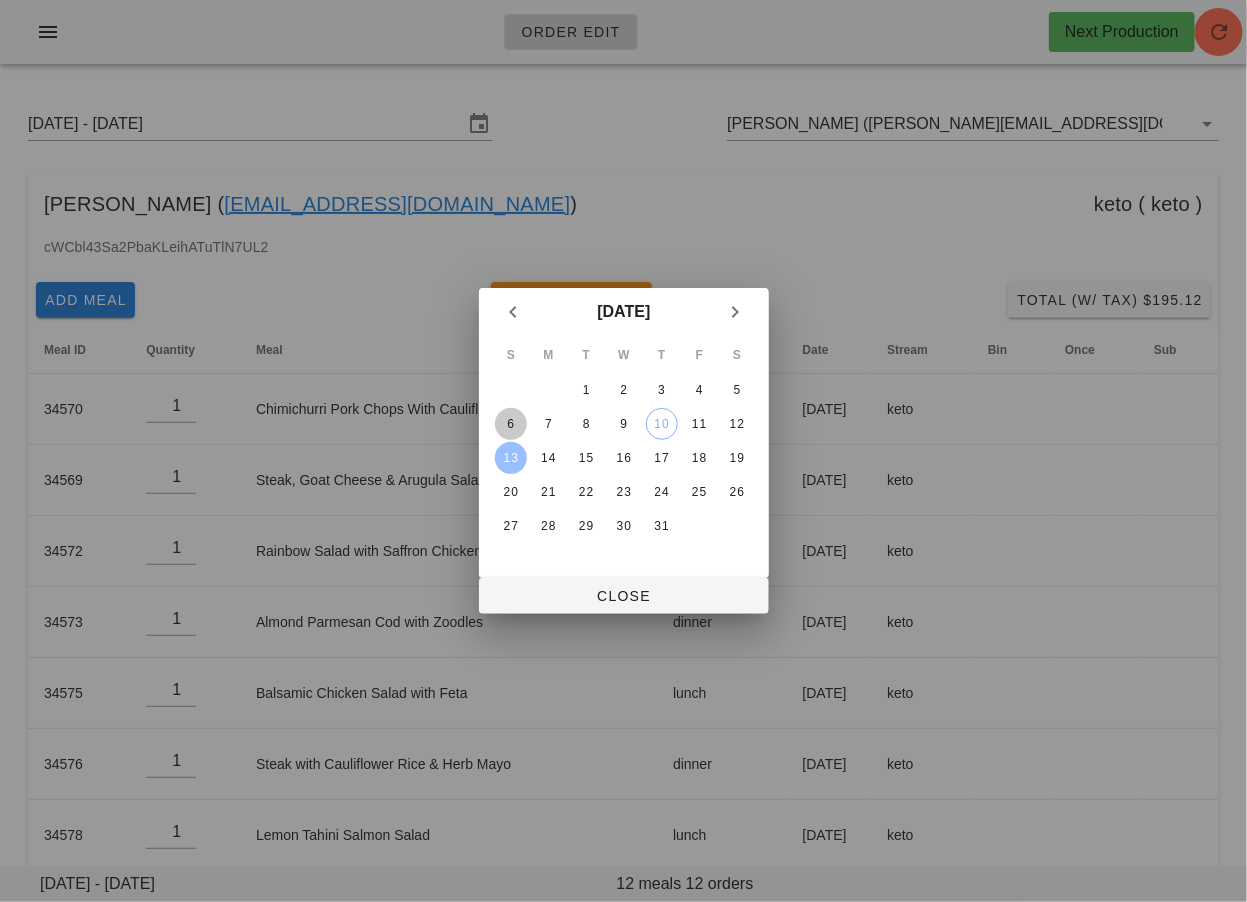 click on "6" at bounding box center (510, 424) 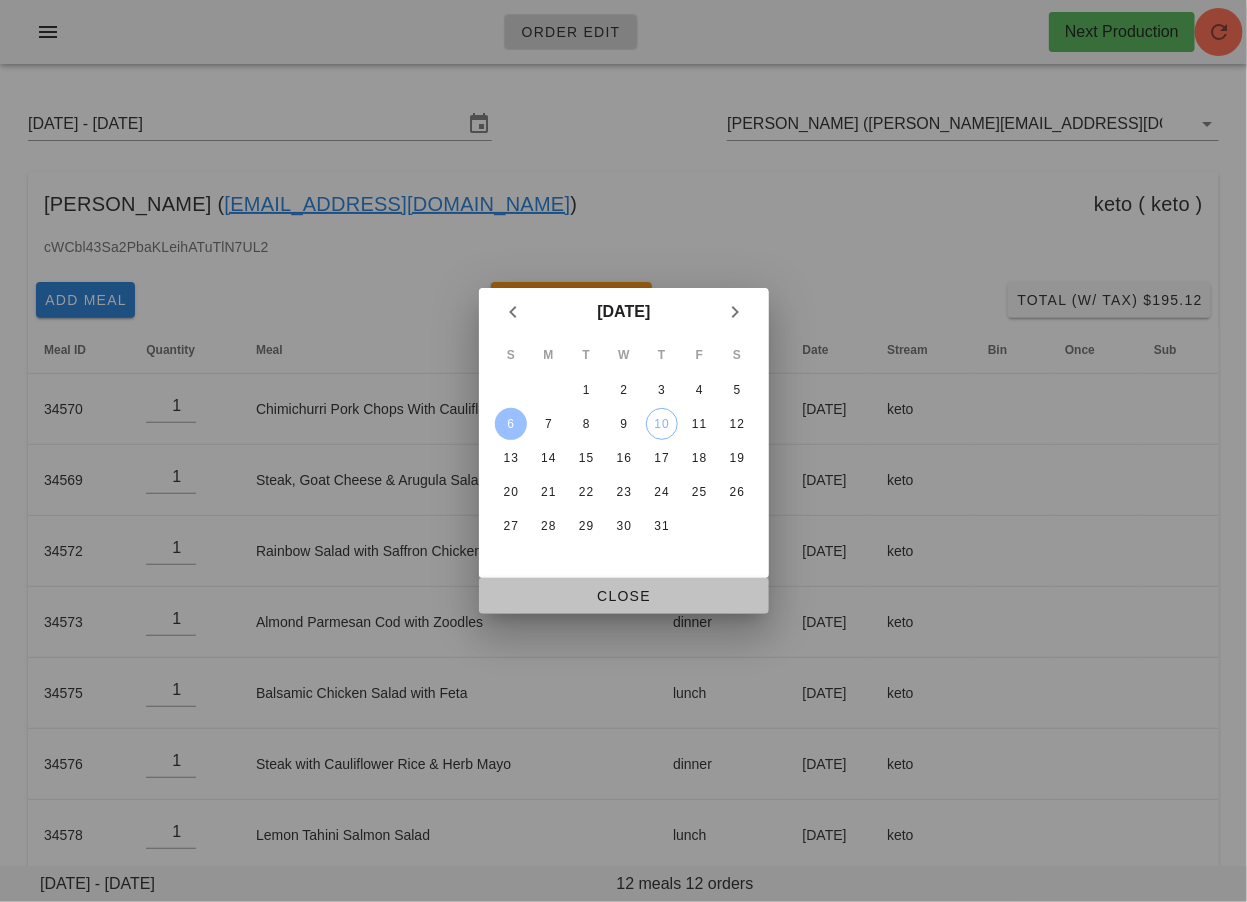 click on "Close" at bounding box center (624, 596) 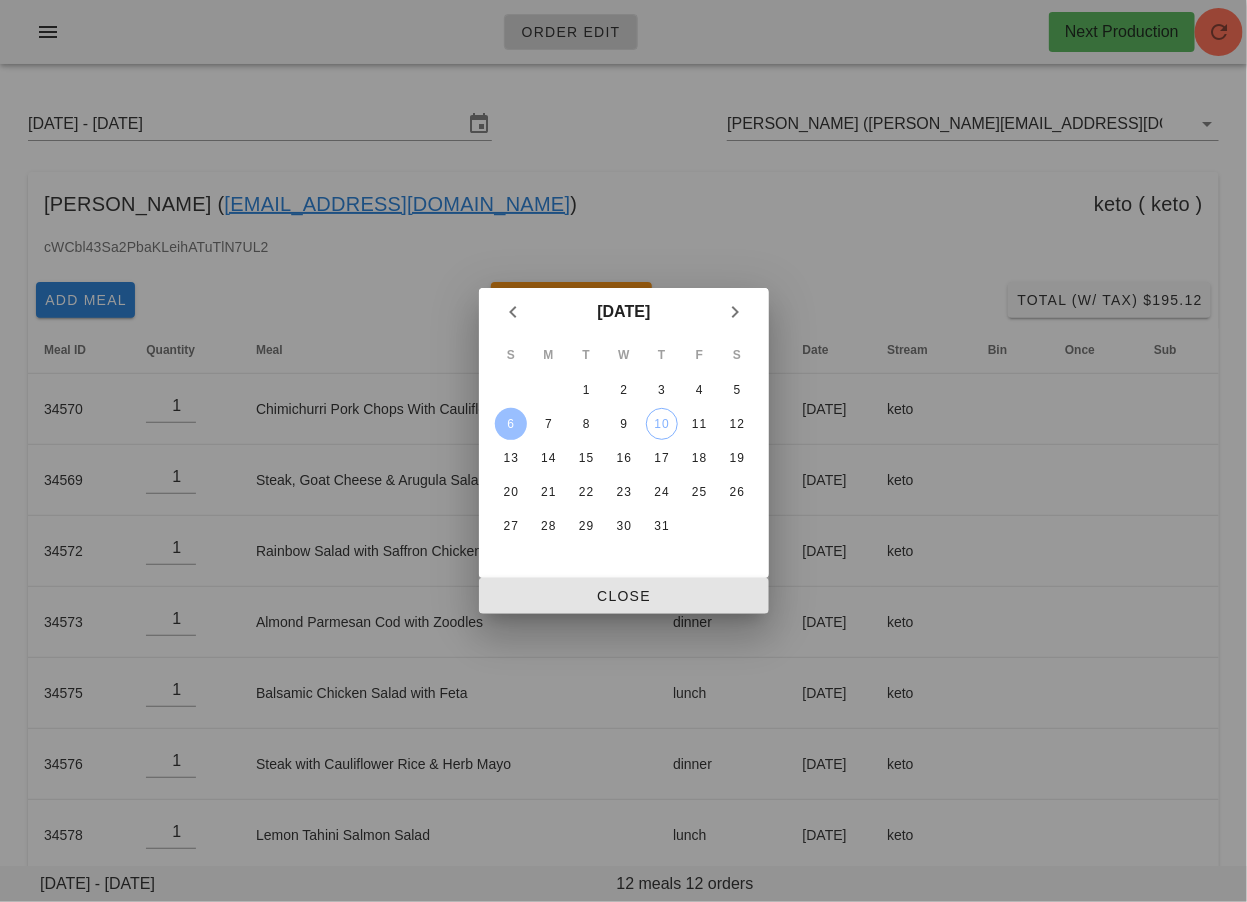 type on "[DATE] - [DATE]" 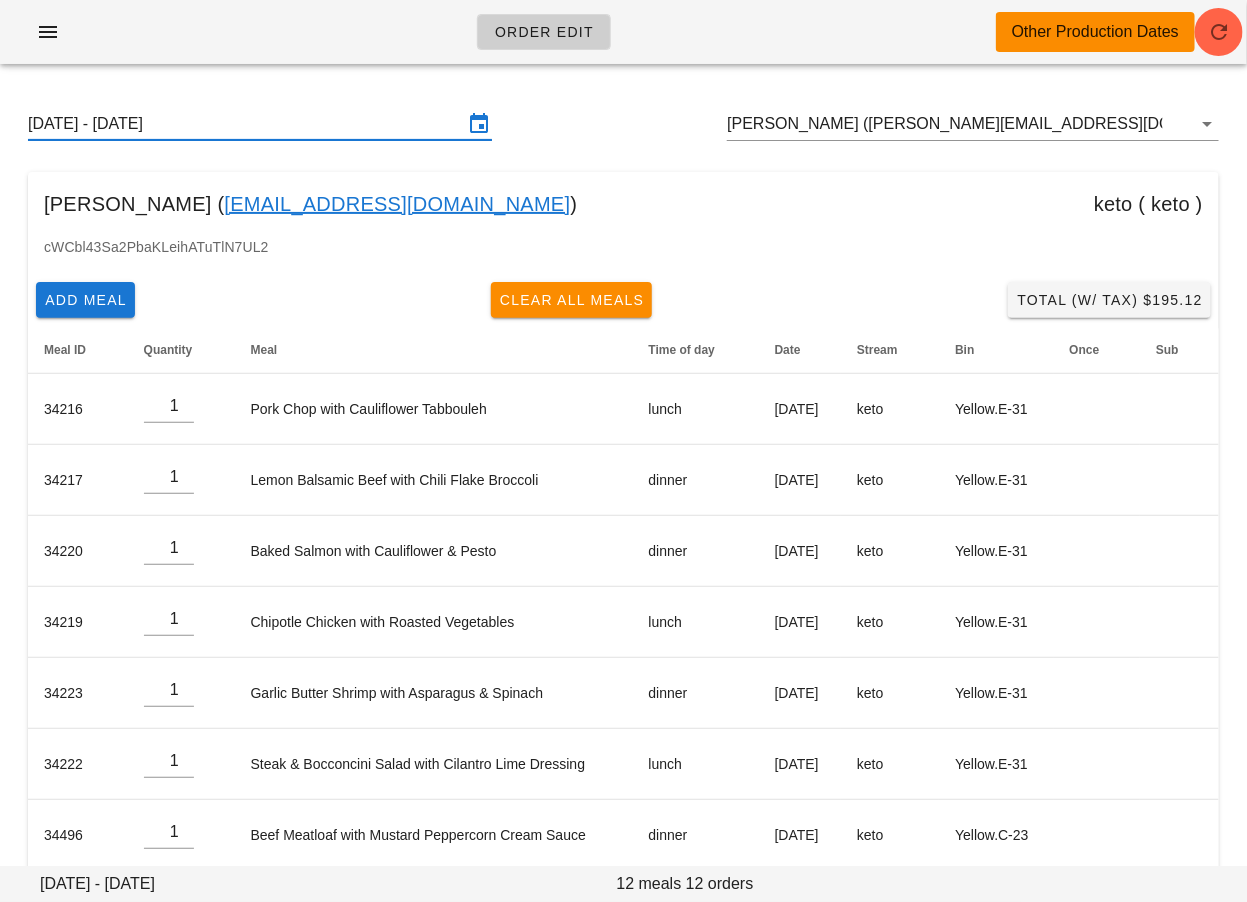 scroll, scrollTop: 378, scrollLeft: 0, axis: vertical 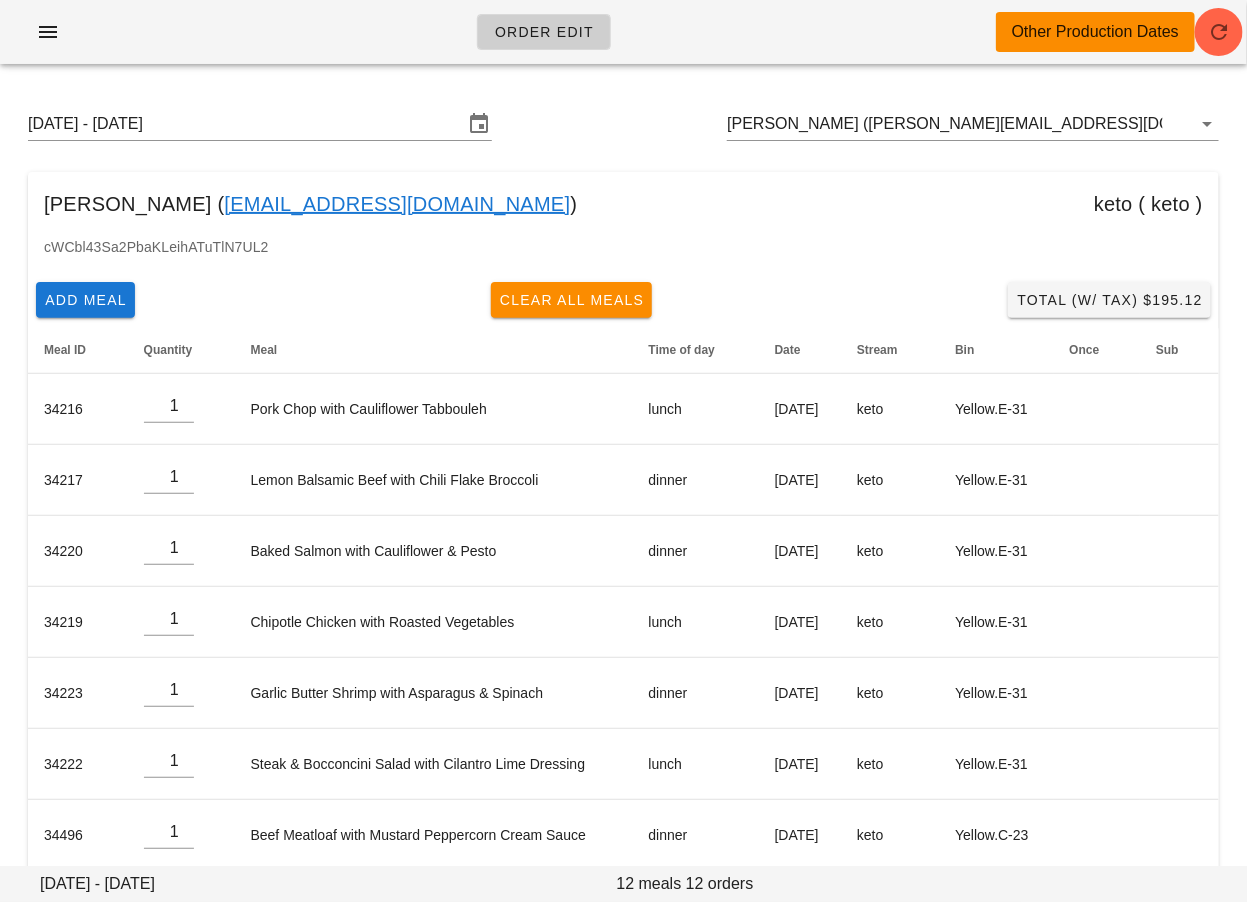 click on "Add Meal  Clear All Meals   Total (w/ Tax) $195.12" at bounding box center [623, 300] 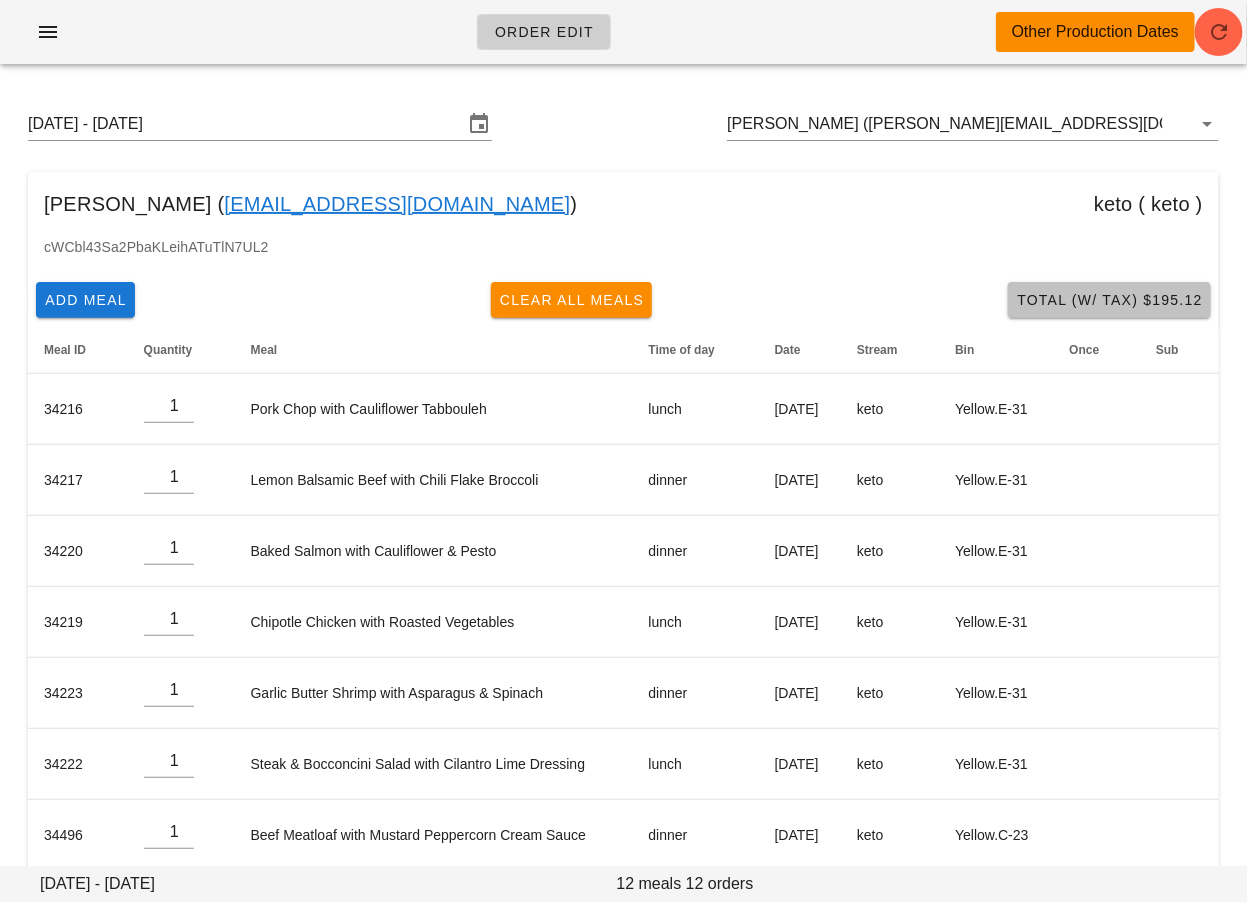 click on "Total (w/ Tax) $195.12" at bounding box center (1109, 300) 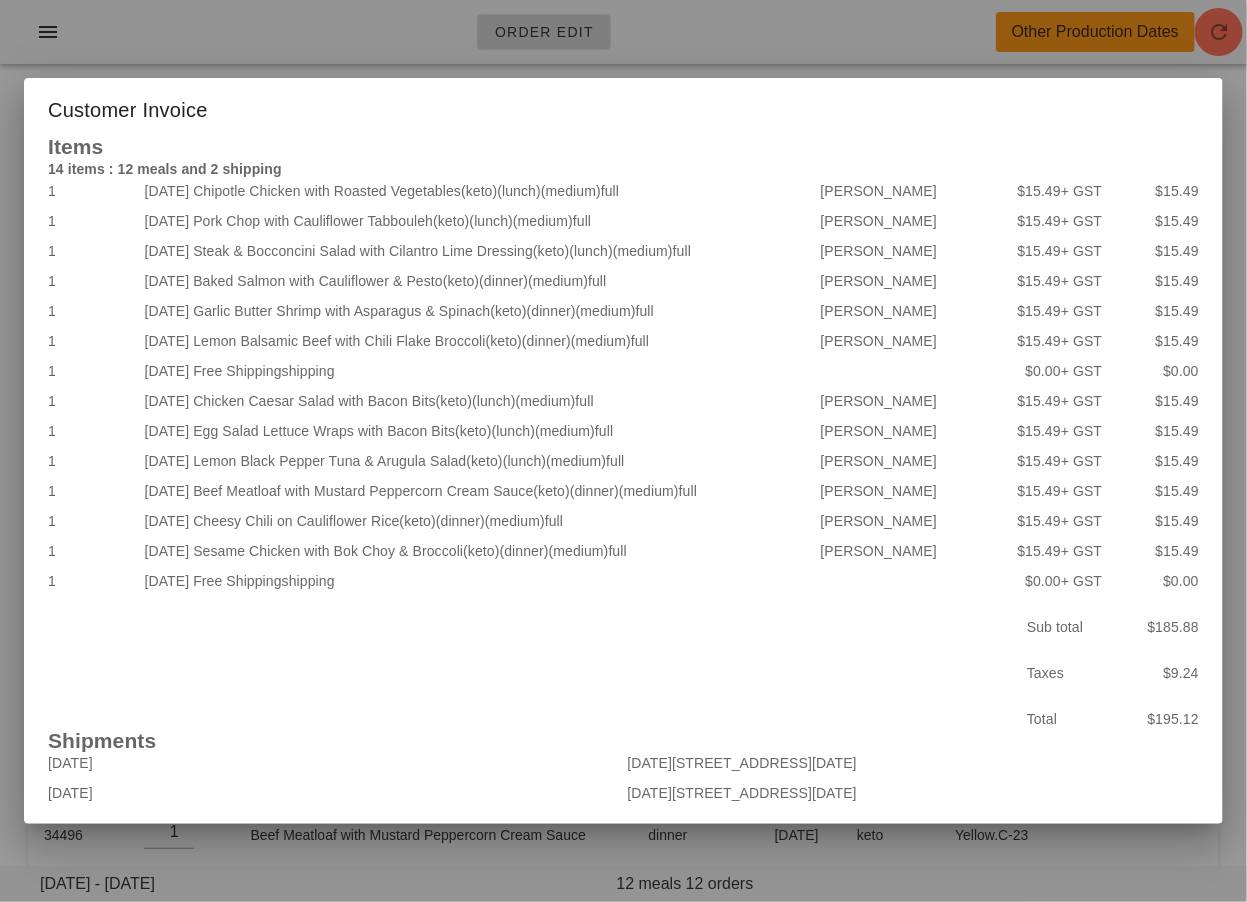 click at bounding box center [623, 451] 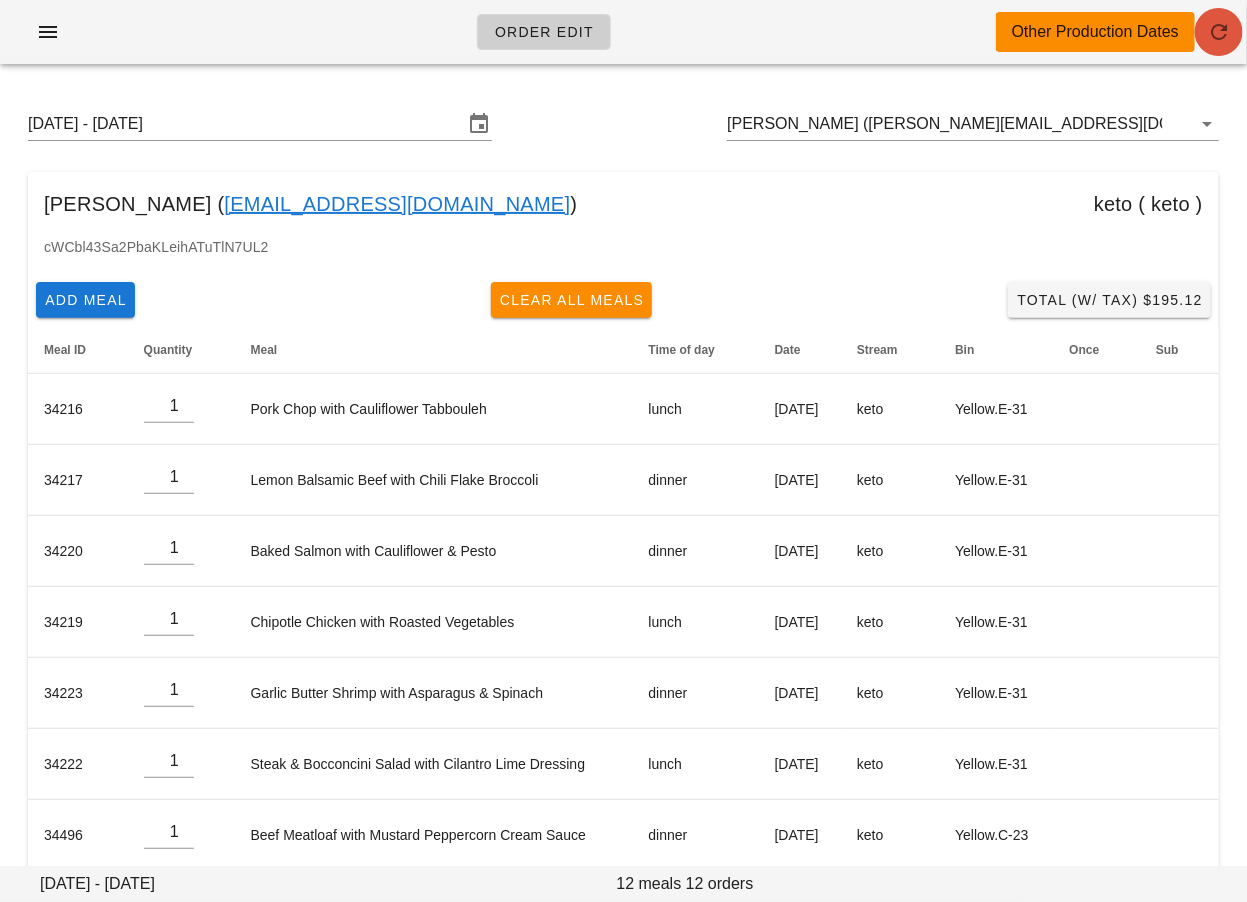 click at bounding box center [1219, 32] 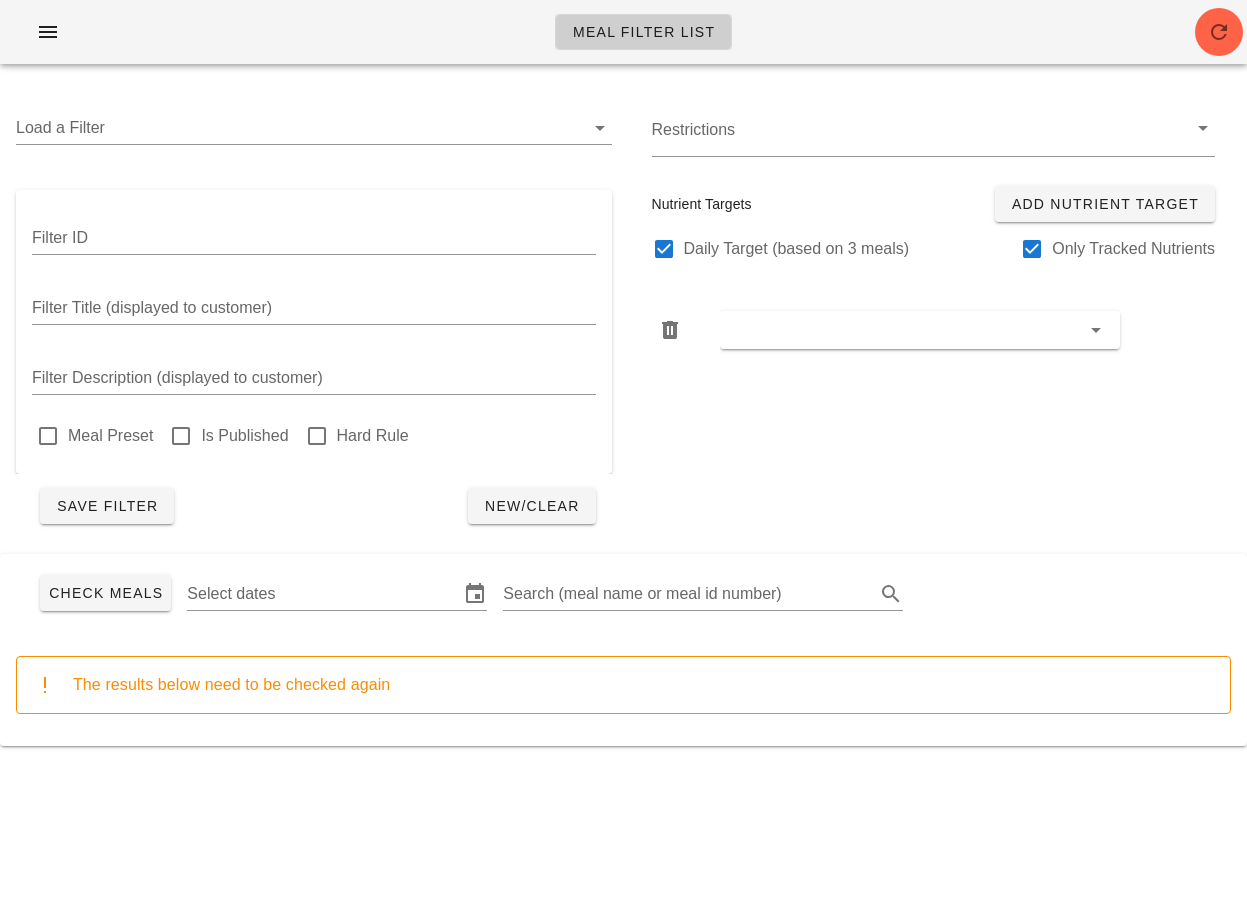 scroll, scrollTop: 0, scrollLeft: 0, axis: both 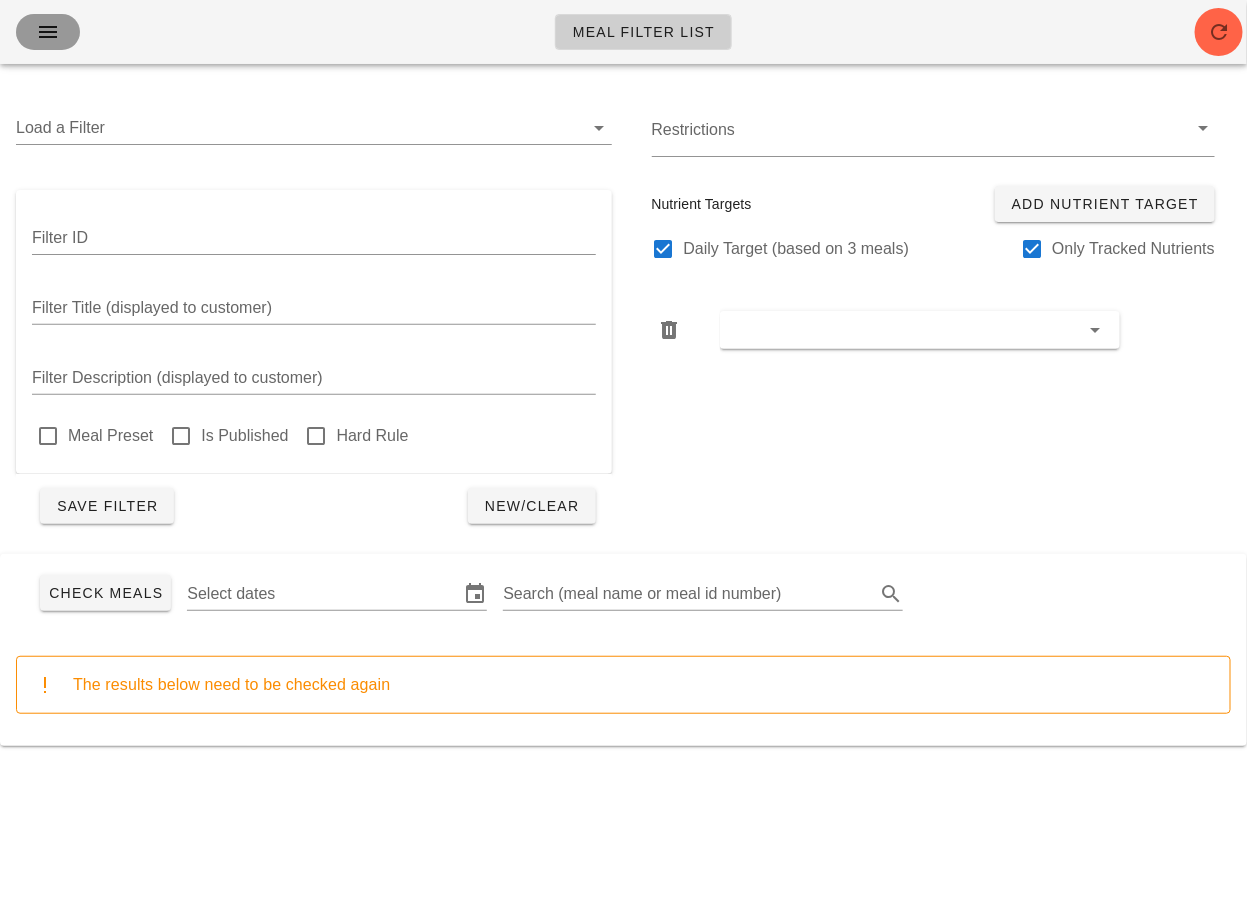 click at bounding box center (48, 32) 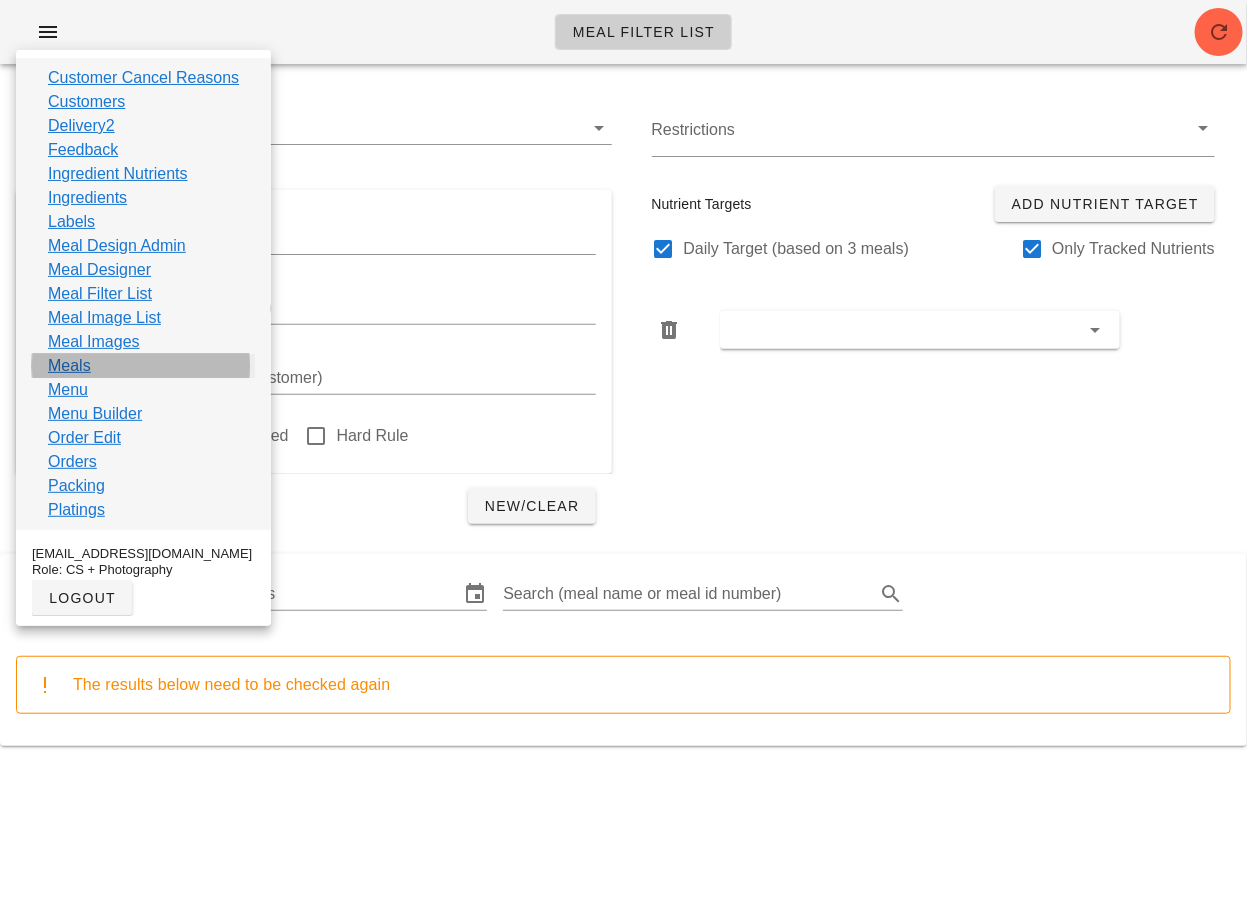 click on "Meals" at bounding box center [69, 366] 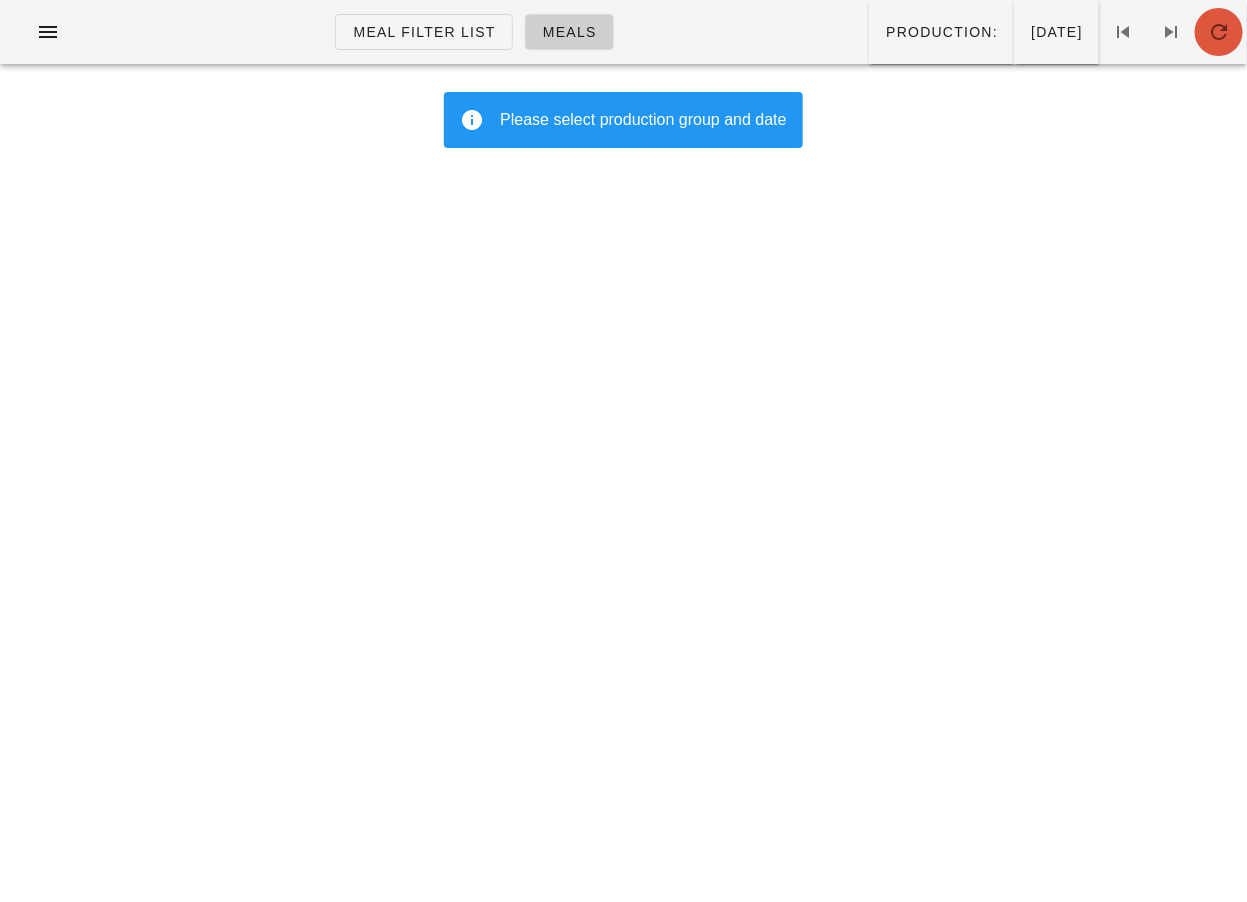click at bounding box center (1219, 32) 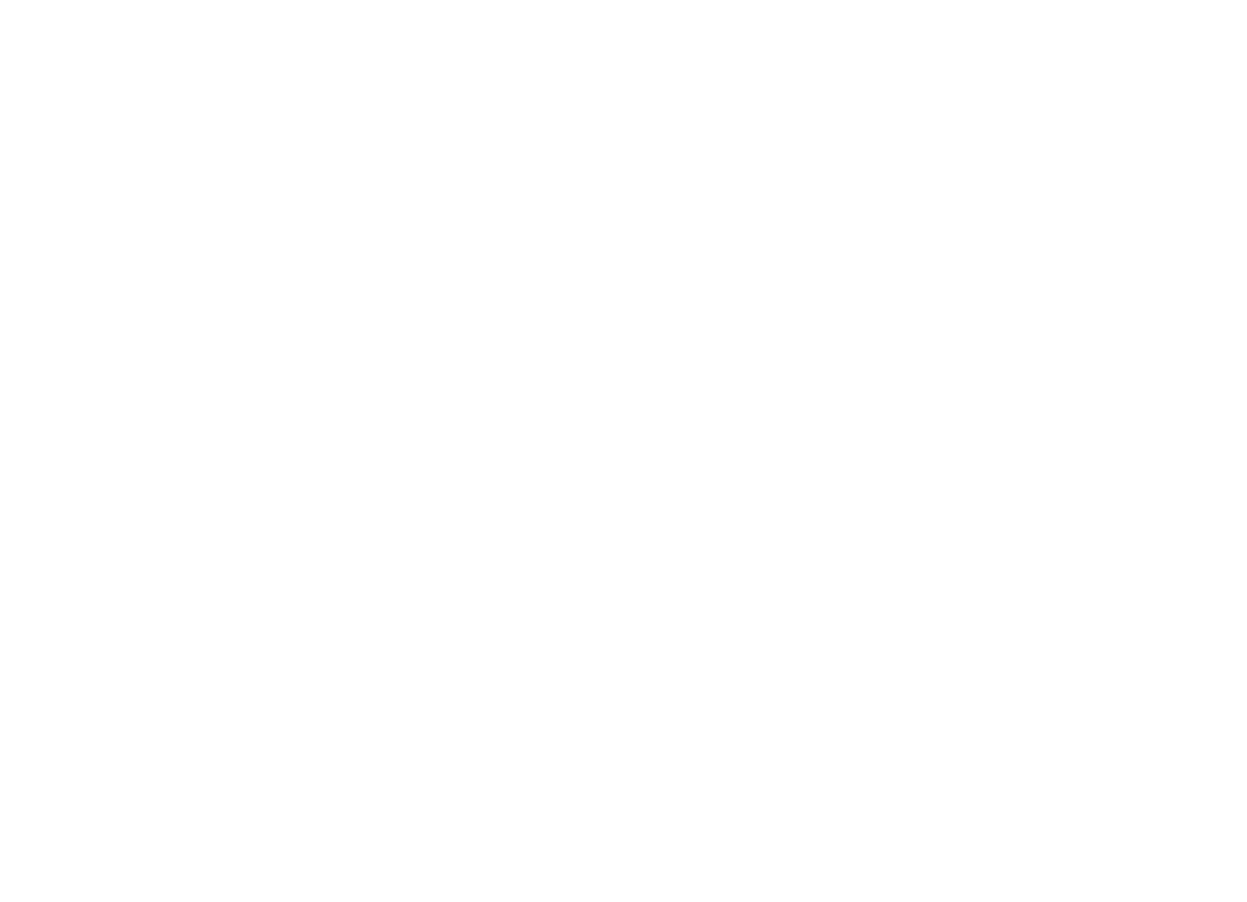 scroll, scrollTop: 0, scrollLeft: 0, axis: both 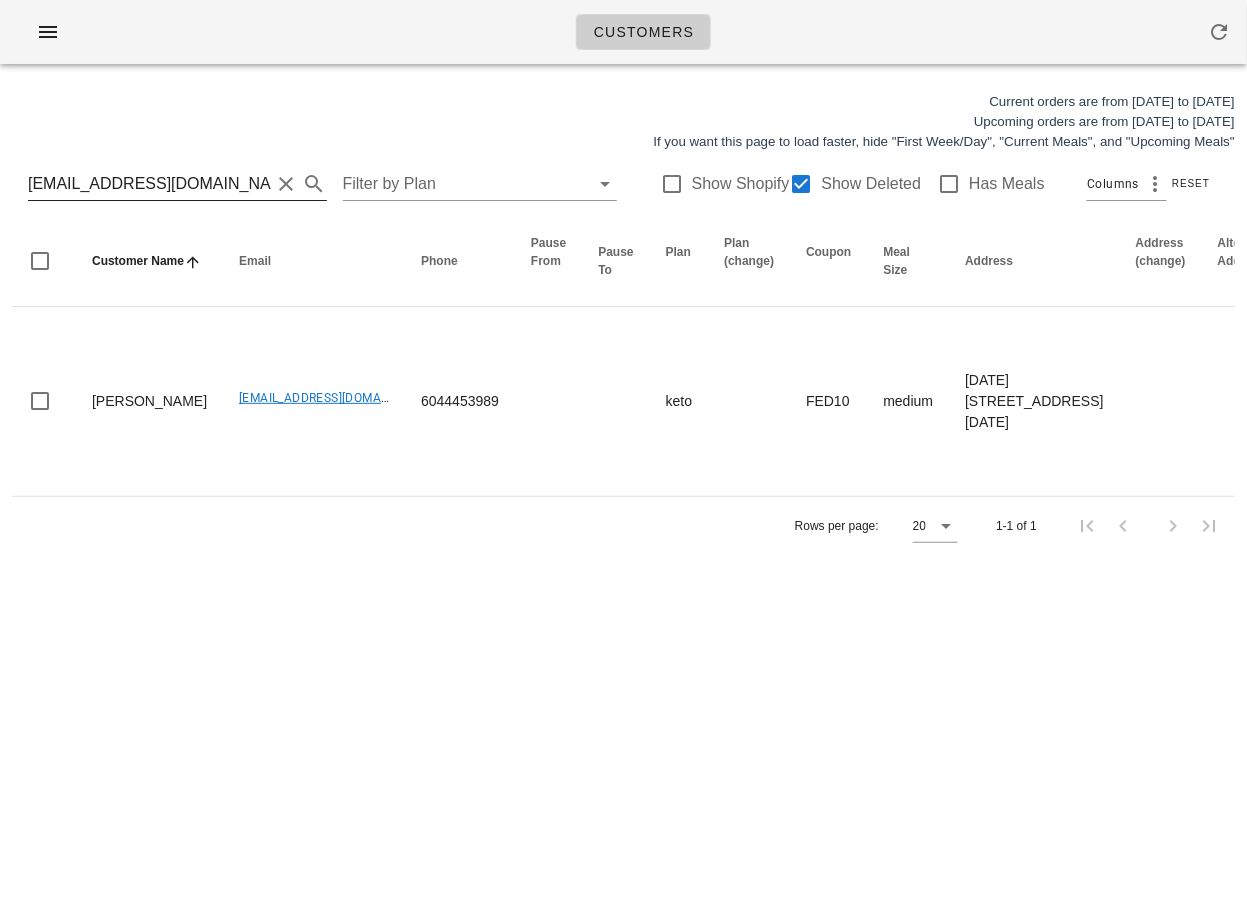 click on "[EMAIL_ADDRESS][DOMAIN_NAME]" at bounding box center (149, 184) 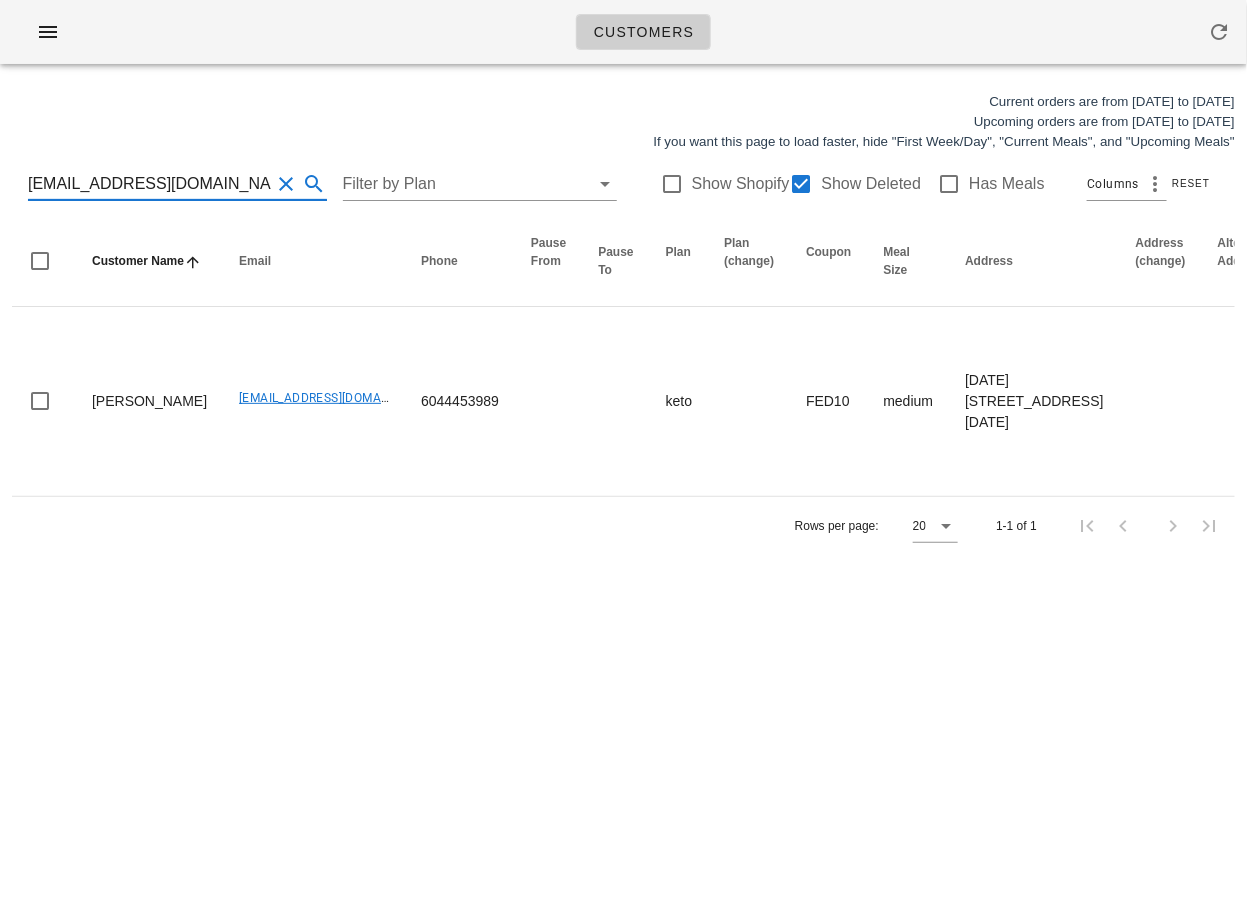 click on "[EMAIL_ADDRESS][DOMAIN_NAME]" at bounding box center [149, 184] 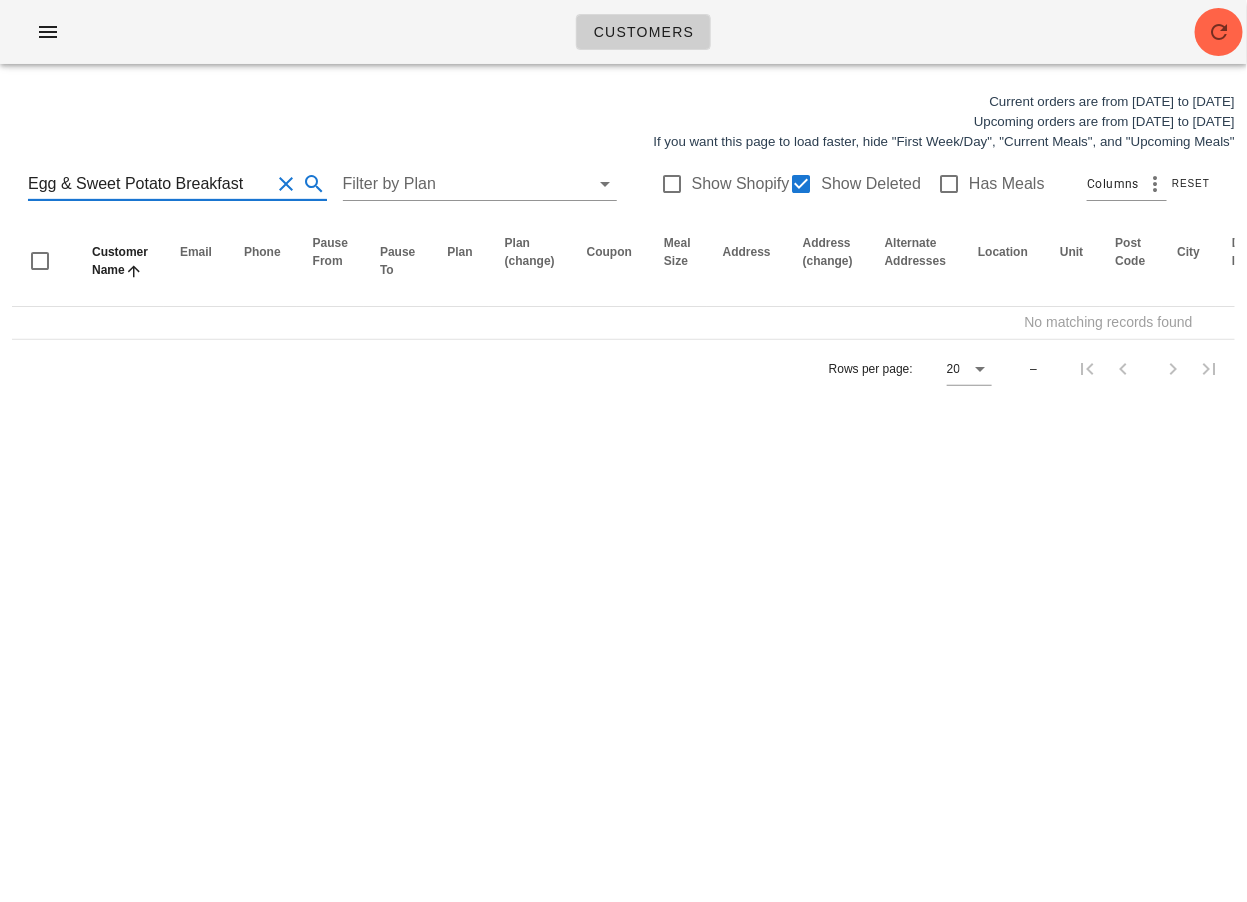 click on "Egg & Sweet Potato Breakfast" at bounding box center [149, 184] 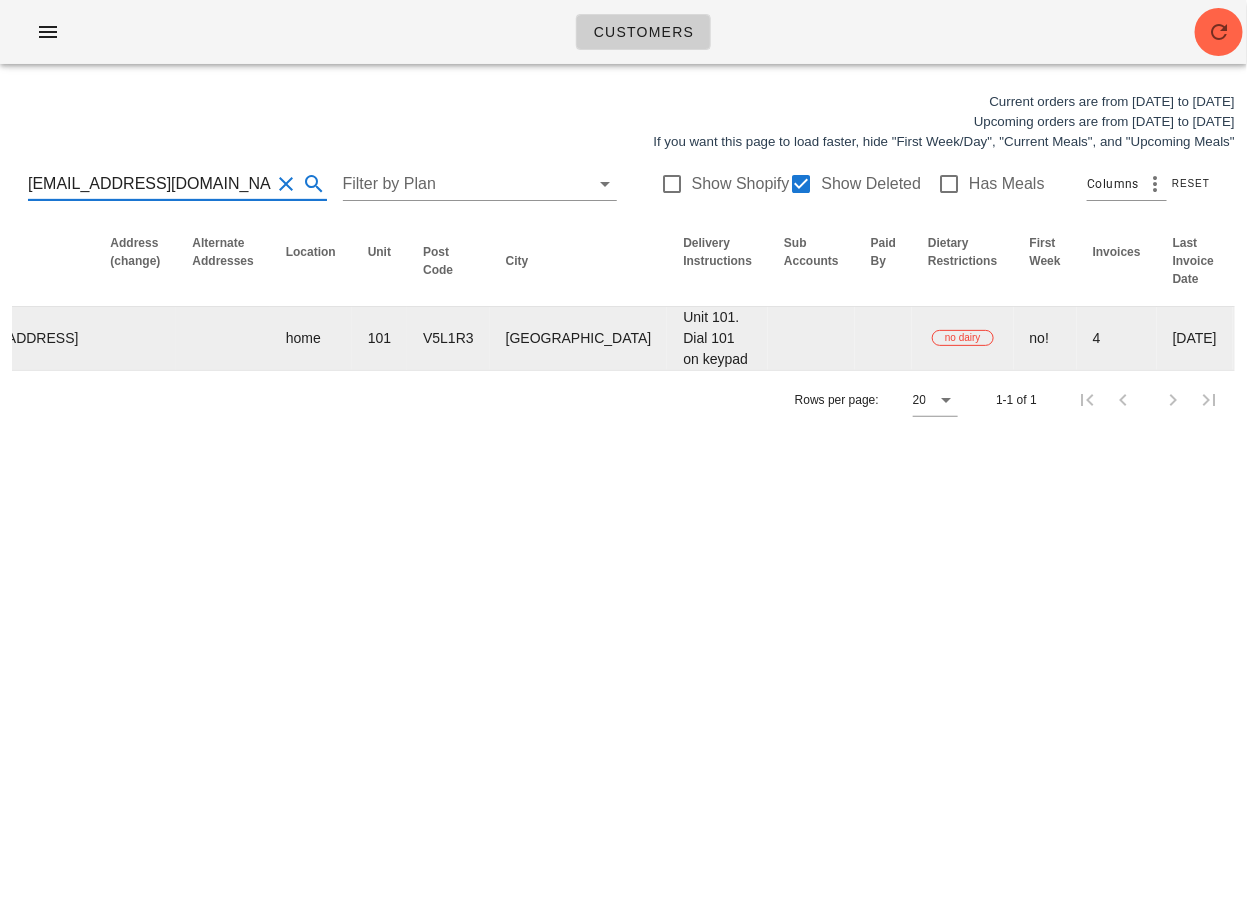 scroll, scrollTop: 0, scrollLeft: 1121, axis: horizontal 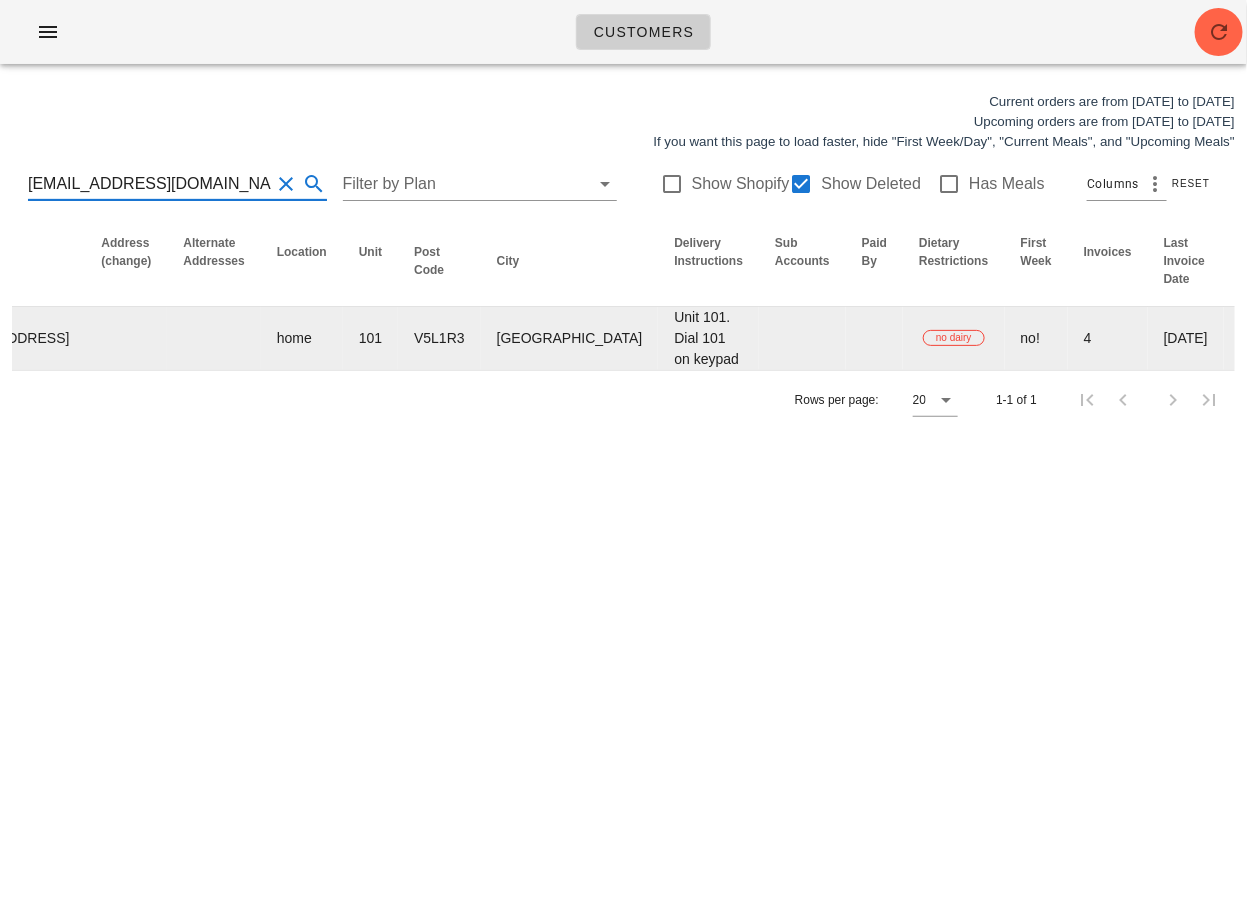 type on "[EMAIL_ADDRESS][DOMAIN_NAME]" 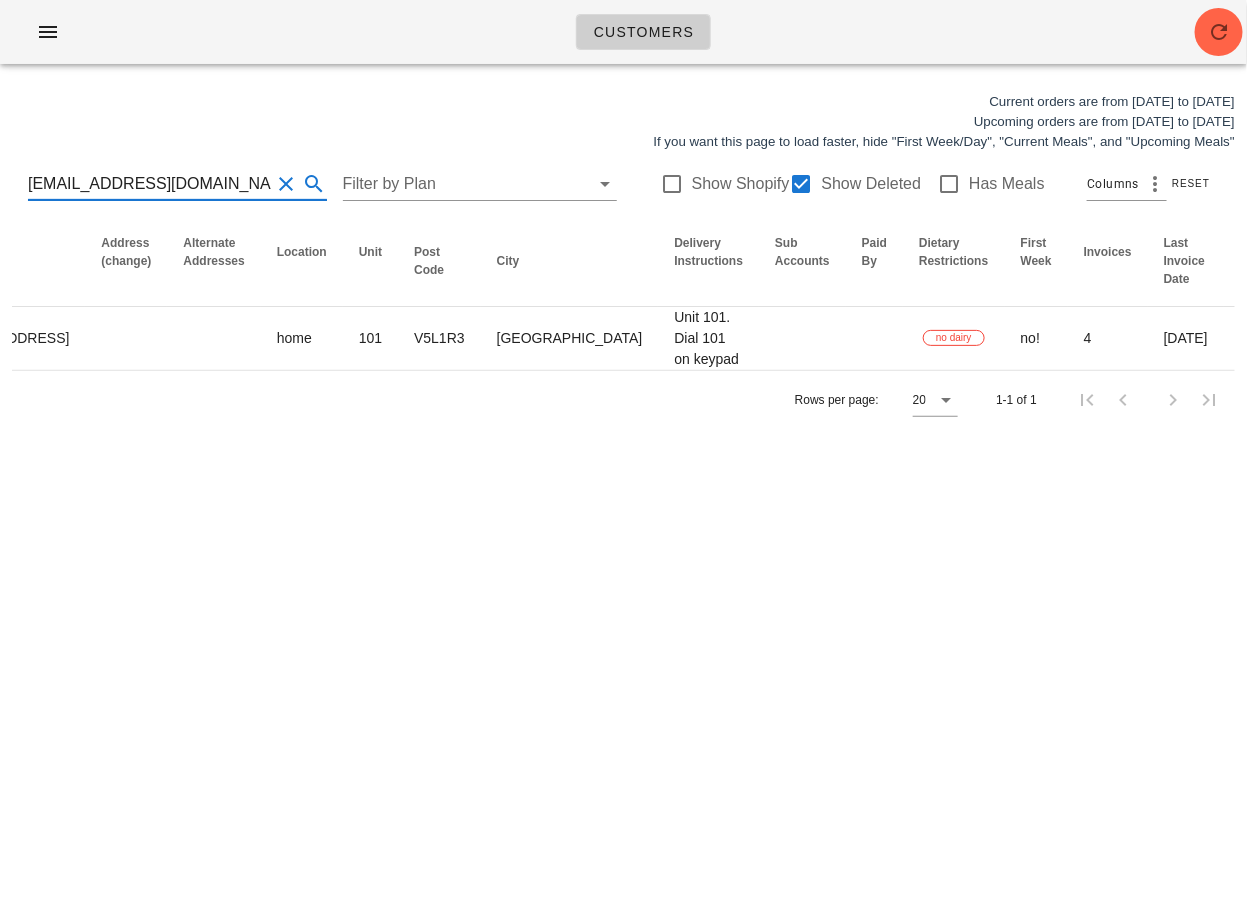 click on "[EMAIL_ADDRESS][DOMAIN_NAME]" at bounding box center (149, 184) 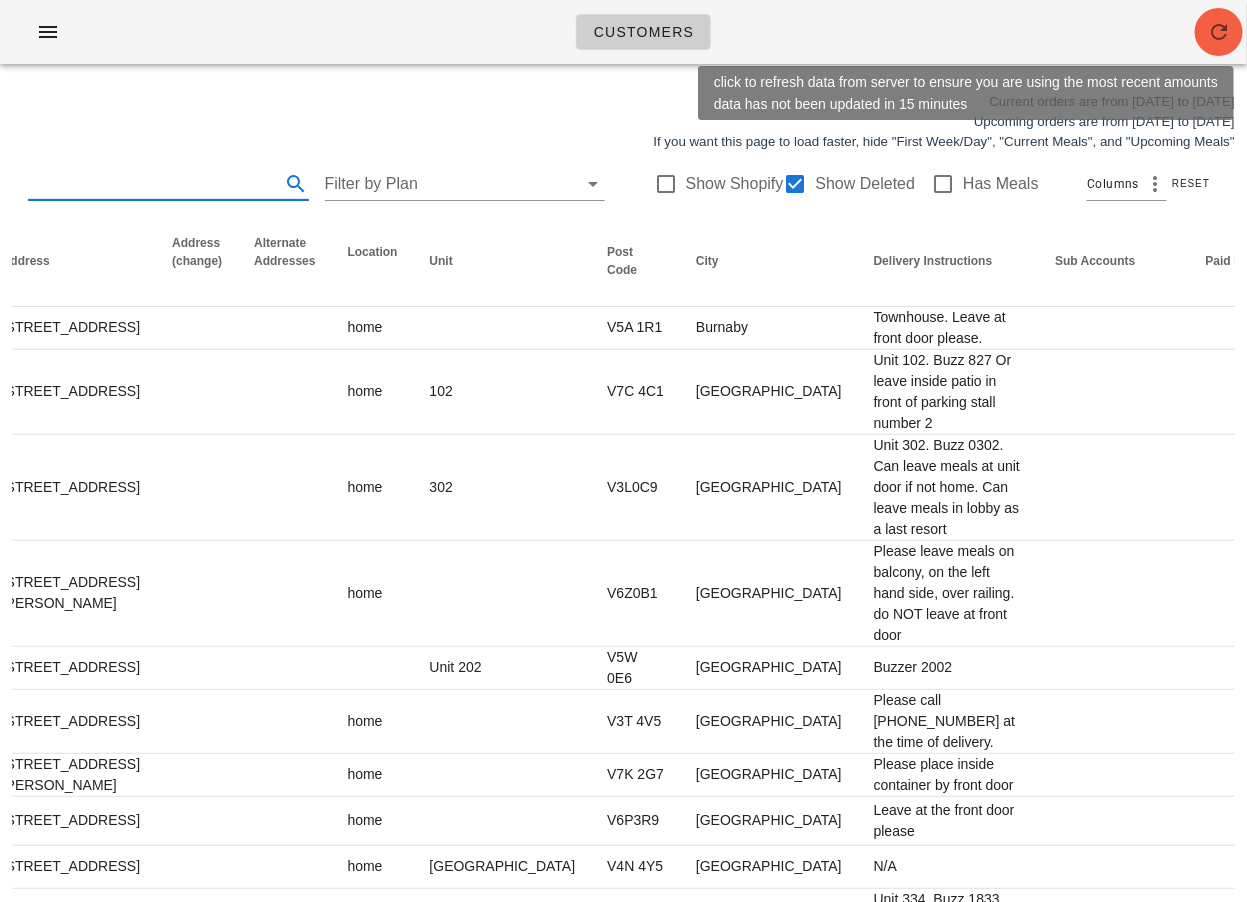 type 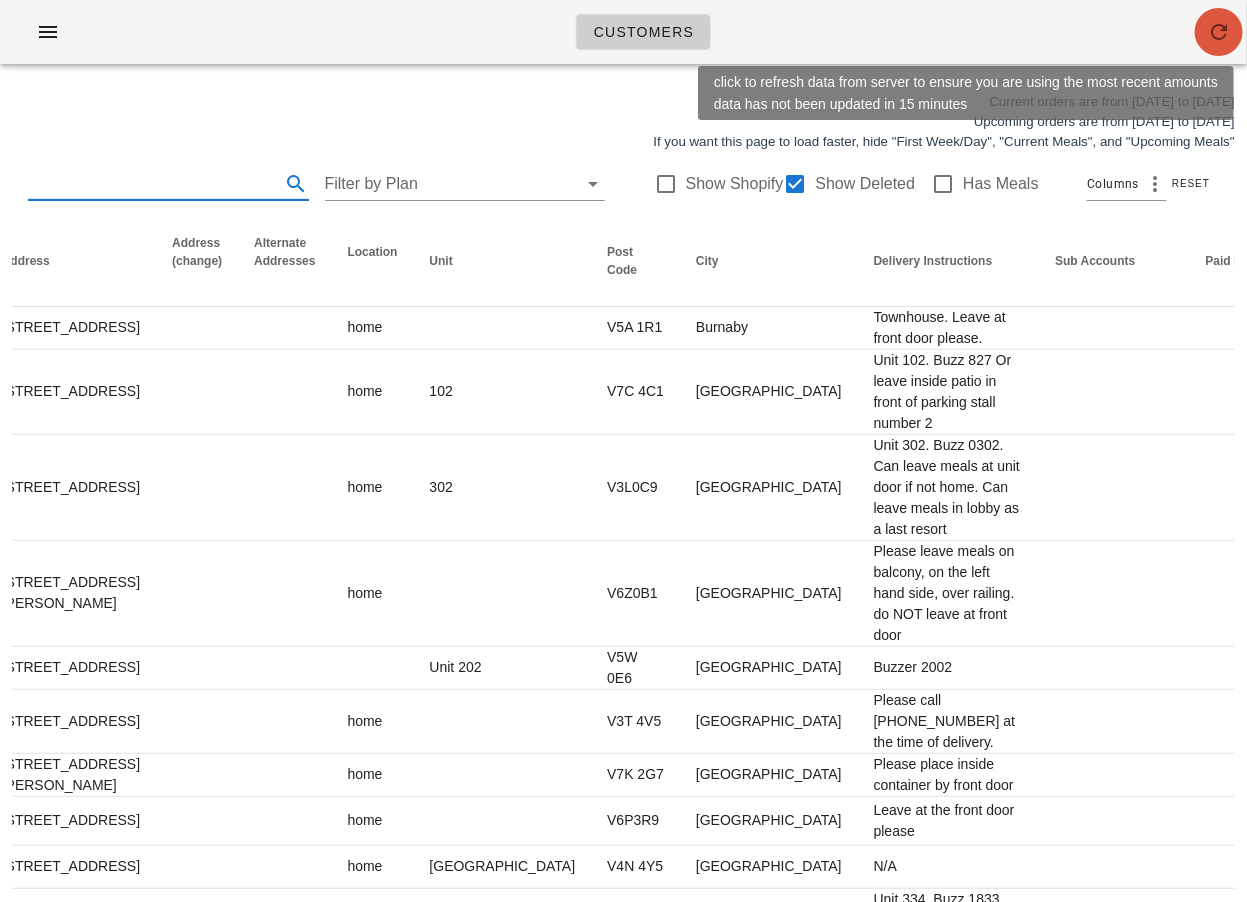 click at bounding box center [1219, 32] 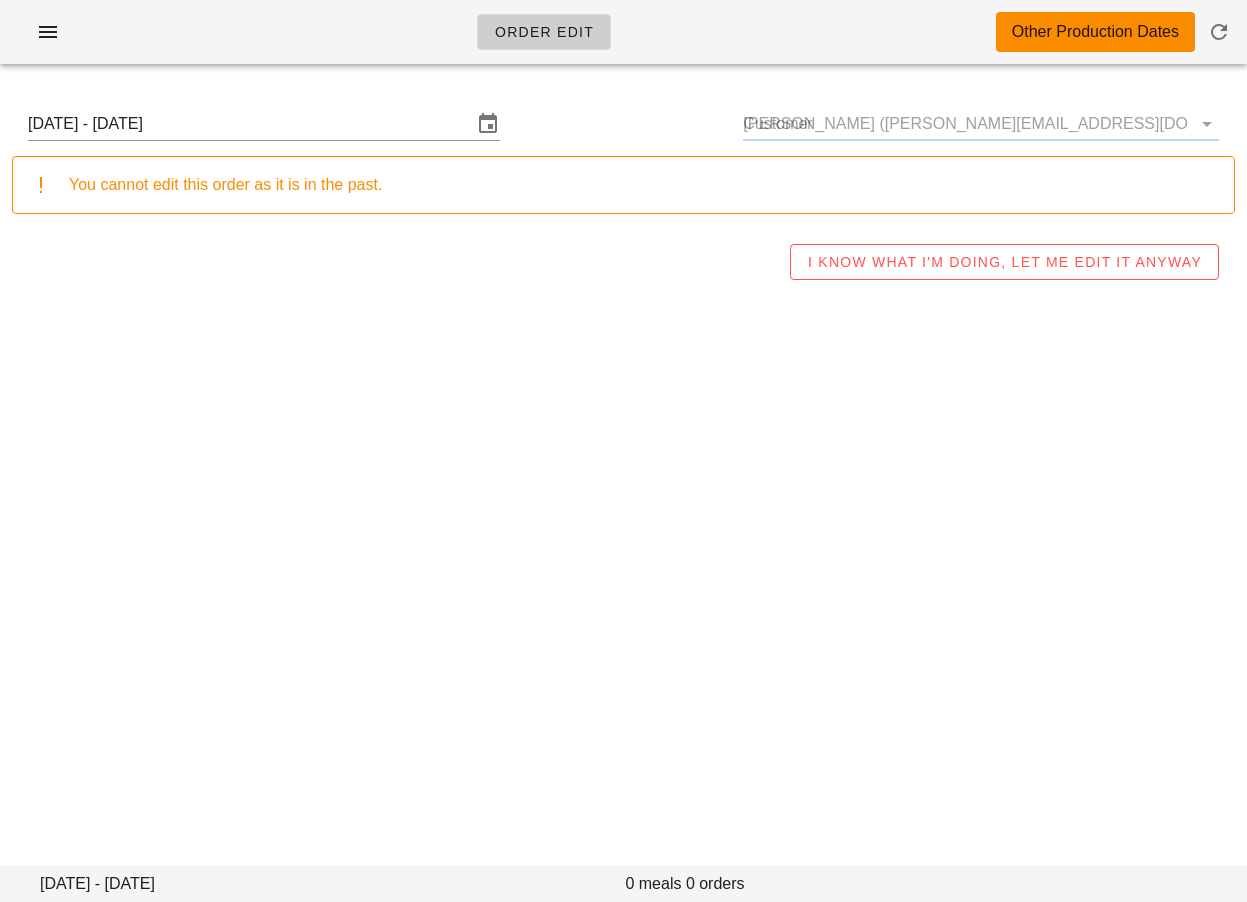 scroll, scrollTop: 0, scrollLeft: 0, axis: both 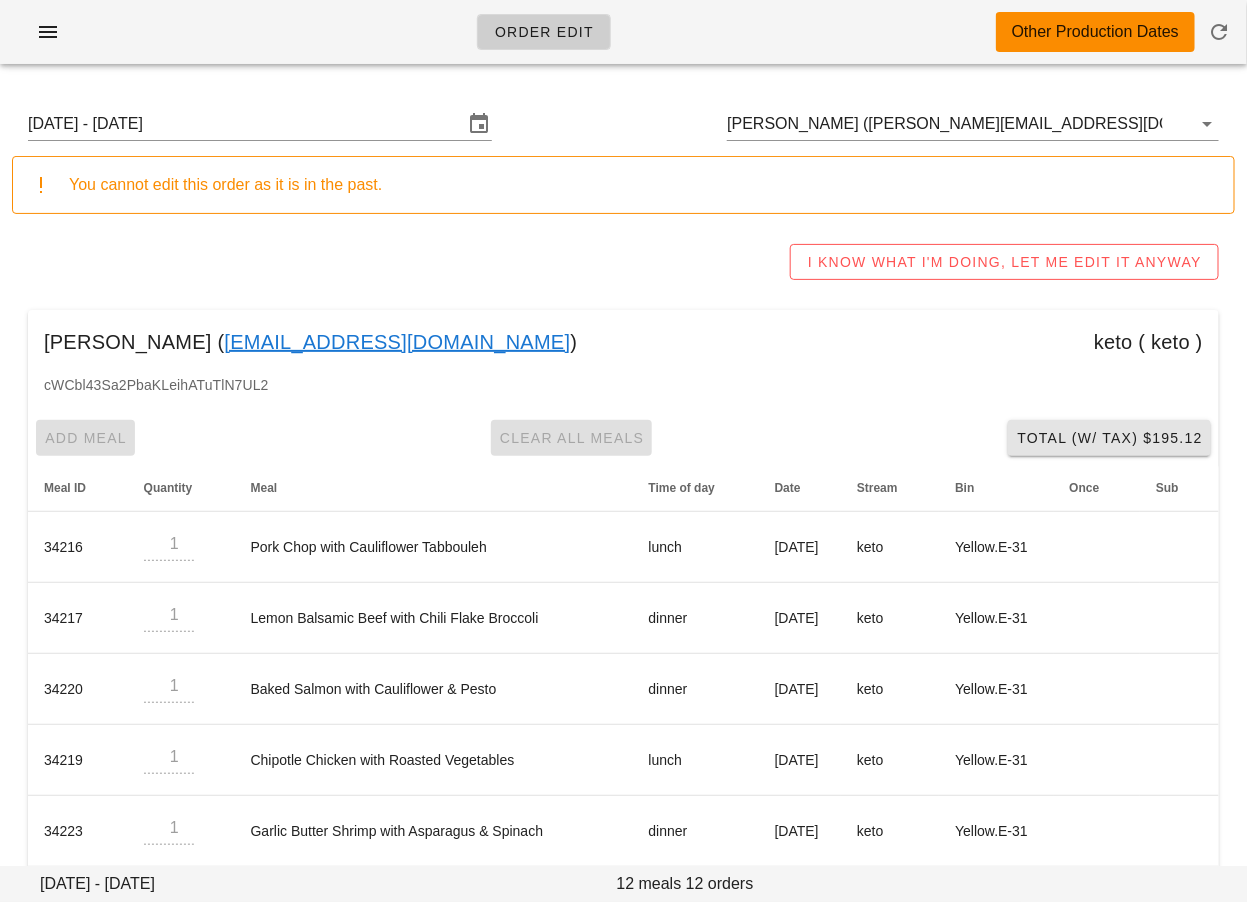 click on "Total (w/ Tax) $195.12" at bounding box center [1109, 438] 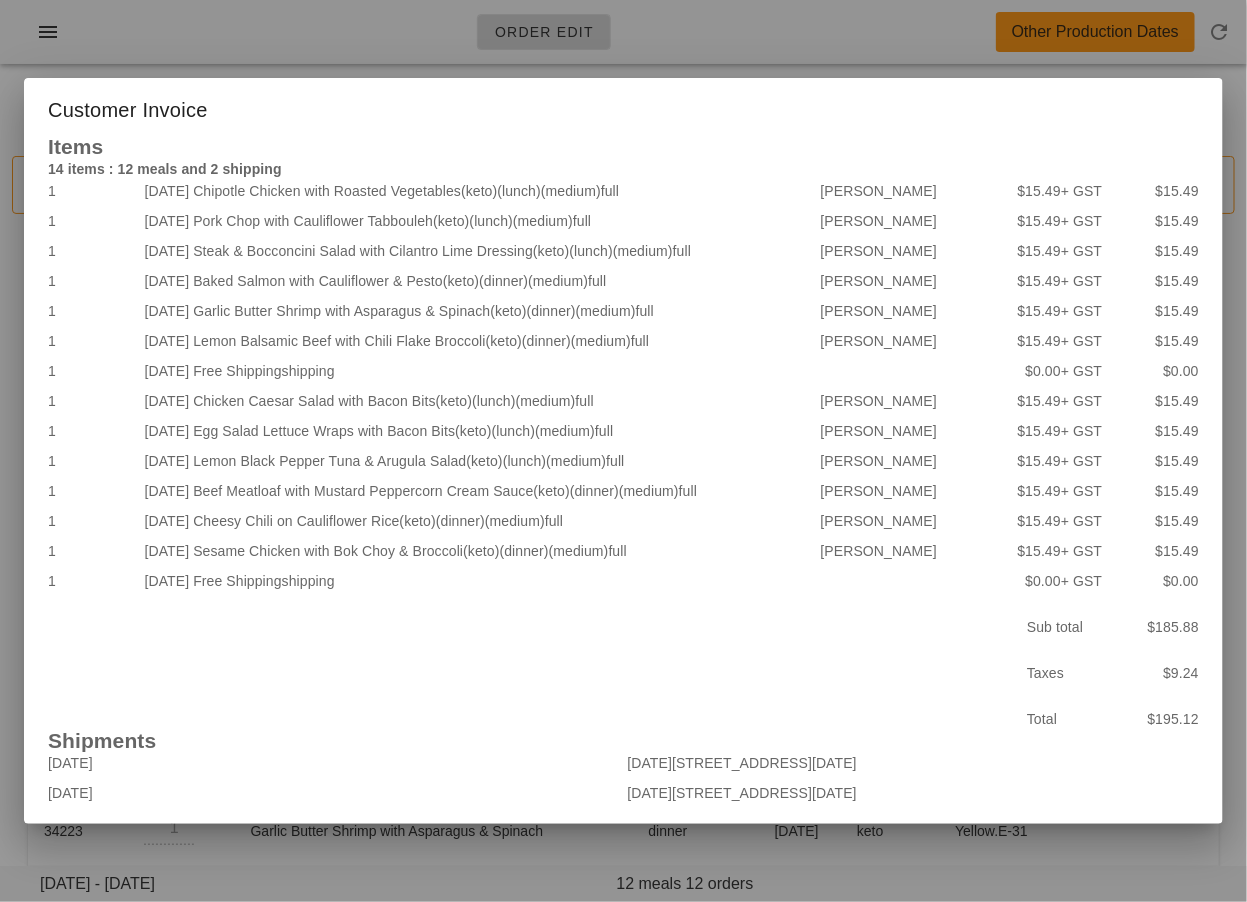 click at bounding box center [623, 451] 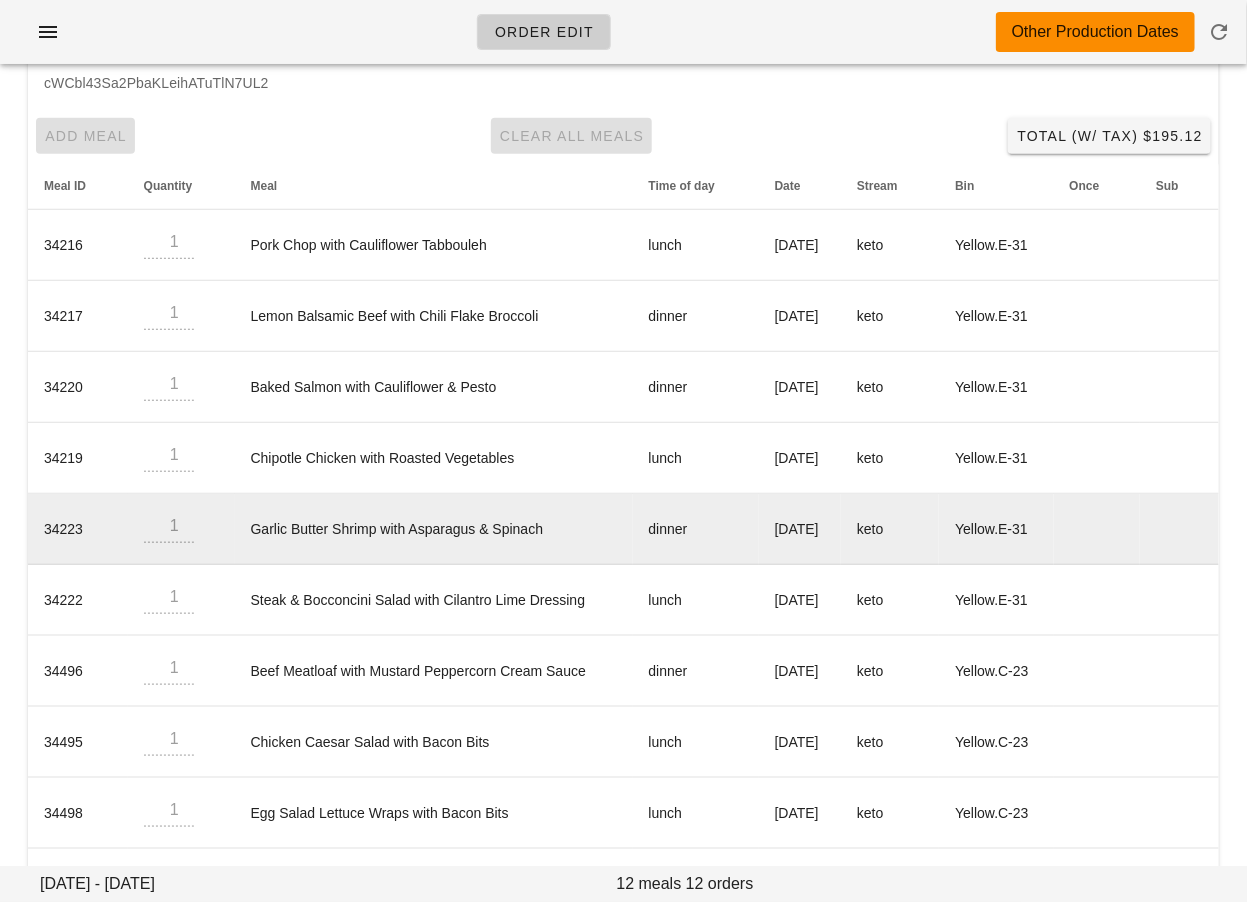 scroll, scrollTop: 0, scrollLeft: 0, axis: both 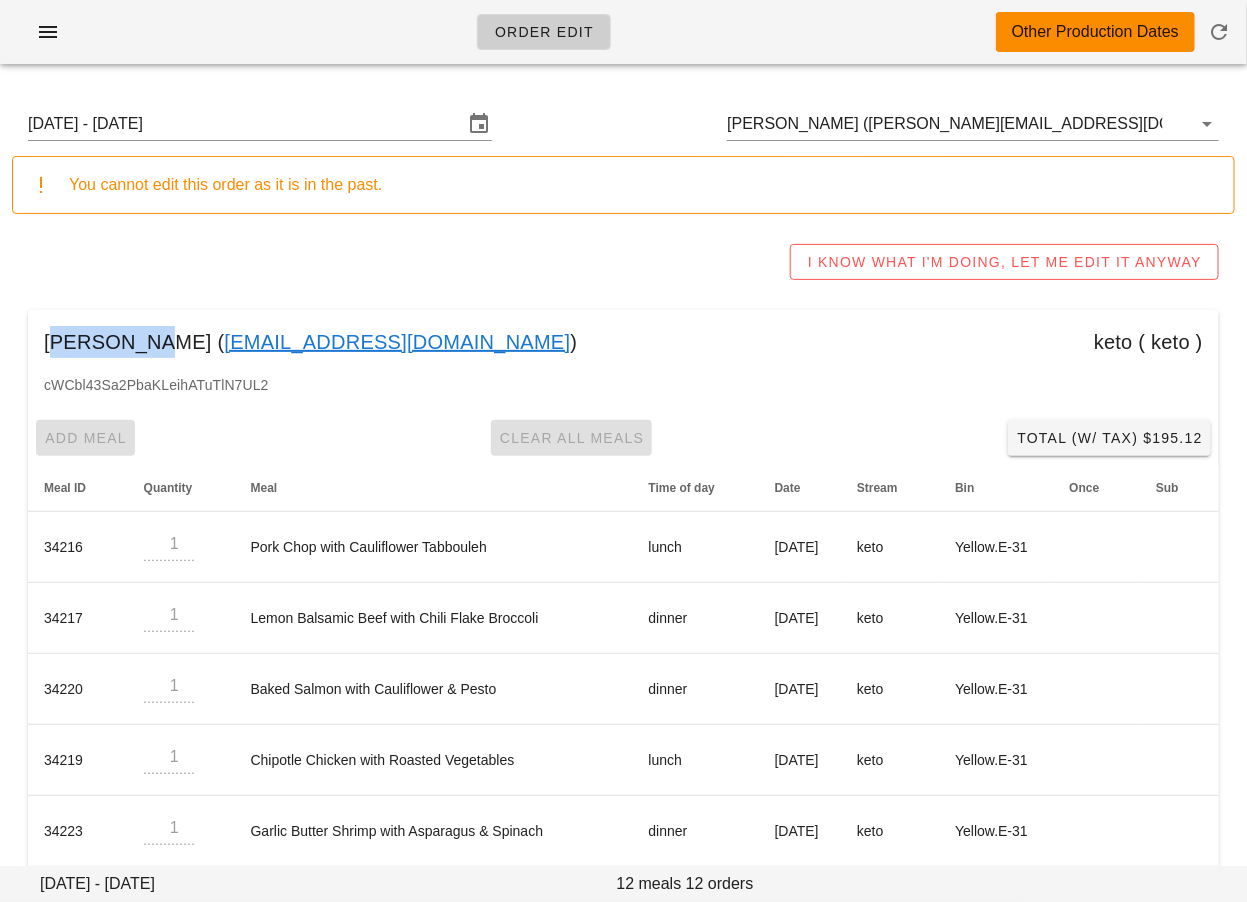 drag, startPoint x: 145, startPoint y: 338, endPoint x: 47, endPoint y: 338, distance: 98 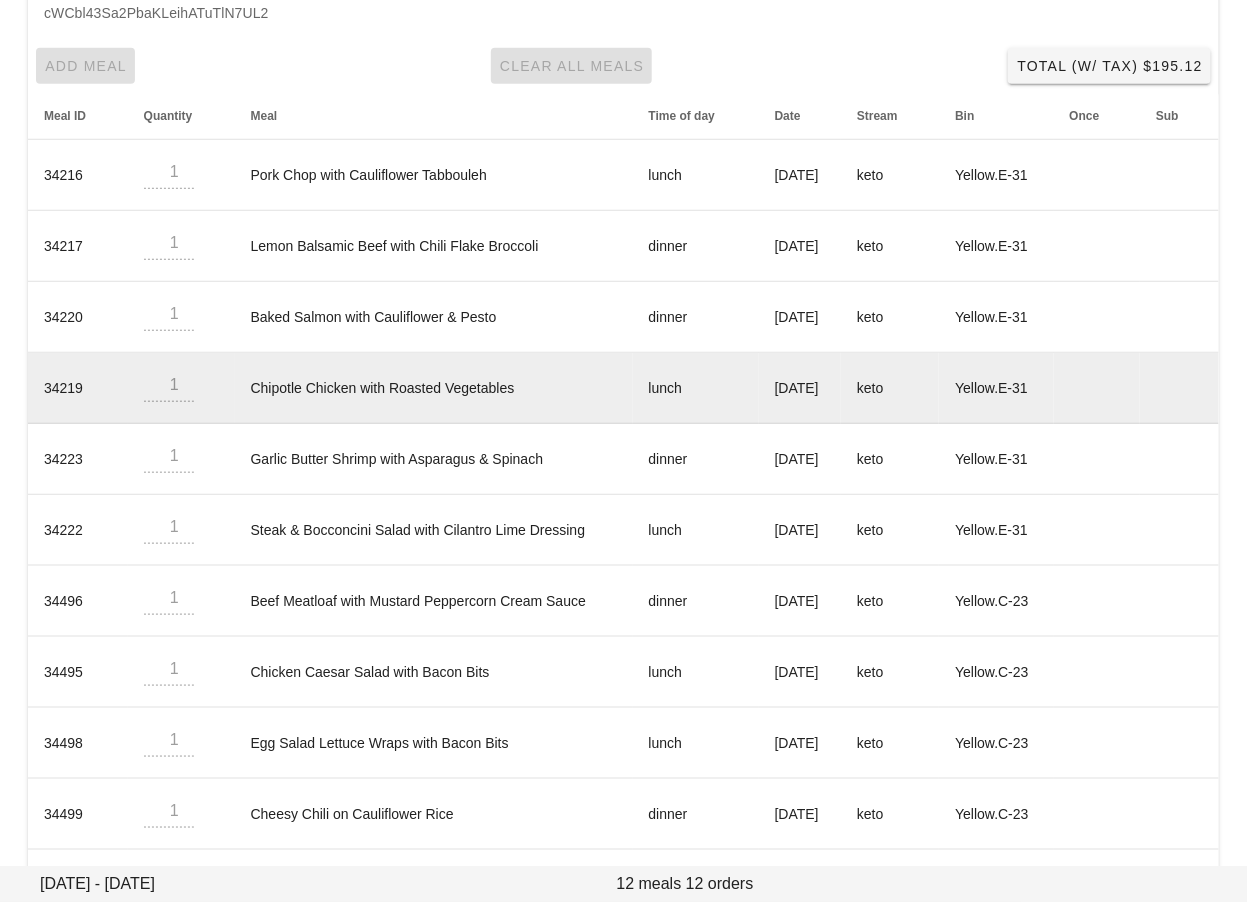 scroll, scrollTop: 515, scrollLeft: 0, axis: vertical 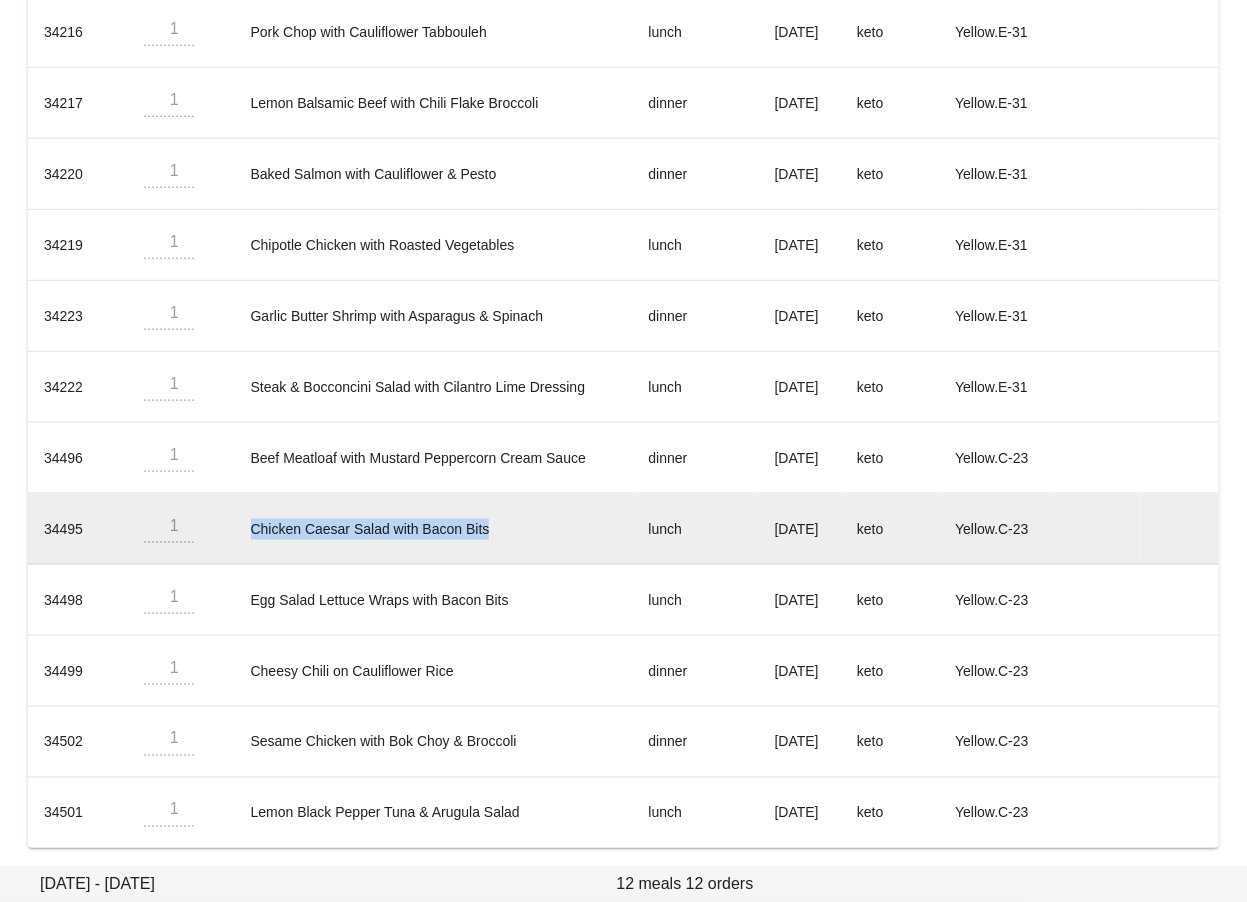 drag, startPoint x: 230, startPoint y: 521, endPoint x: 497, endPoint y: 524, distance: 267.01685 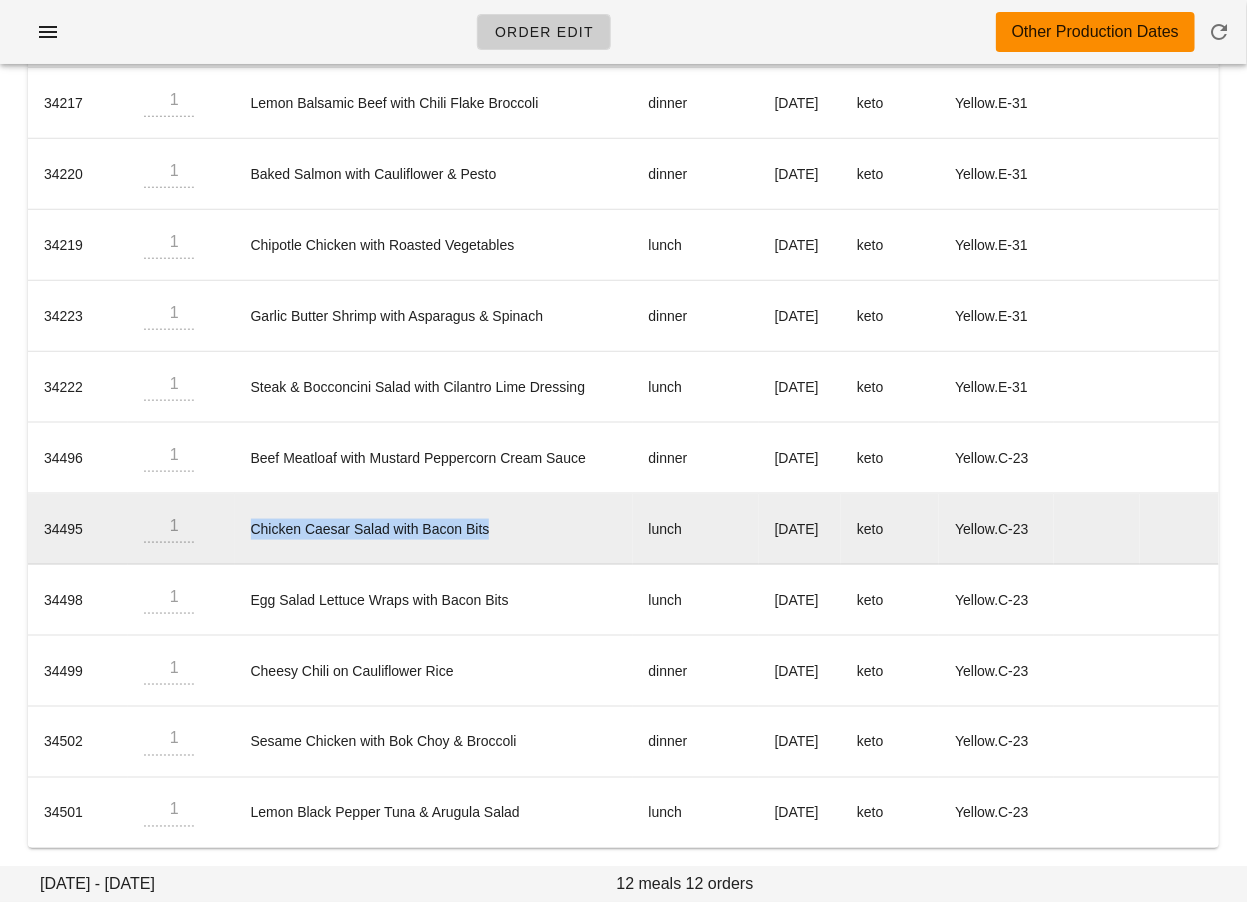 scroll, scrollTop: 0, scrollLeft: 0, axis: both 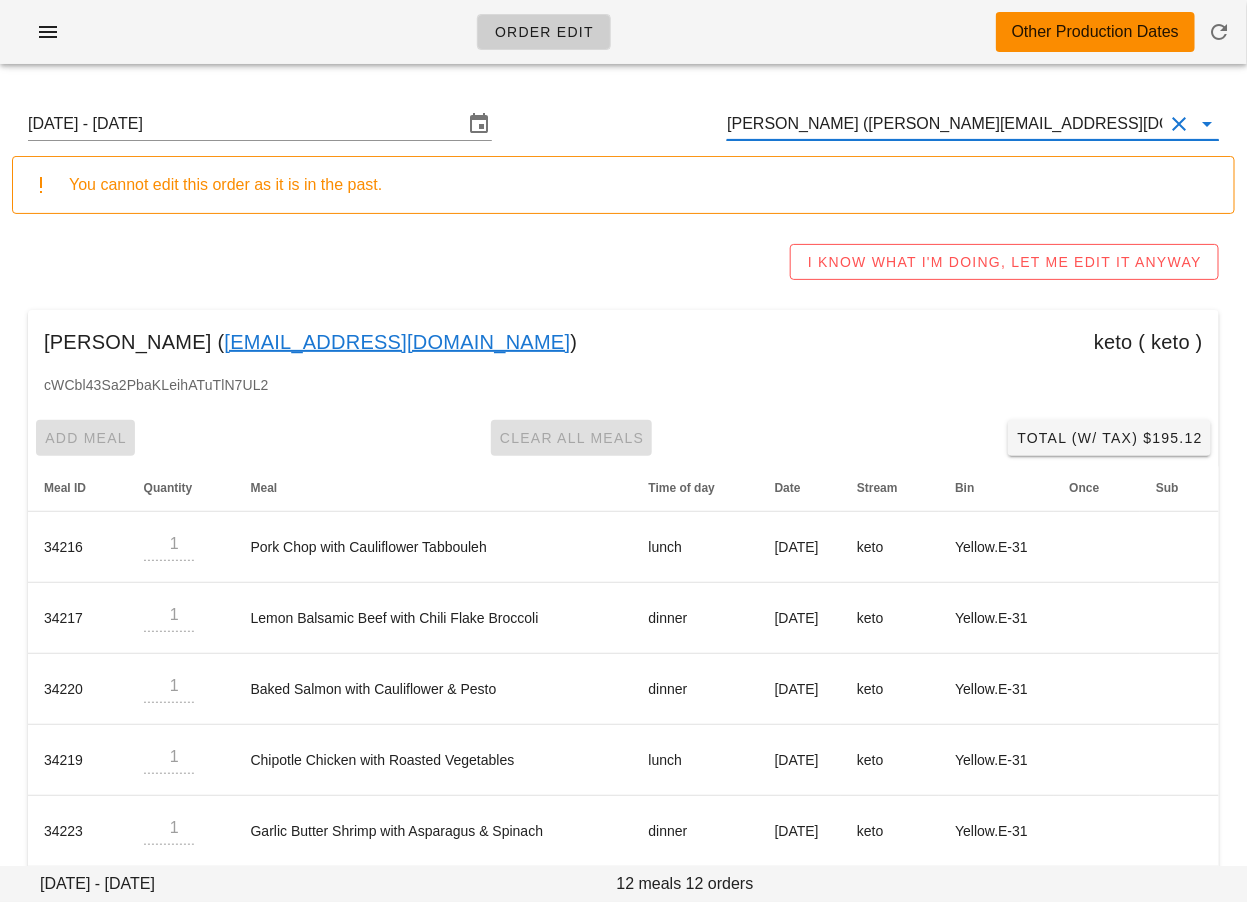 click on "[PERSON_NAME] ([PERSON_NAME][EMAIL_ADDRESS][DOMAIN_NAME])" at bounding box center (945, 124) 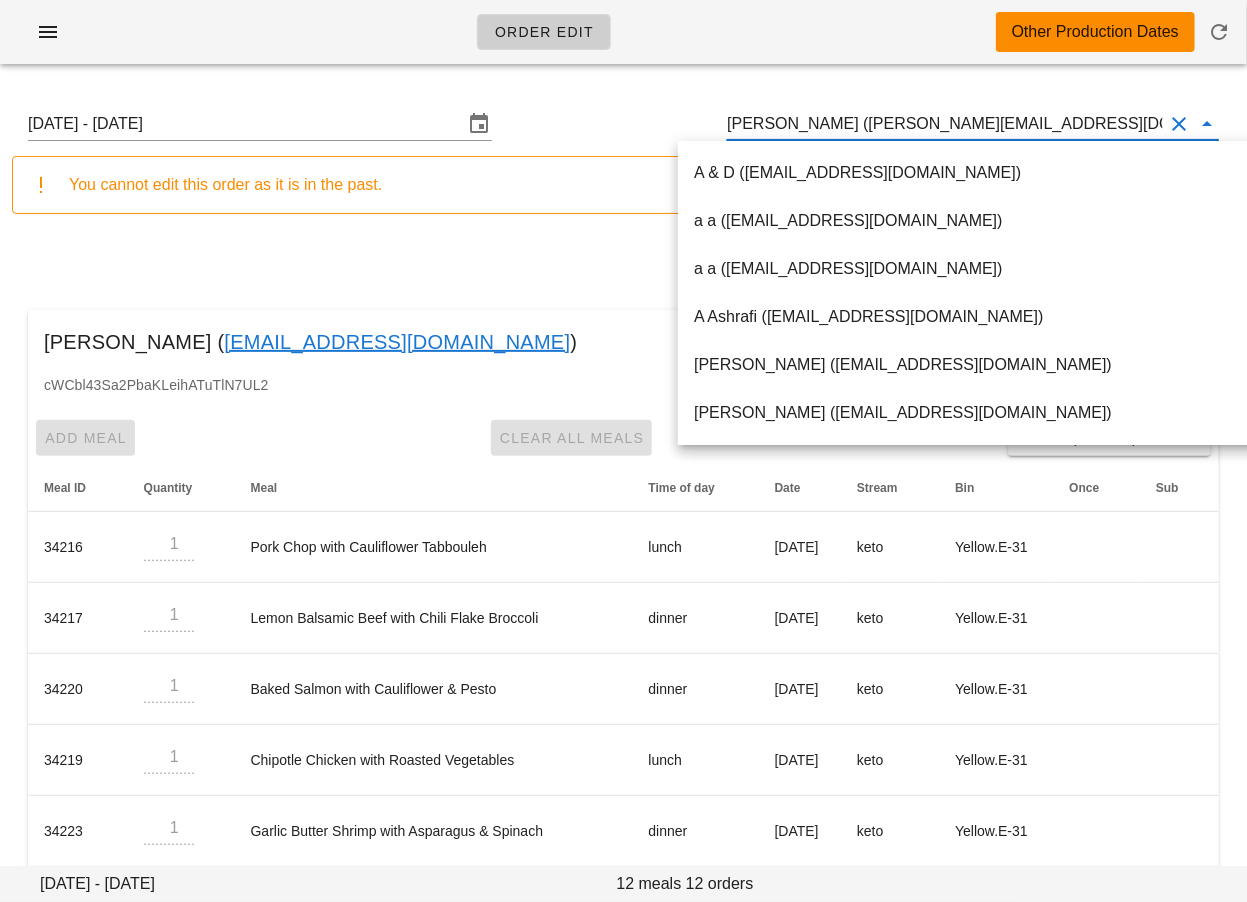 scroll, scrollTop: 0, scrollLeft: 0, axis: both 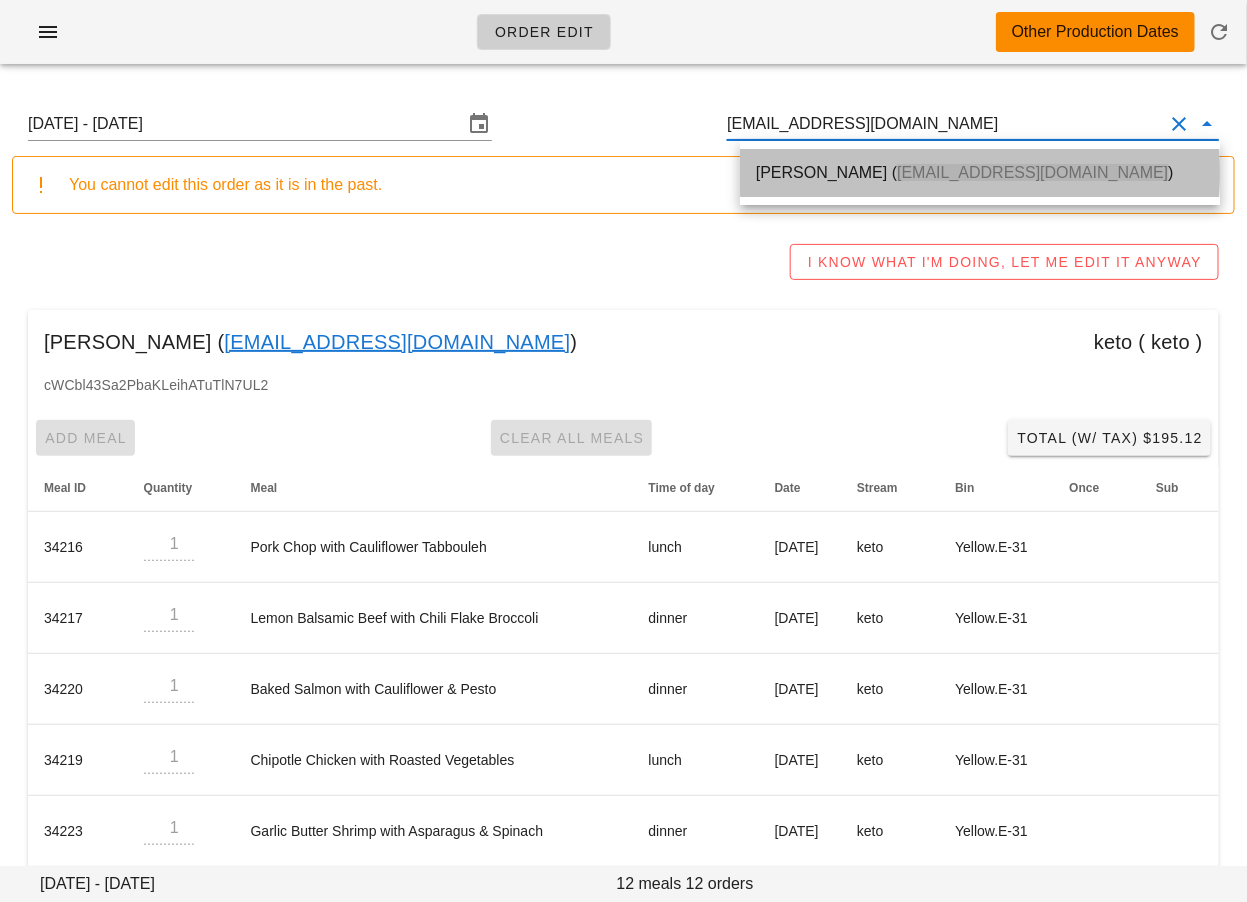 click on "[EMAIL_ADDRESS][DOMAIN_NAME]" at bounding box center [1032, 172] 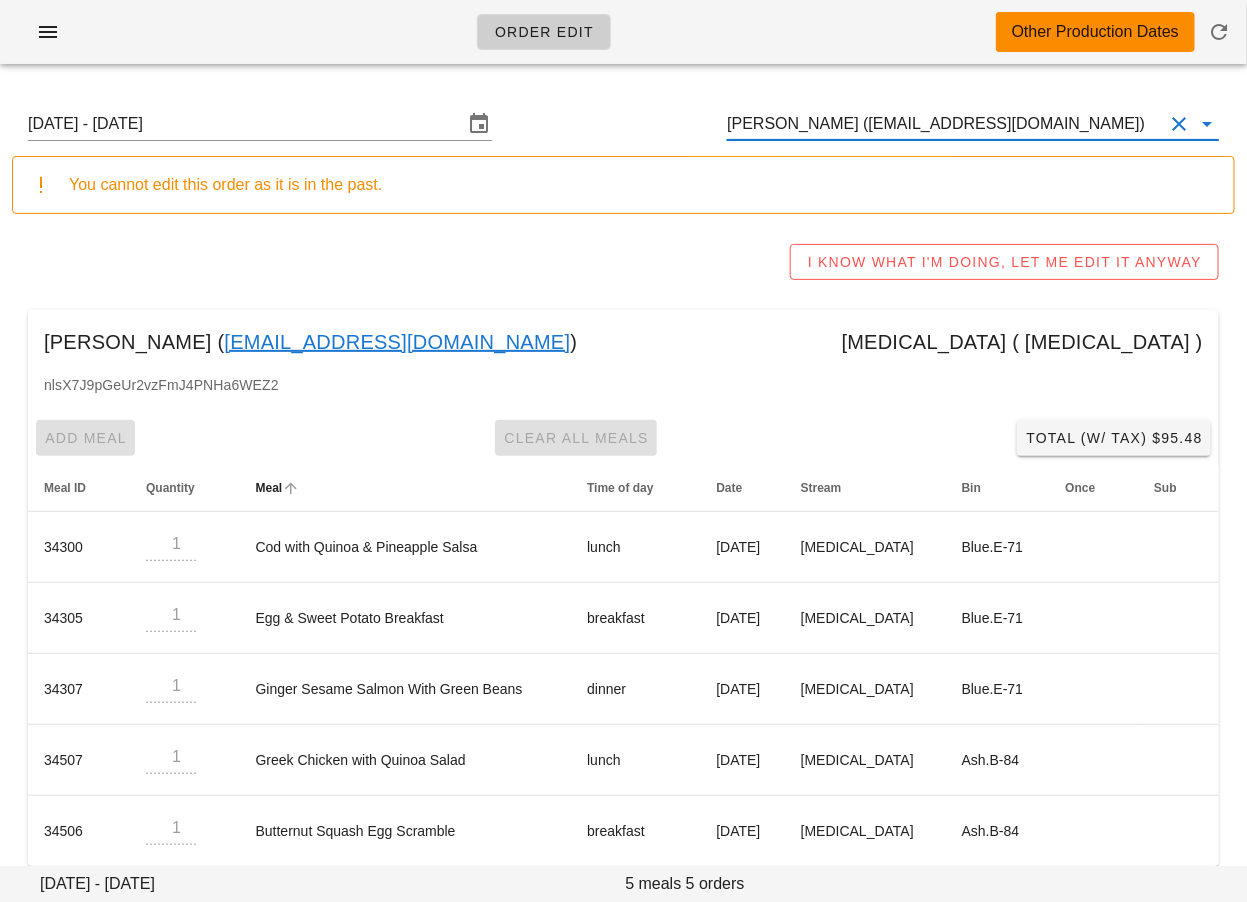 scroll, scrollTop: 21, scrollLeft: 0, axis: vertical 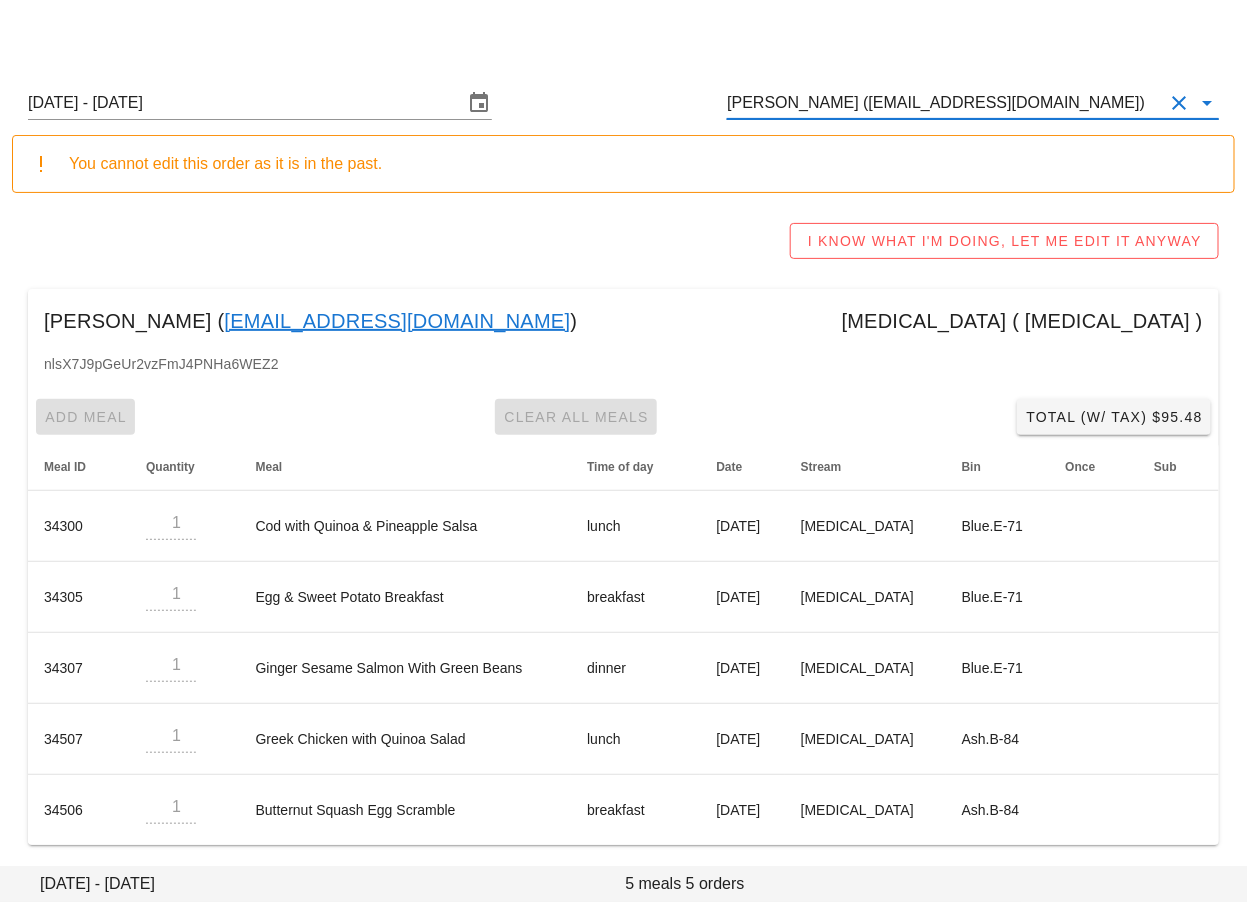 type on "[PERSON_NAME] ([EMAIL_ADDRESS][DOMAIN_NAME])" 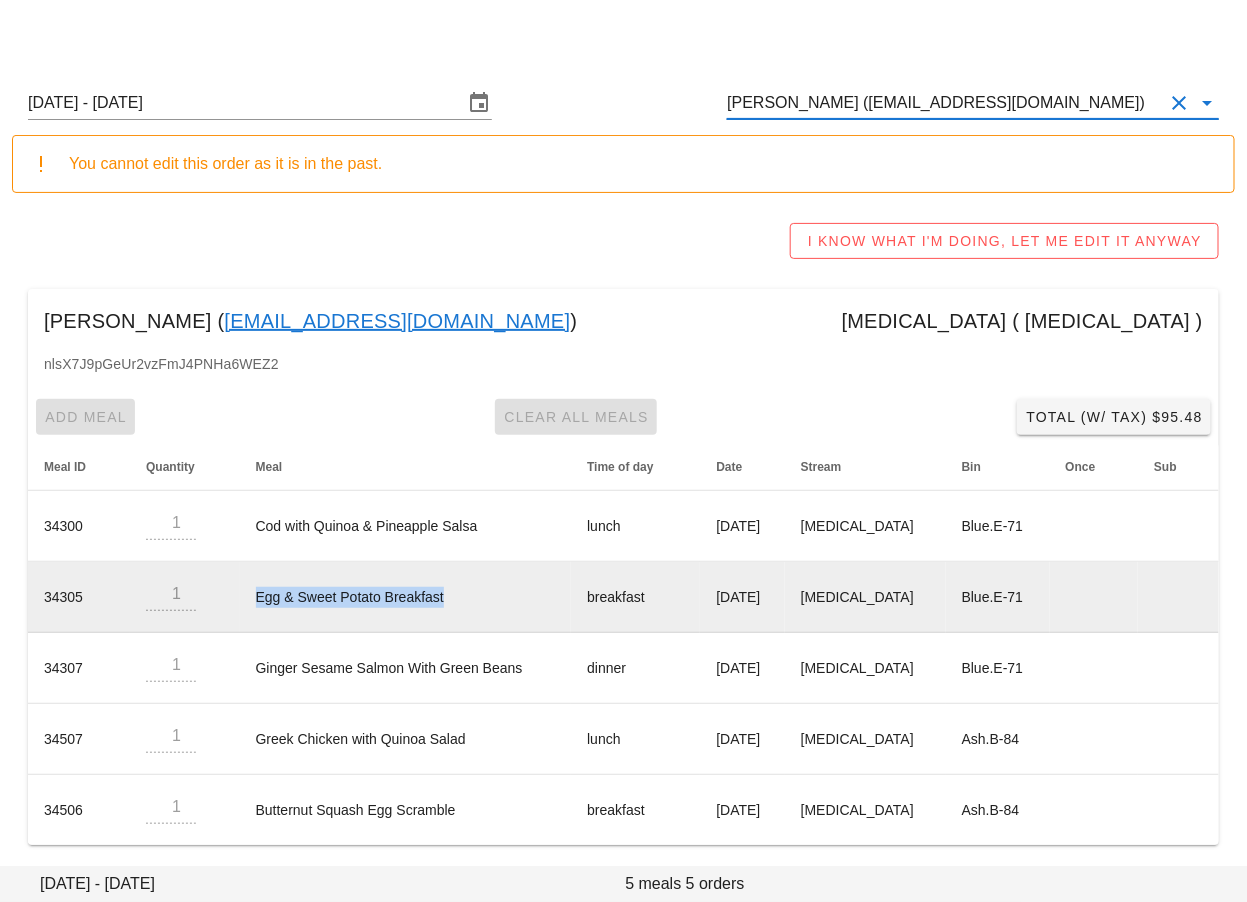 drag, startPoint x: 254, startPoint y: 598, endPoint x: 521, endPoint y: 596, distance: 267.00748 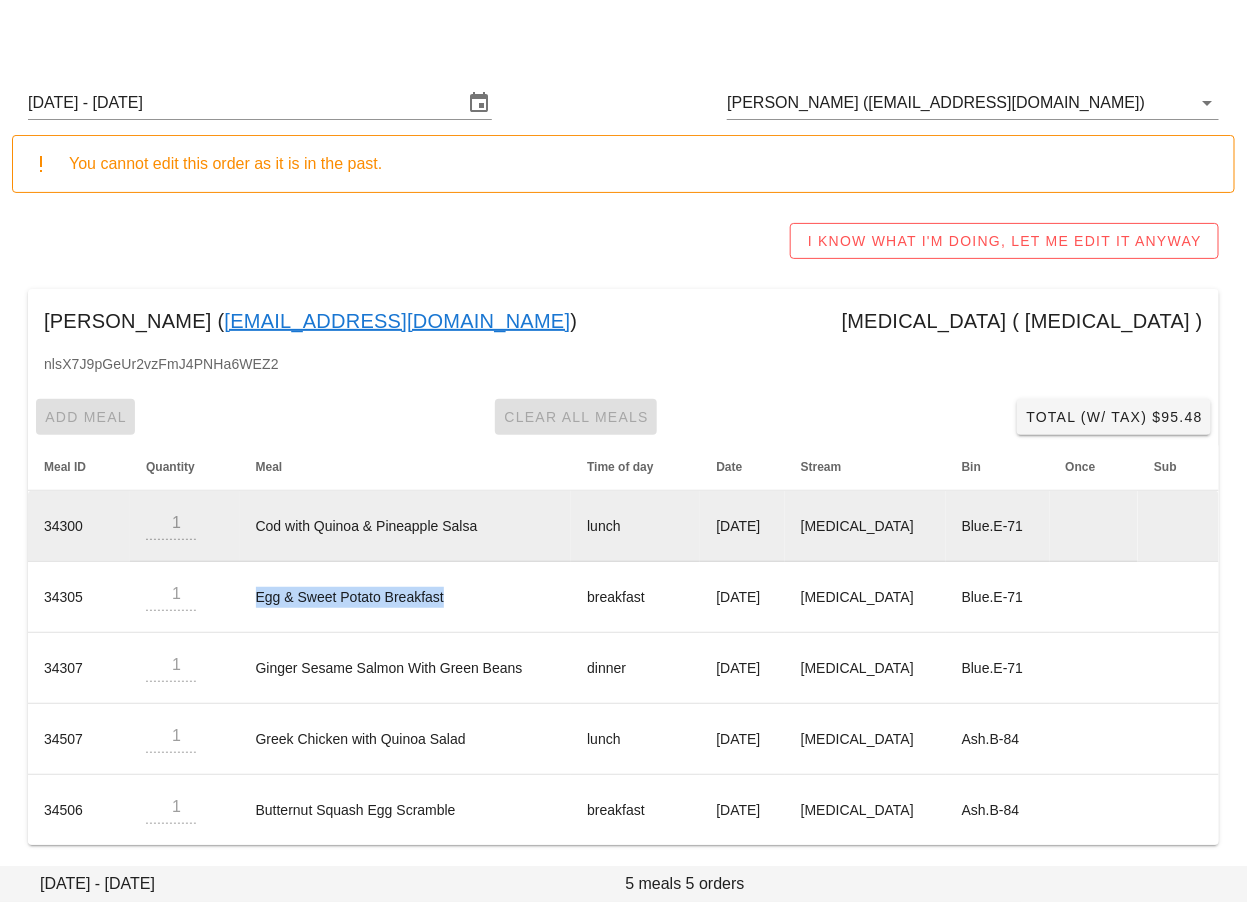 copy on "Egg & Sweet Potato Breakfast" 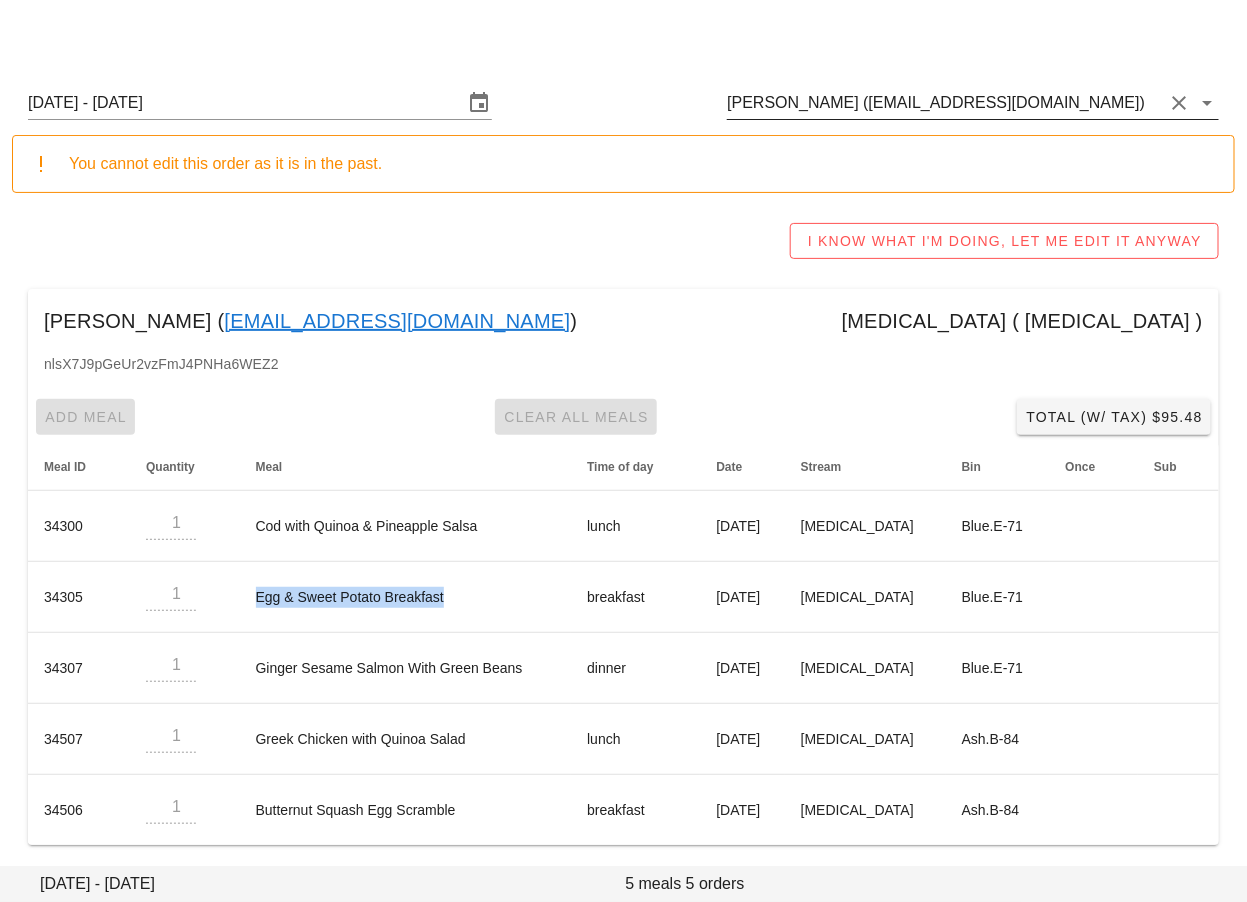 click on "[PERSON_NAME] ([EMAIL_ADDRESS][DOMAIN_NAME])" at bounding box center [945, 103] 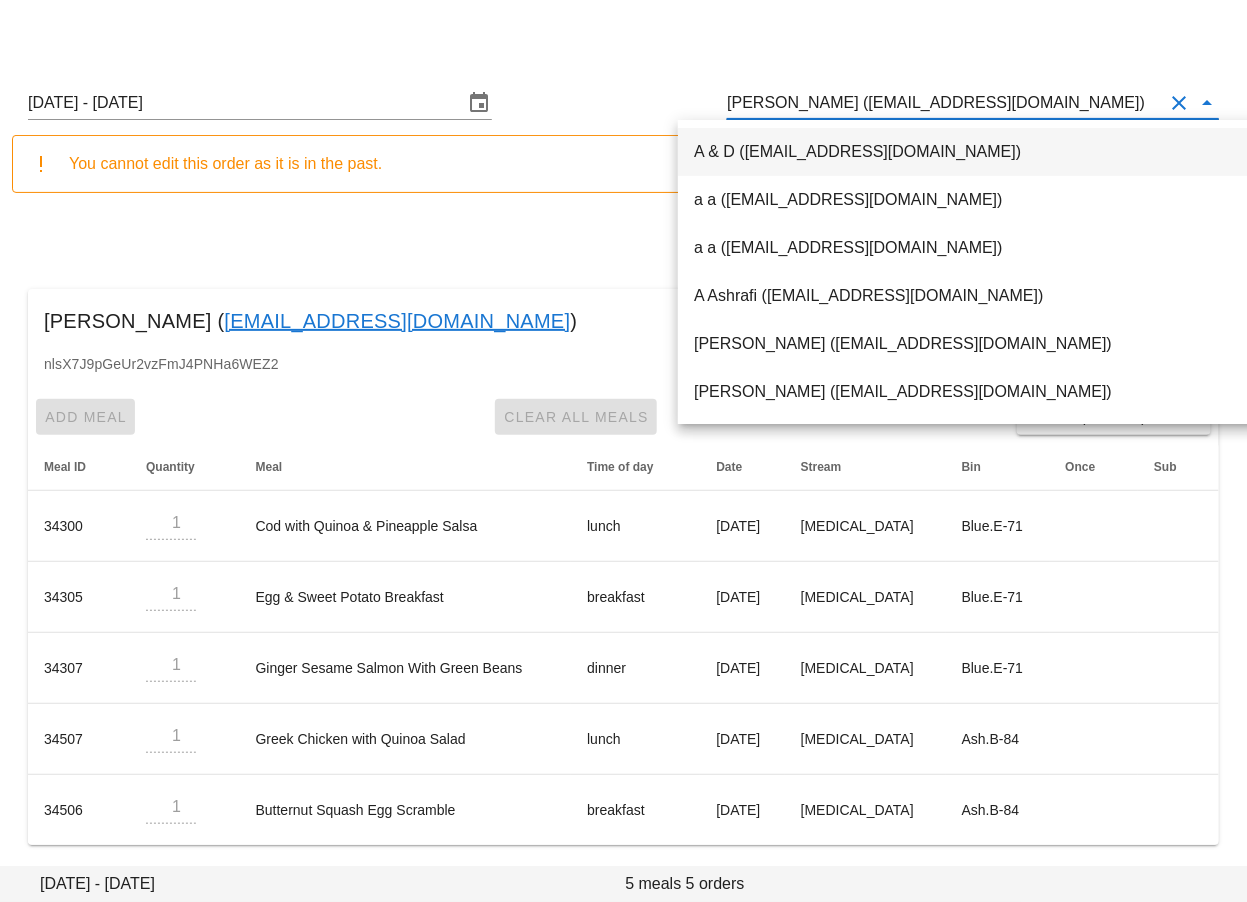 click on "[PERSON_NAME] ([EMAIL_ADDRESS][DOMAIN_NAME])" at bounding box center (945, 103) 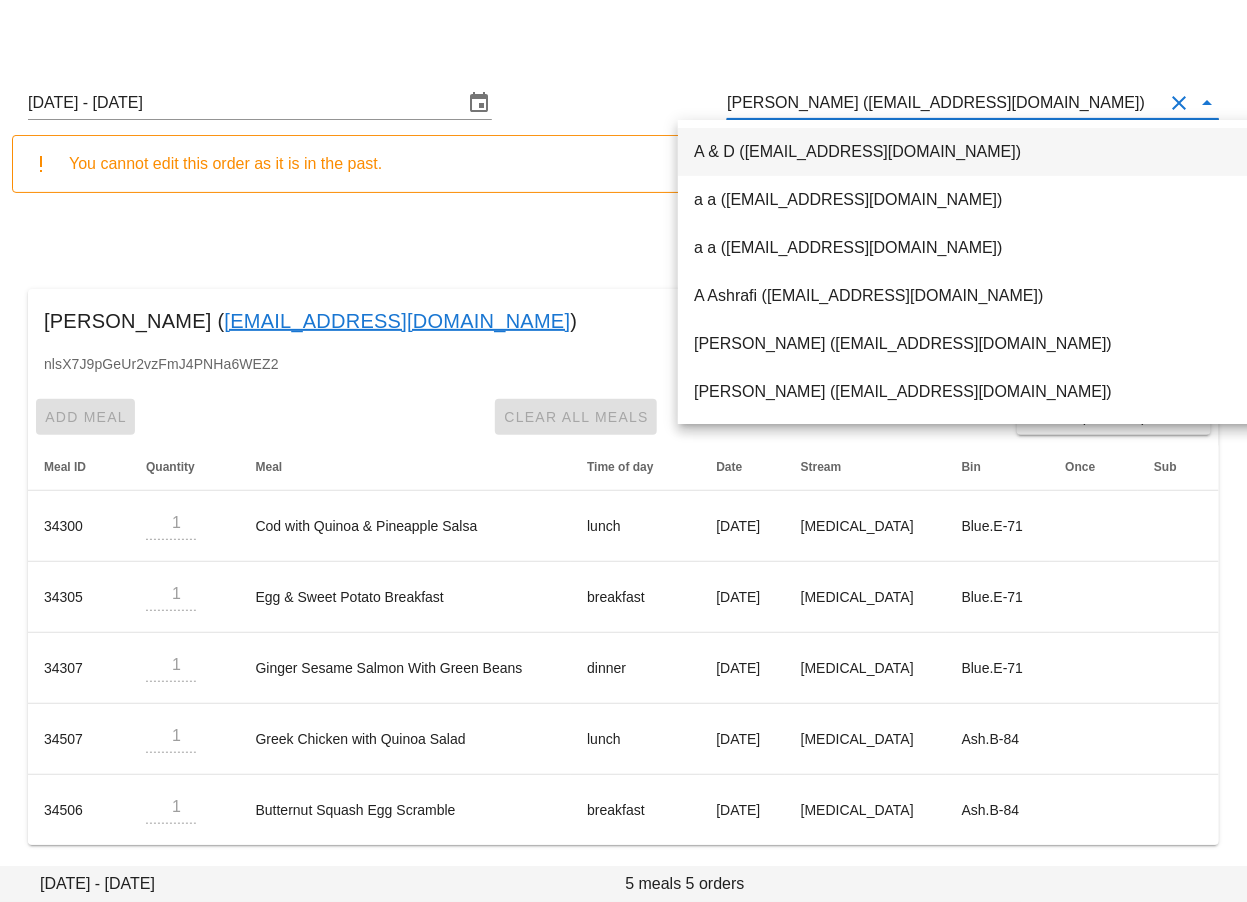 scroll, scrollTop: 0, scrollLeft: 0, axis: both 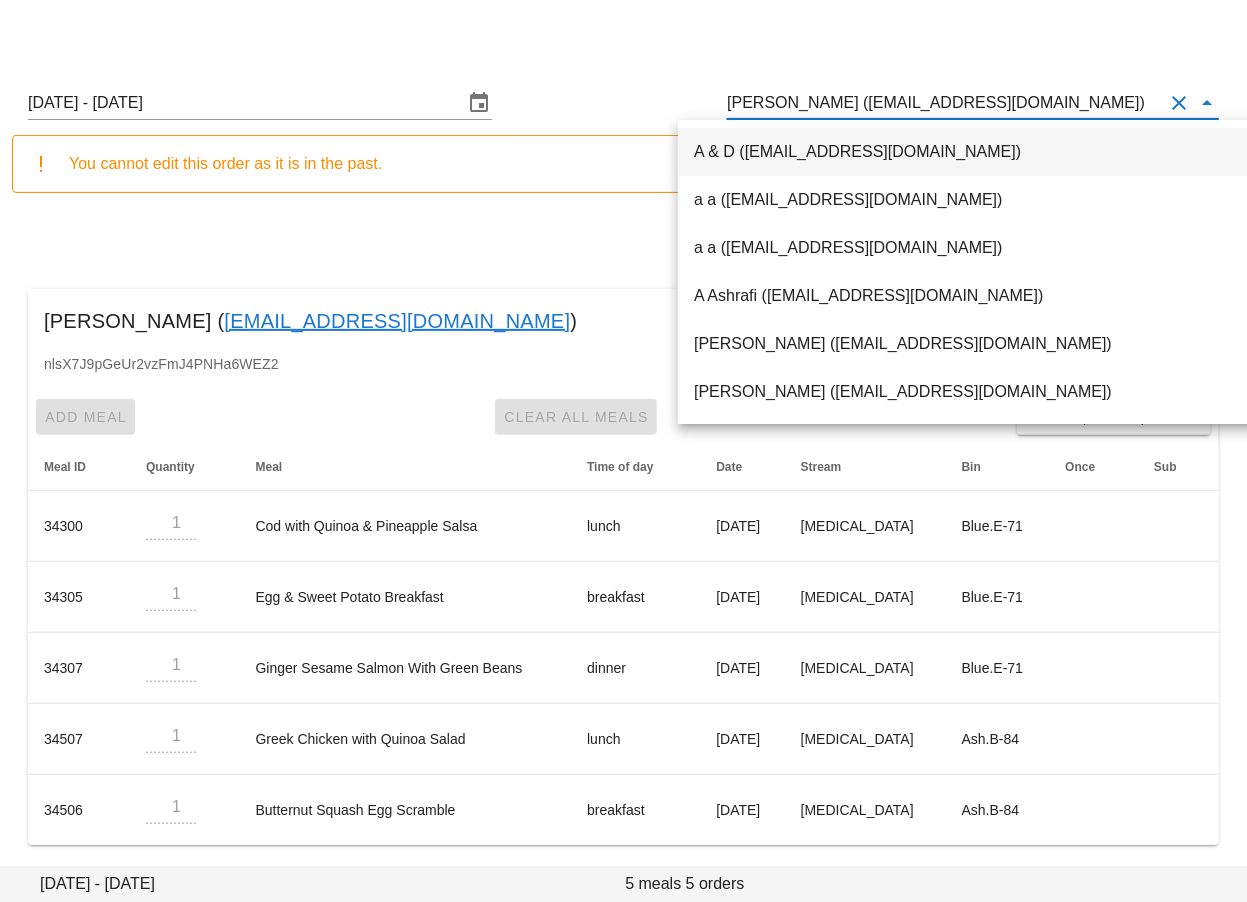 click on "I KNOW WHAT I'M DOING, LET ME EDIT IT ANYWAY" at bounding box center [623, 241] 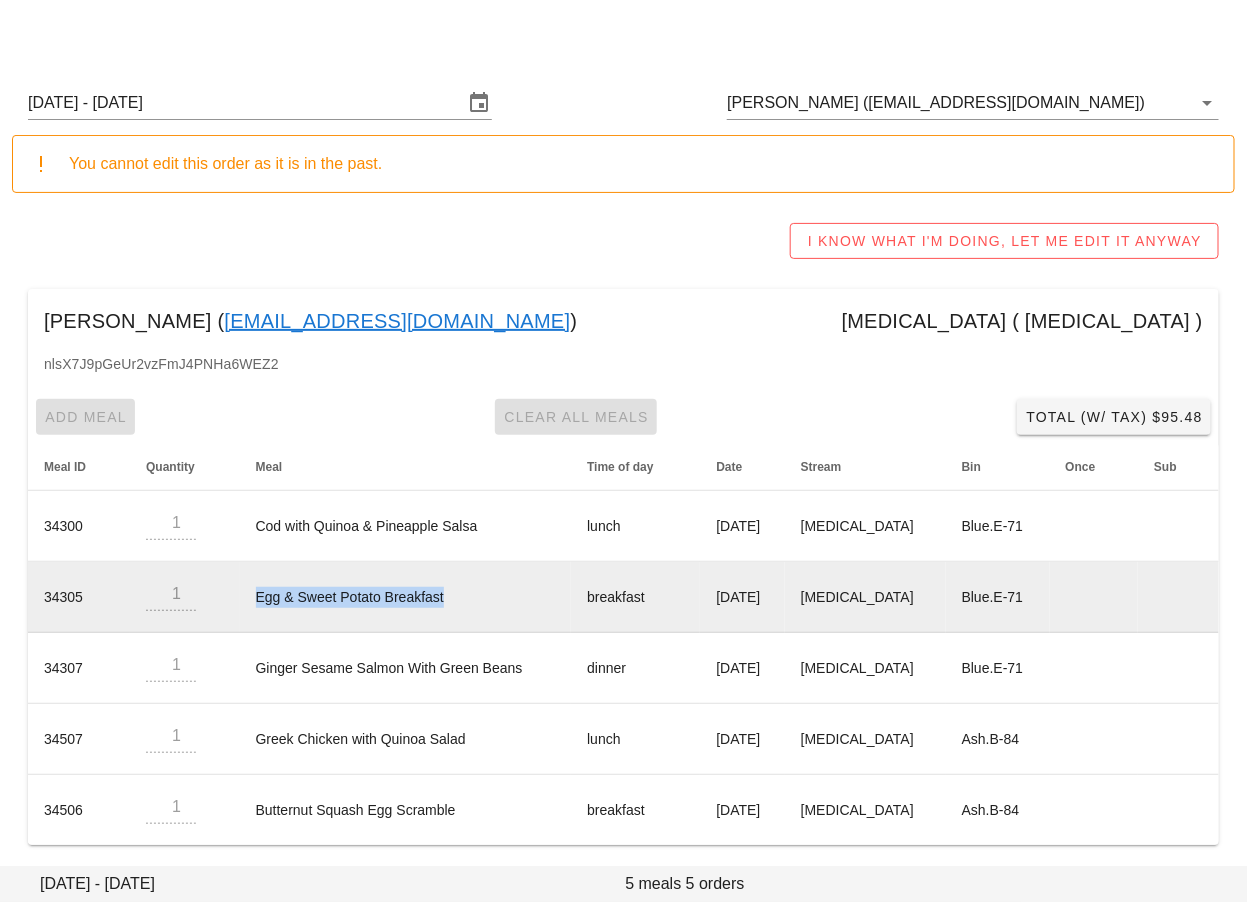 drag, startPoint x: 246, startPoint y: 595, endPoint x: 469, endPoint y: 615, distance: 223.89507 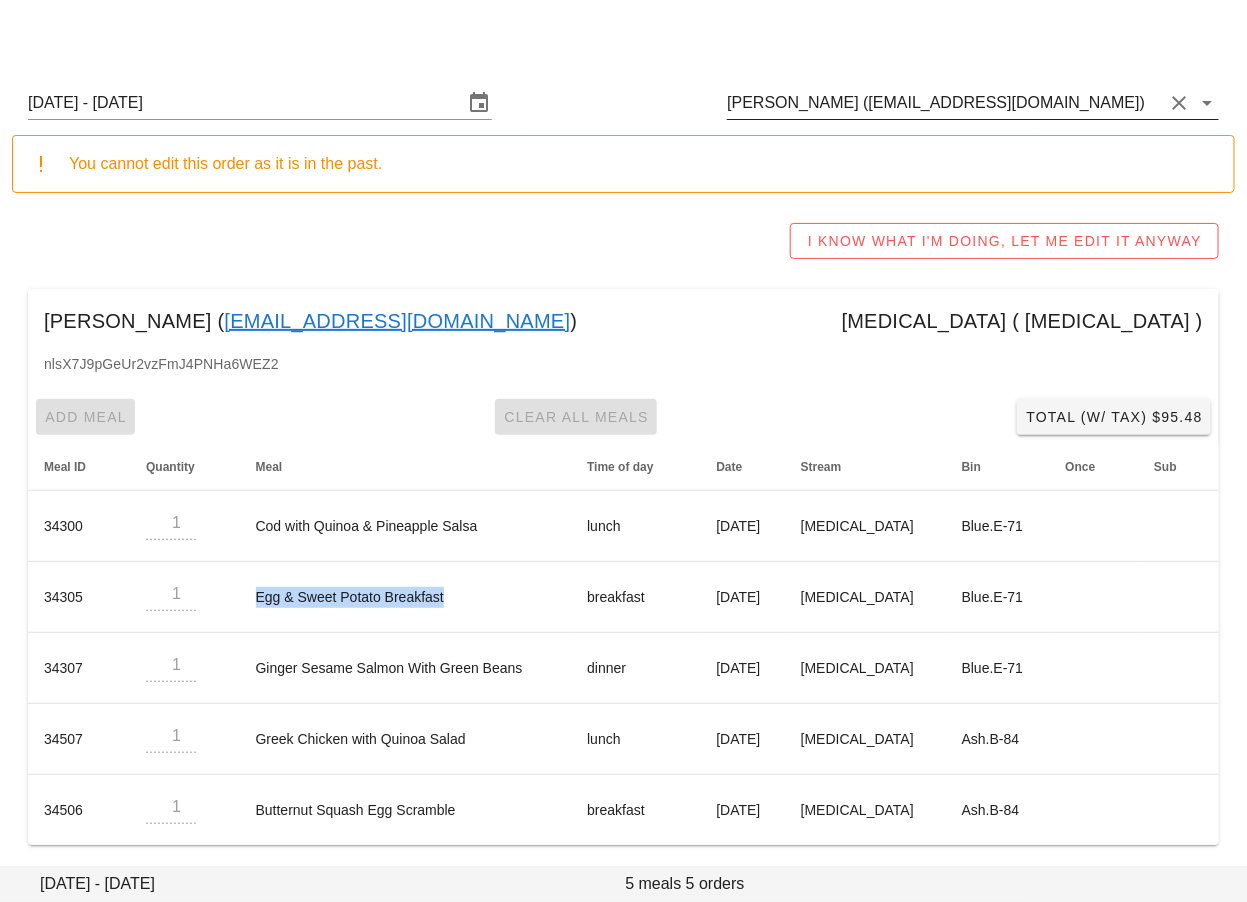 click on "[PERSON_NAME] ([EMAIL_ADDRESS][DOMAIN_NAME])" at bounding box center (945, 103) 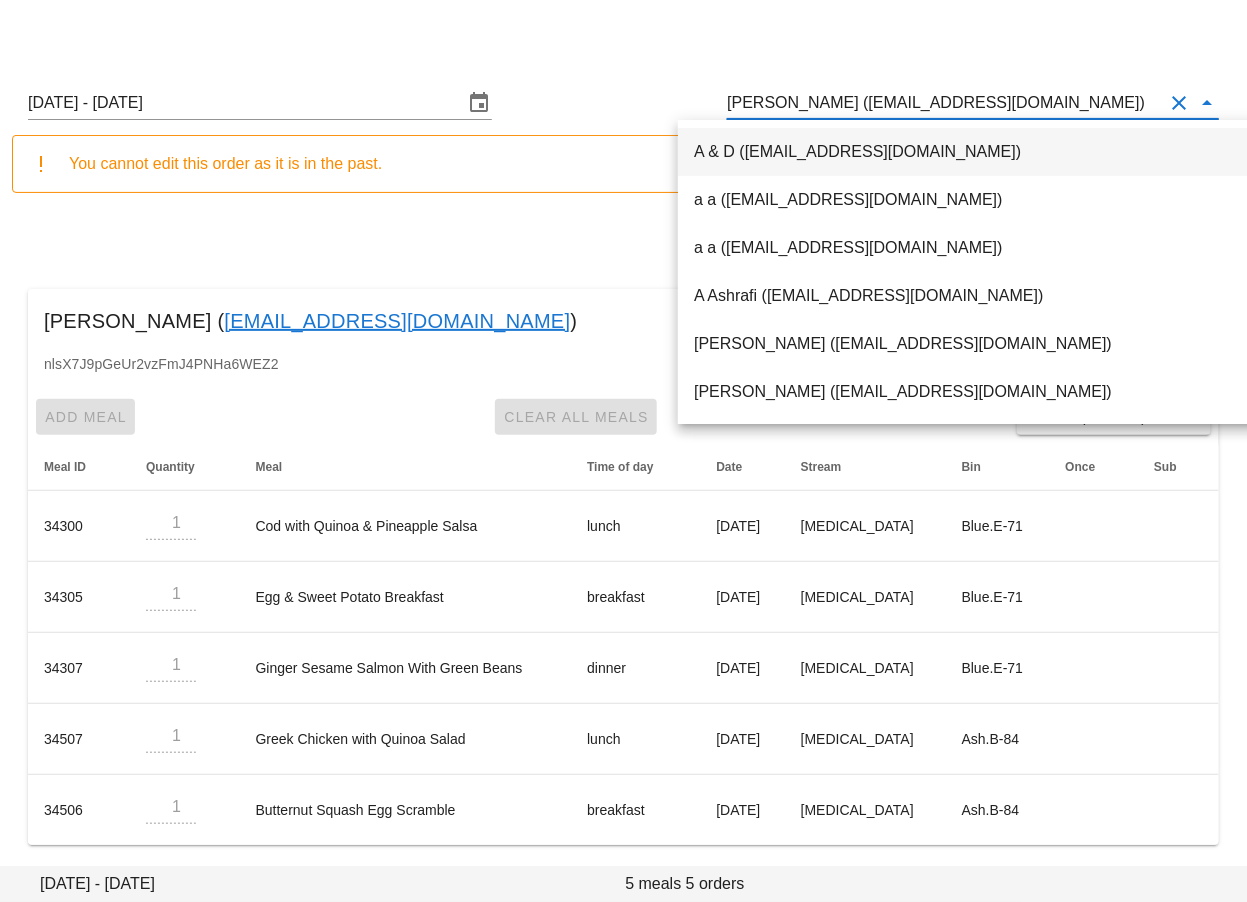 click on "Sunday July 6 - Saturday July 12" at bounding box center (246, 103) 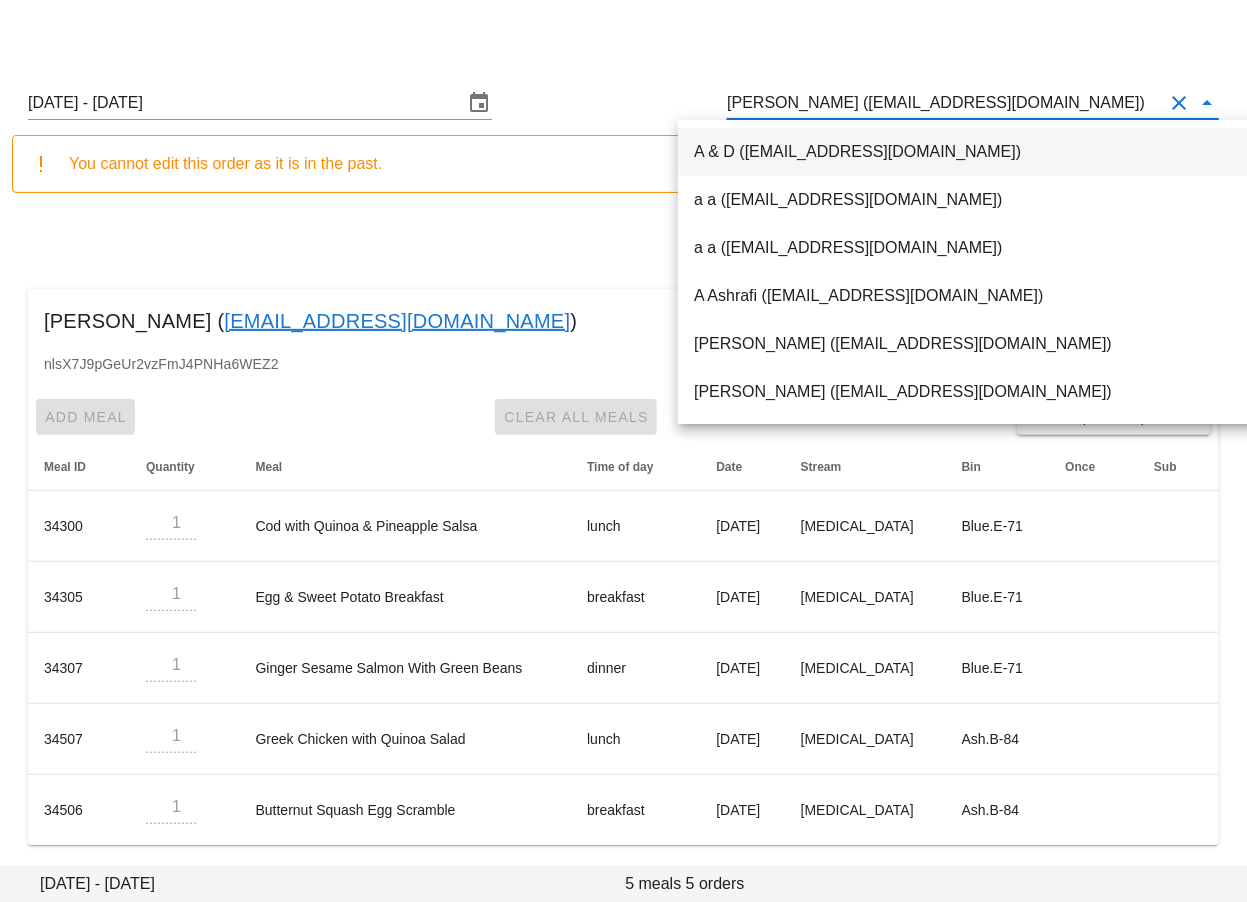 click on "Sunday July 6 - Saturday July 12" at bounding box center (246, 103) 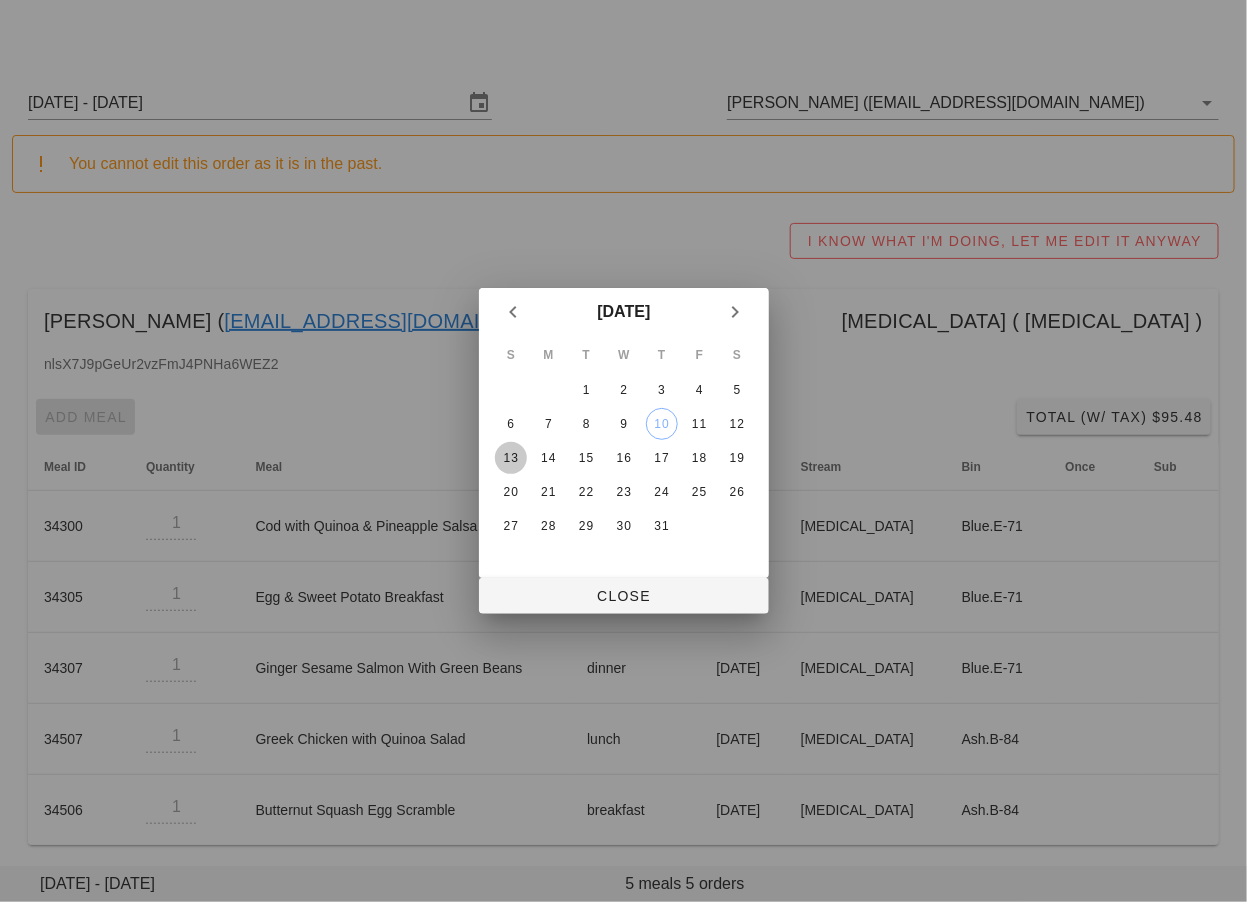 click on "13" at bounding box center (510, 458) 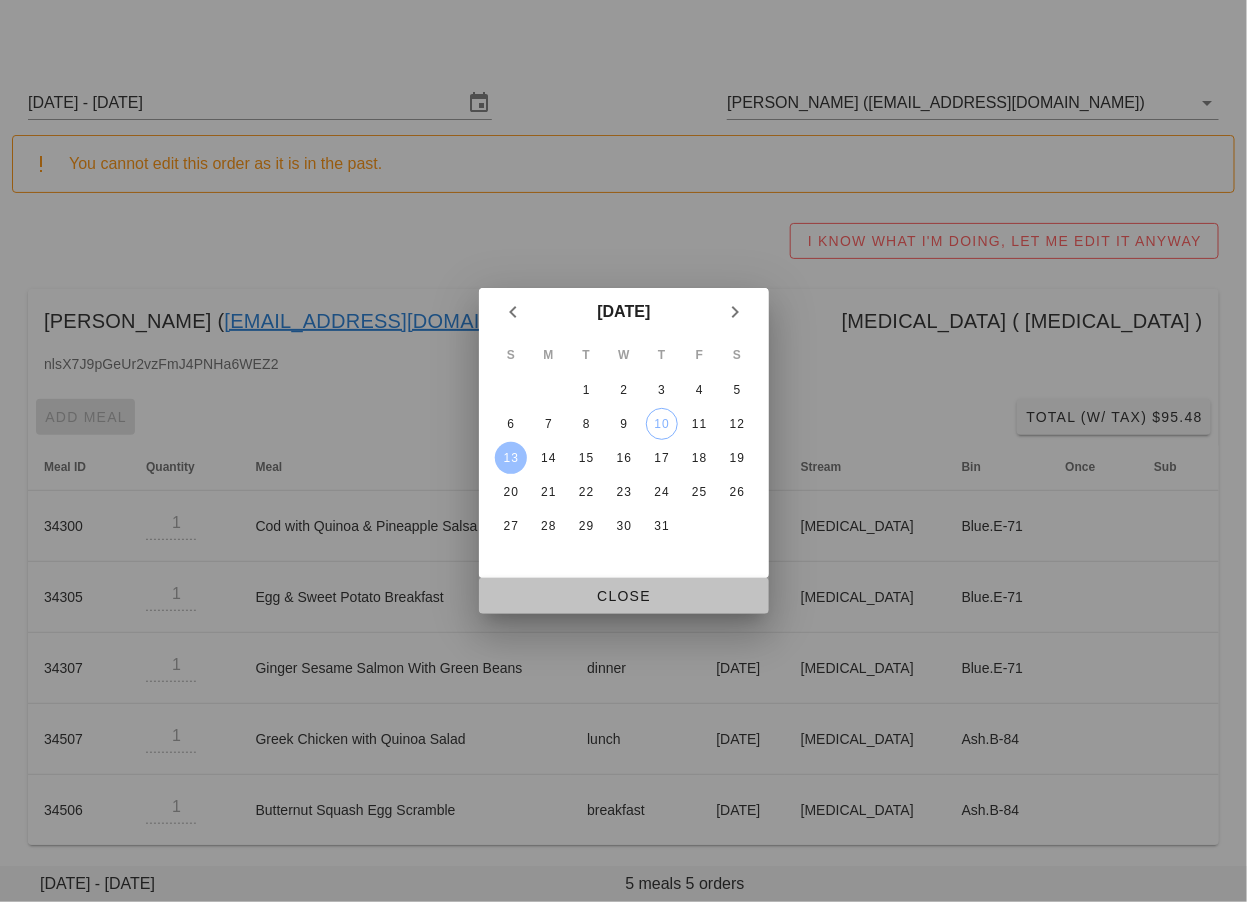 click on "Close" at bounding box center (624, 596) 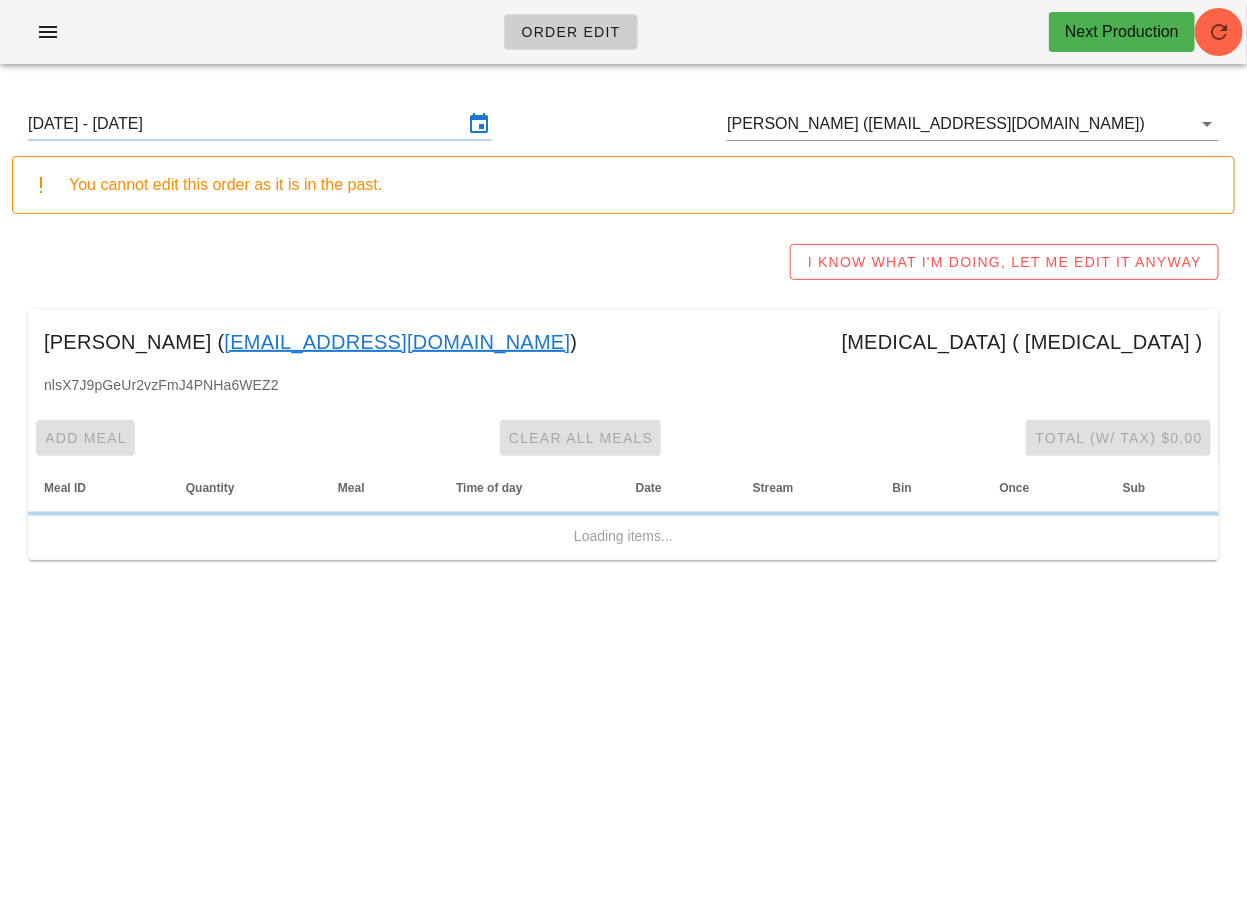 scroll, scrollTop: 0, scrollLeft: 0, axis: both 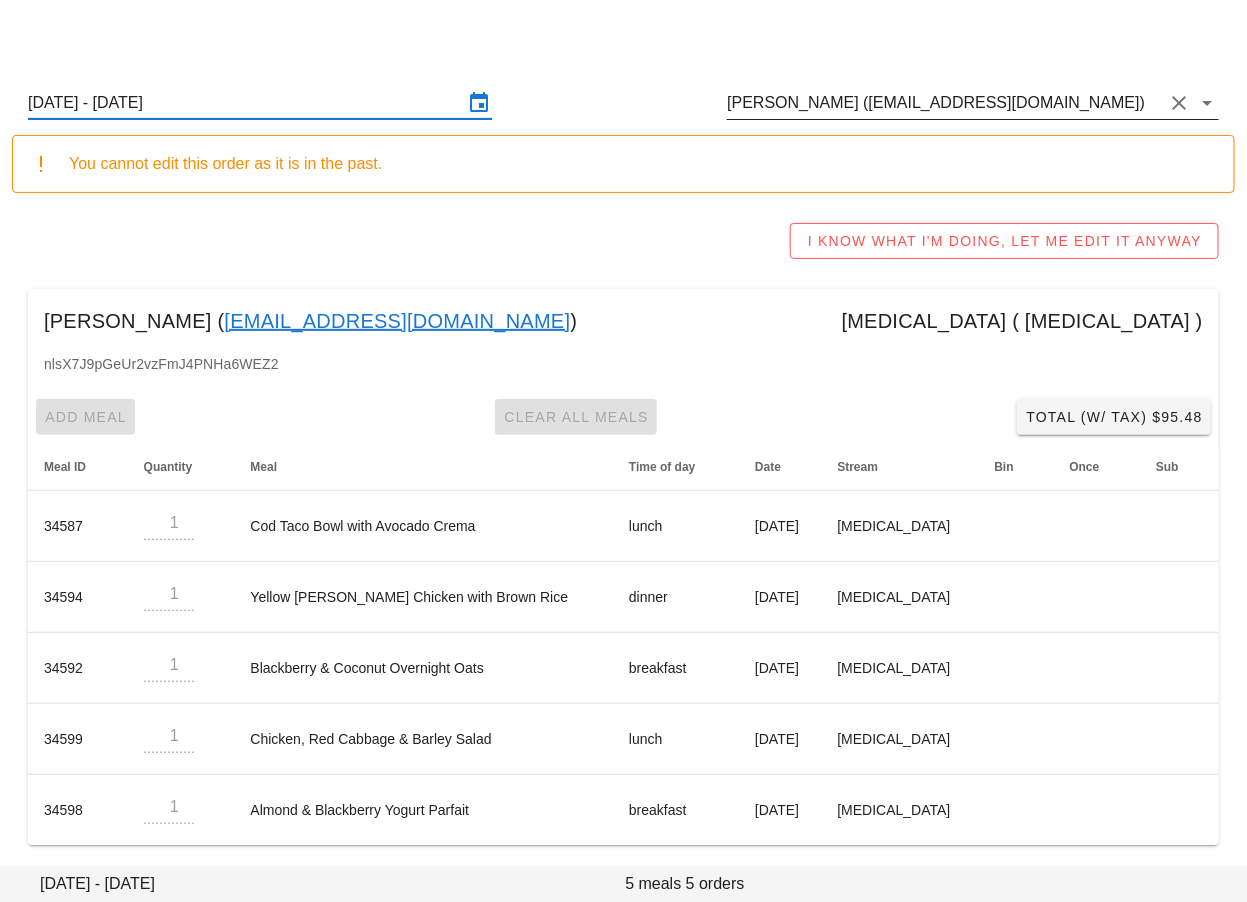 click on "Deanna Kadota (ultramusicpowder@gmail.com)" at bounding box center (945, 103) 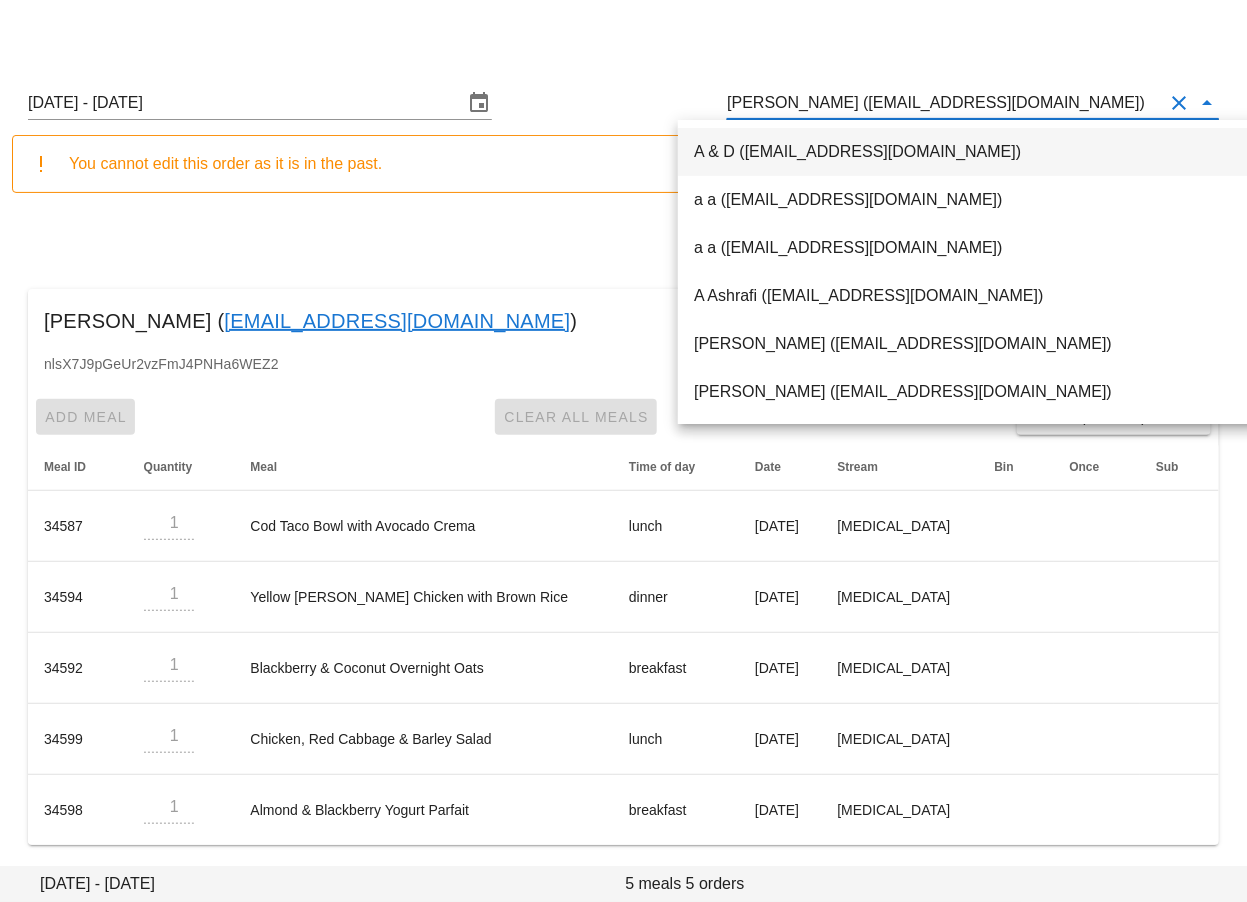 click on "Deanna Kadota (ultramusicpowder@gmail.com)" at bounding box center (945, 103) 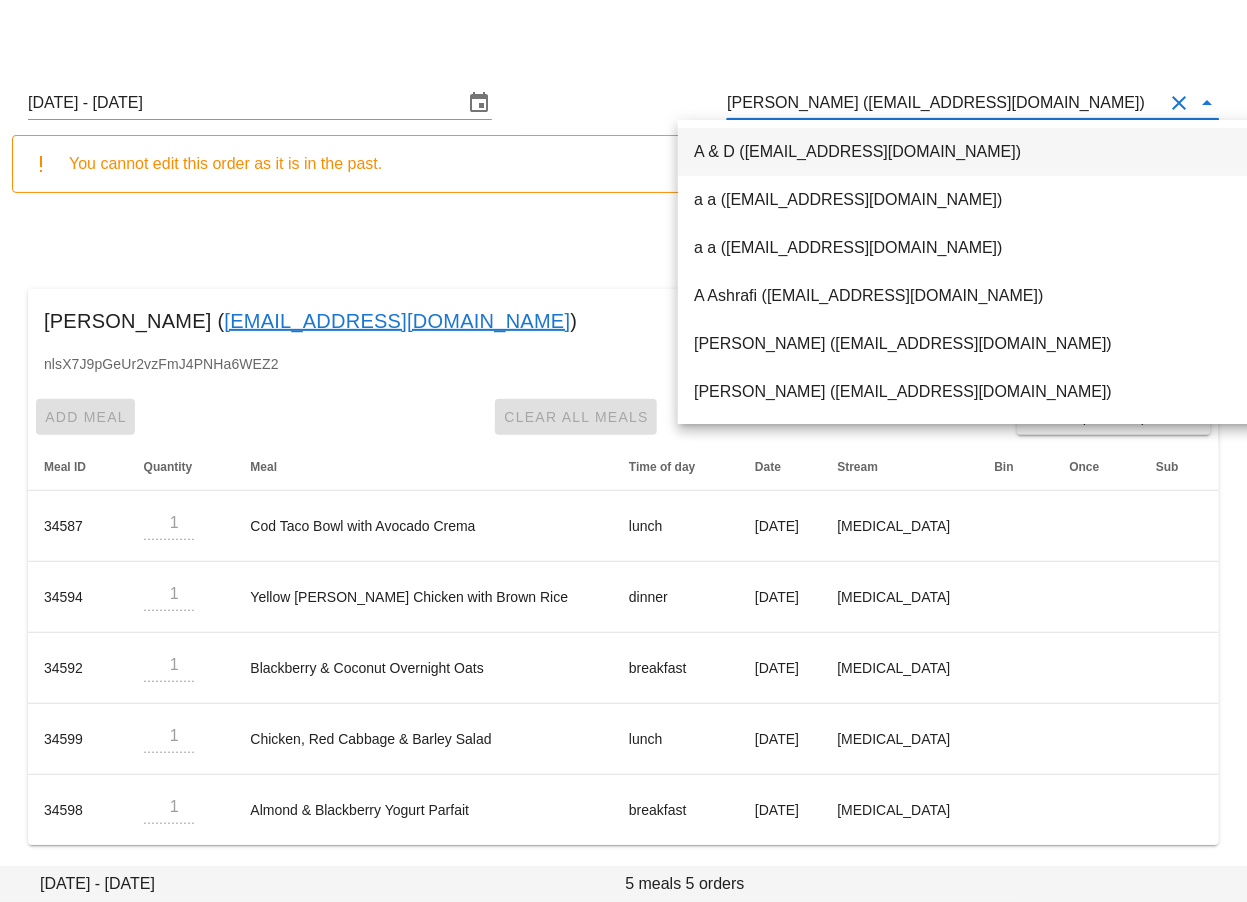 scroll, scrollTop: 0, scrollLeft: 0, axis: both 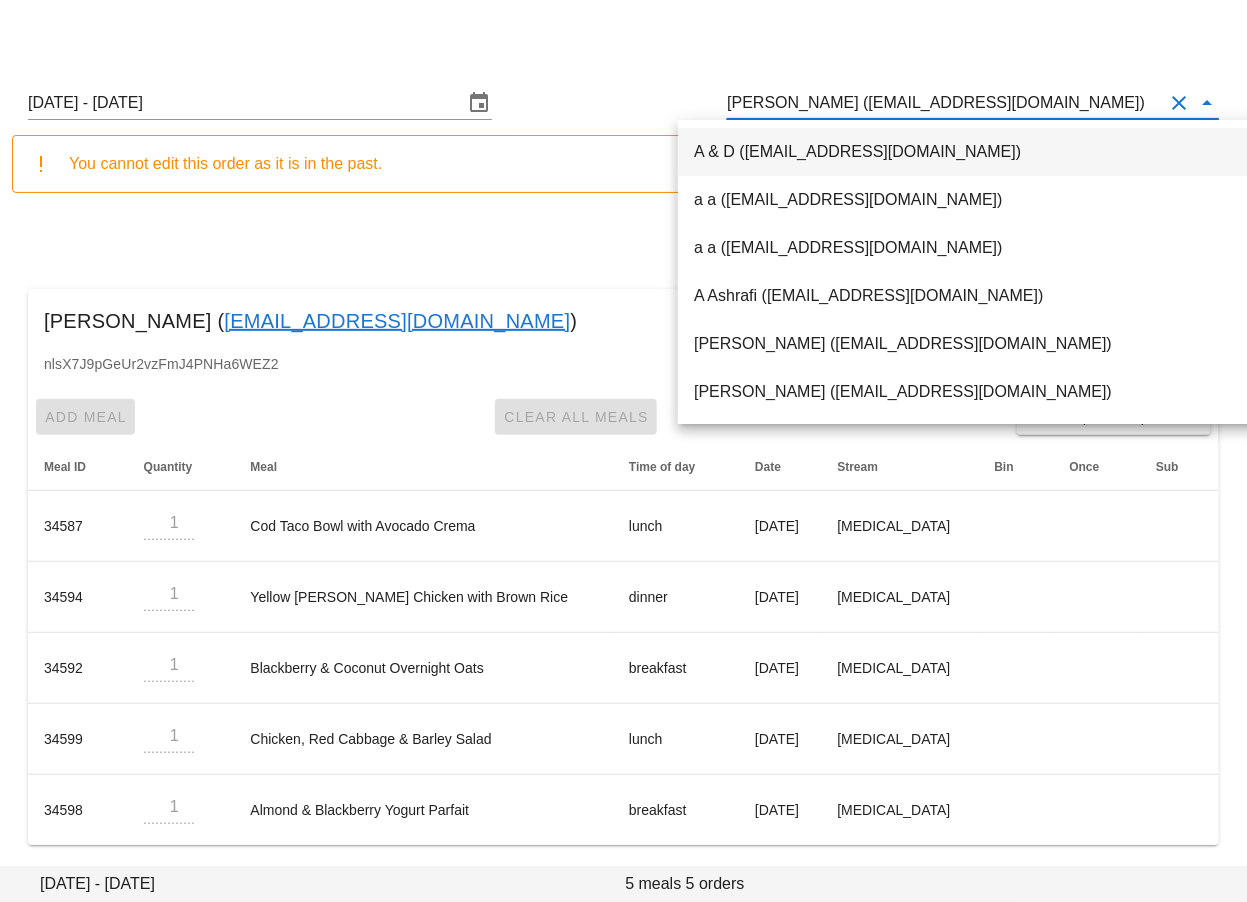 drag, startPoint x: 862, startPoint y: 106, endPoint x: 1069, endPoint y: 111, distance: 207.06038 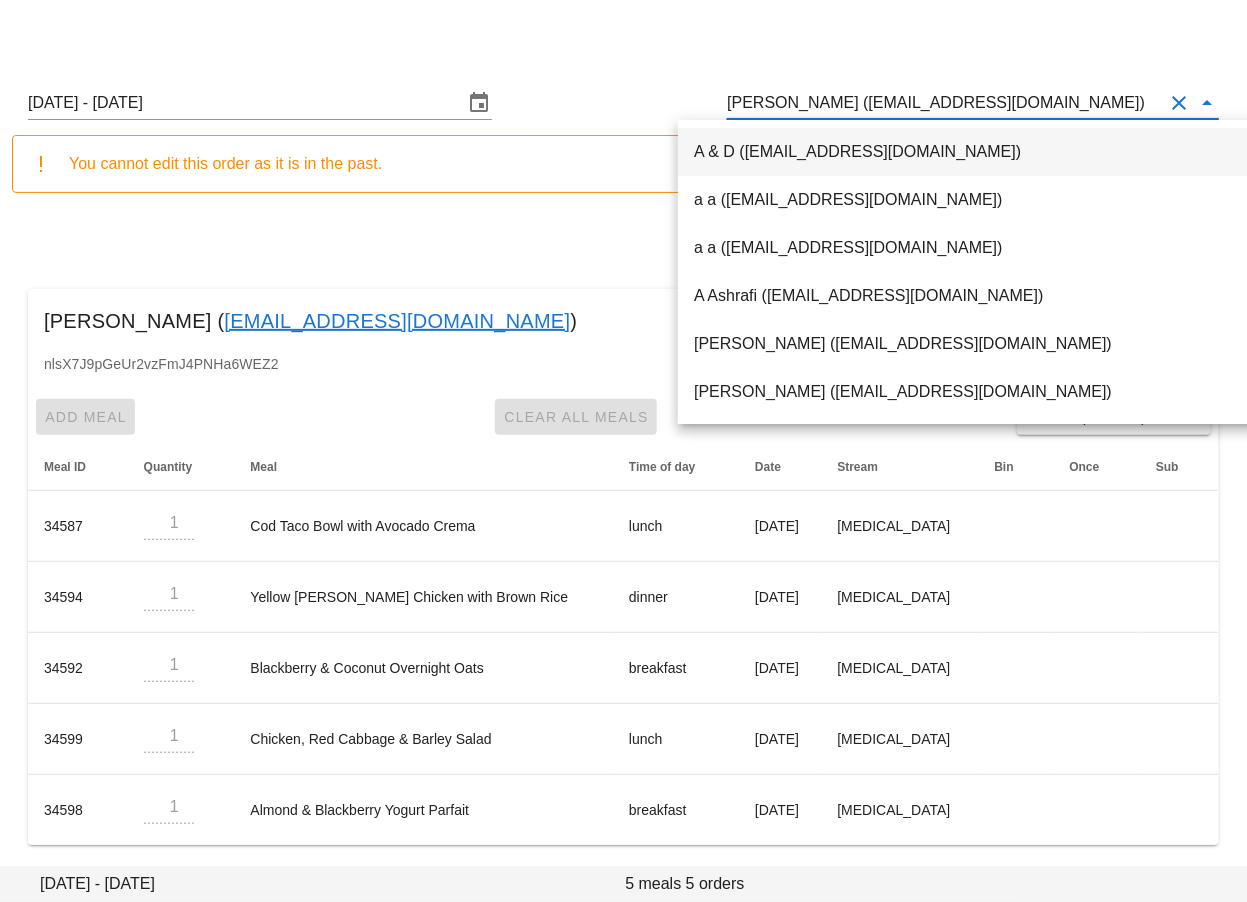 scroll, scrollTop: 0, scrollLeft: 0, axis: both 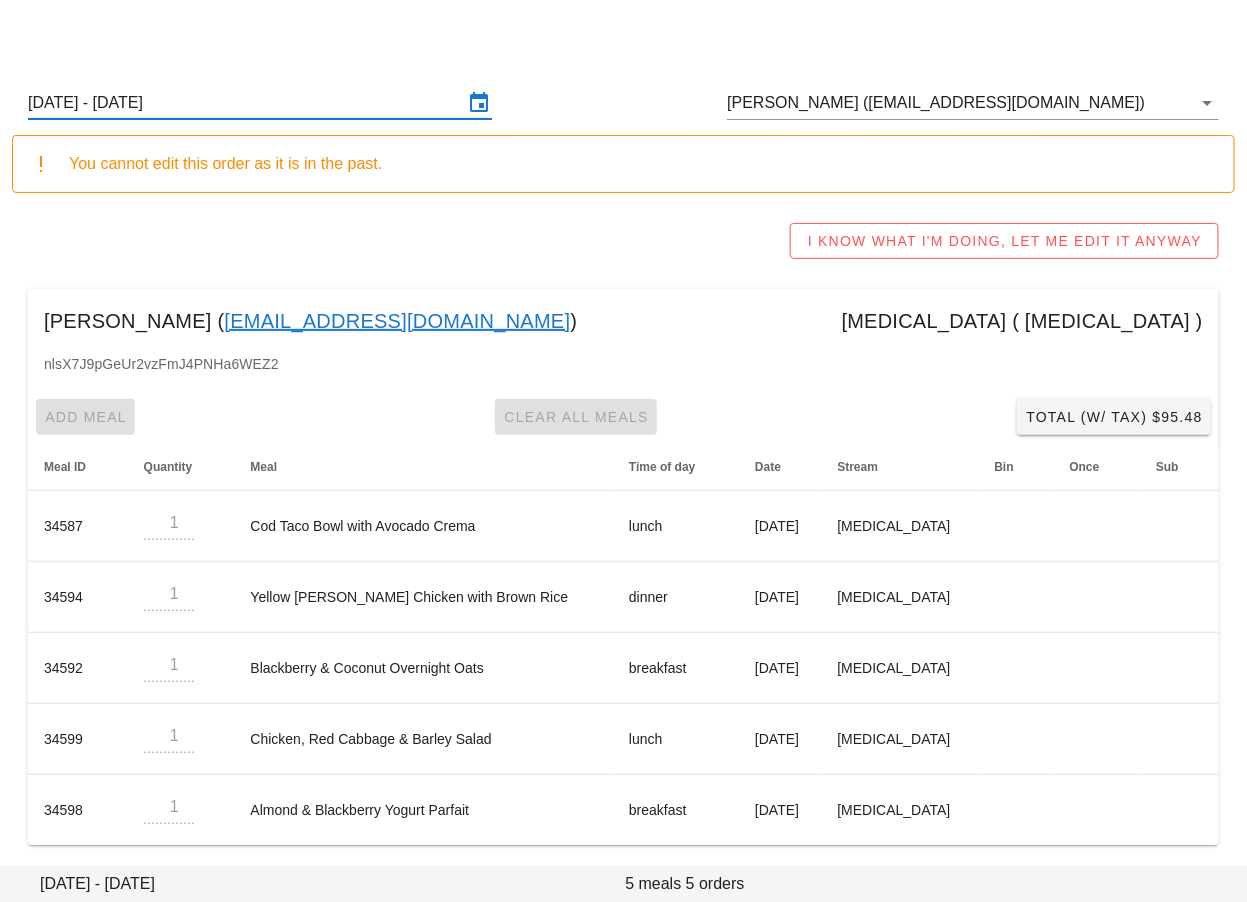 click on "Sunday July 13 - Saturday July 19" at bounding box center (246, 103) 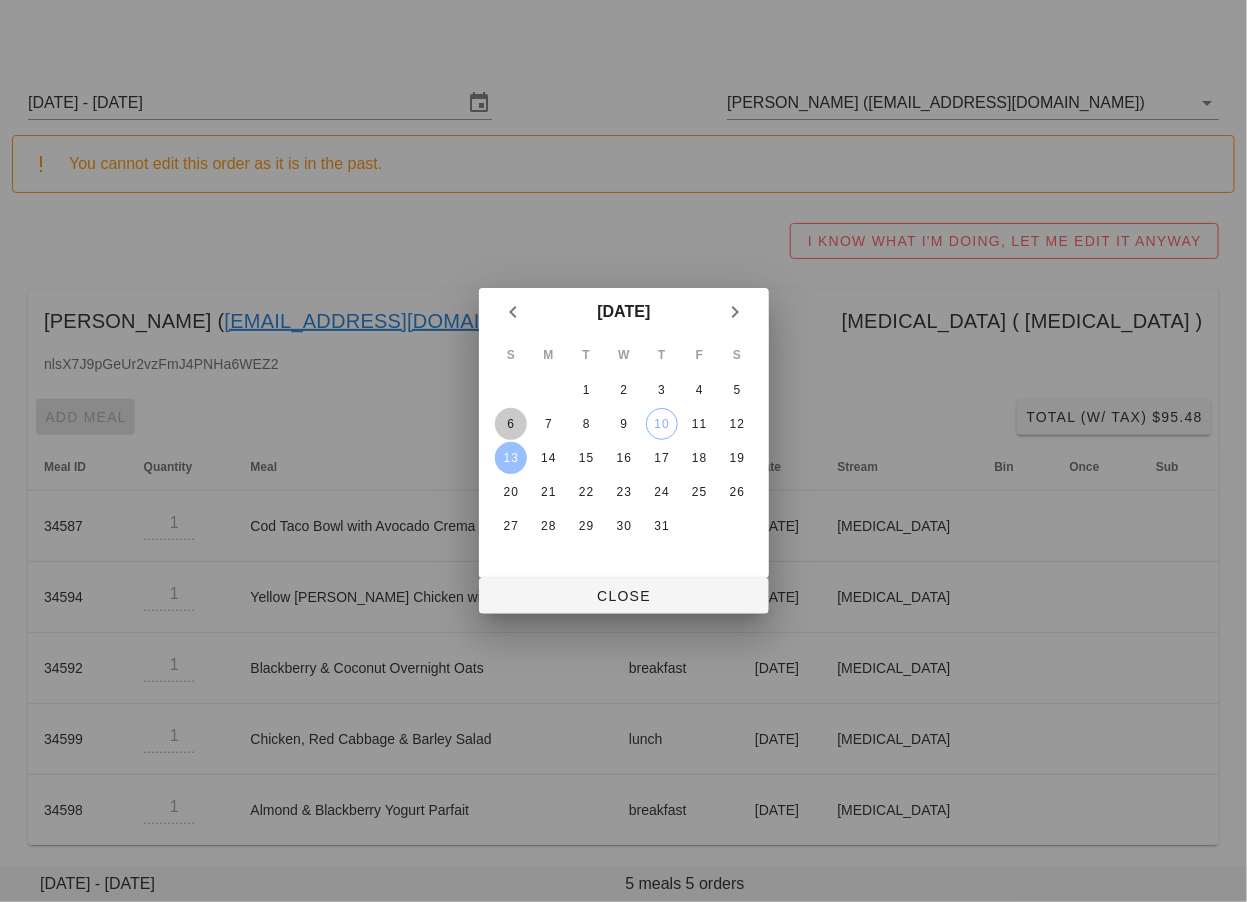 click on "6" at bounding box center [510, 424] 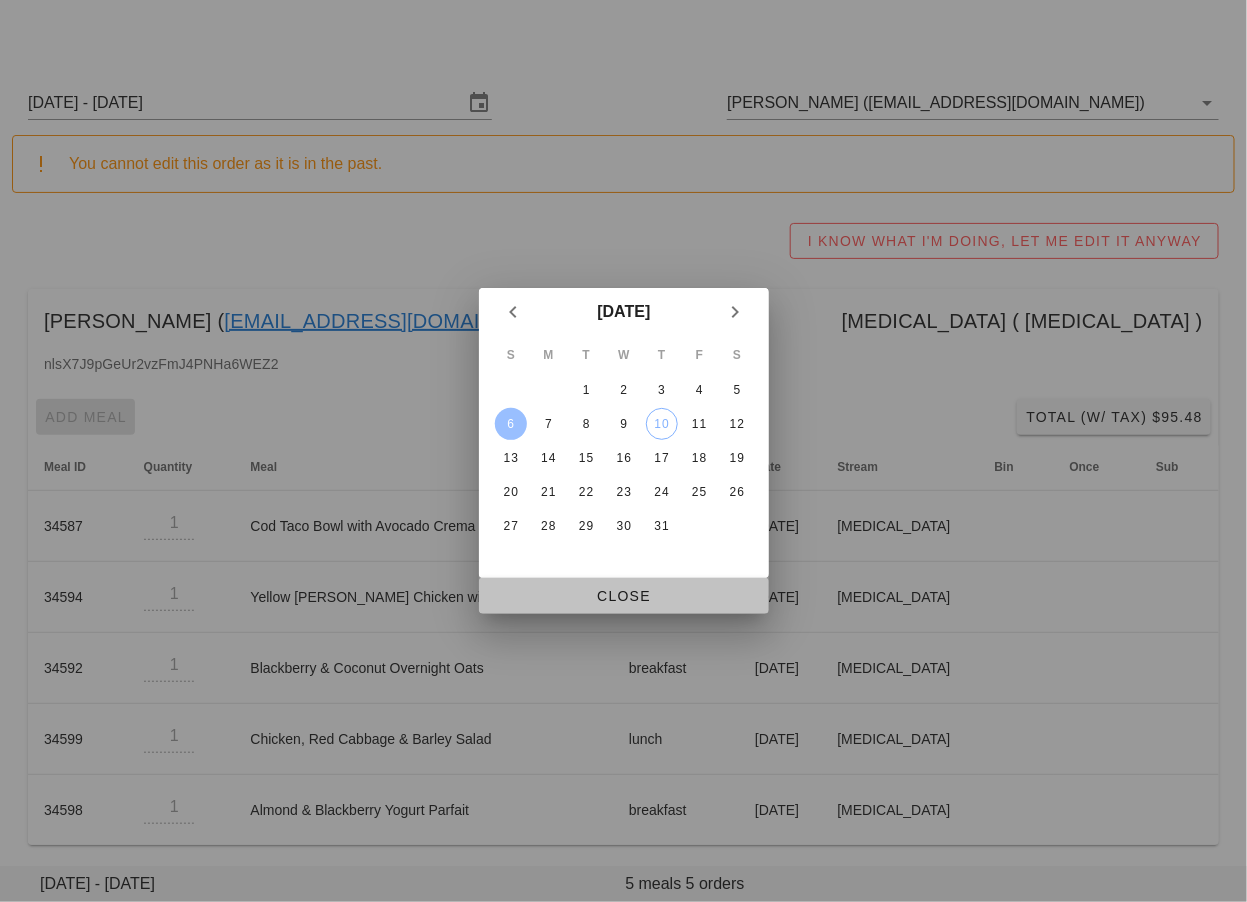 click on "Close" at bounding box center [624, 596] 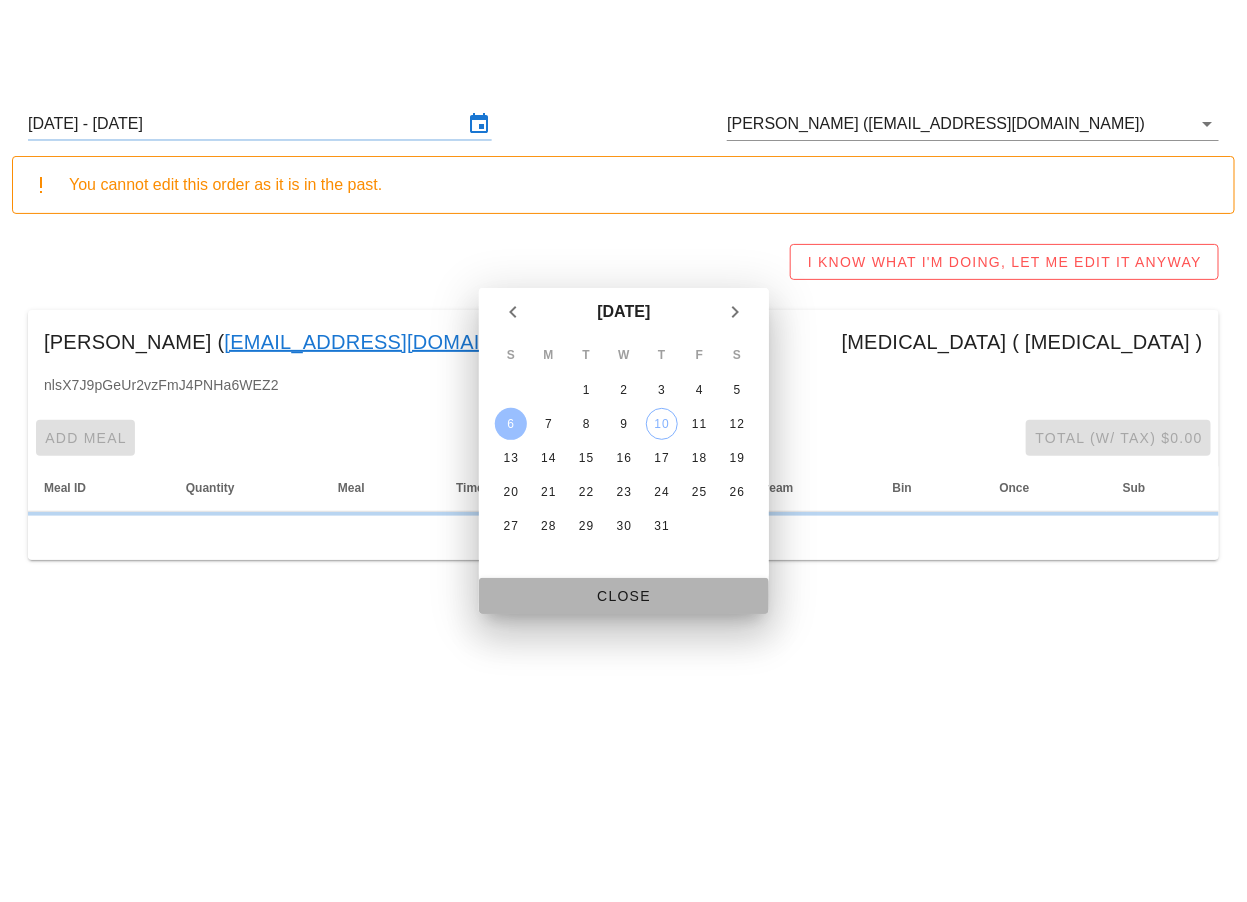 type on "Sunday July 6 - Saturday July 12" 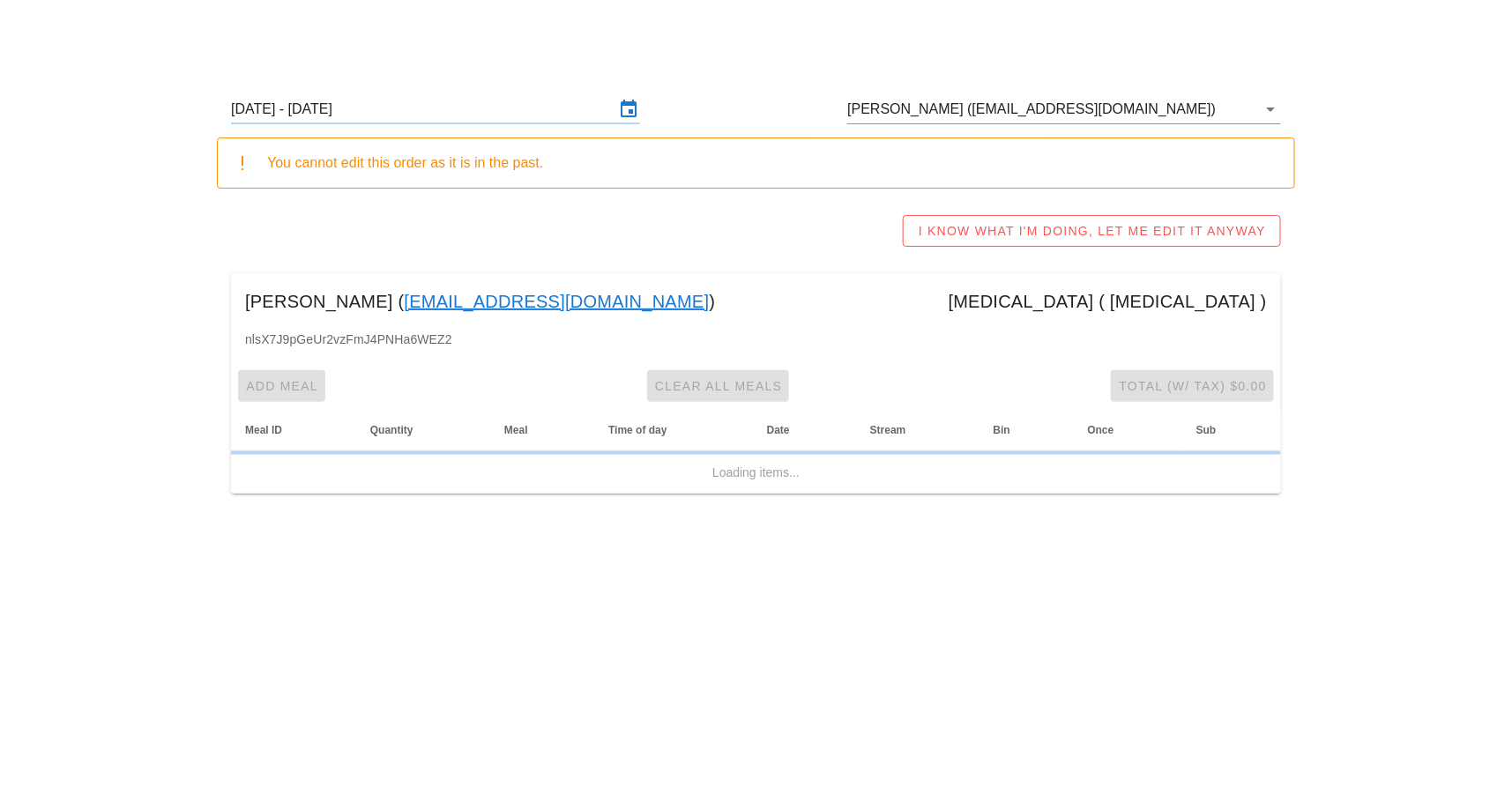 scroll, scrollTop: 0, scrollLeft: 0, axis: both 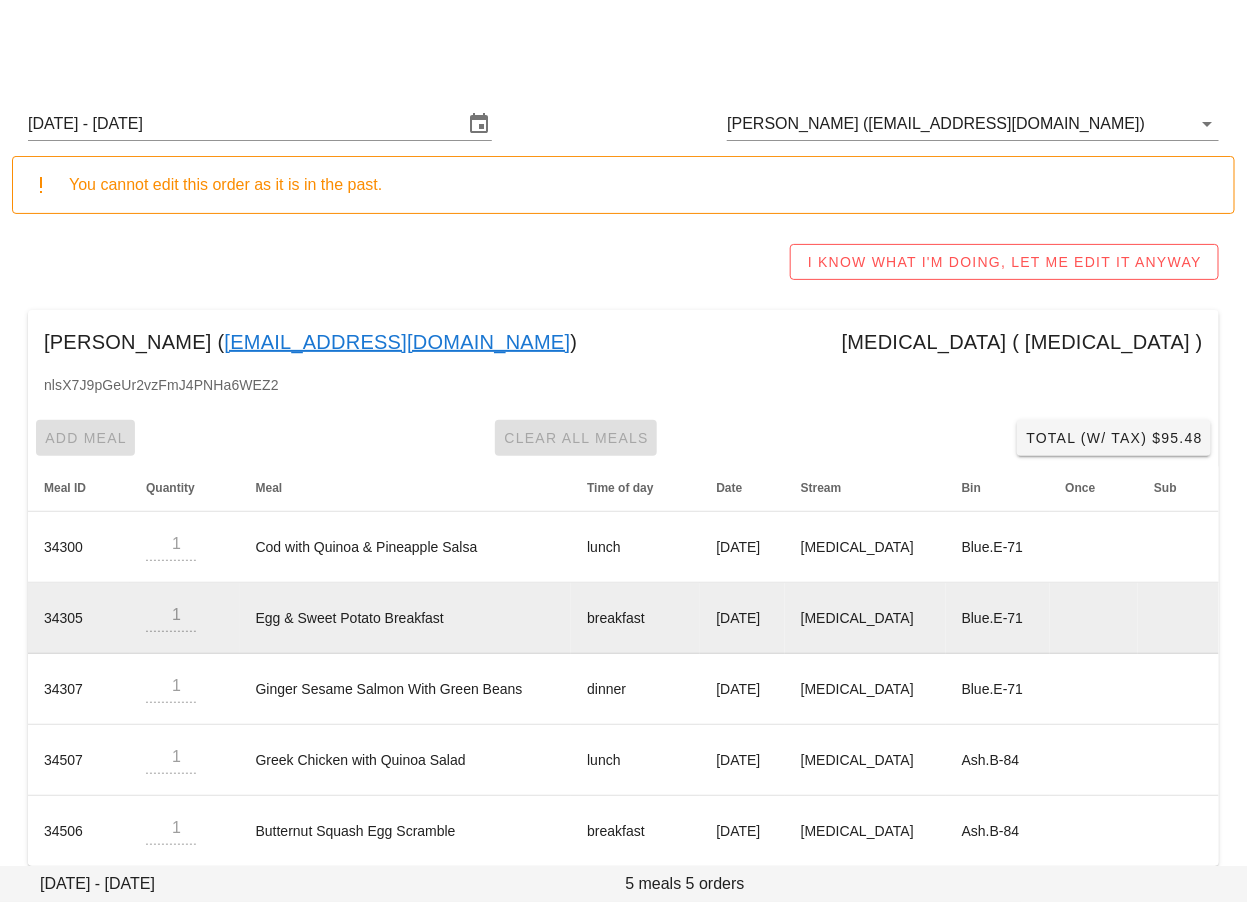 click on "Egg & Sweet Potato Breakfast" at bounding box center (406, 618) 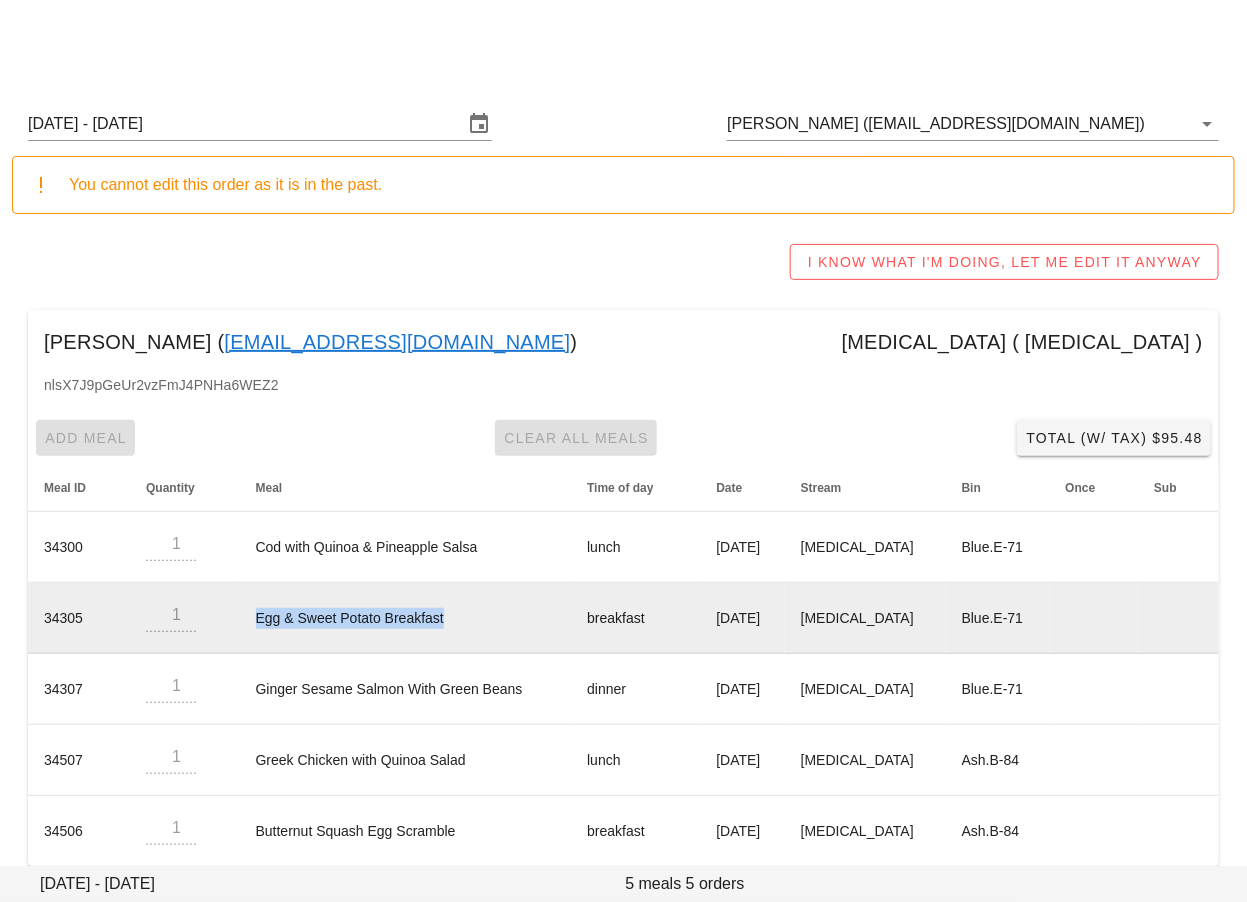 drag, startPoint x: 468, startPoint y: 626, endPoint x: 486, endPoint y: 616, distance: 20.59126 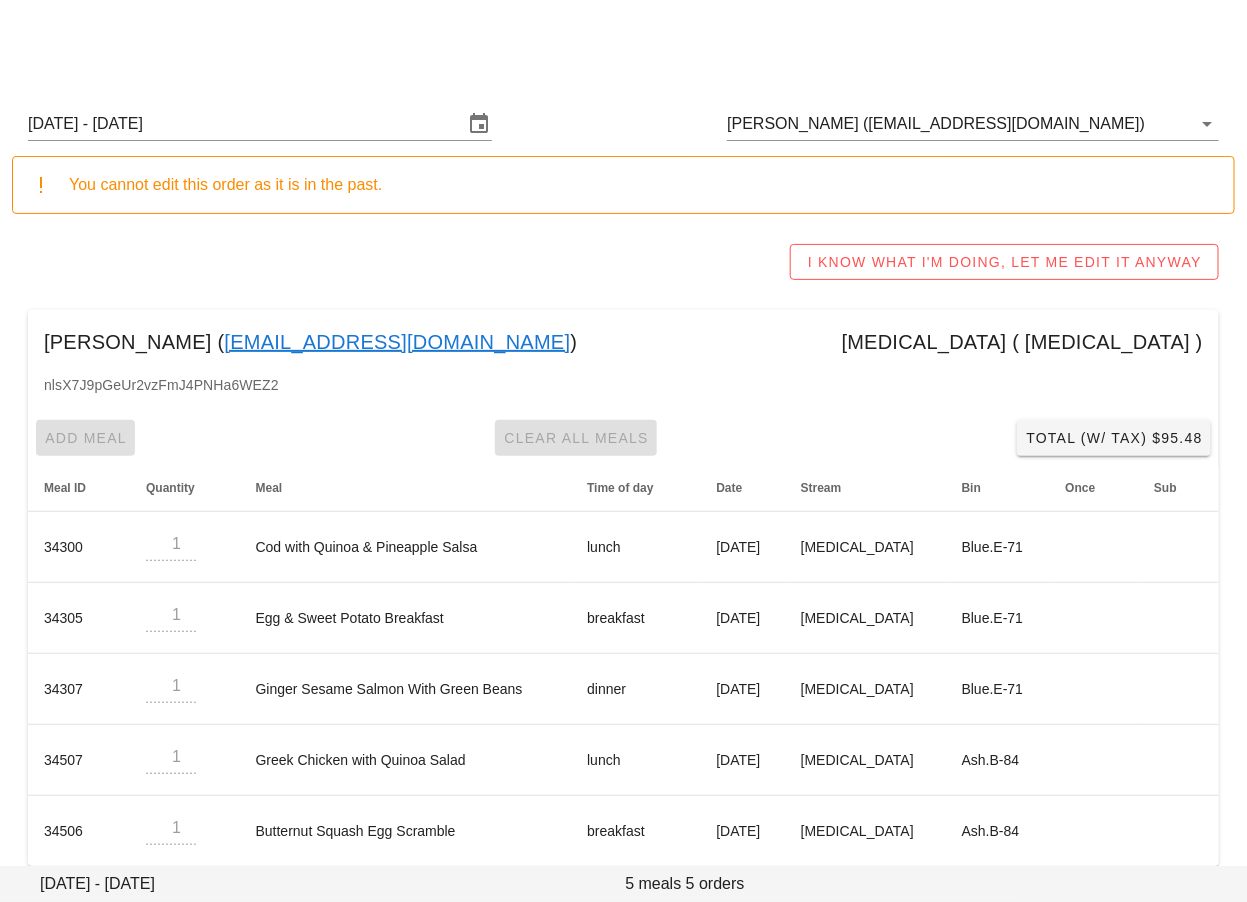 click on "I KNOW WHAT I'M DOING, LET ME EDIT IT ANYWAY" at bounding box center (623, 262) 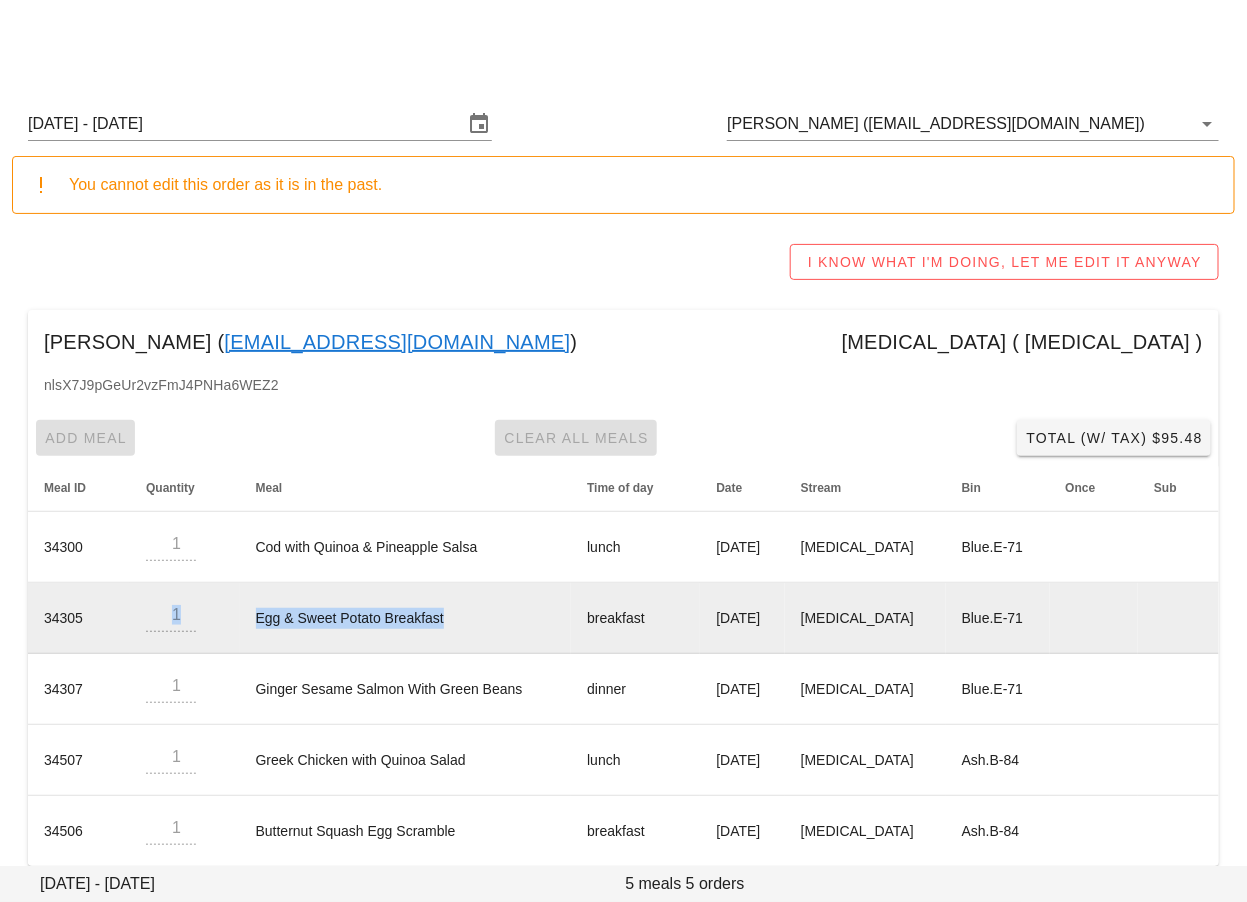drag, startPoint x: 454, startPoint y: 622, endPoint x: 233, endPoint y: 621, distance: 221.00226 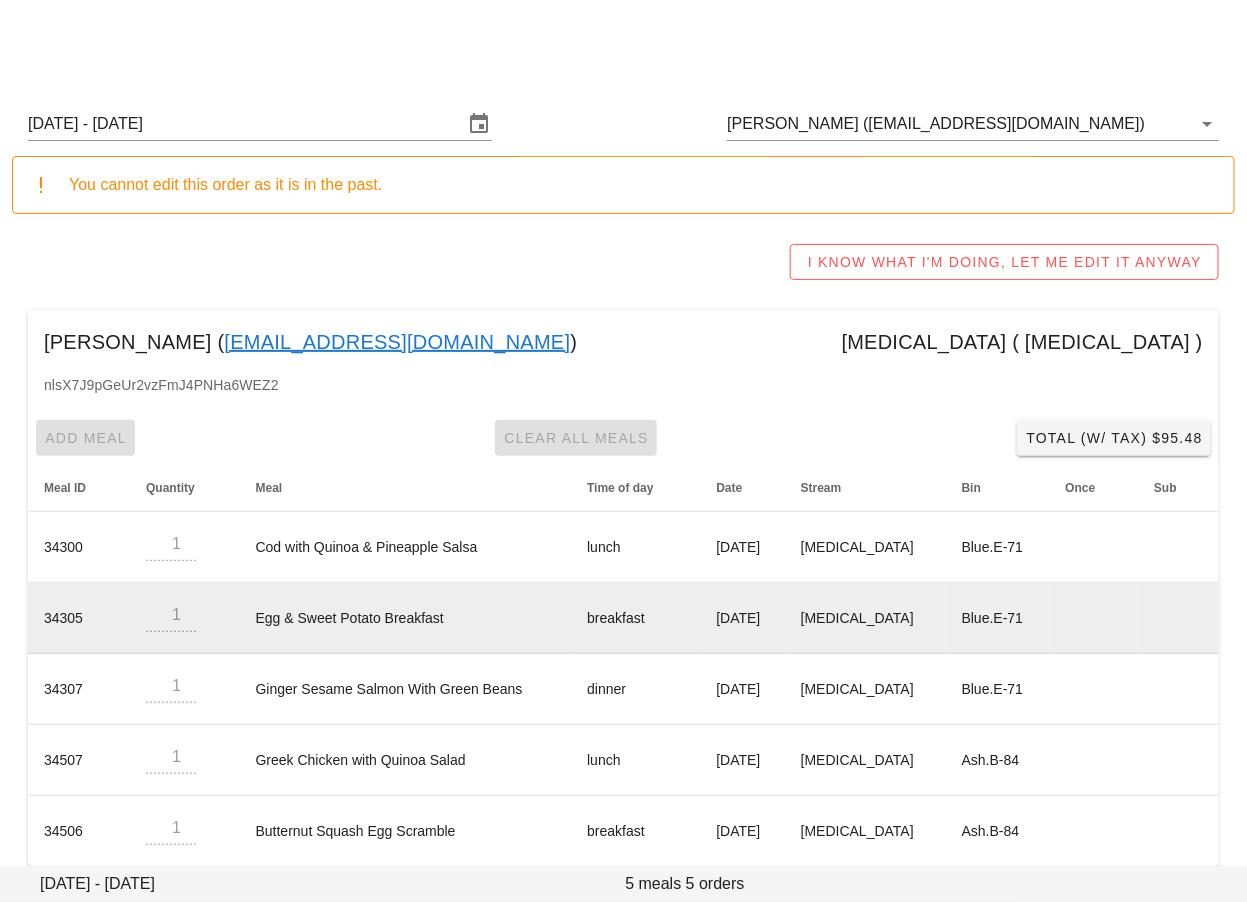 click on "Egg & Sweet Potato Breakfast" at bounding box center (406, 618) 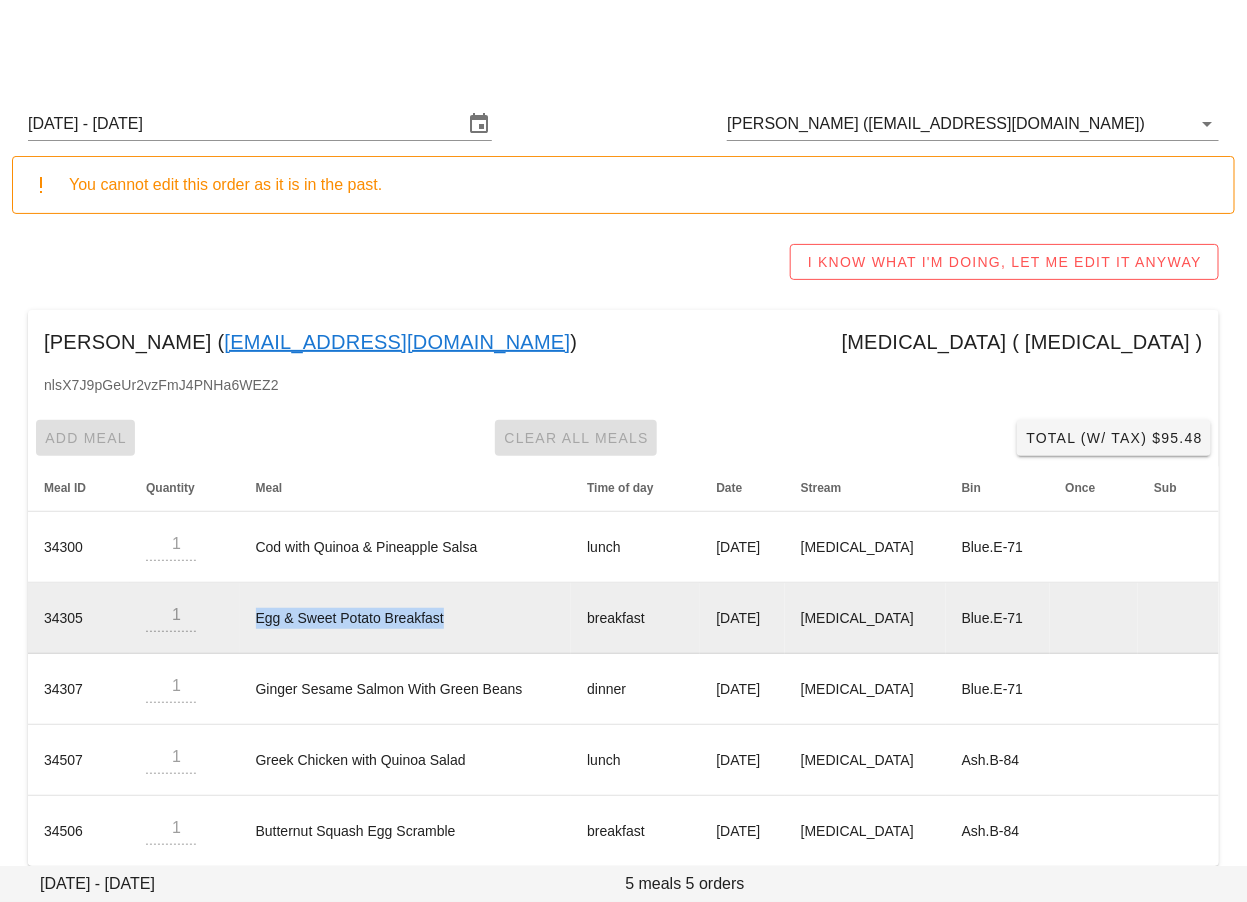 drag, startPoint x: 248, startPoint y: 620, endPoint x: 445, endPoint y: 620, distance: 197 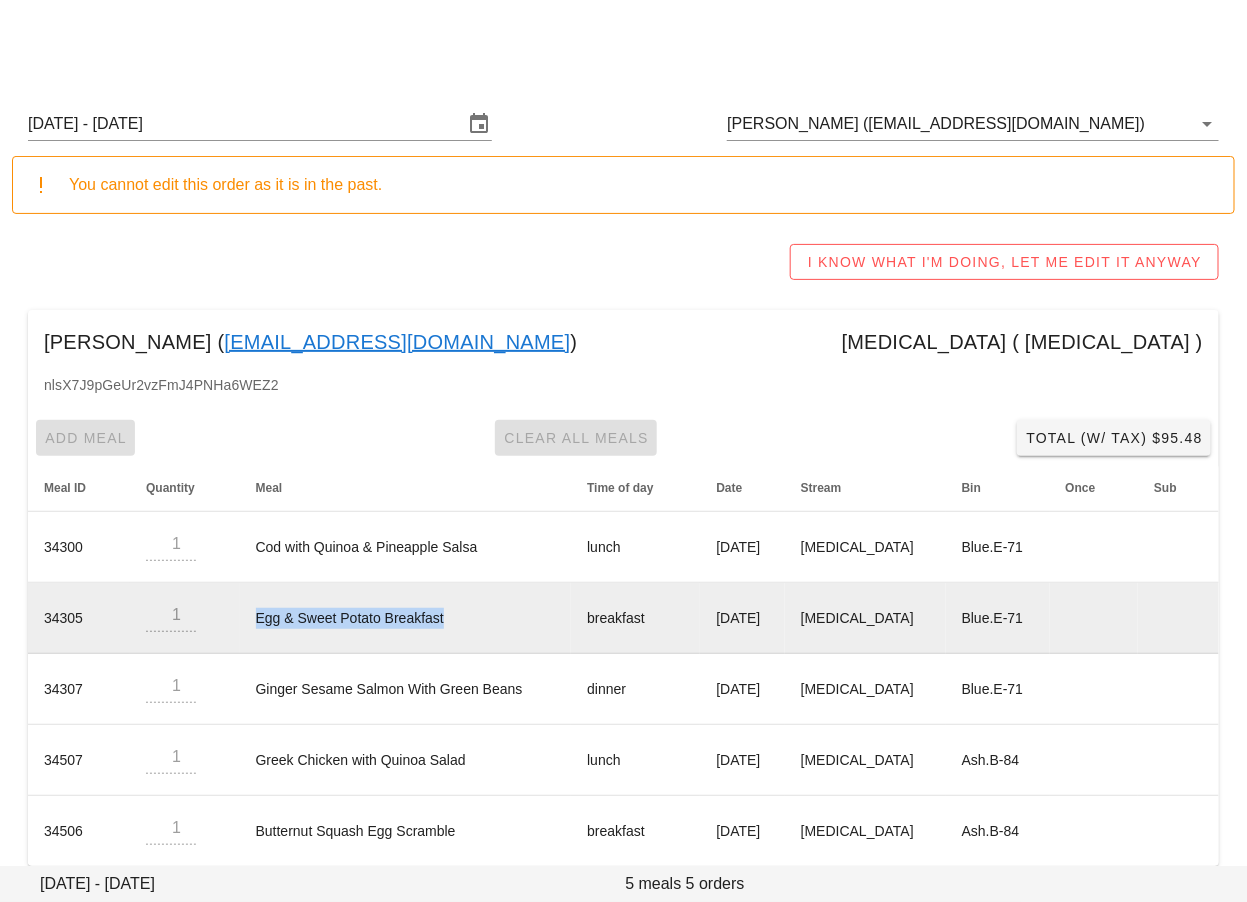 drag, startPoint x: 701, startPoint y: 615, endPoint x: 828, endPoint y: 615, distance: 127 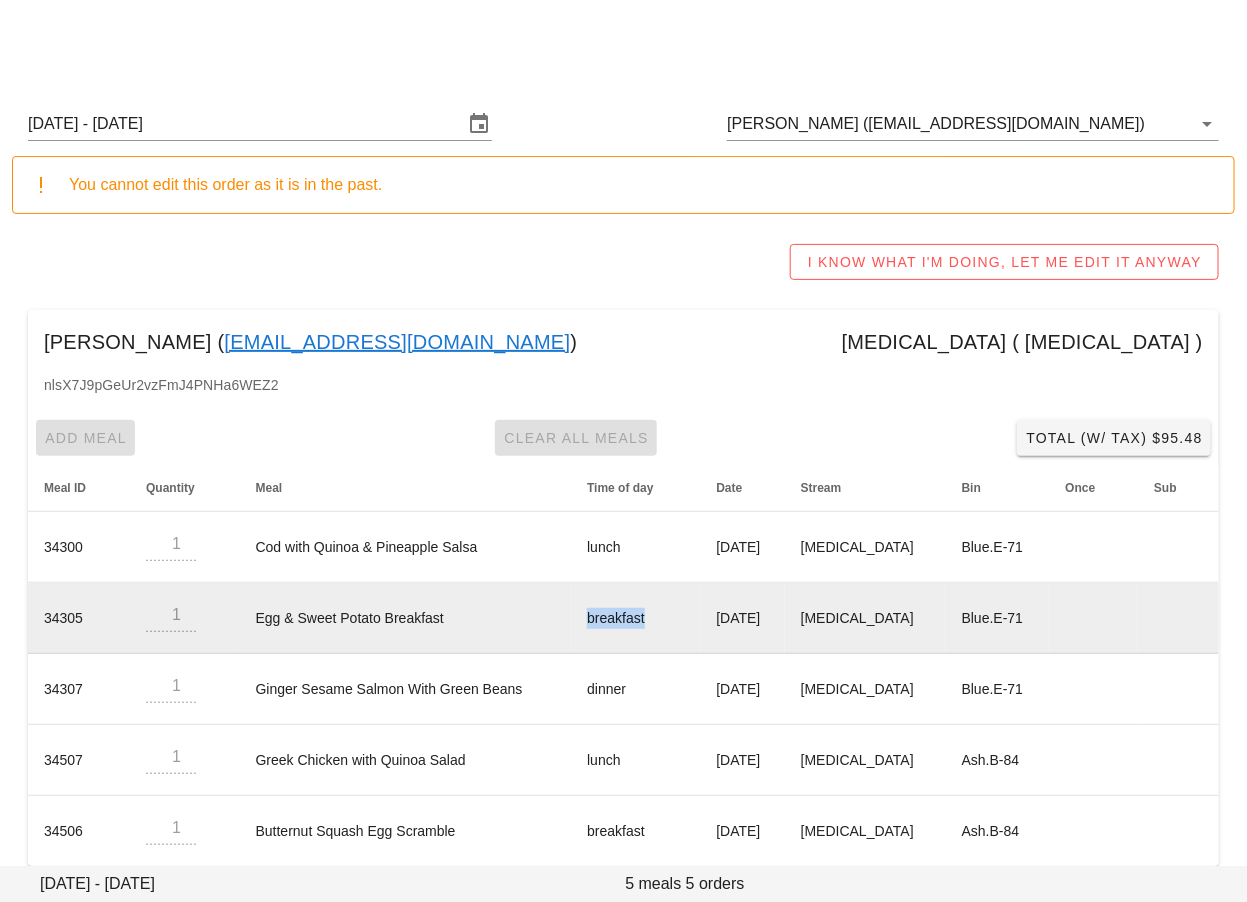 drag, startPoint x: 582, startPoint y: 621, endPoint x: 657, endPoint y: 622, distance: 75.00667 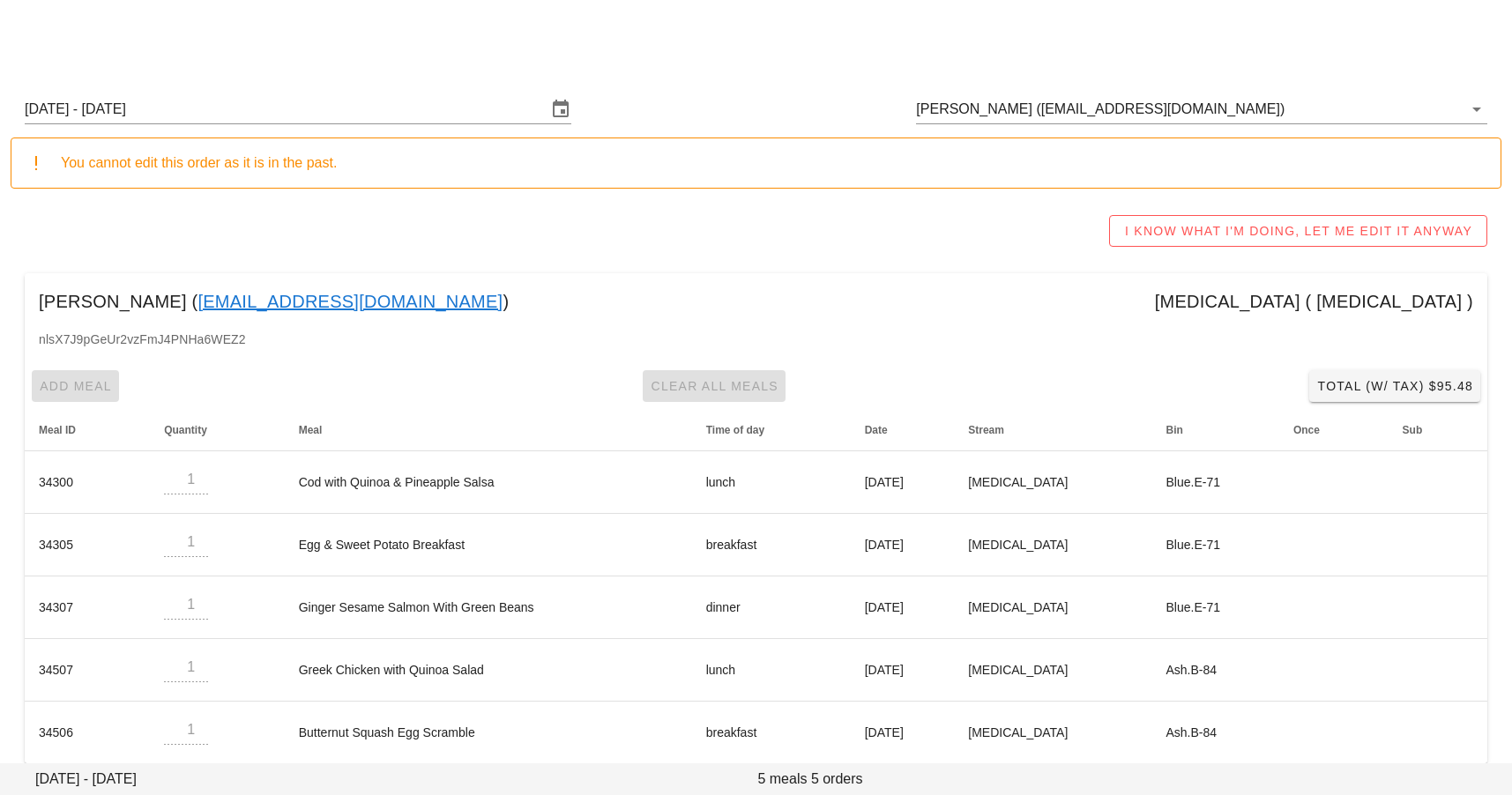 click on "I KNOW WHAT I'M DOING, LET ME EDIT IT ANYWAY" at bounding box center [756, 231] 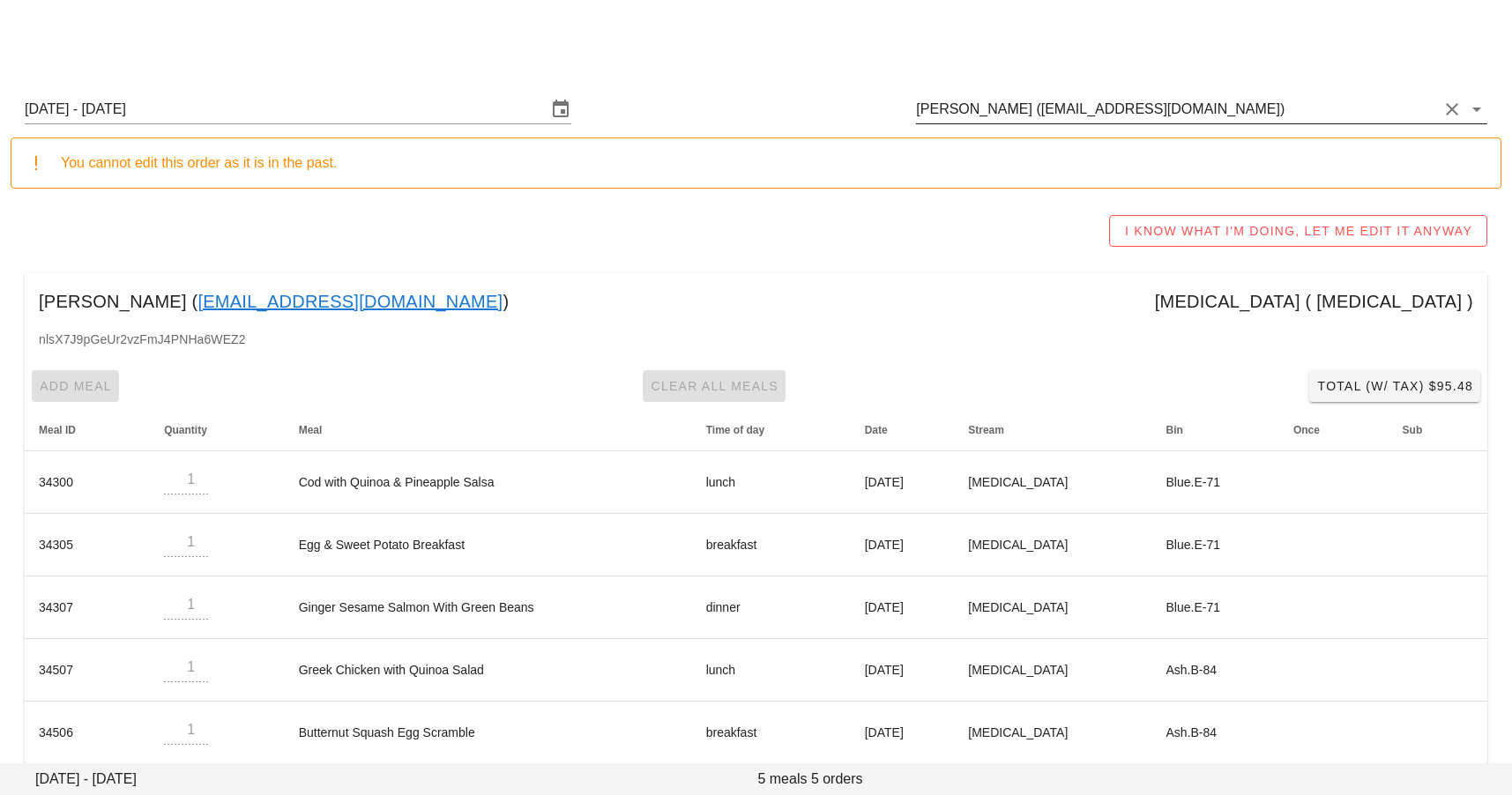 click on "Deanna Kadota (ultramusicpowder@gmail.com)" at bounding box center [1177, 109] 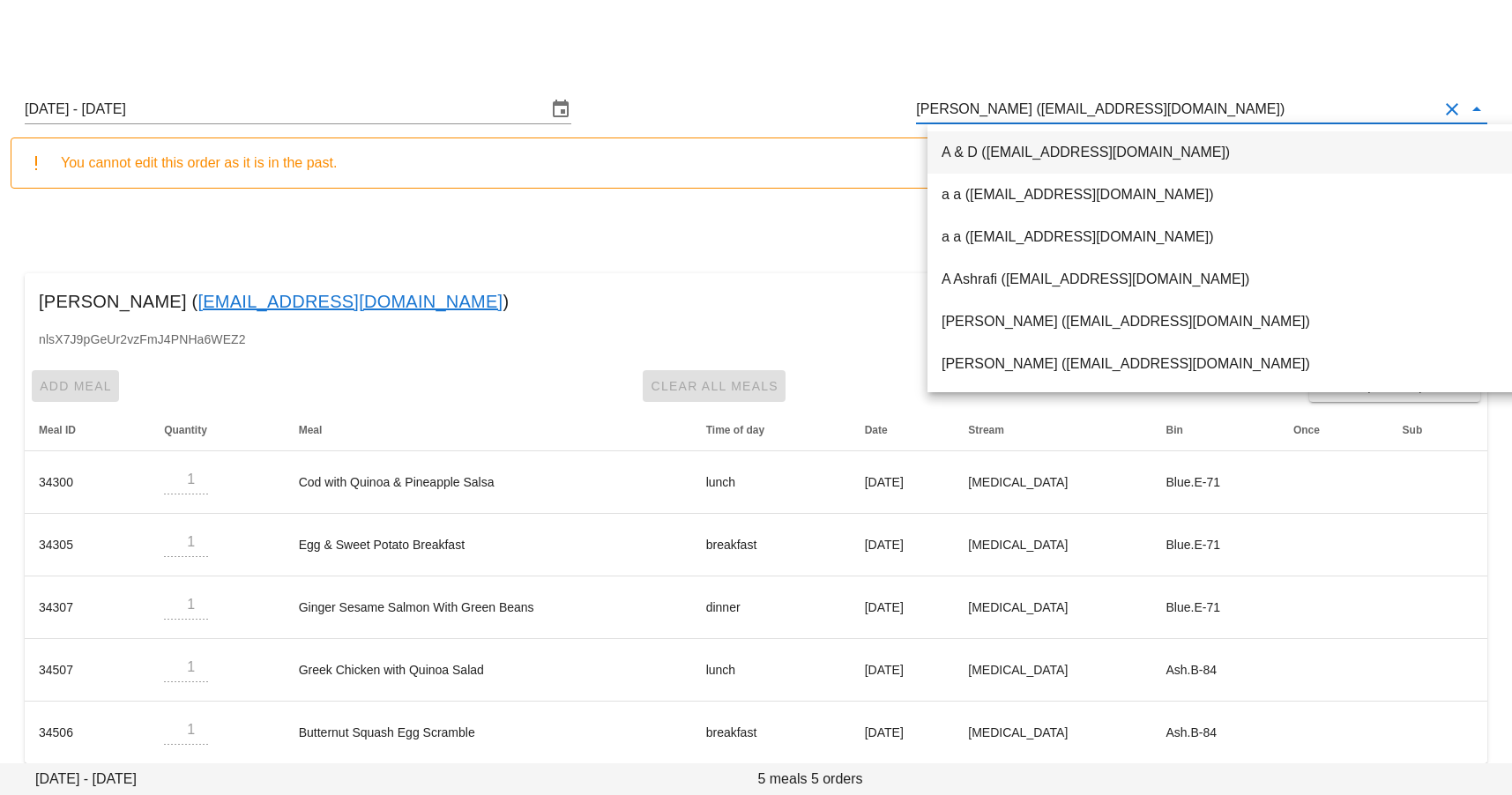 click on "Deanna Kadota (ultramusicpowder@gmail.com)" at bounding box center [1177, 109] 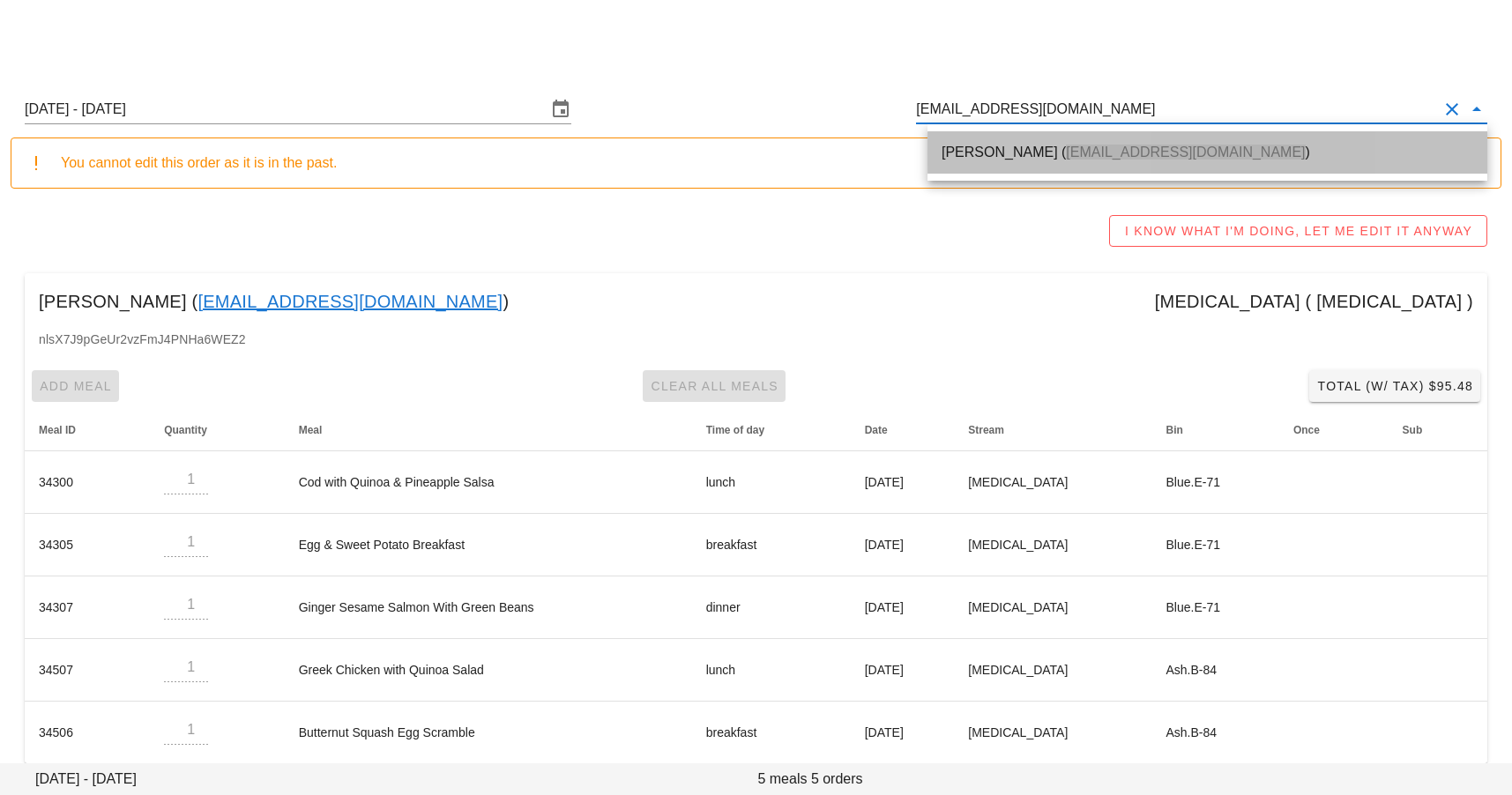 click on "Judy Lusk ( cplusk@telus.net )" at bounding box center (1207, 152) 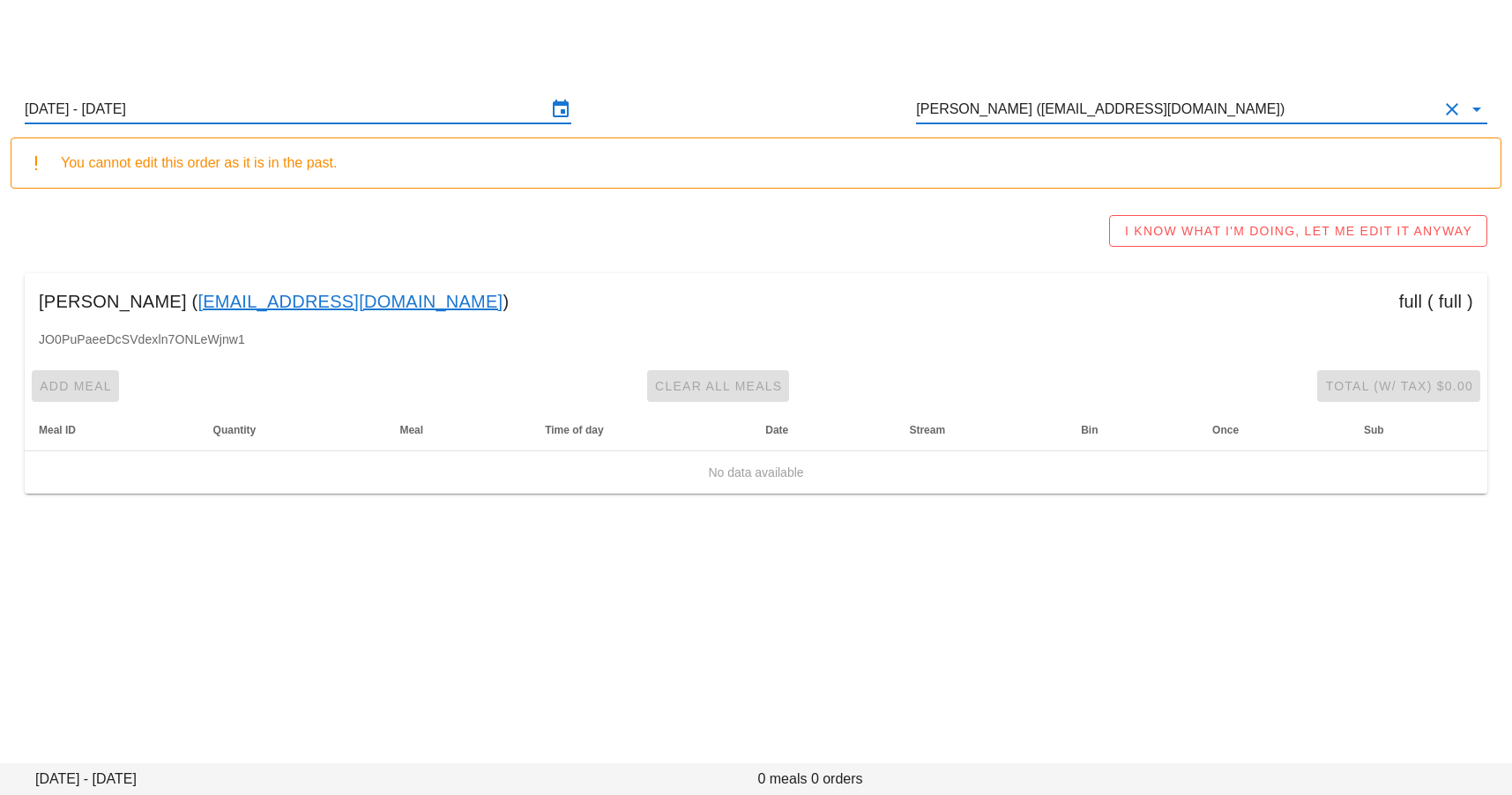 click on "Sunday July 6 - Saturday July 12" at bounding box center [286, 109] 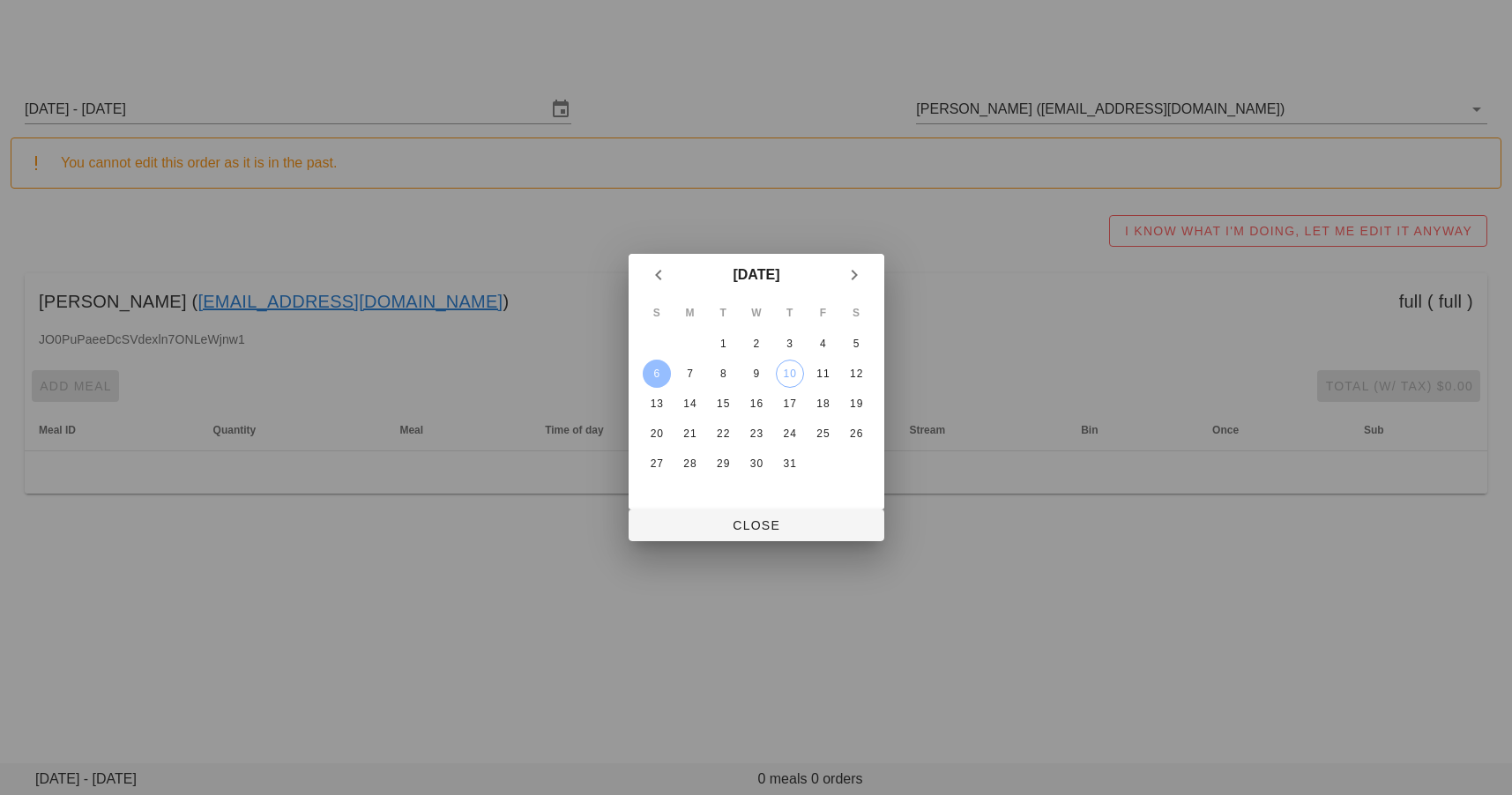 click on "6" at bounding box center (656, 374) 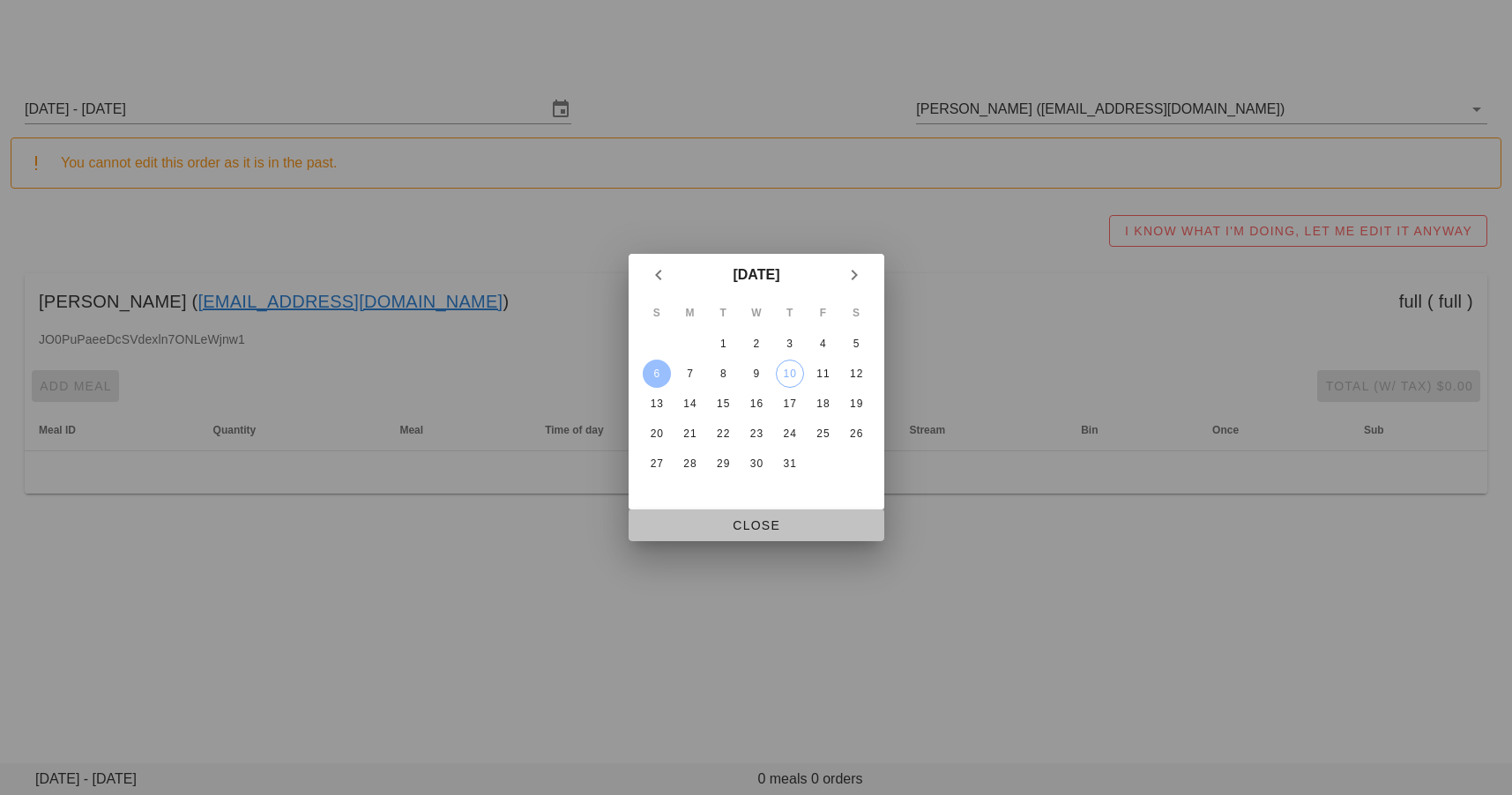 click on "Close" at bounding box center (756, 525) 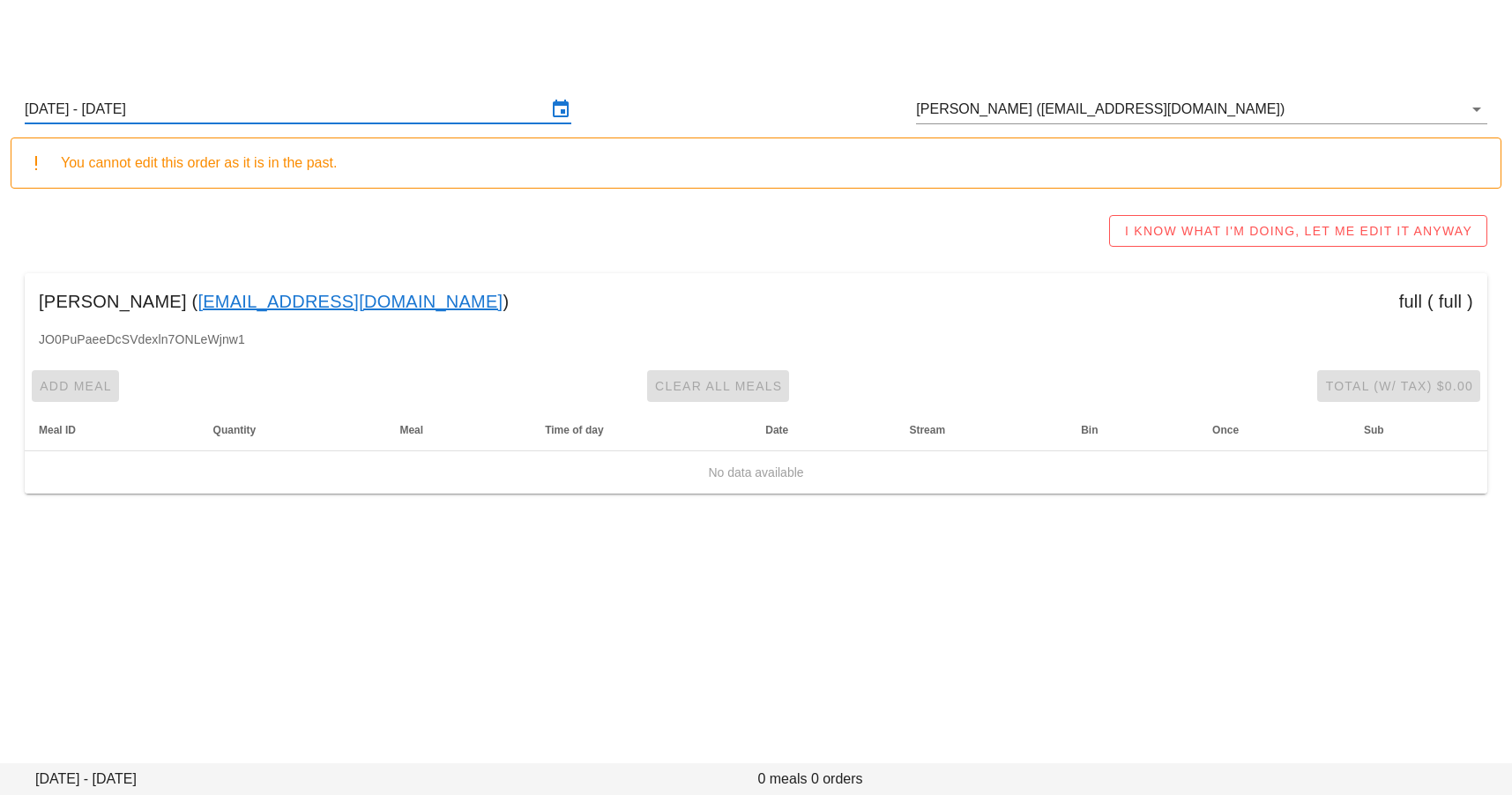 click on "Sunday July 6 - Saturday July 12" at bounding box center [286, 109] 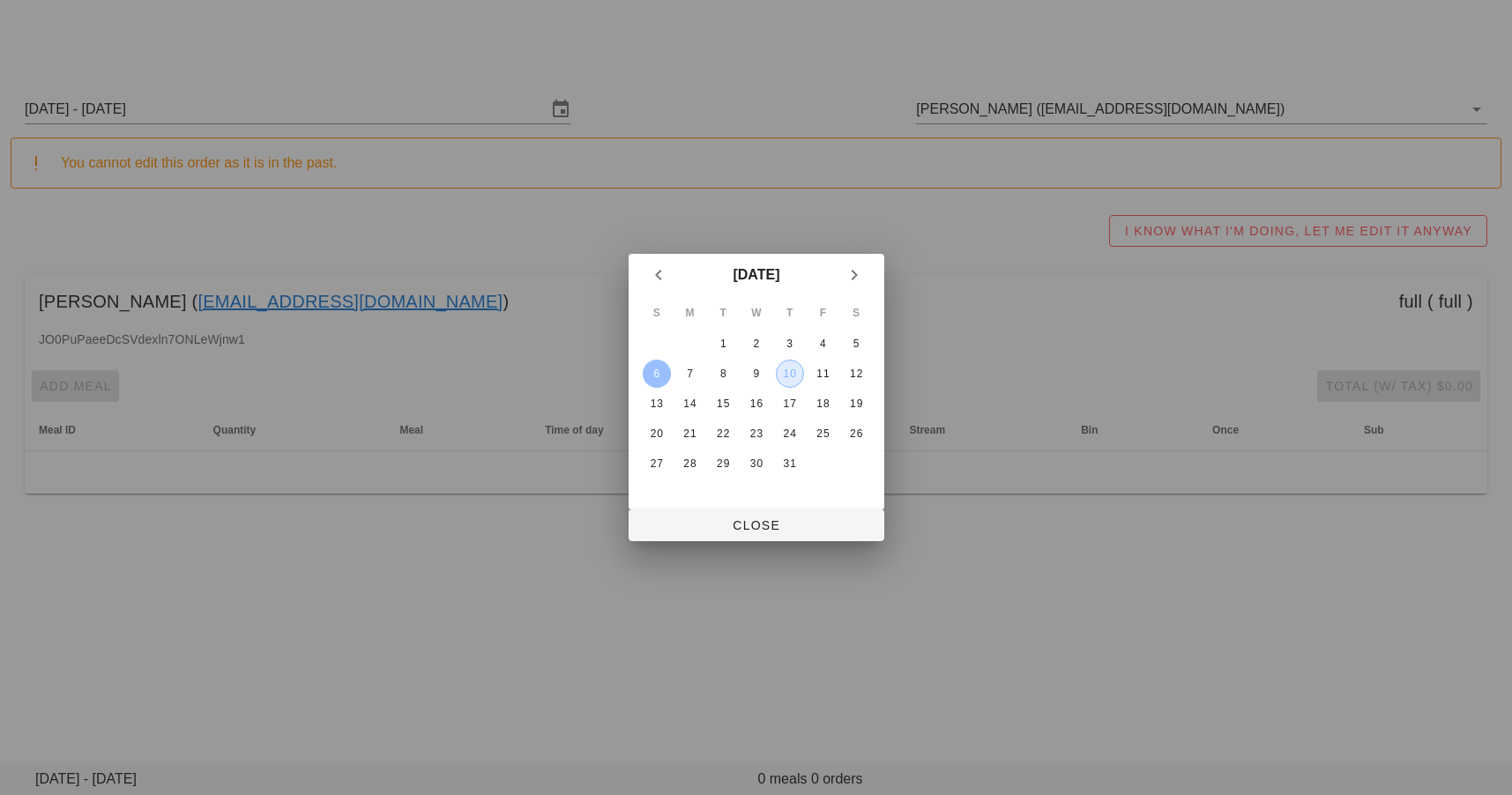 click on "10" at bounding box center [789, 374] 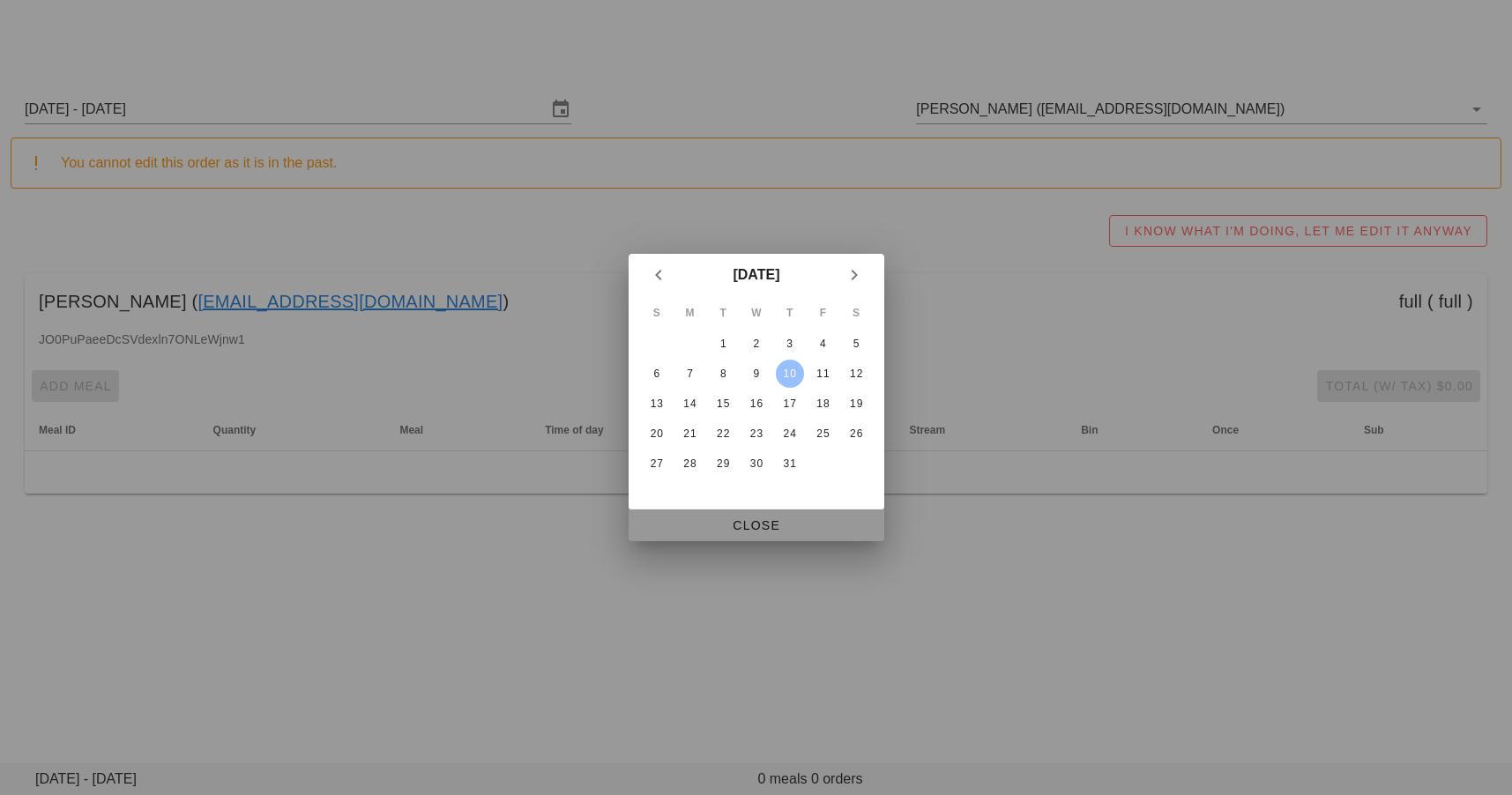 click on "Close" at bounding box center (756, 525) 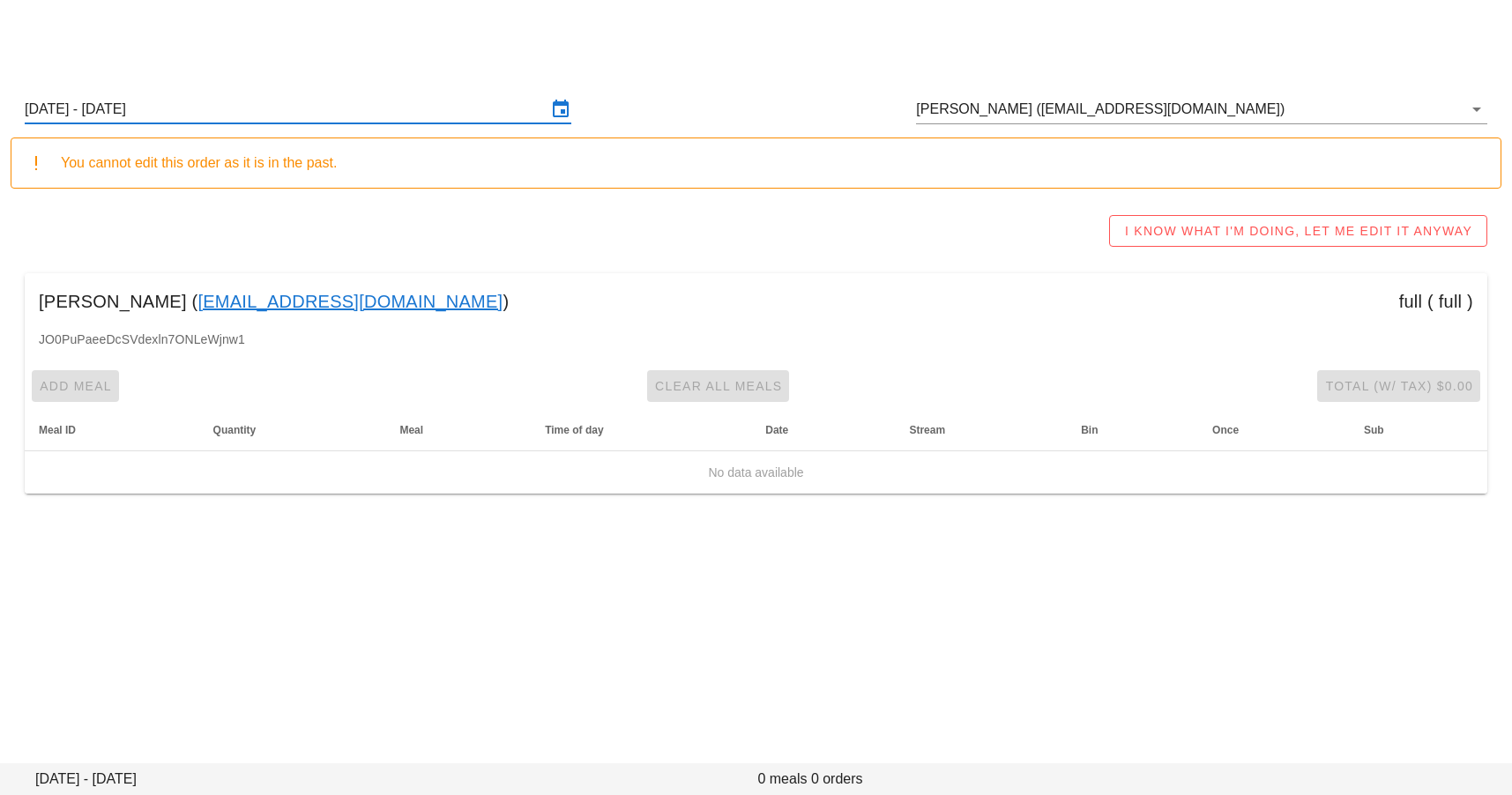 click on "Sunday July 6 - Saturday July 12" at bounding box center (286, 109) 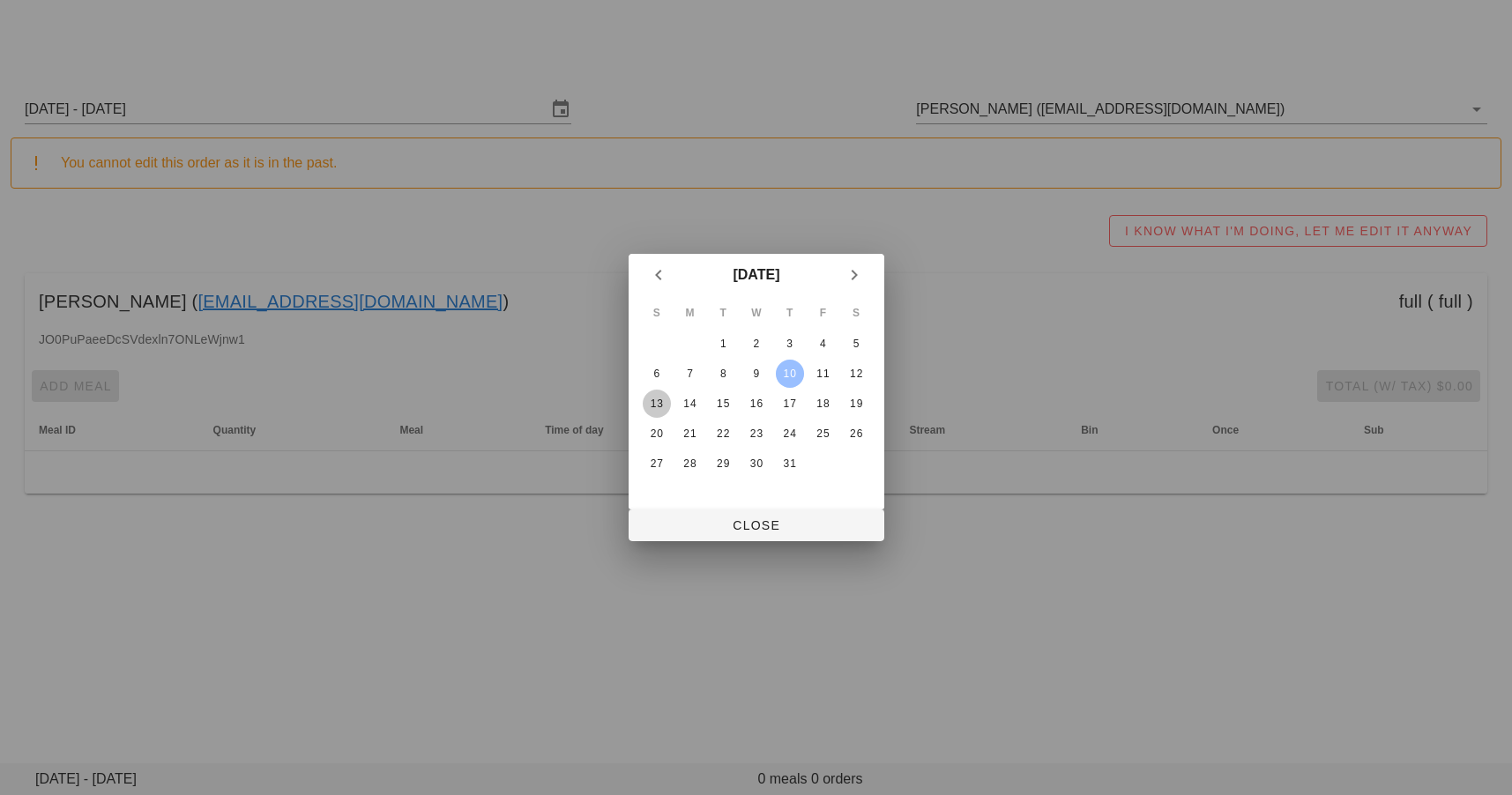 click on "13" at bounding box center [656, 404] 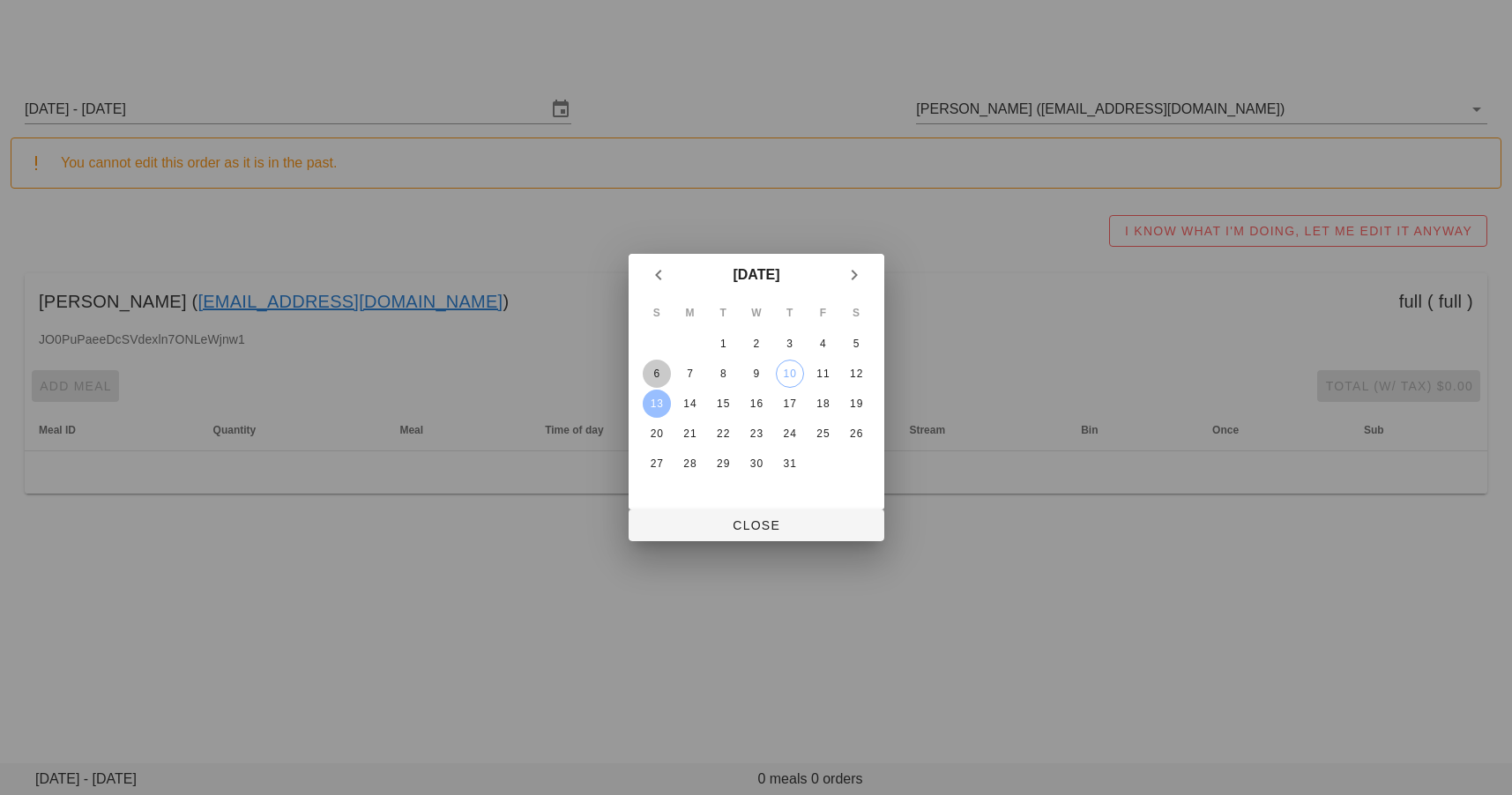 click on "6" at bounding box center [656, 374] 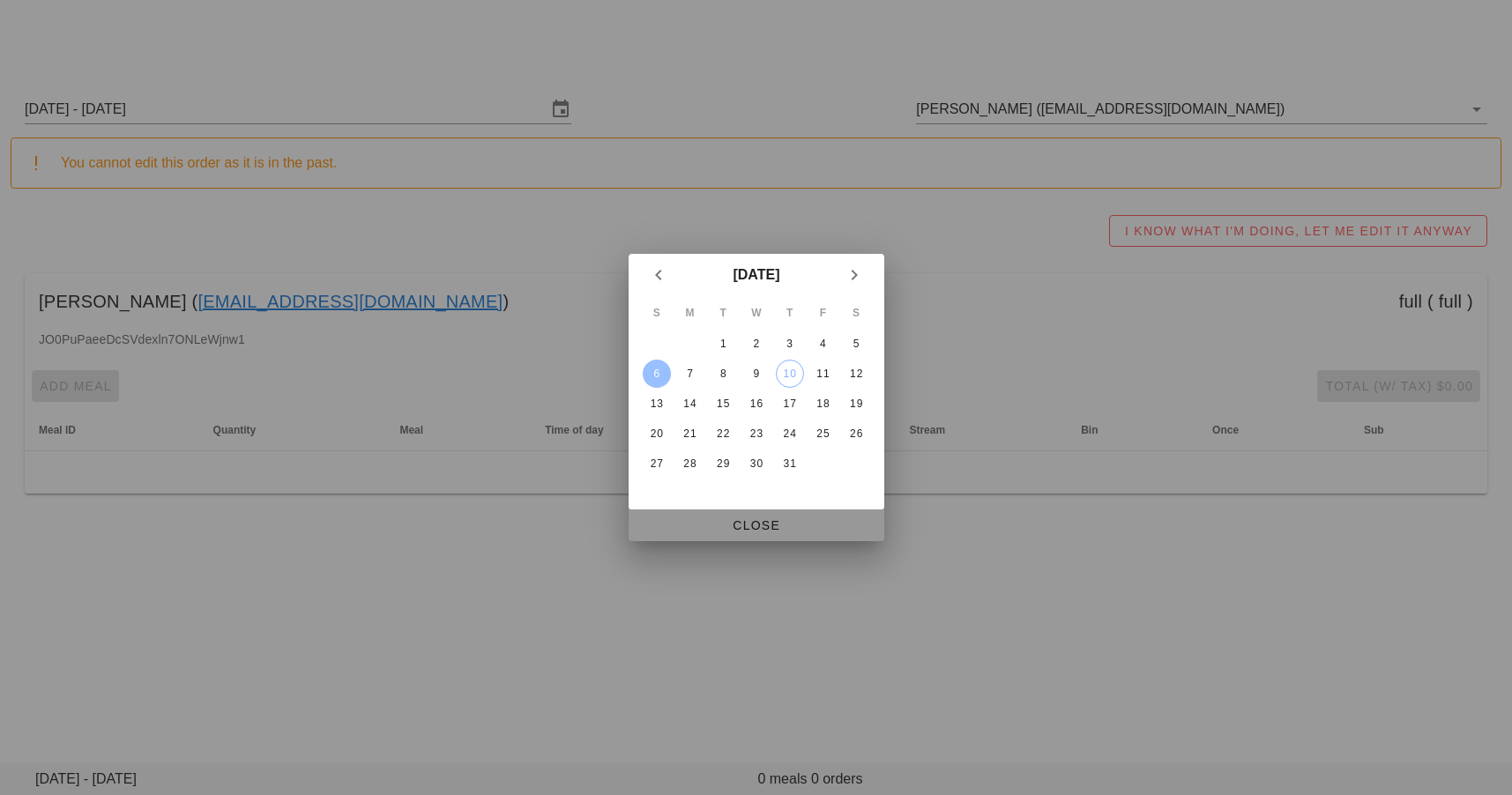 click on "Close" at bounding box center [756, 525] 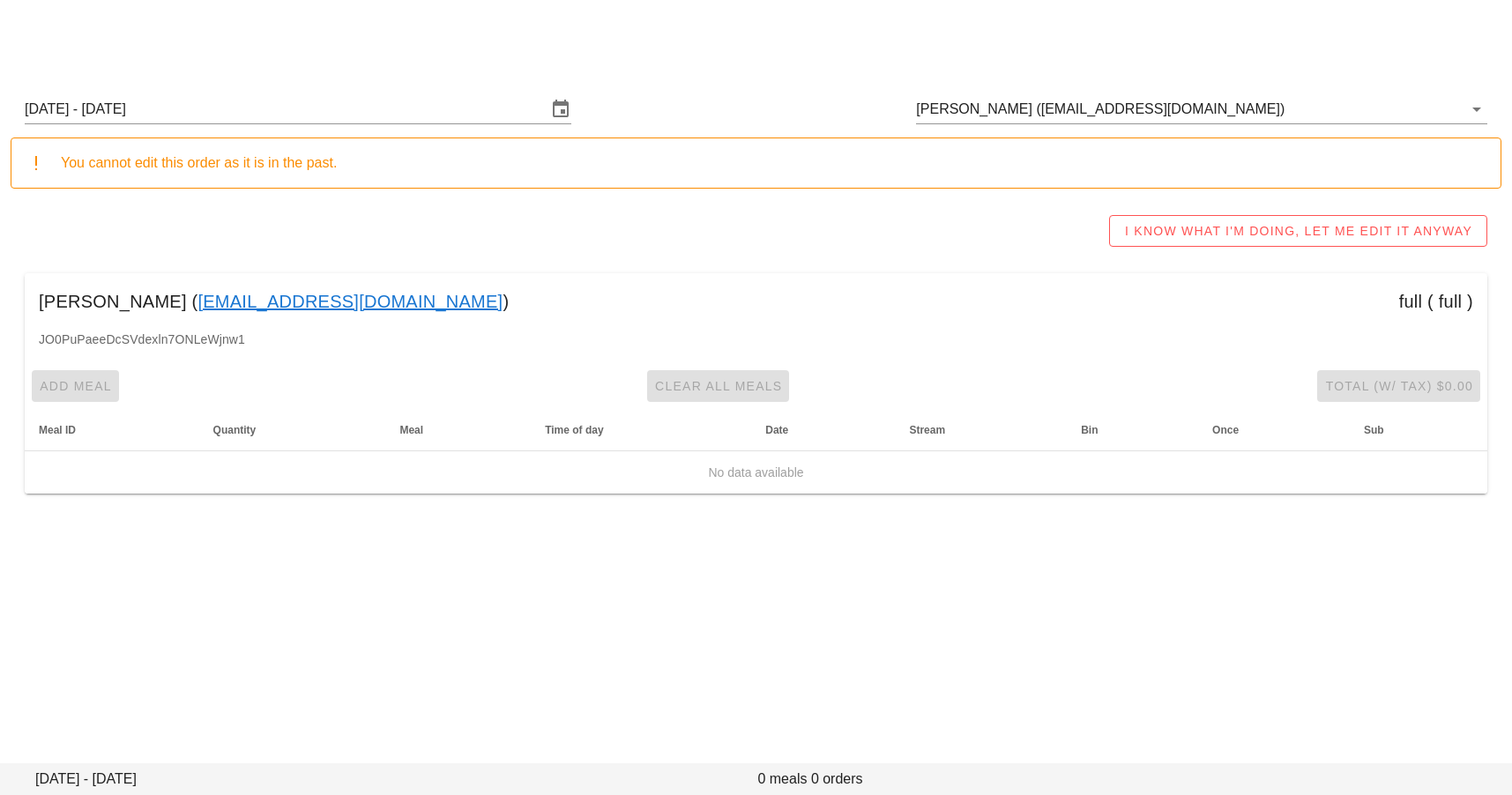 drag, startPoint x: 126, startPoint y: 303, endPoint x: 281, endPoint y: 303, distance: 155 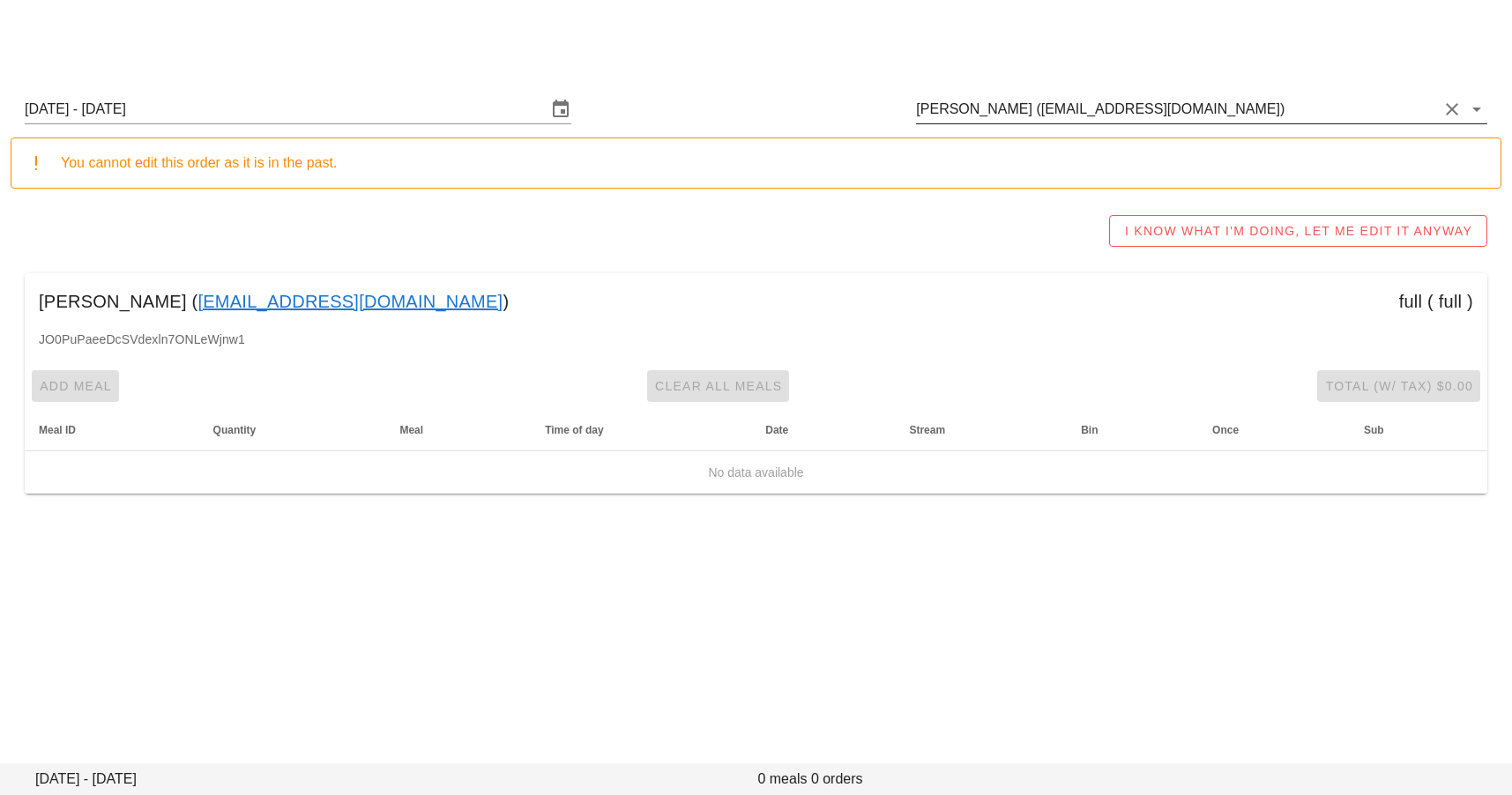 click on "Judy Lusk (cplusk@telus.net)" at bounding box center (1177, 109) 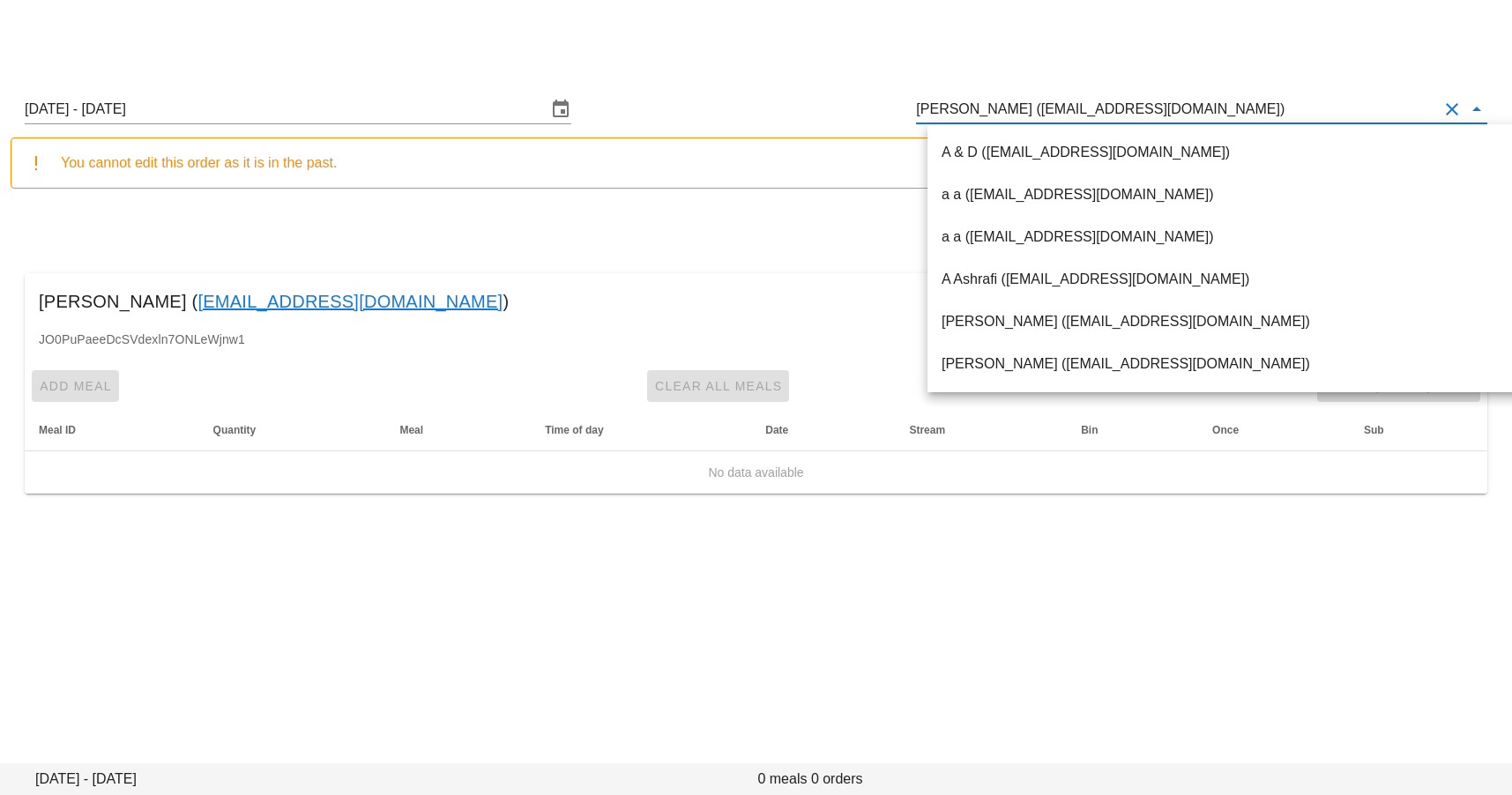 scroll, scrollTop: 0, scrollLeft: 0, axis: both 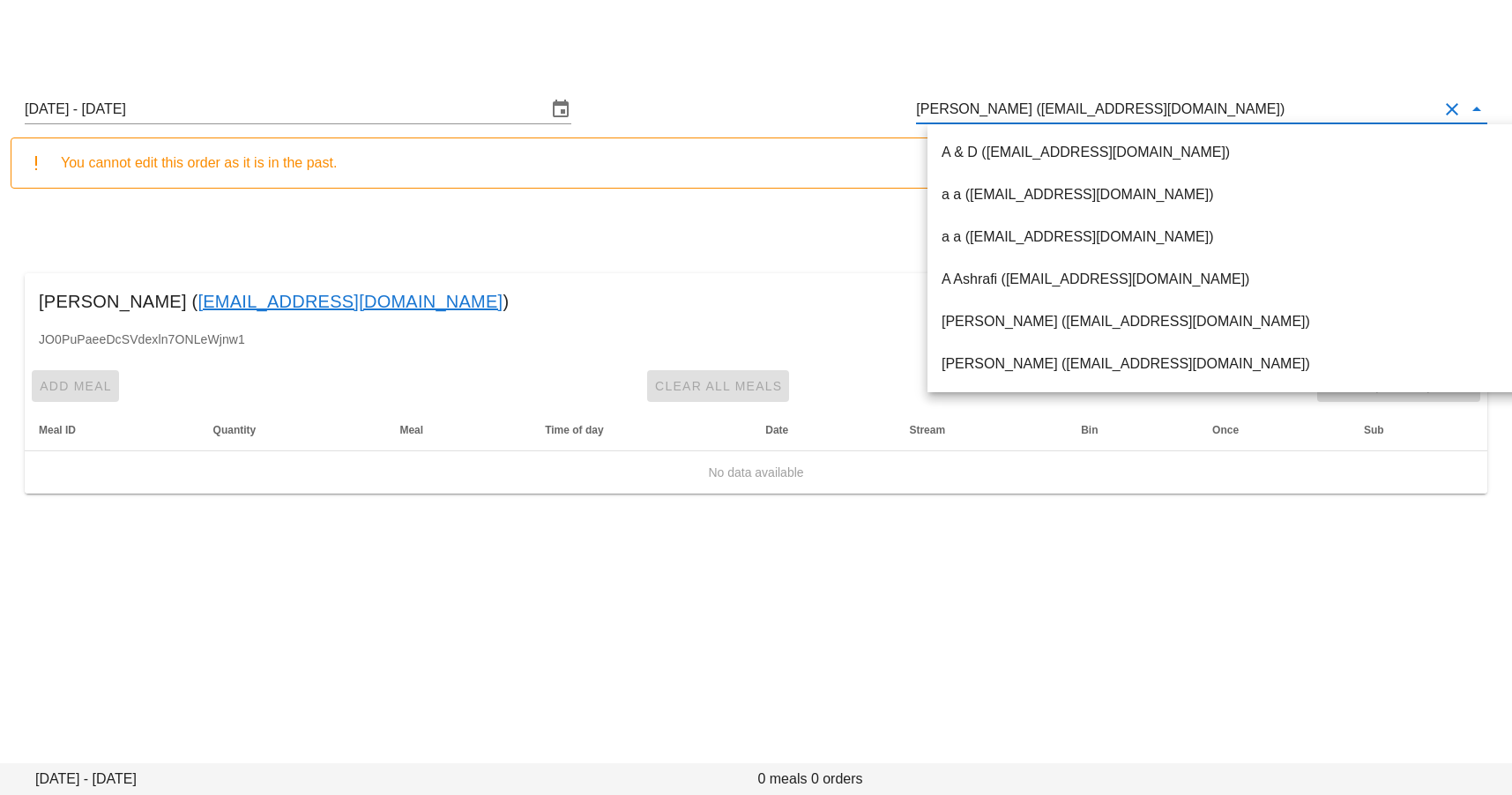 click on "Judy Lusk (cplusk@telus.net)" at bounding box center [1177, 109] 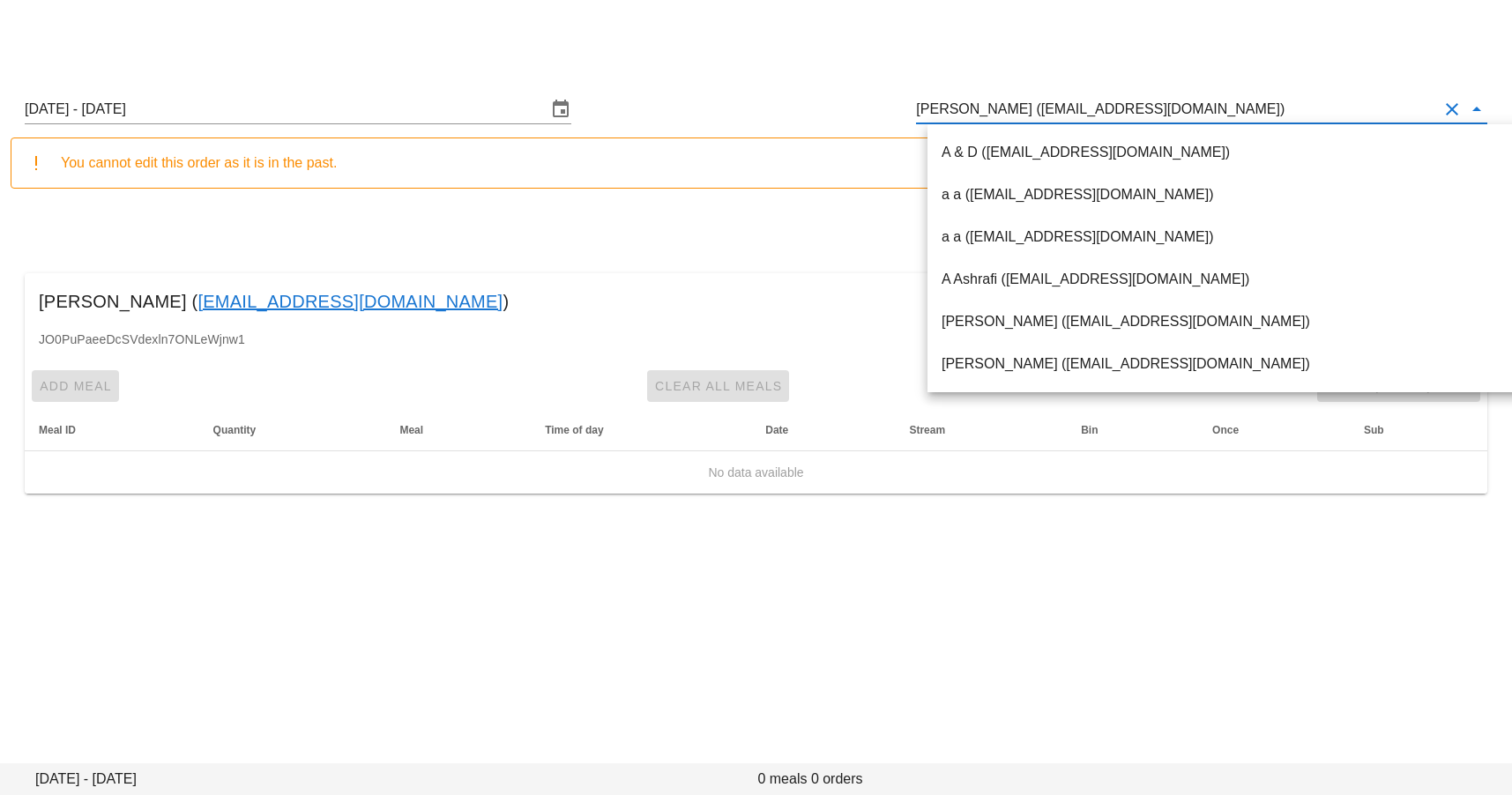 click on "Judy Lusk (cplusk@telus.net)" at bounding box center (1177, 109) 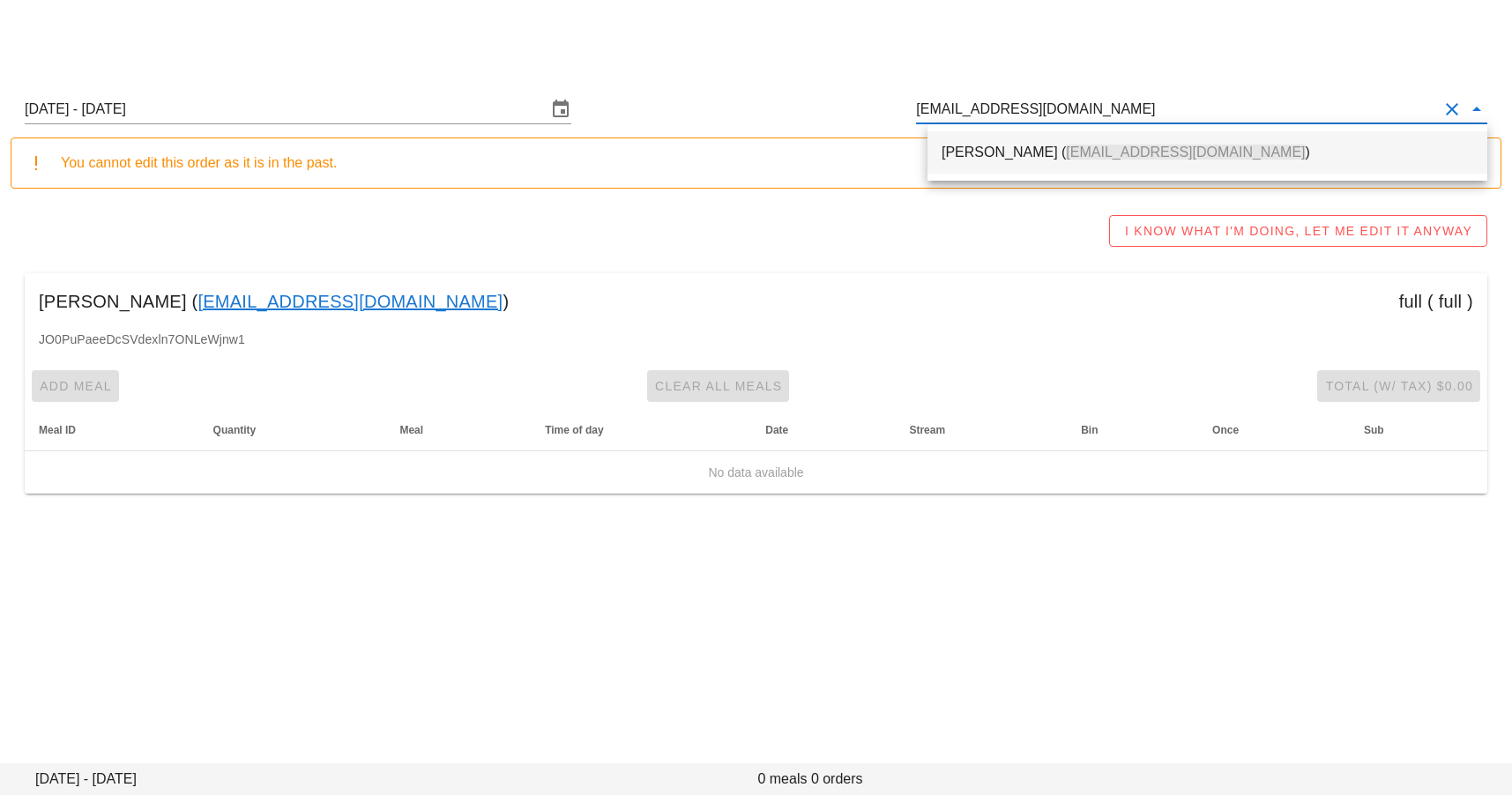 click on "Ainsleyrbrown@gmail.com" at bounding box center (1185, 152) 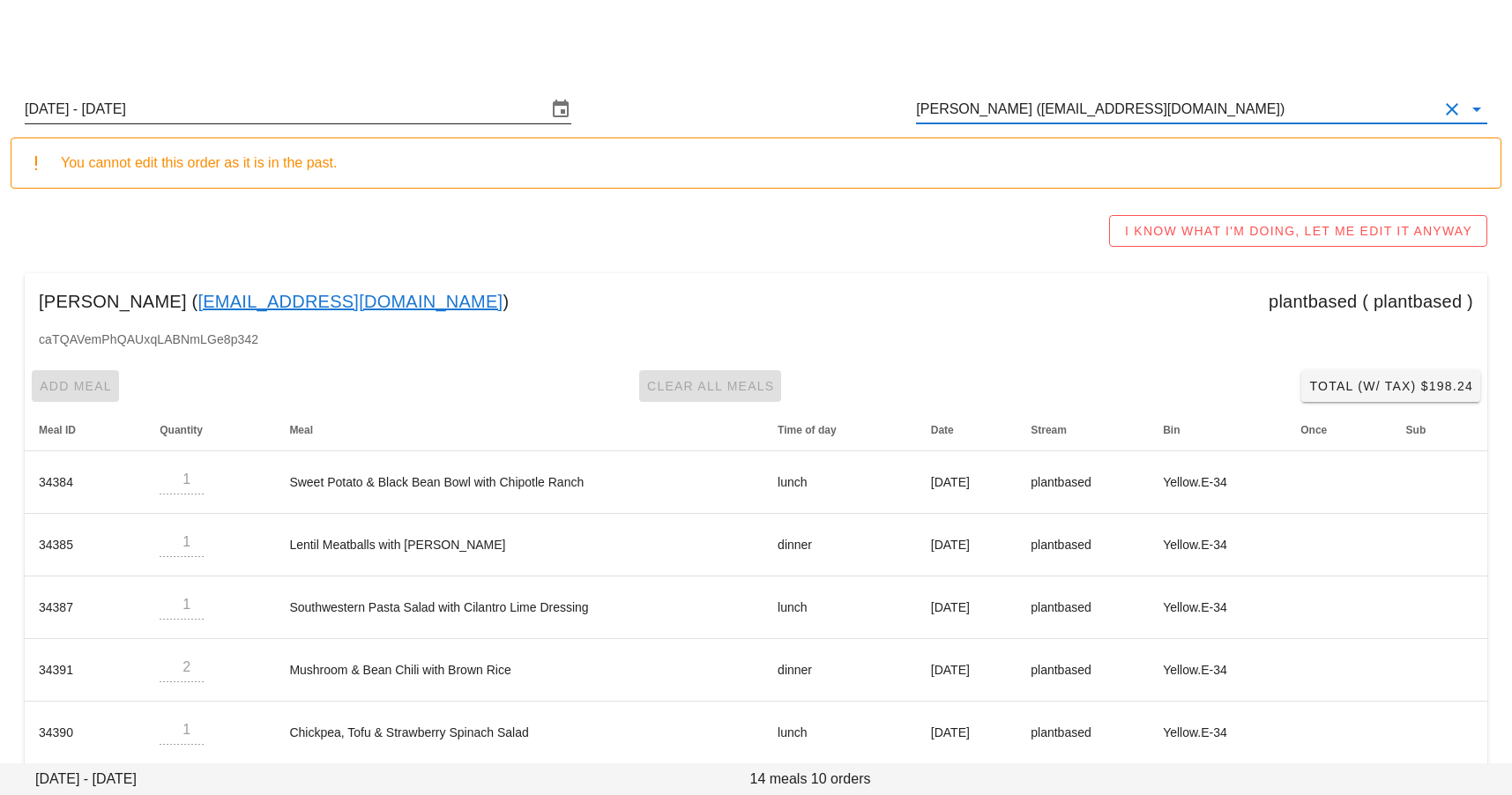 type on "Ainsley Rouse (Ainsleyrbrown@gmail.com)" 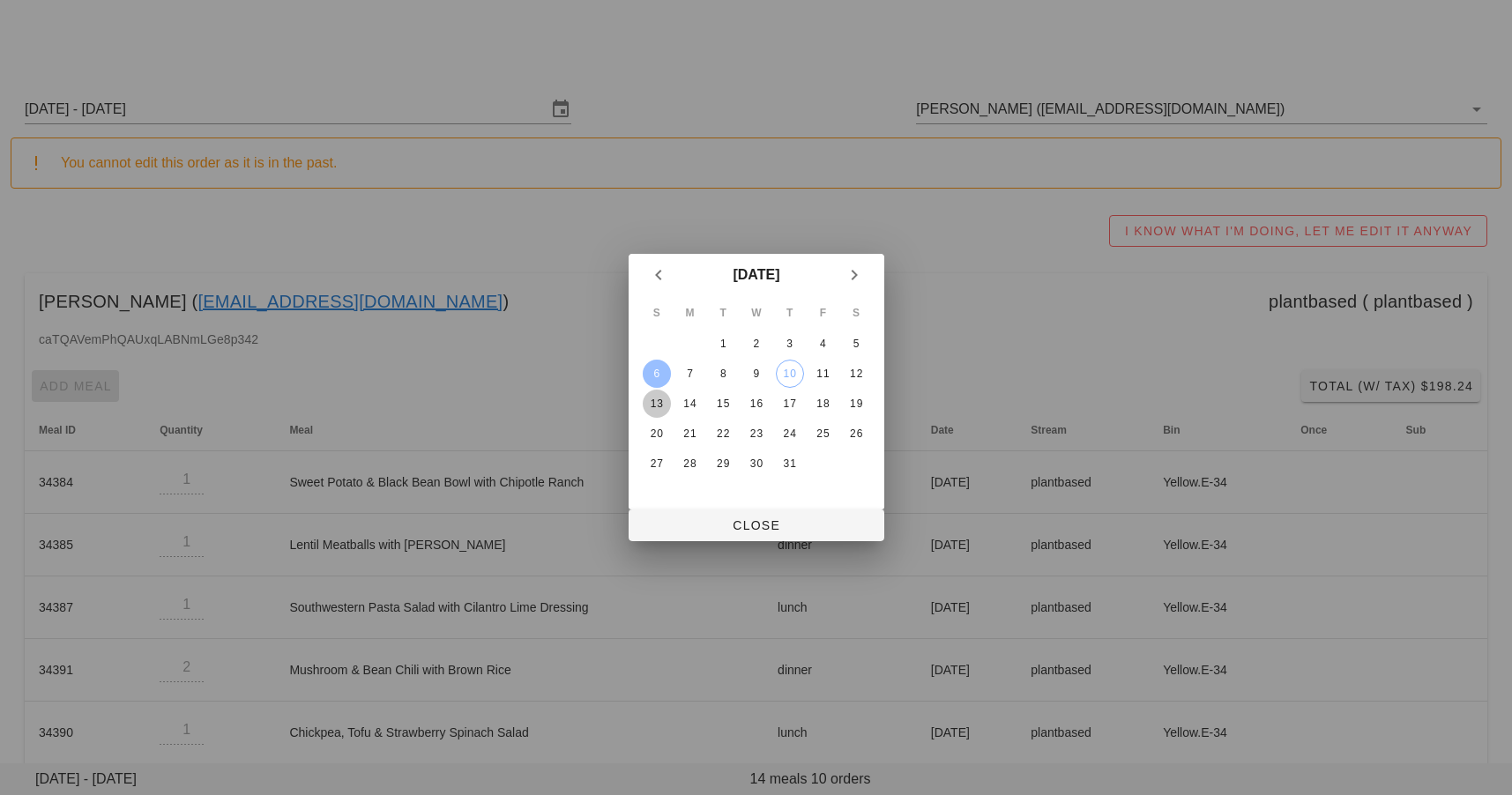 click on "13" at bounding box center (656, 404) 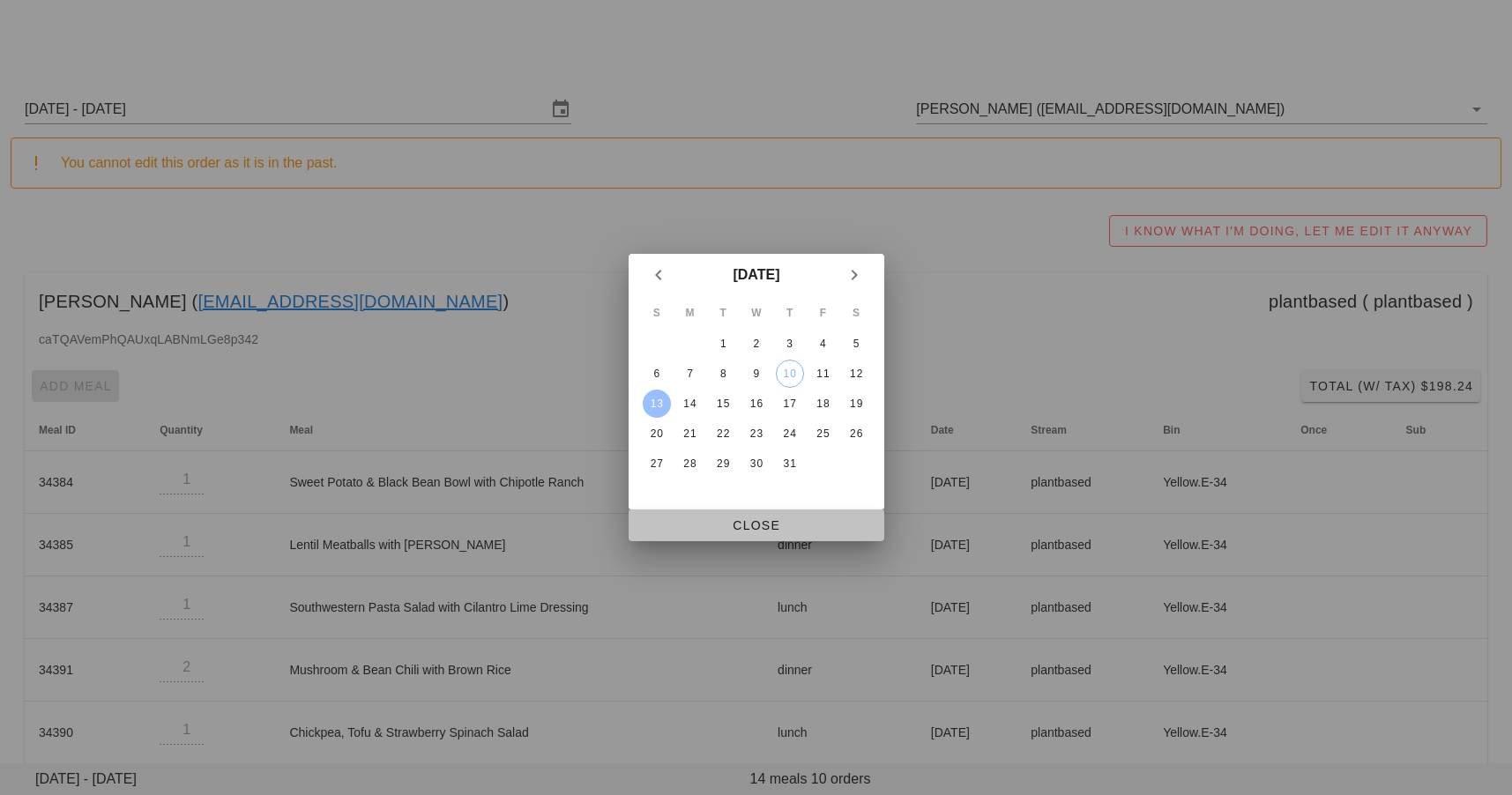 click on "Close" at bounding box center [756, 525] 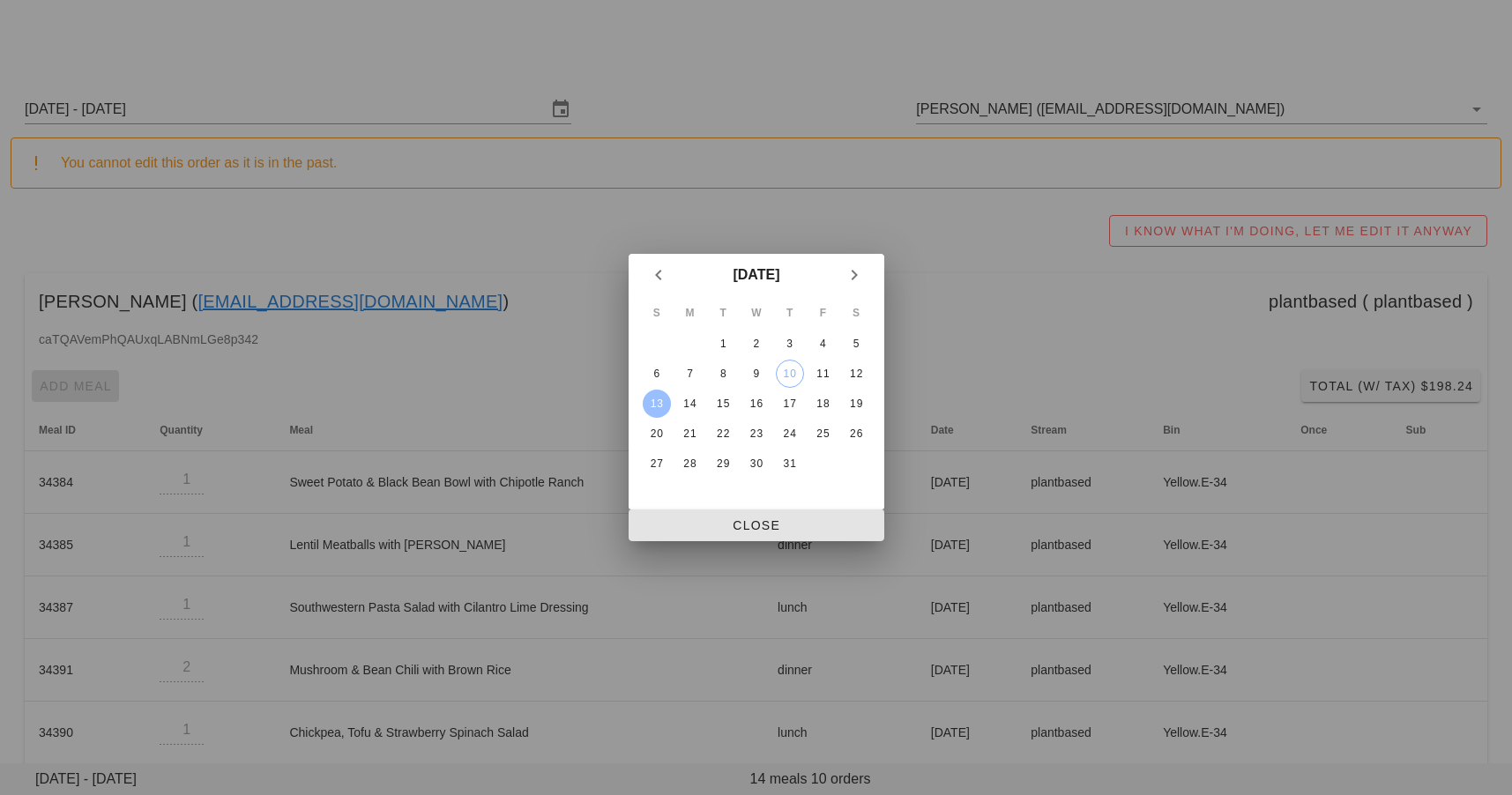 type on "[DATE] - [DATE]" 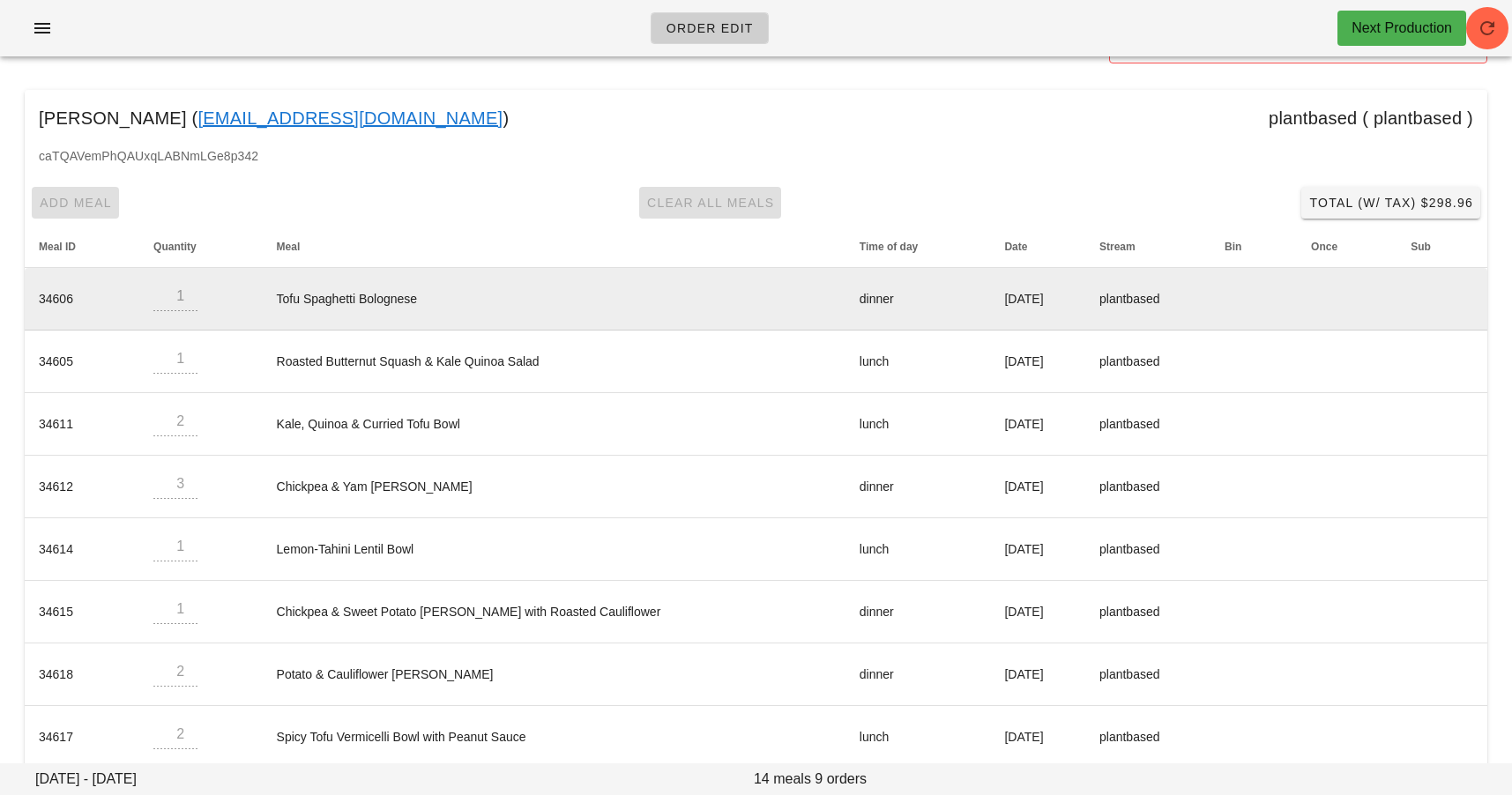 scroll, scrollTop: 129, scrollLeft: 0, axis: vertical 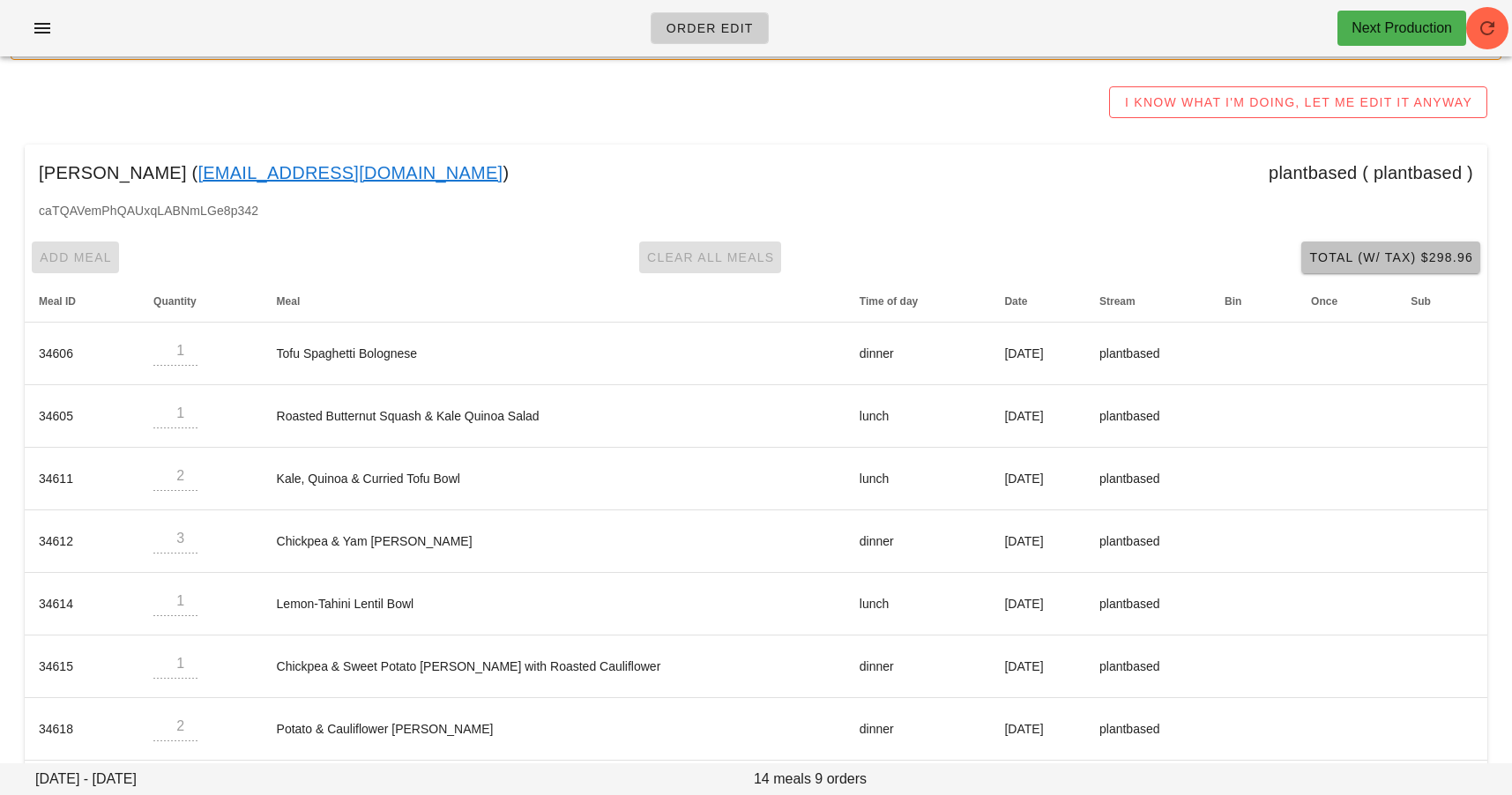 click on "Total (w/ Tax) $298.96" at bounding box center [1390, 257] 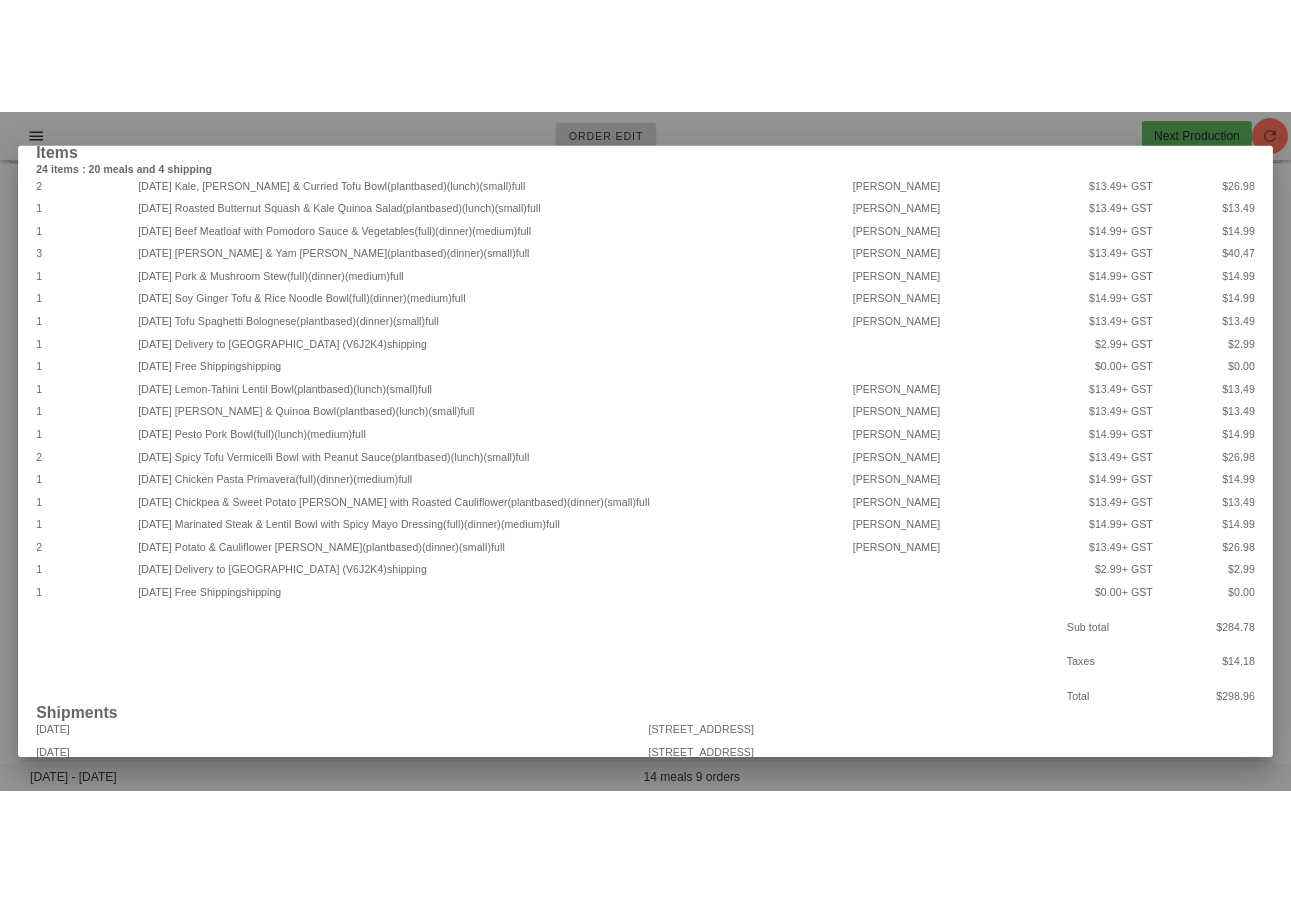 scroll, scrollTop: 75, scrollLeft: 0, axis: vertical 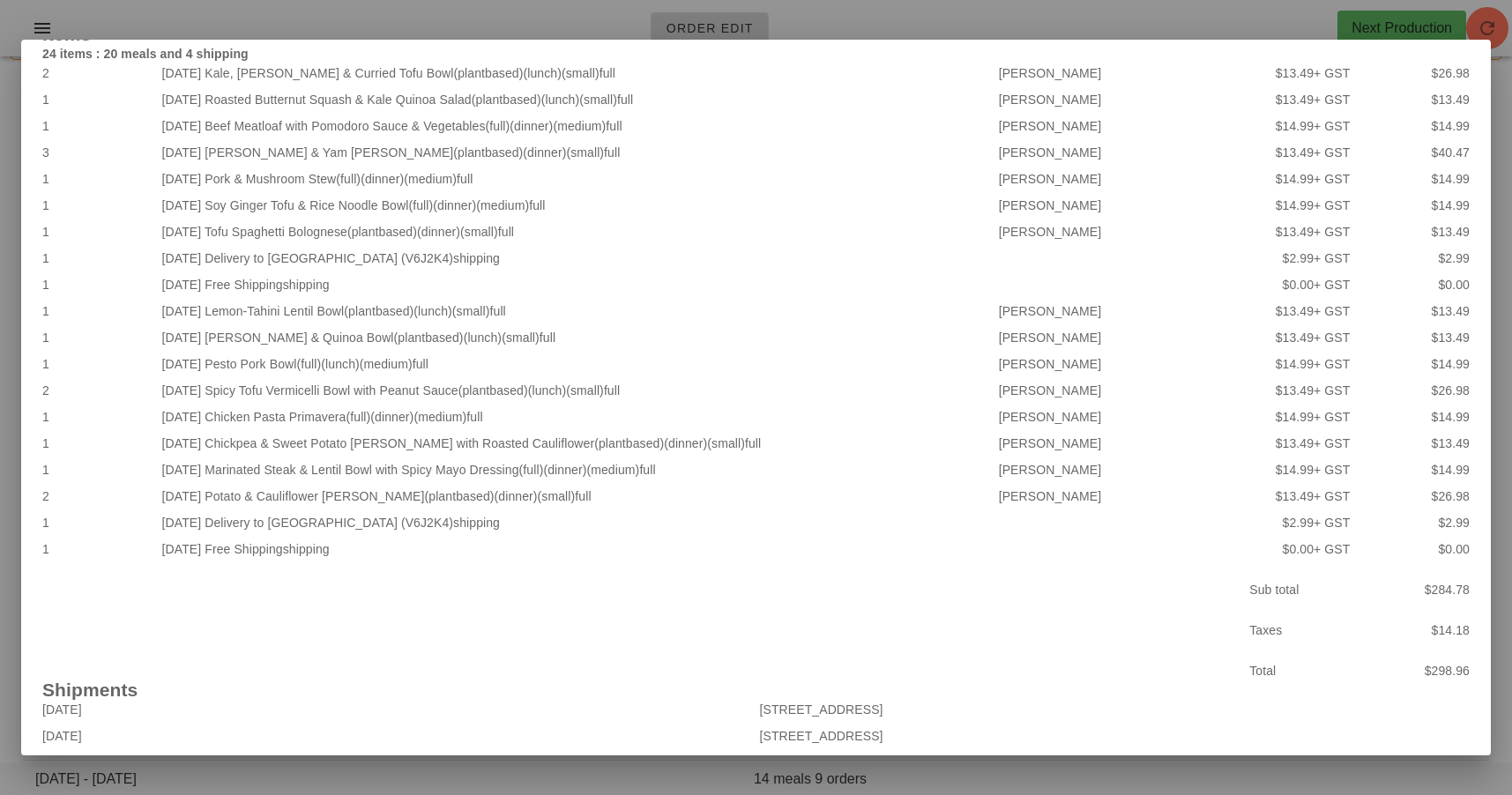 click at bounding box center (756, 398) 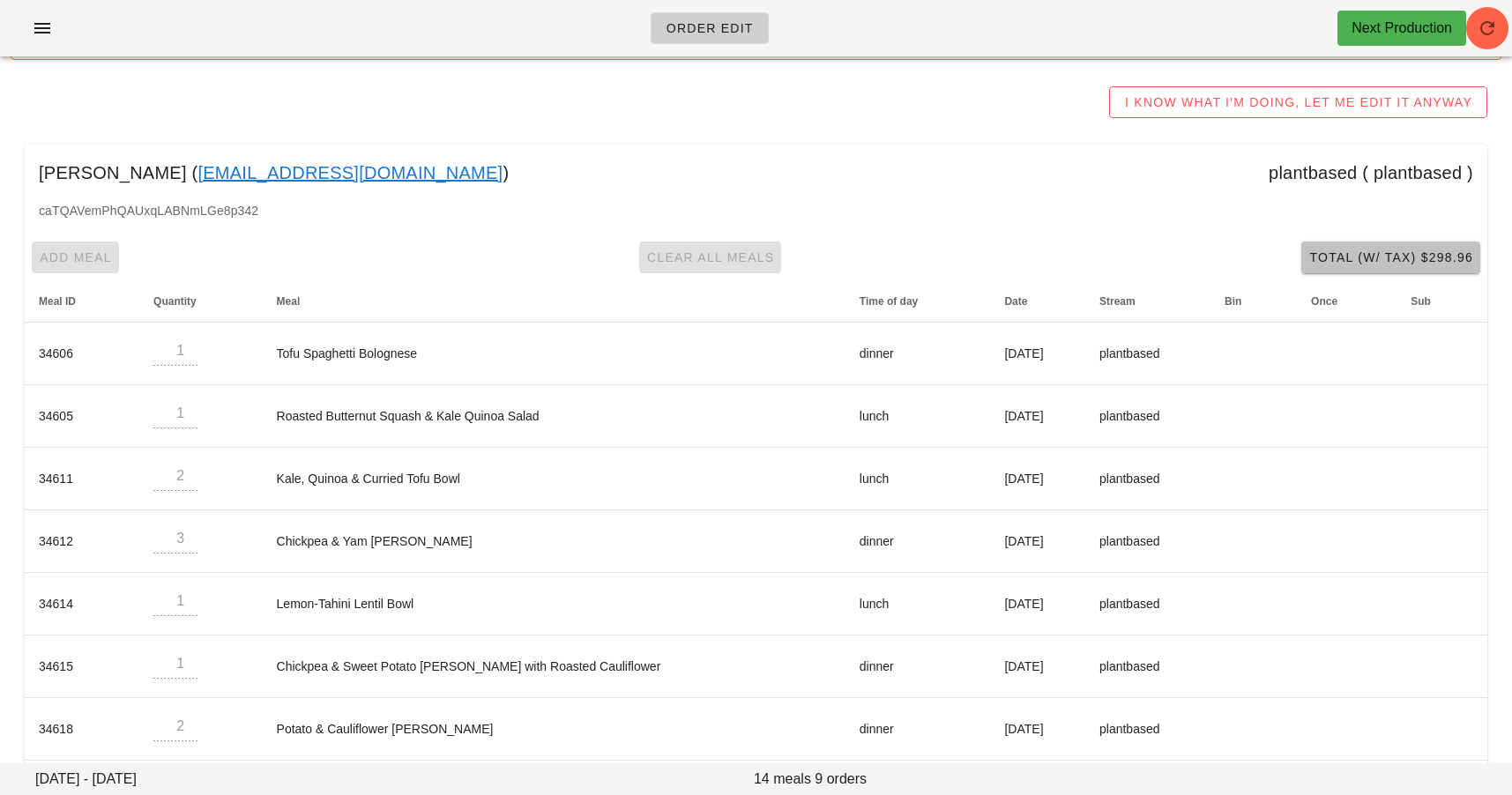click on "Total (w/ Tax) $298.96" at bounding box center [1390, 257] 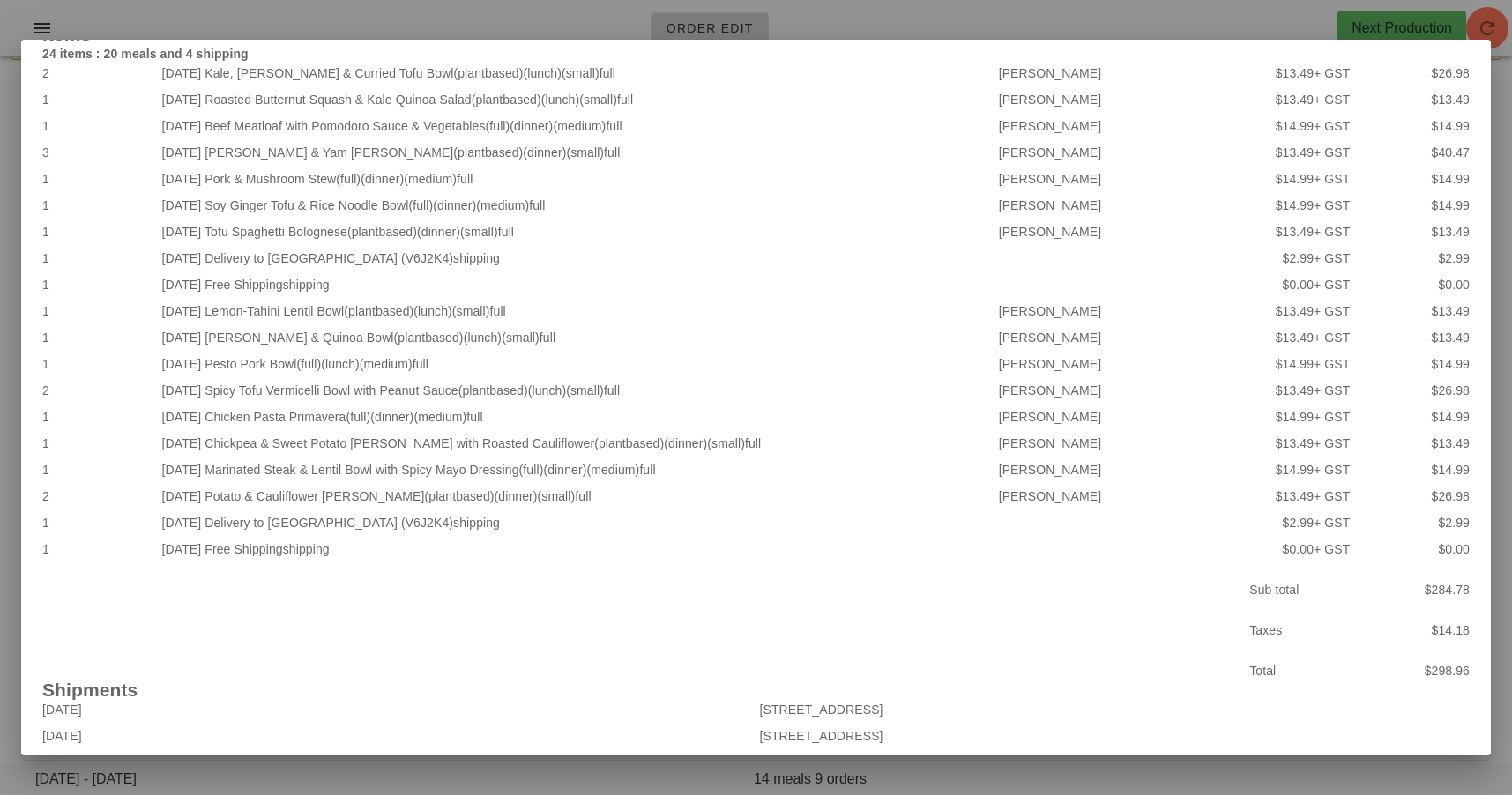 click at bounding box center (756, 398) 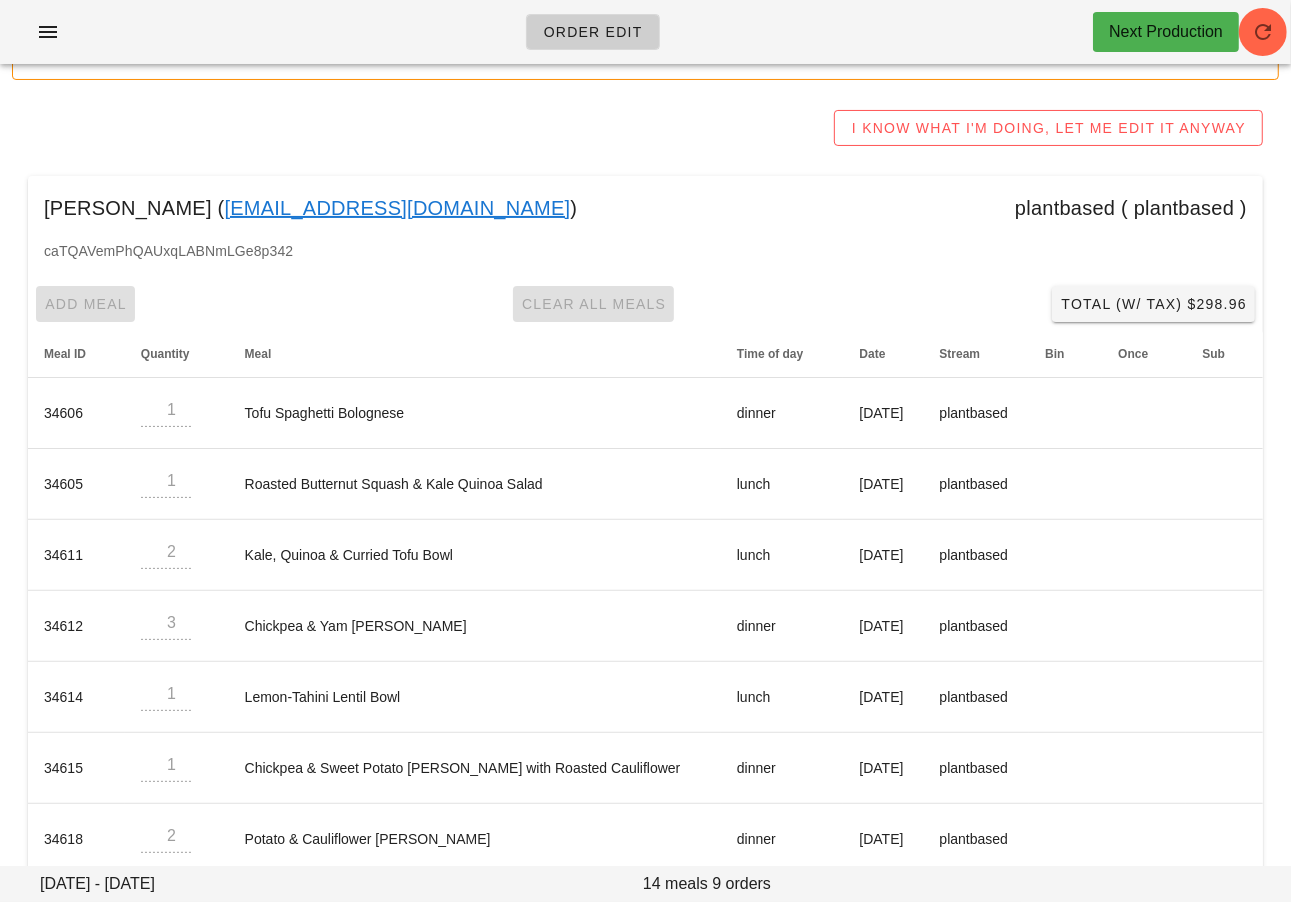 scroll, scrollTop: 0, scrollLeft: 0, axis: both 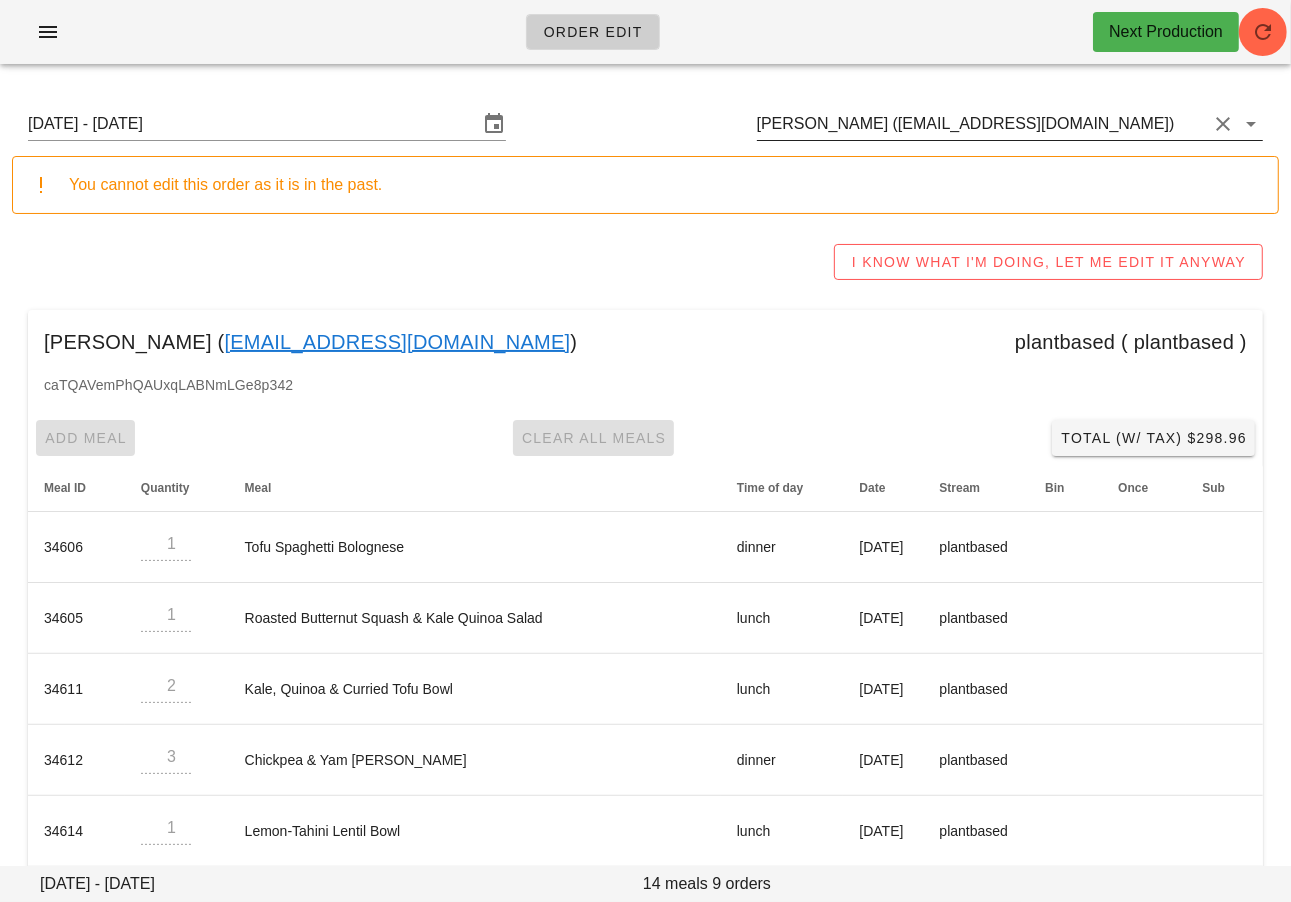 click on "Ainsley Rouse (Ainsleyrbrown@gmail.com)" at bounding box center (982, 124) 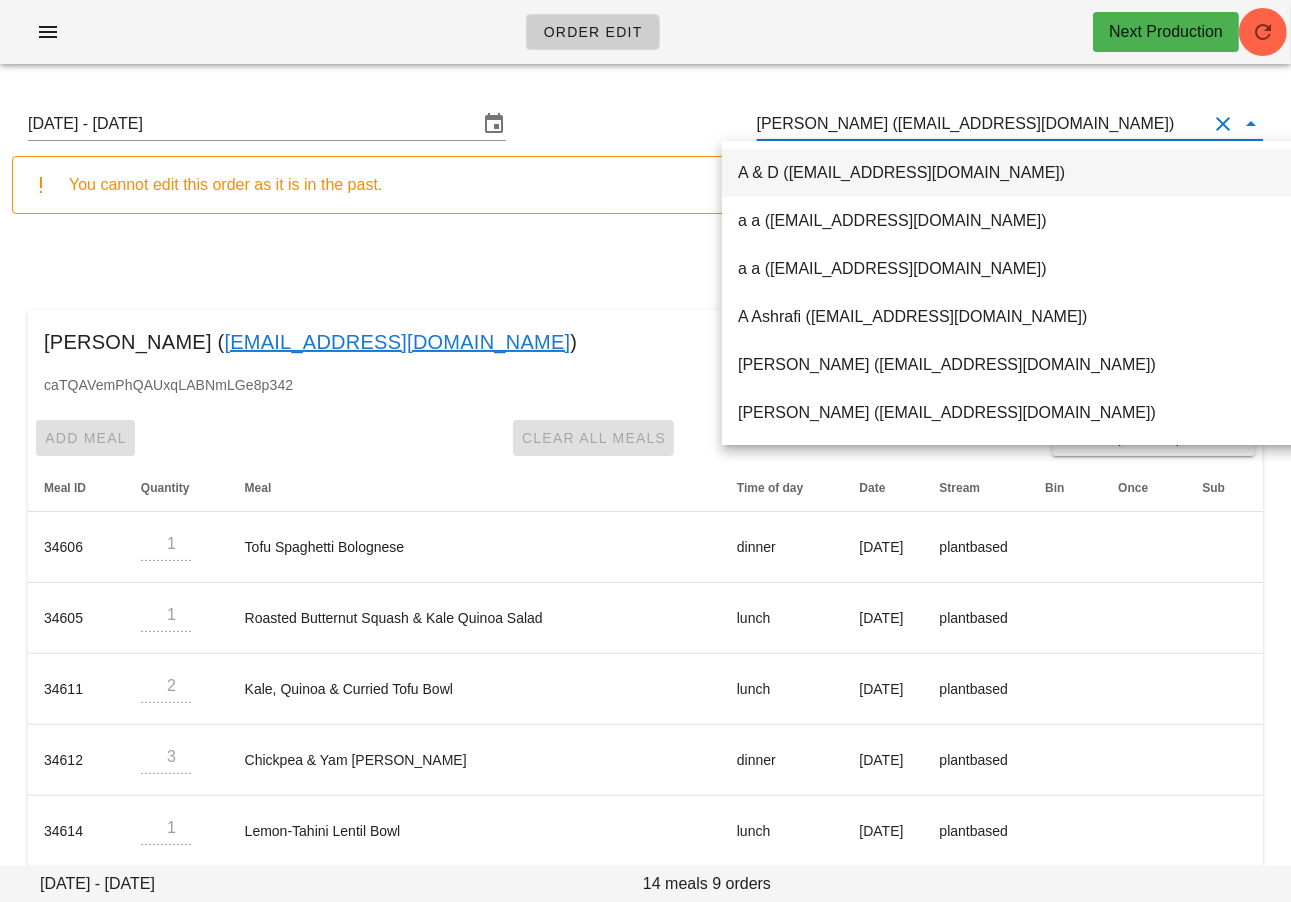 click on "Ainsley Rouse (Ainsleyrbrown@gmail.com)" at bounding box center [982, 124] 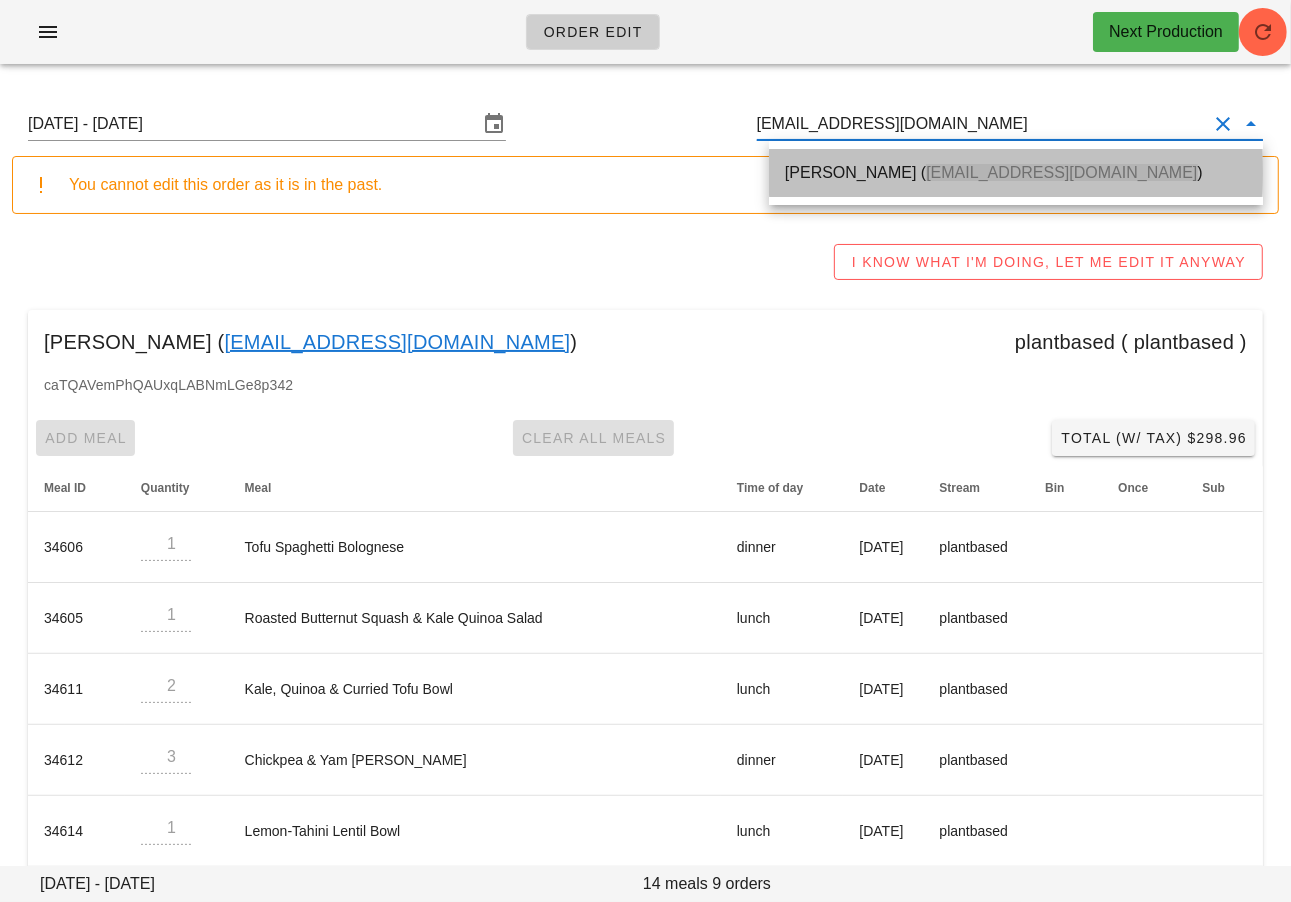 click on "[EMAIL_ADDRESS][DOMAIN_NAME]" at bounding box center (1061, 172) 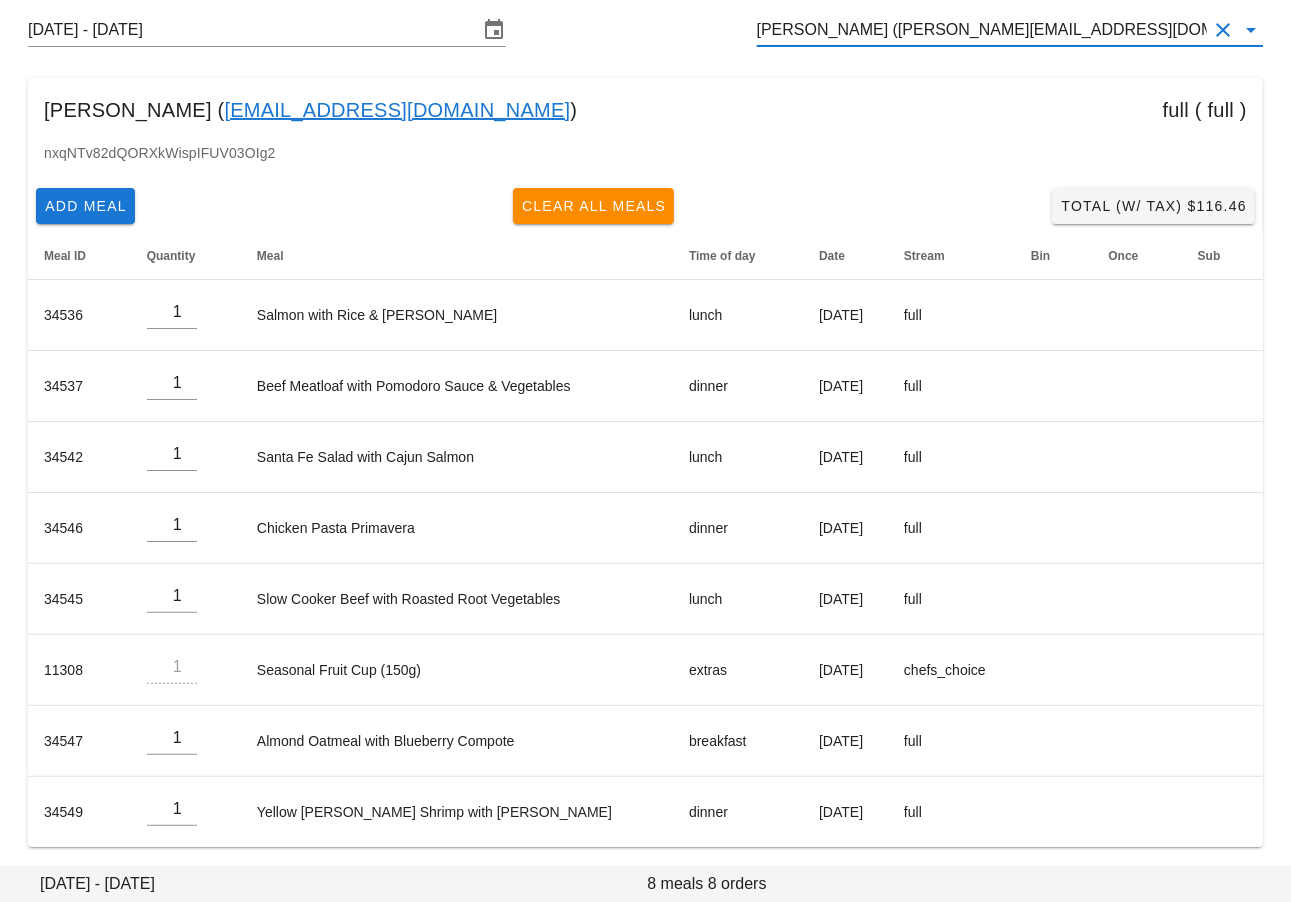 scroll, scrollTop: 0, scrollLeft: 0, axis: both 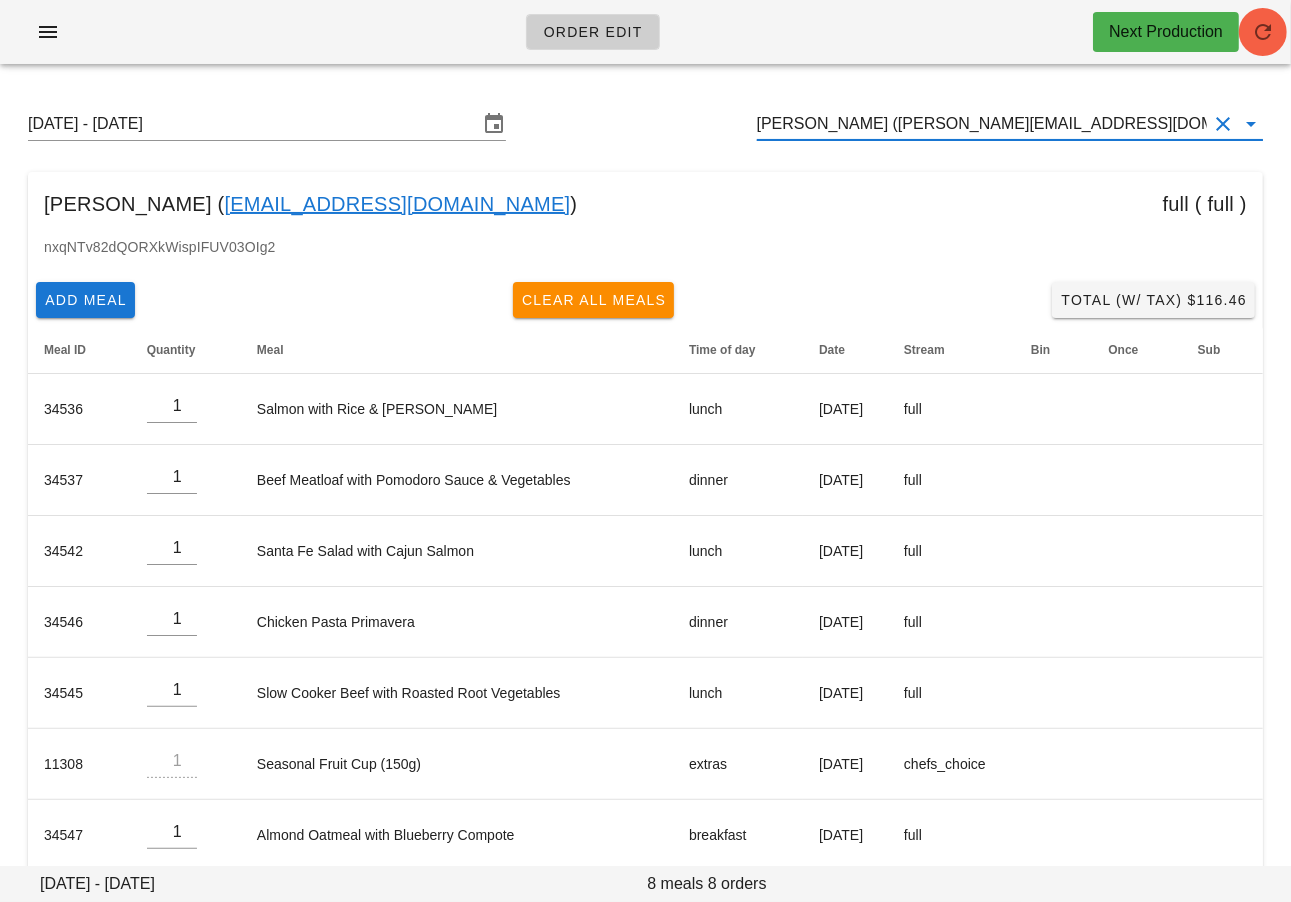 type on "[PERSON_NAME] ([PERSON_NAME][EMAIL_ADDRESS][DOMAIN_NAME])" 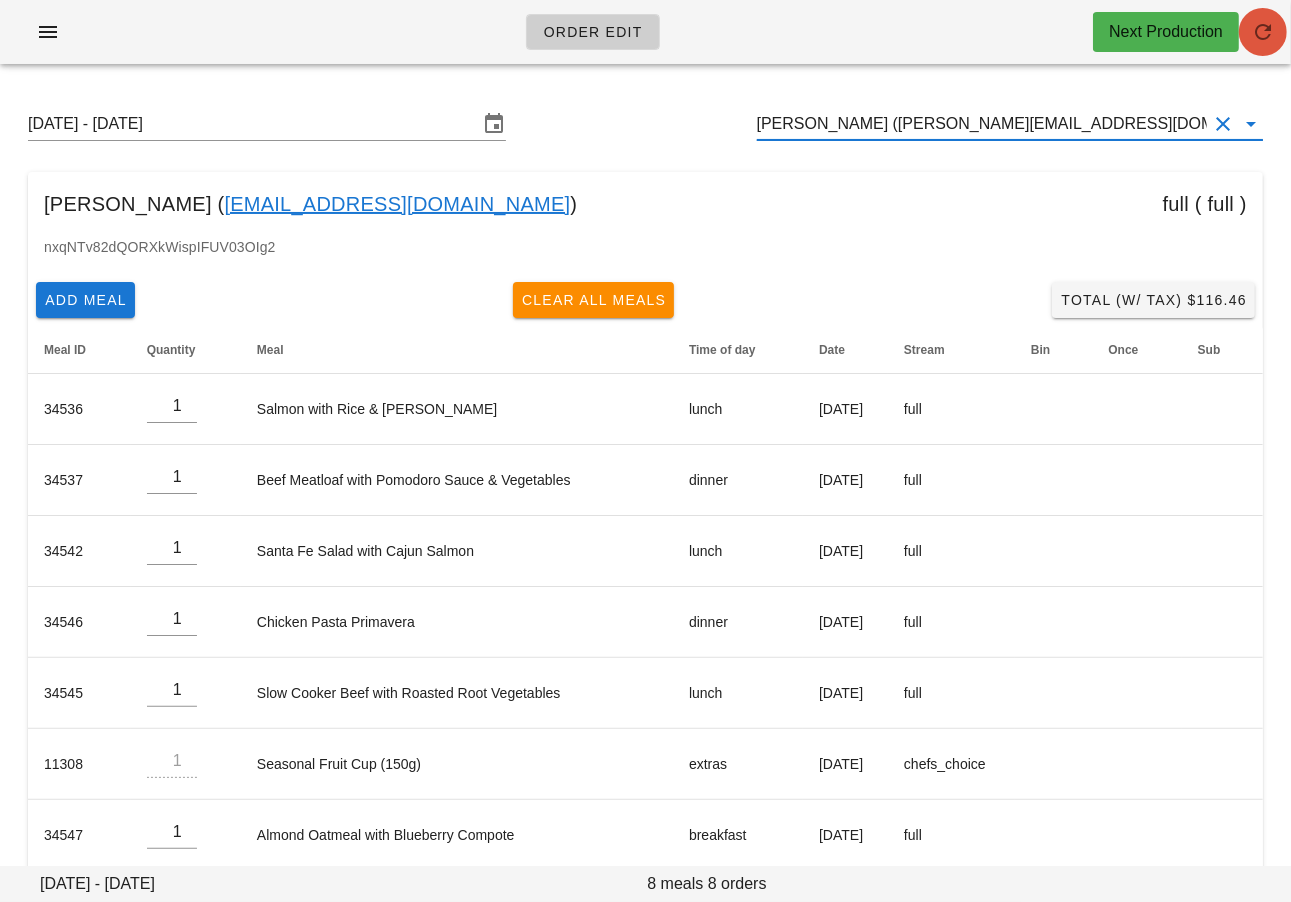 click at bounding box center (1263, 32) 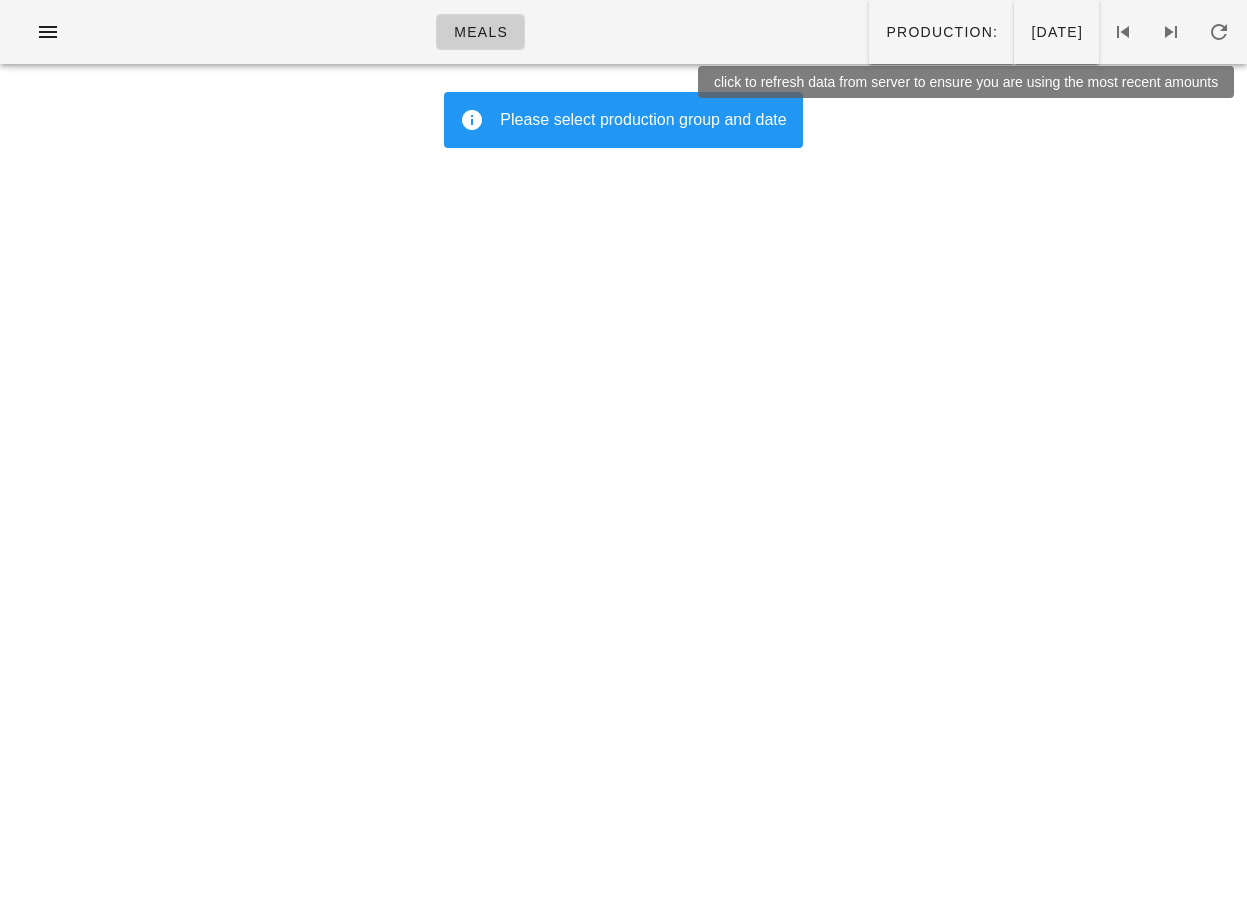 scroll, scrollTop: 0, scrollLeft: 0, axis: both 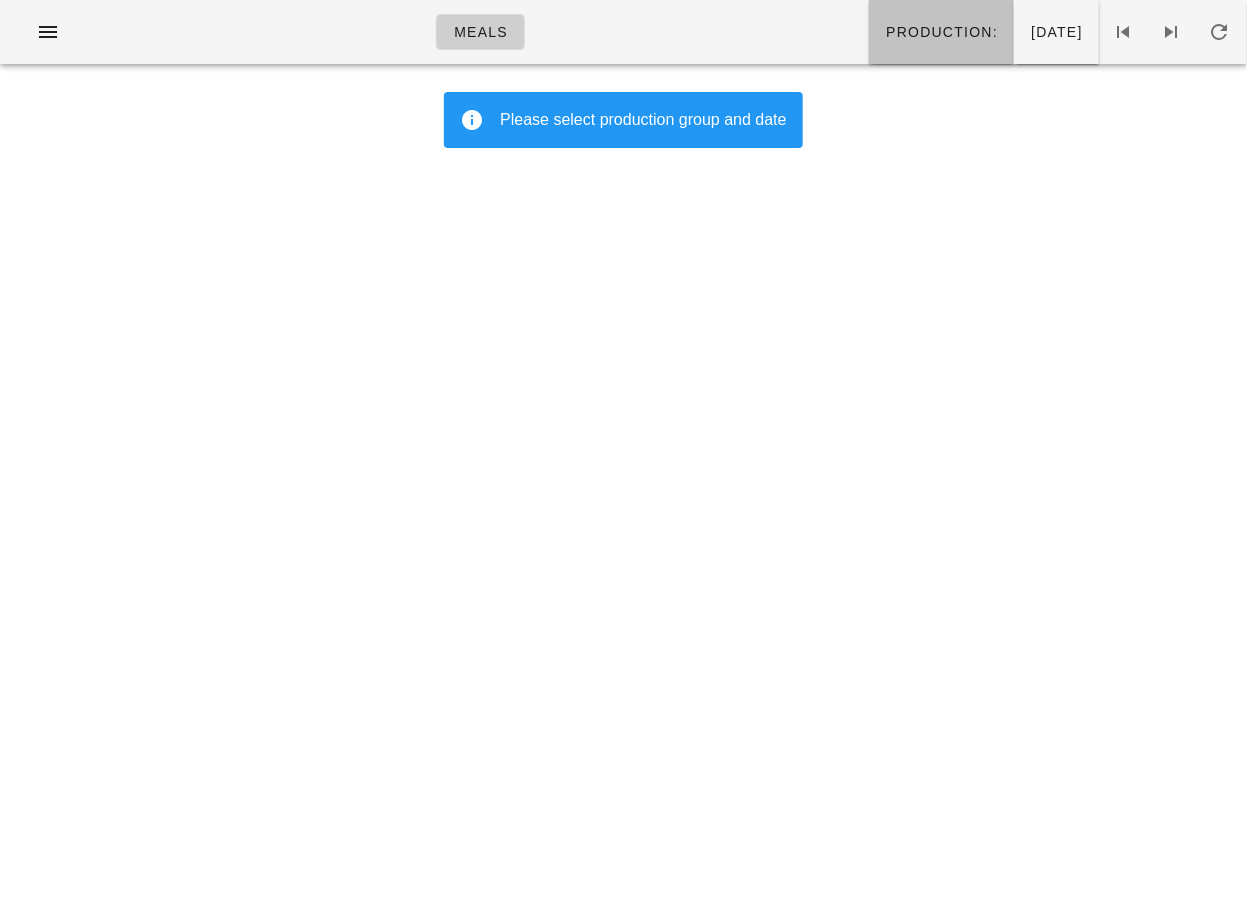 click on "Production:" at bounding box center (941, 32) 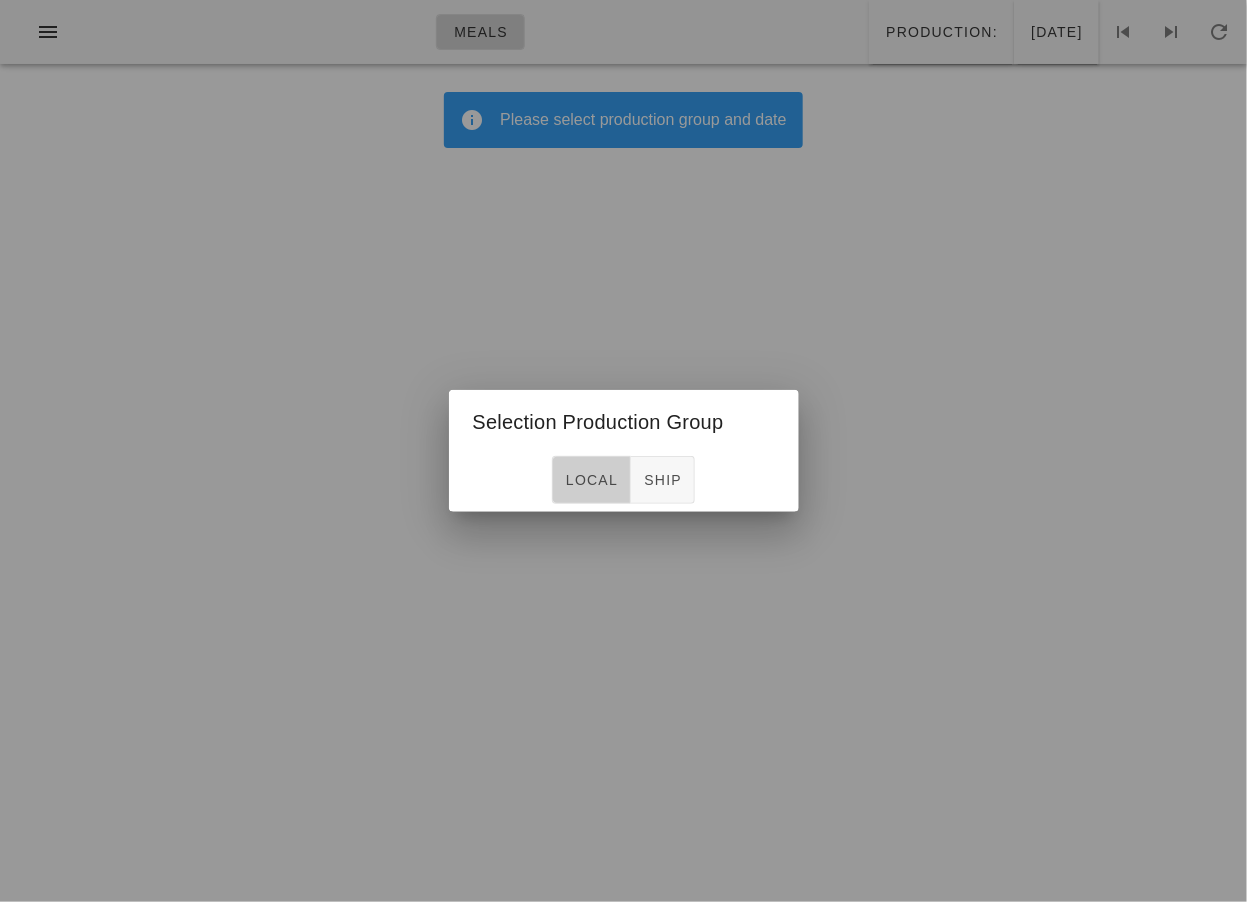 click on "local" at bounding box center [591, 480] 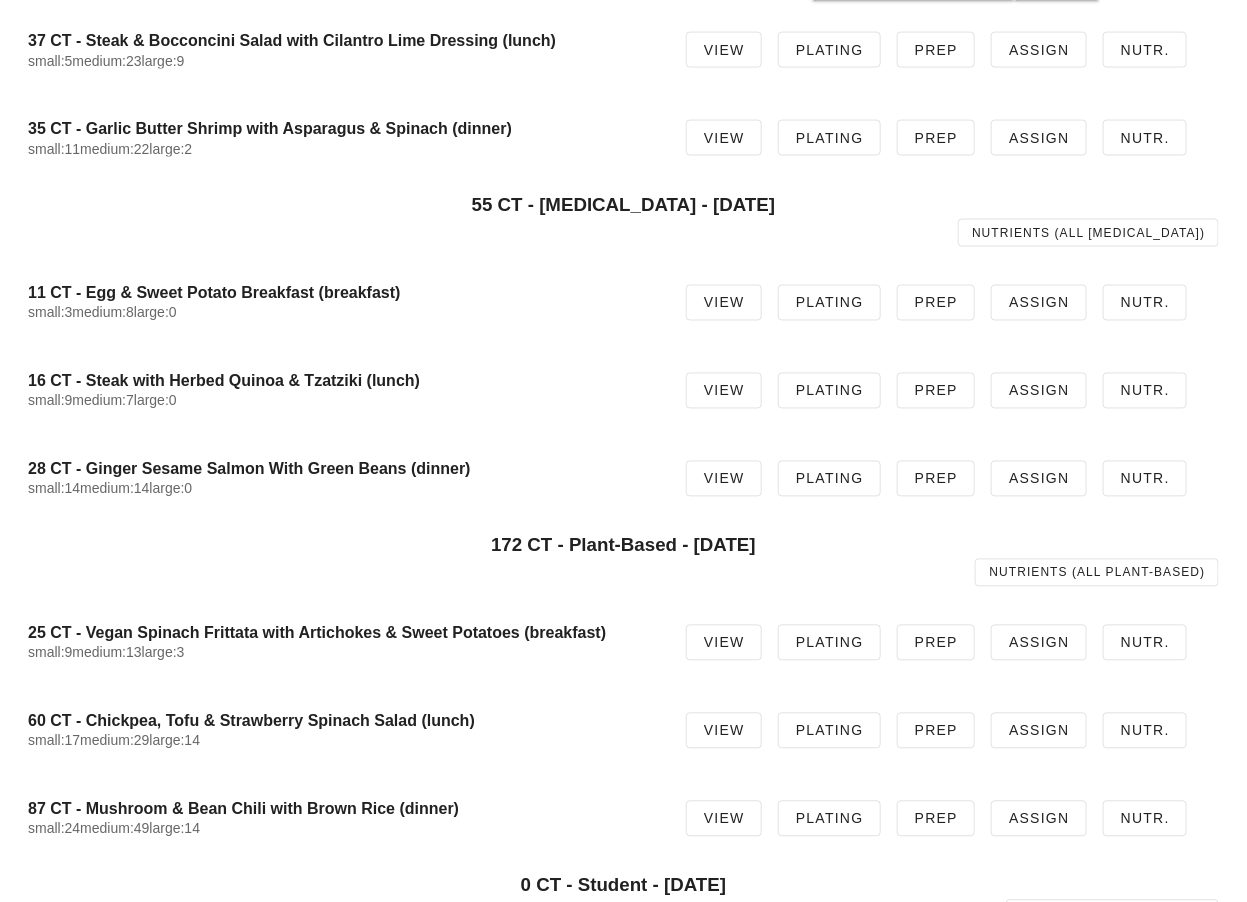 scroll, scrollTop: 1002, scrollLeft: 0, axis: vertical 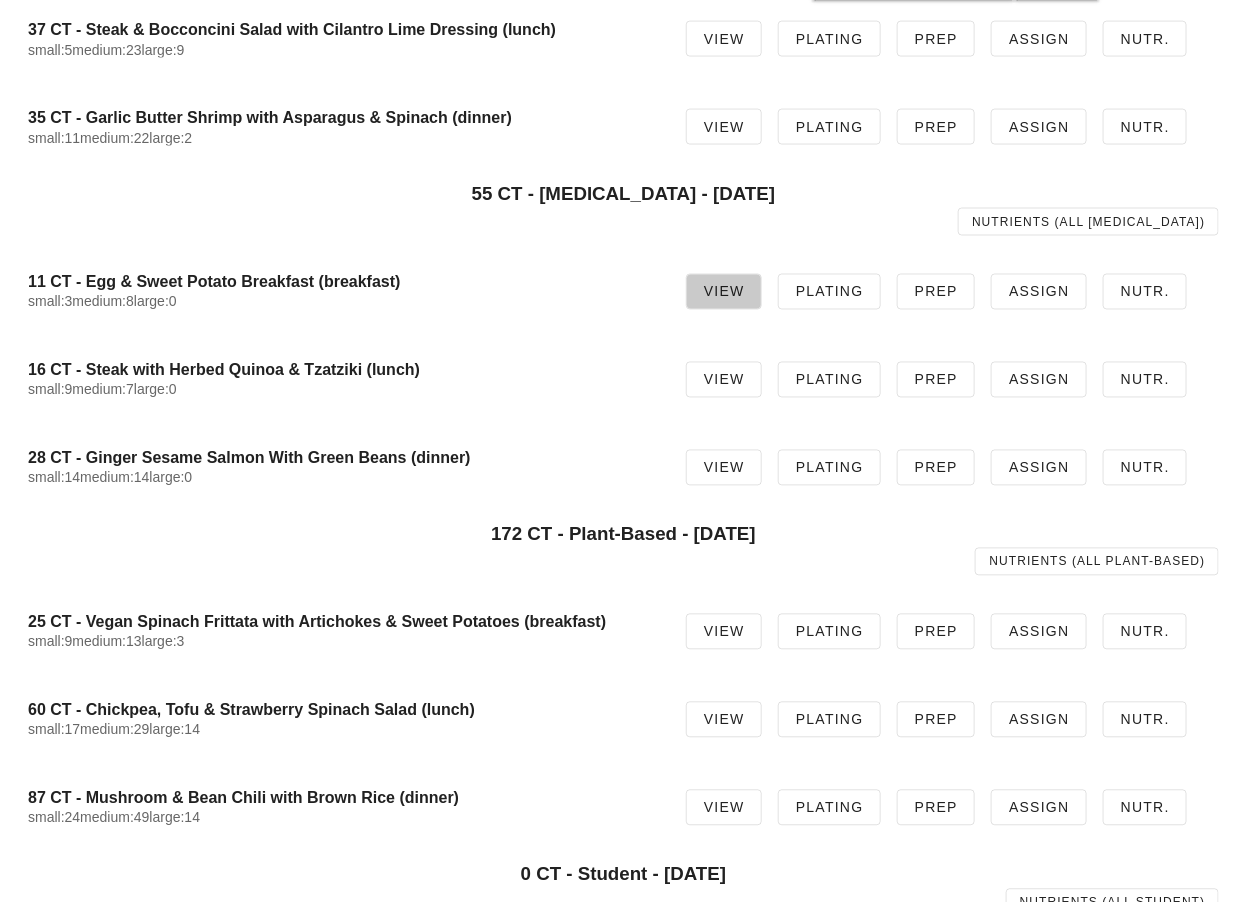 click on "View" at bounding box center [724, 292] 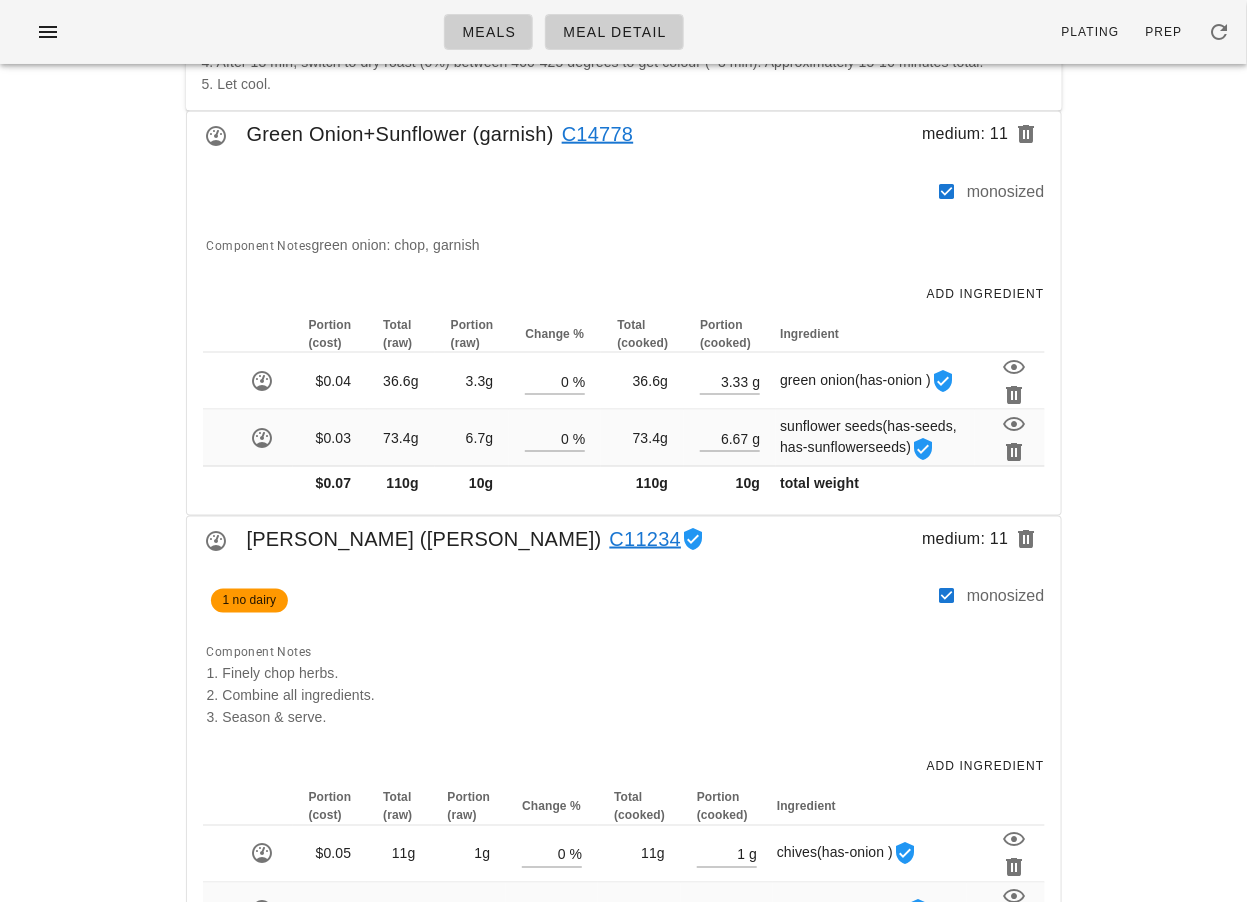 scroll, scrollTop: 0, scrollLeft: 0, axis: both 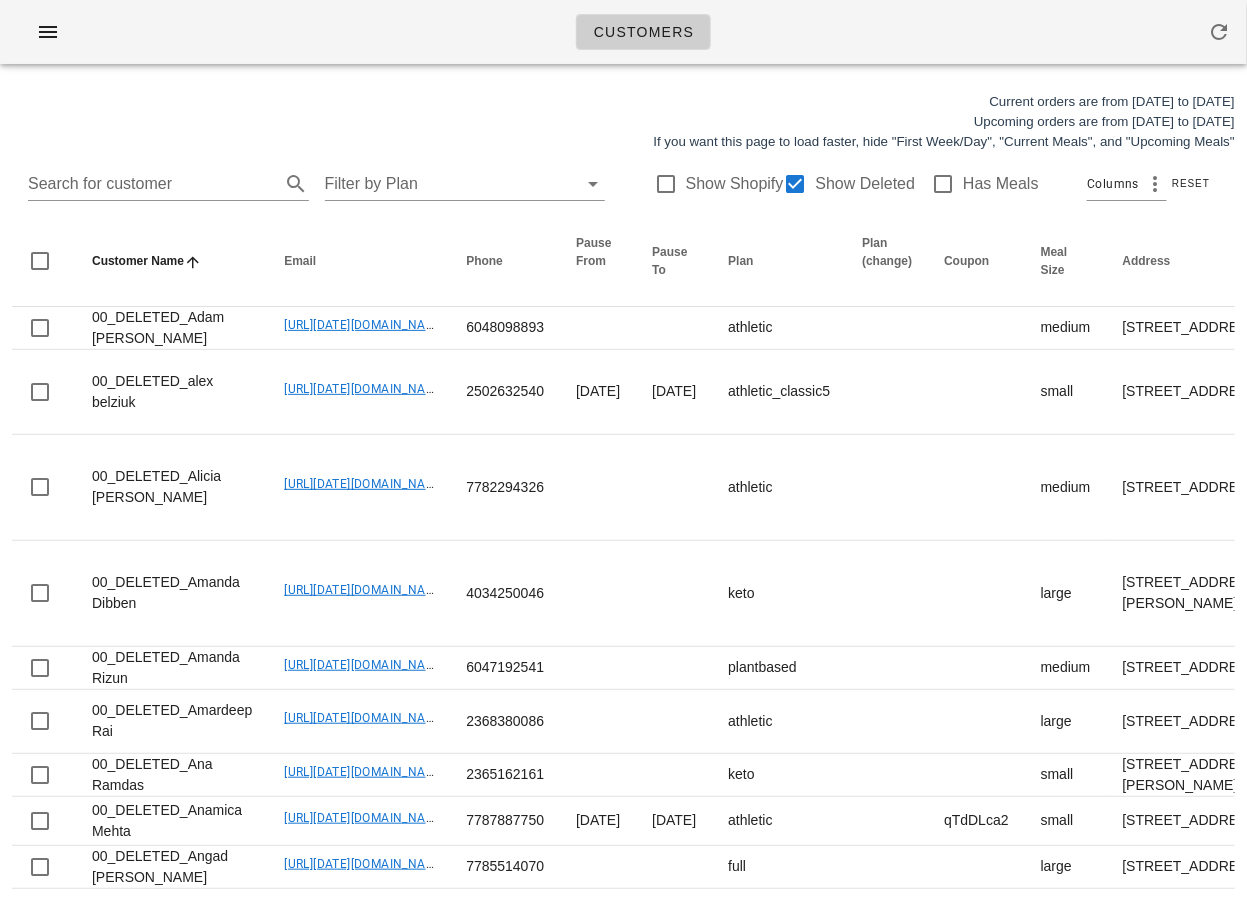 click on "Search for customer Filter by Plan Show Shopify Show Deleted Has Meals   Columns  Reset" at bounding box center (623, 184) 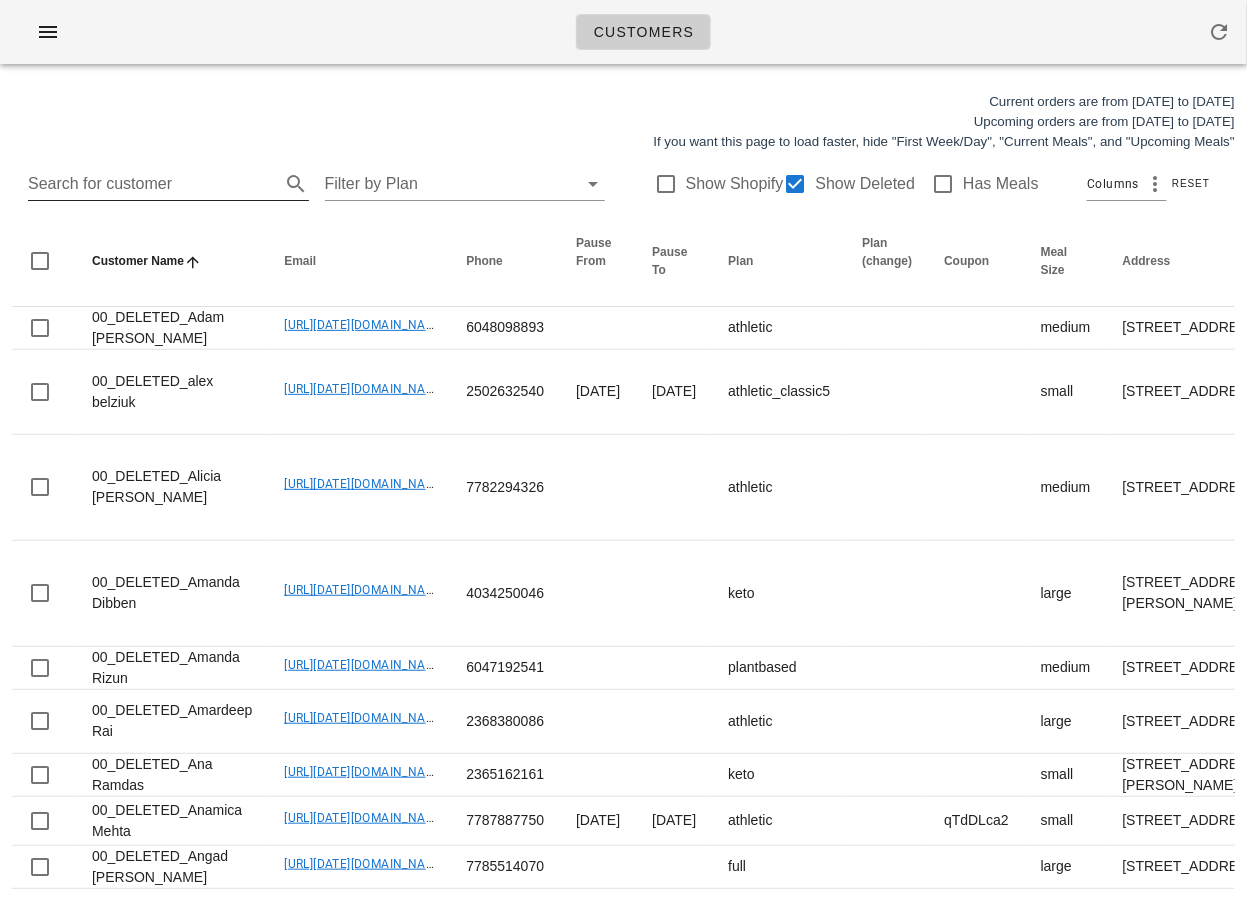 click on "Search for customer" at bounding box center [152, 184] 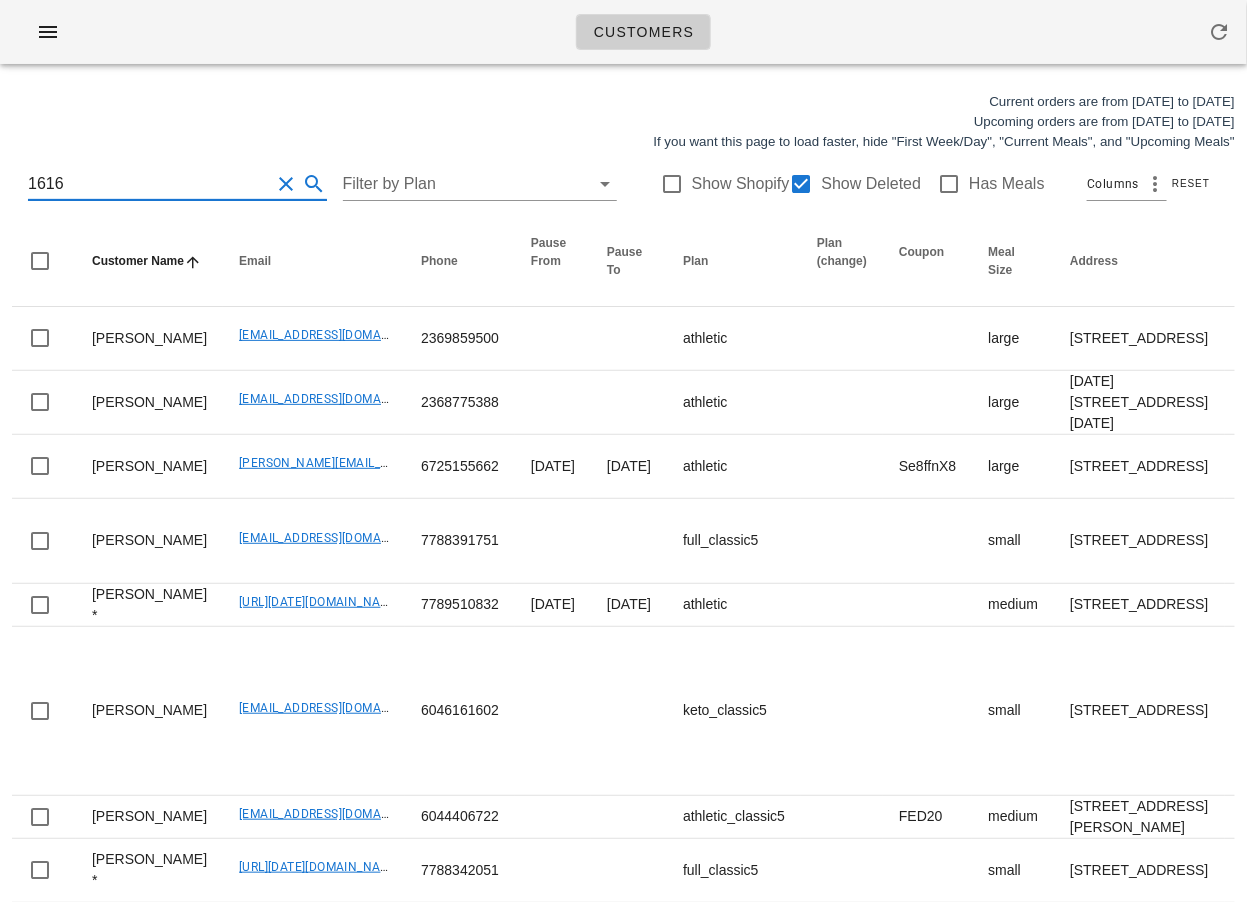 click on "1616" at bounding box center [149, 184] 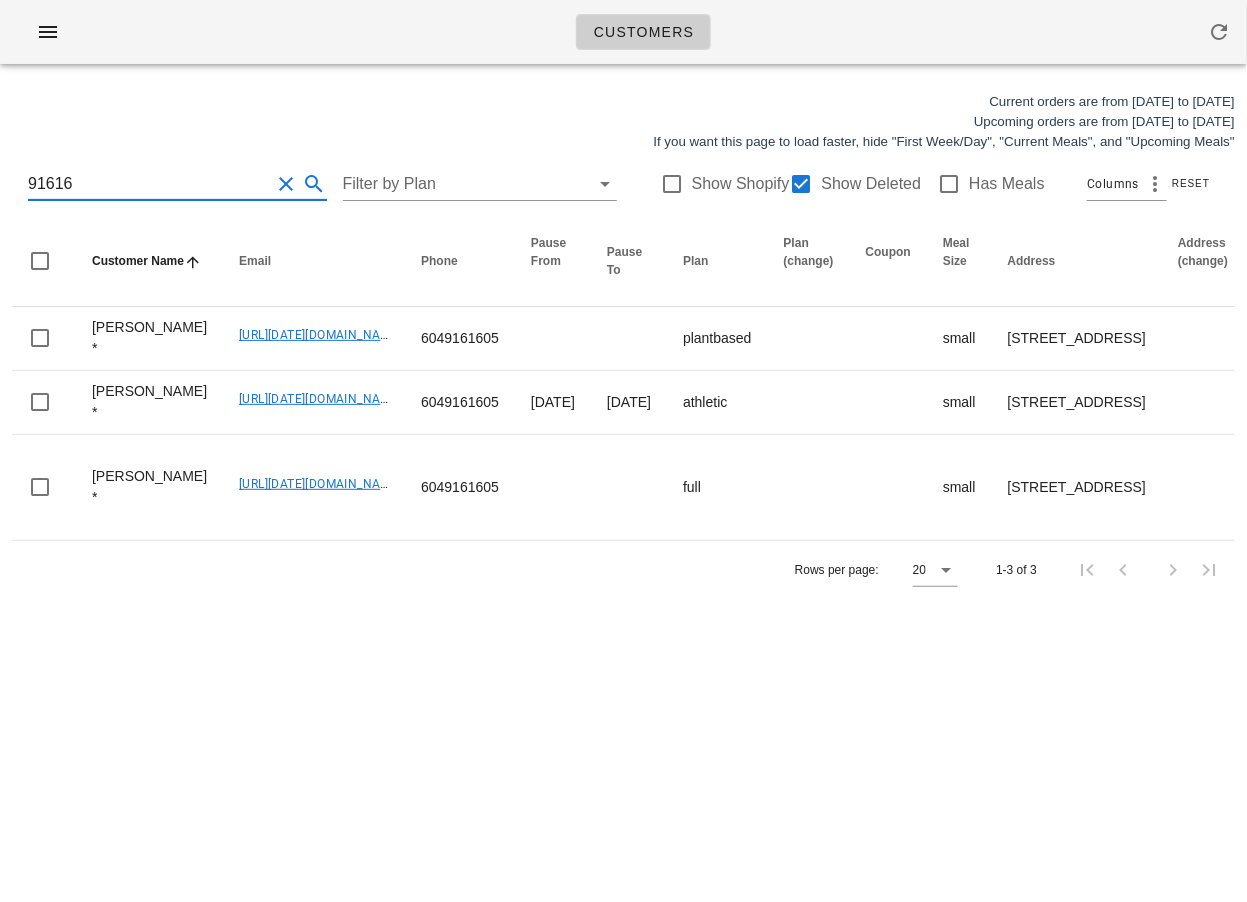 click on "Customers     Current orders are from [DATE] to [DATE]  Upcoming orders are from [DATE] to [DATE]  If you want this page to load faster, hide "First Week/Day", "Current Meals", and "Upcoming Meals"  91616 Filter by Plan Show Shopify Show Deleted Has Meals   Columns  Reset Customer Name Email Phone Pause From Pause To Plan Plan (change) Coupon Meal Size Address Address (change) Alternate Addresses Location Unit Post Code City Delivery Instructions Sub Accounts Paid By Dietary Restrictions First Week Invoices Last Invoice Date Last Invoice Date (Master) Current Meals Upcoming Meals Login Disabled Actions [PERSON_NAME] *  [URL][DATE][DOMAIN_NAME]  6049161605 plantbased small [STREET_ADDRESS] home 228 V3E 2E5 Coquitlam Unit 228. Leave out front  no seafood  no! 9 [DATE]       Edit  [PERSON_NAME] *  [URL][DATE][DOMAIN_NAME]  6049161605 [DATE] [DATE] athletic small home V3E2E5 Coquitlam no! 1 [DATE]" at bounding box center (623, 451) 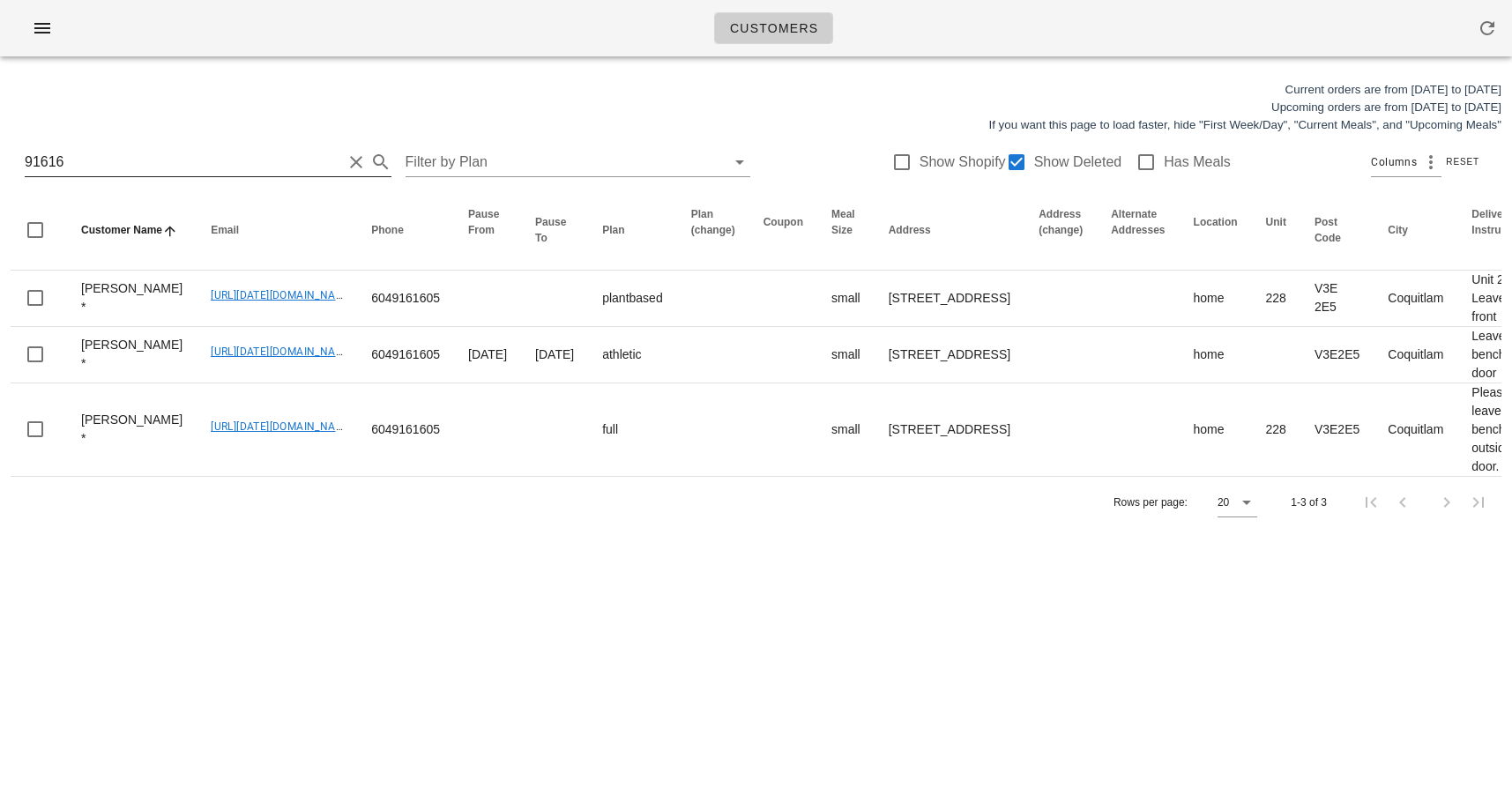 click on "91616" at bounding box center [183, 162] 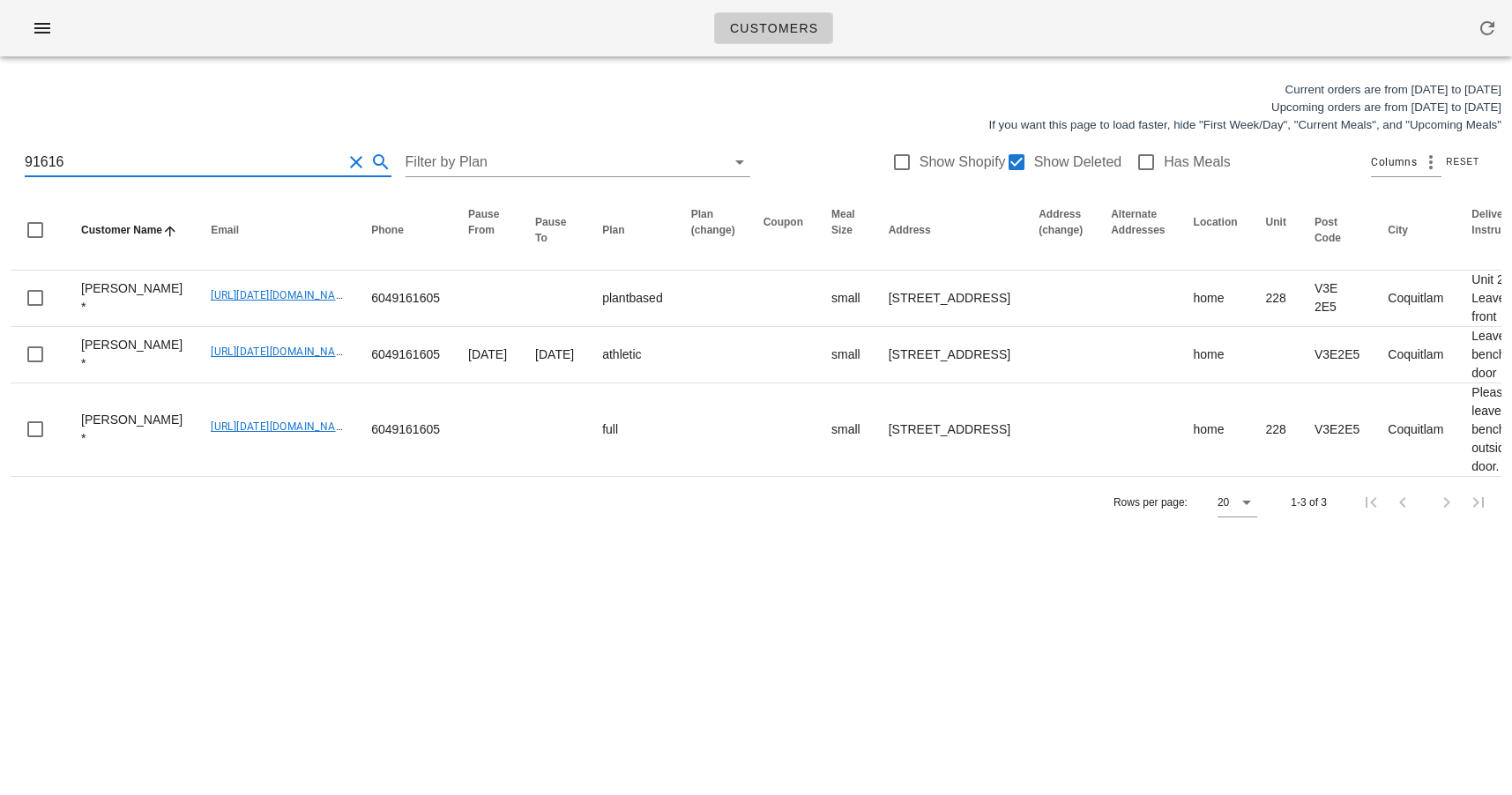 click on "91616" at bounding box center (183, 162) 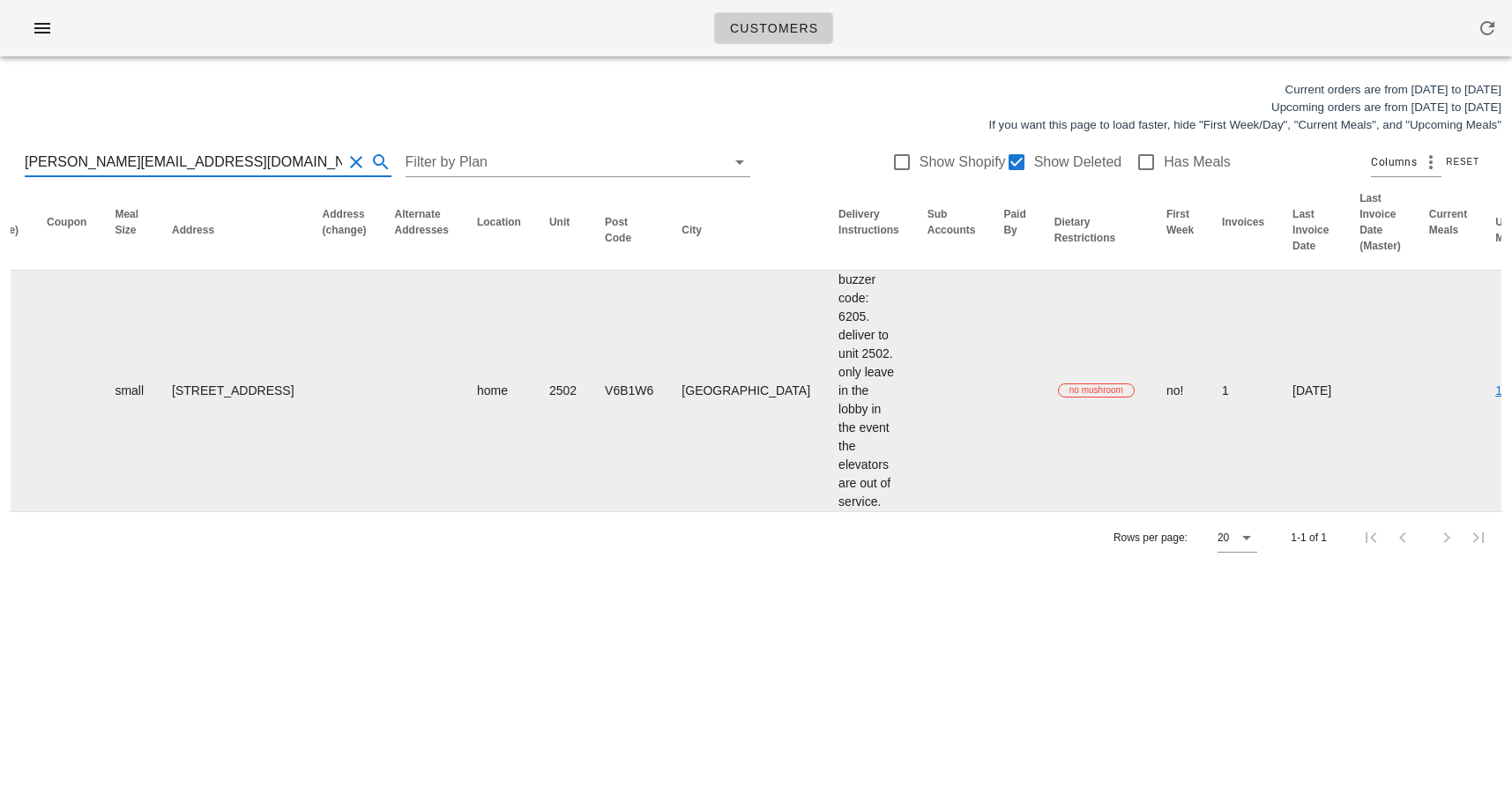 scroll, scrollTop: 0, scrollLeft: 0, axis: both 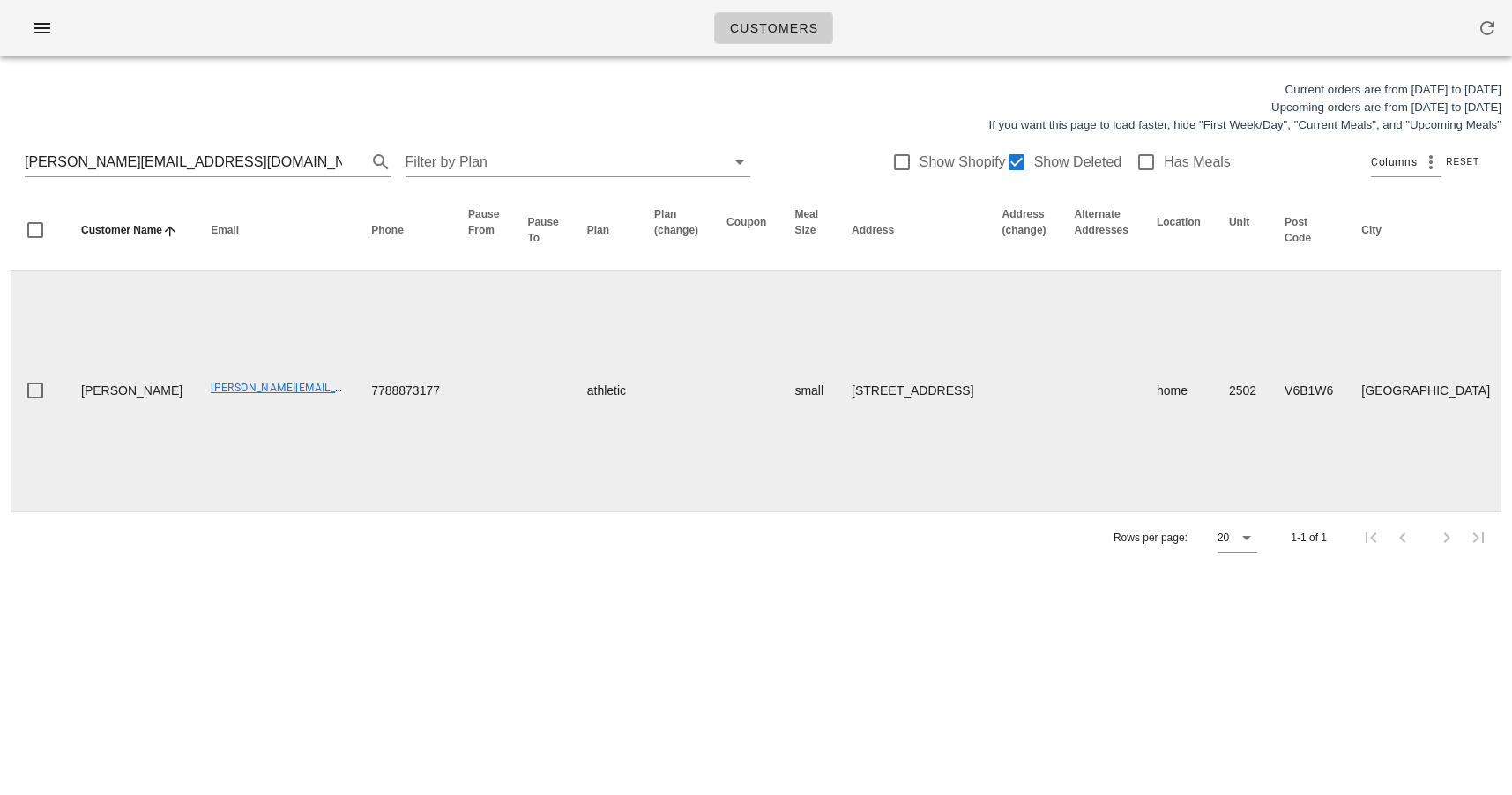 drag, startPoint x: 822, startPoint y: 350, endPoint x: 828, endPoint y: 388, distance: 38.47077 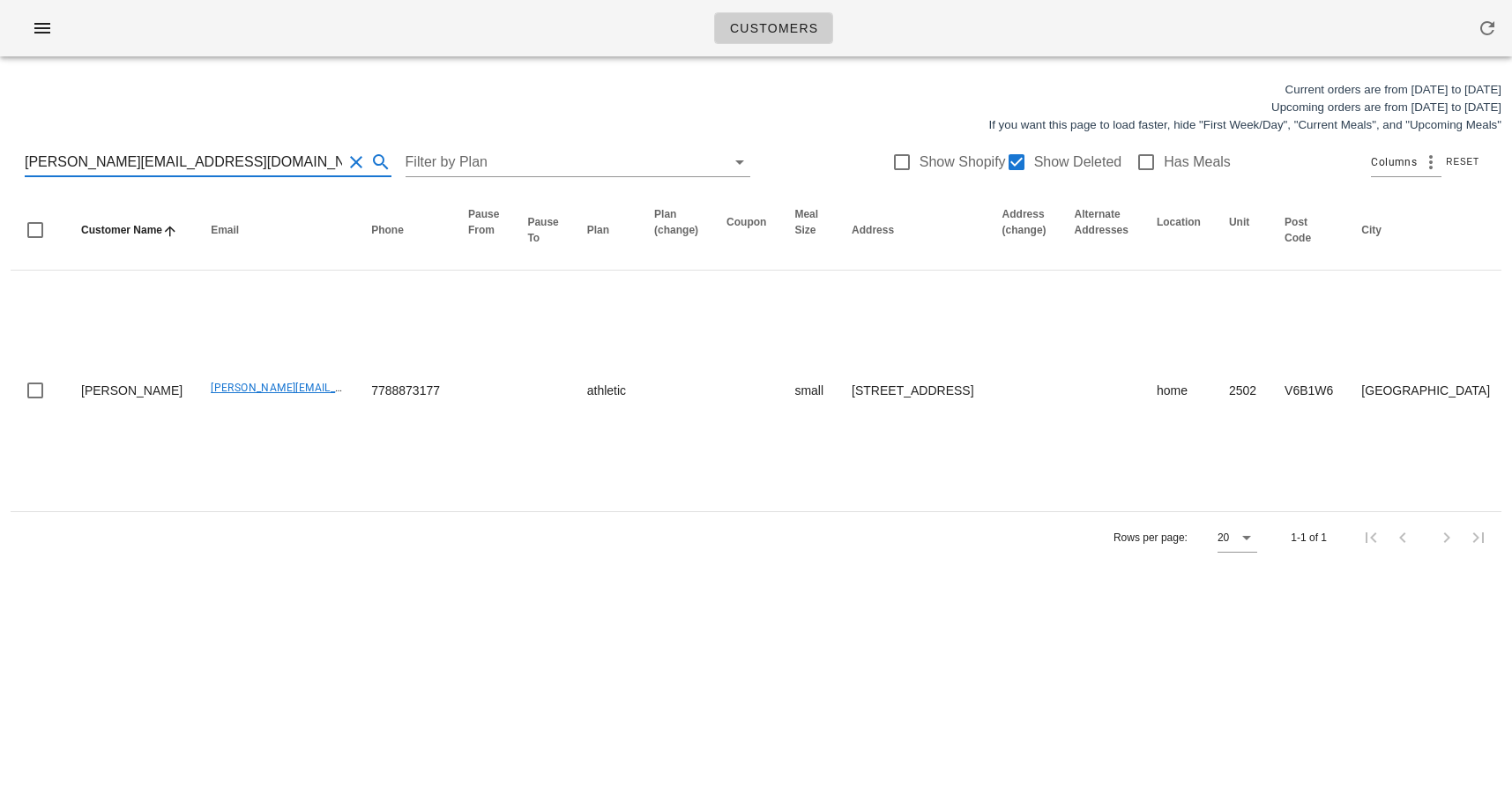 click on "daniel_chung@vancity.com" at bounding box center (183, 162) 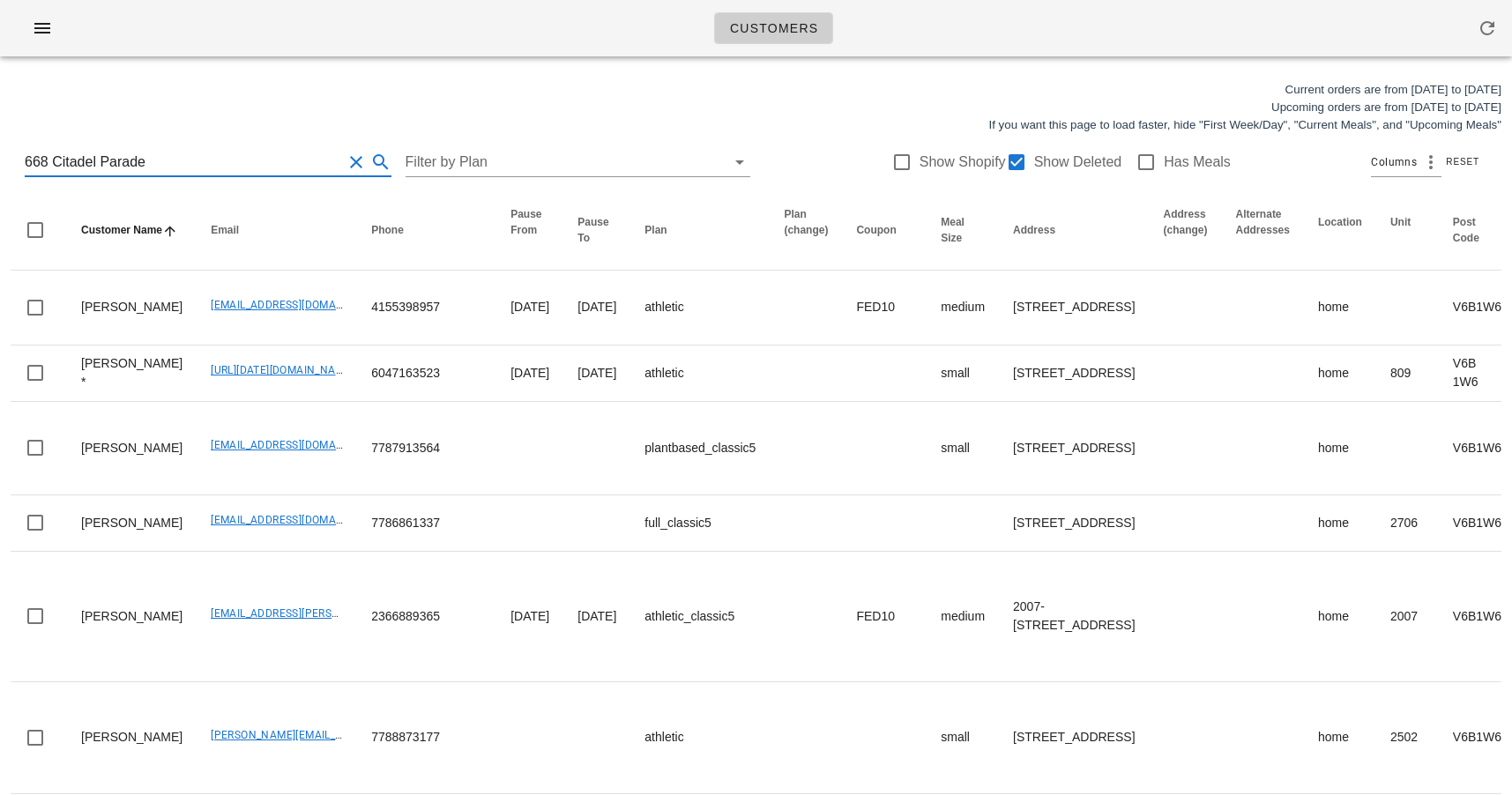 click on "668 Citadel Parade" at bounding box center [183, 162] 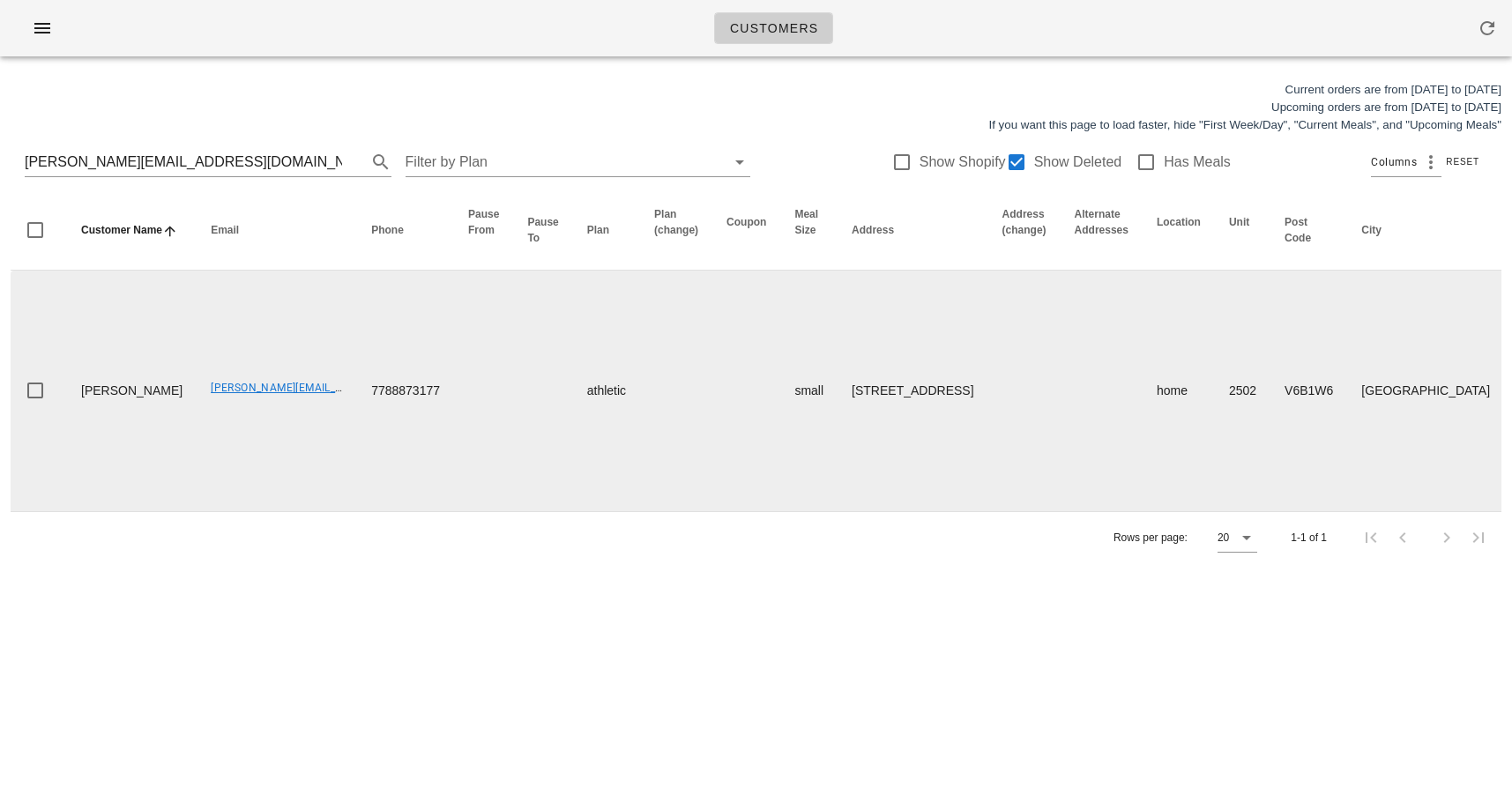 drag, startPoint x: 789, startPoint y: 345, endPoint x: 830, endPoint y: 392, distance: 62.369865 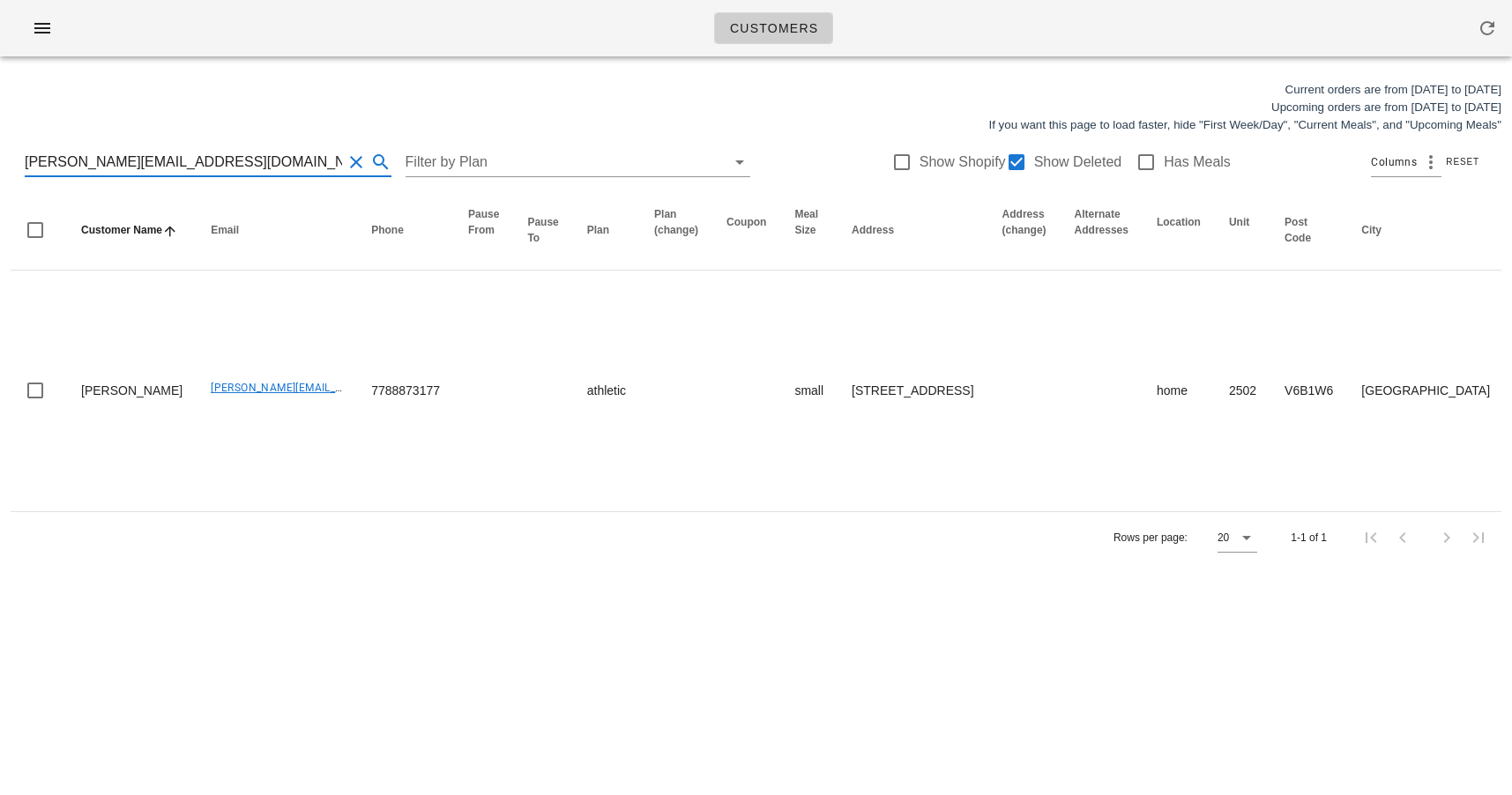 click on "daniel_chung@vancity.com" at bounding box center (183, 162) 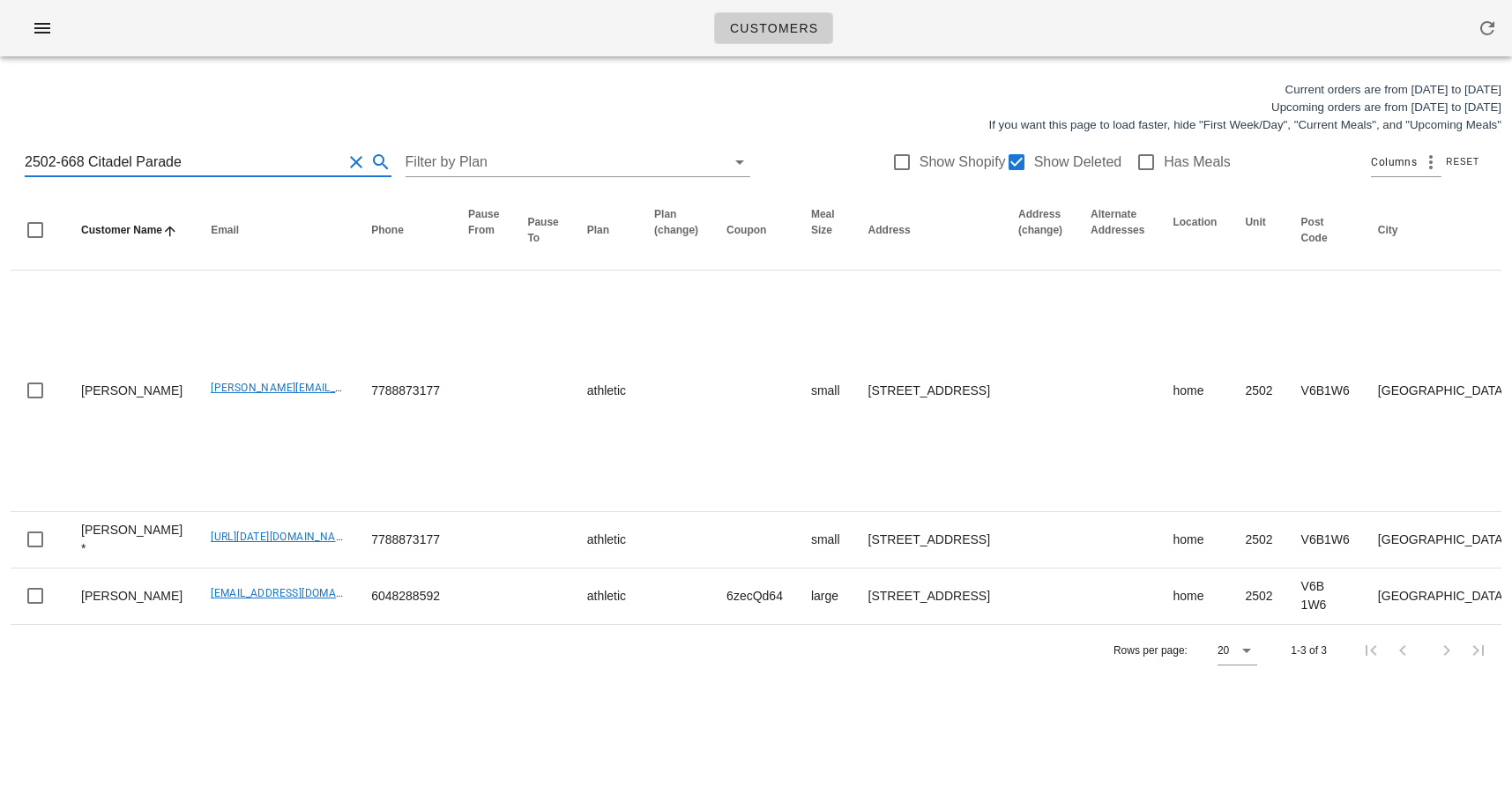 type on "2502-668 Citadel Parade" 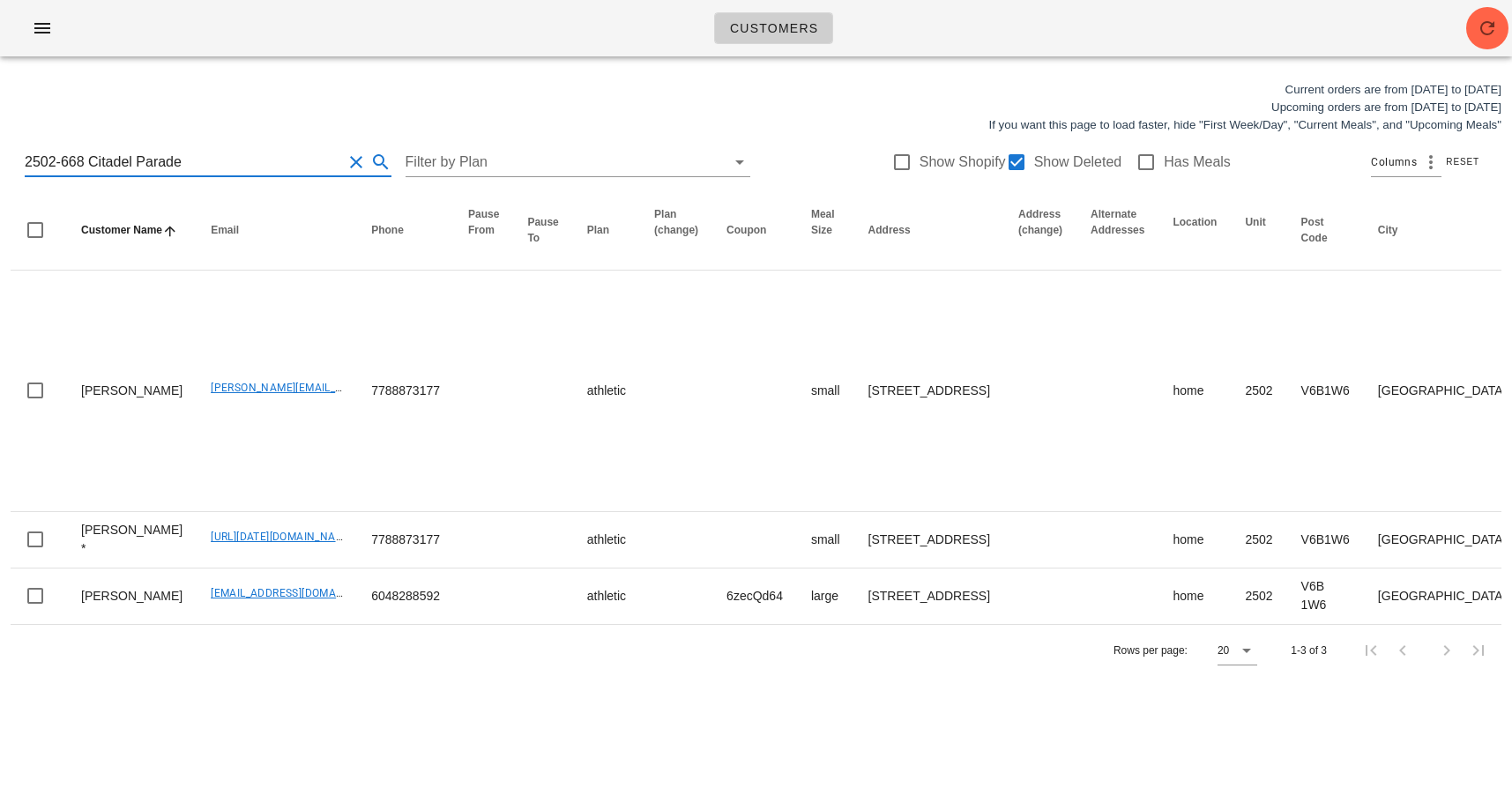 click on "2502-668 Citadel Parade" at bounding box center (183, 162) 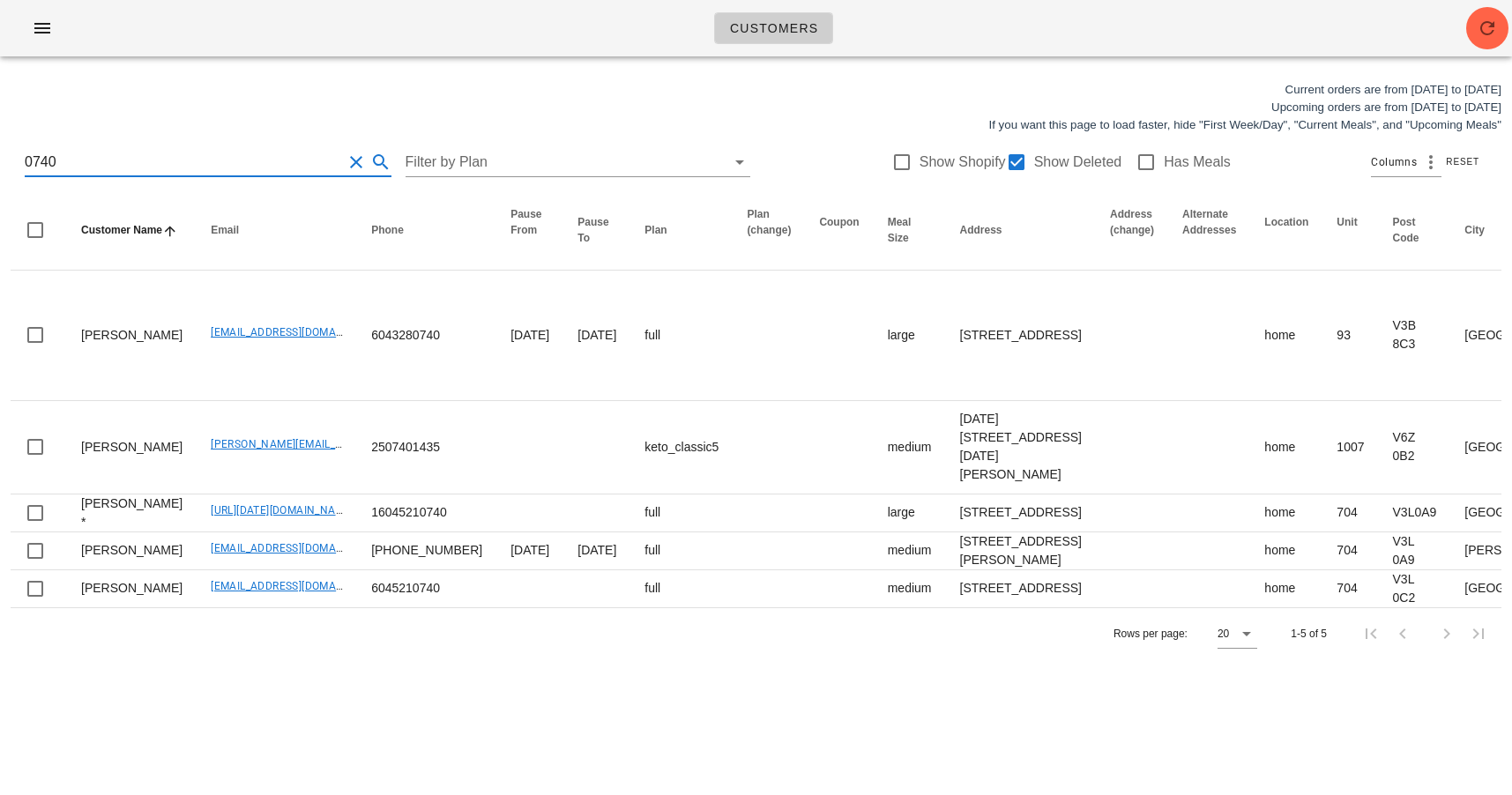 click on "0740" at bounding box center [183, 162] 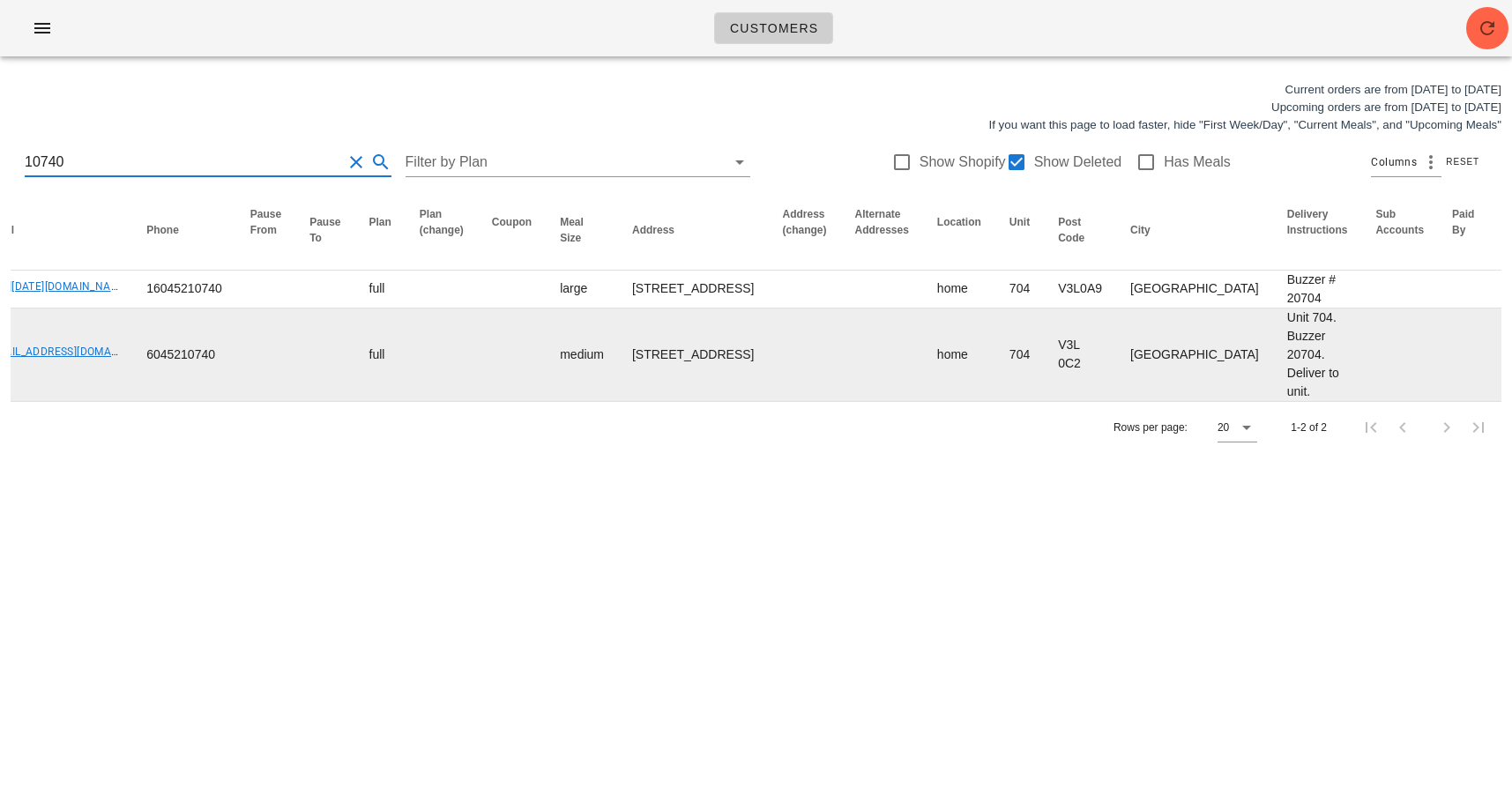 scroll, scrollTop: 0, scrollLeft: 671, axis: horizontal 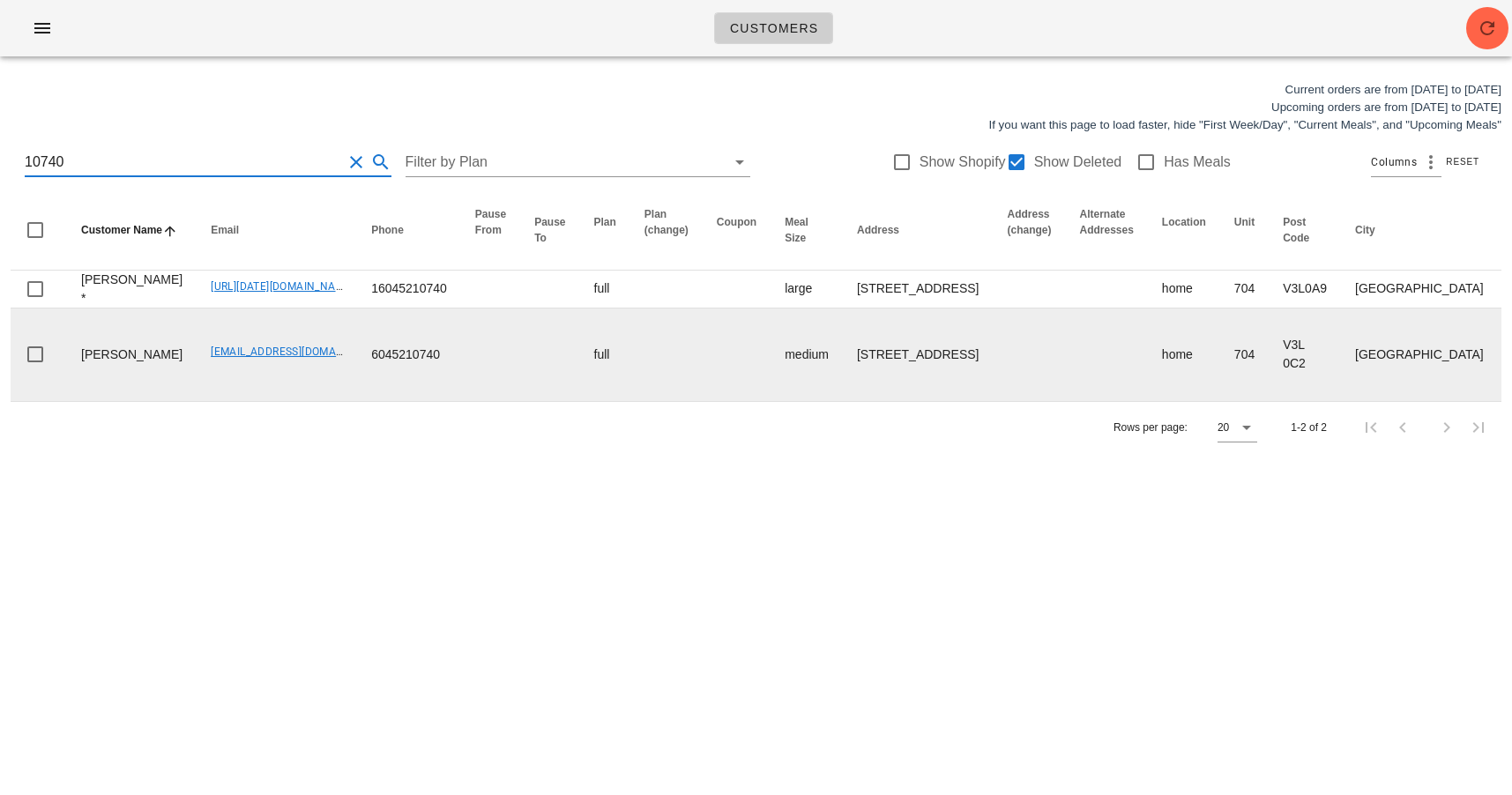 type on "10740" 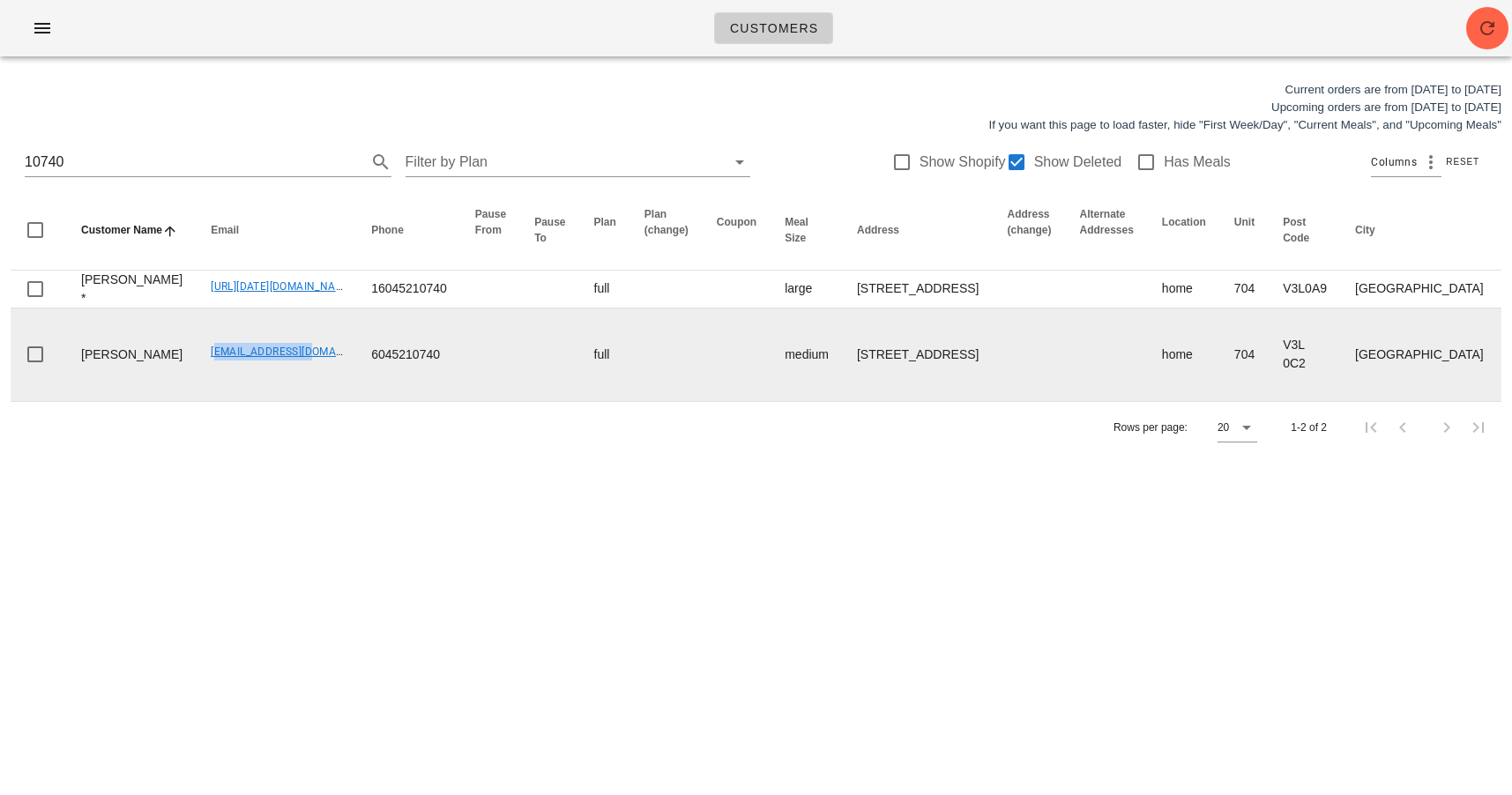 drag, startPoint x: 146, startPoint y: 390, endPoint x: 260, endPoint y: 406, distance: 115.11733 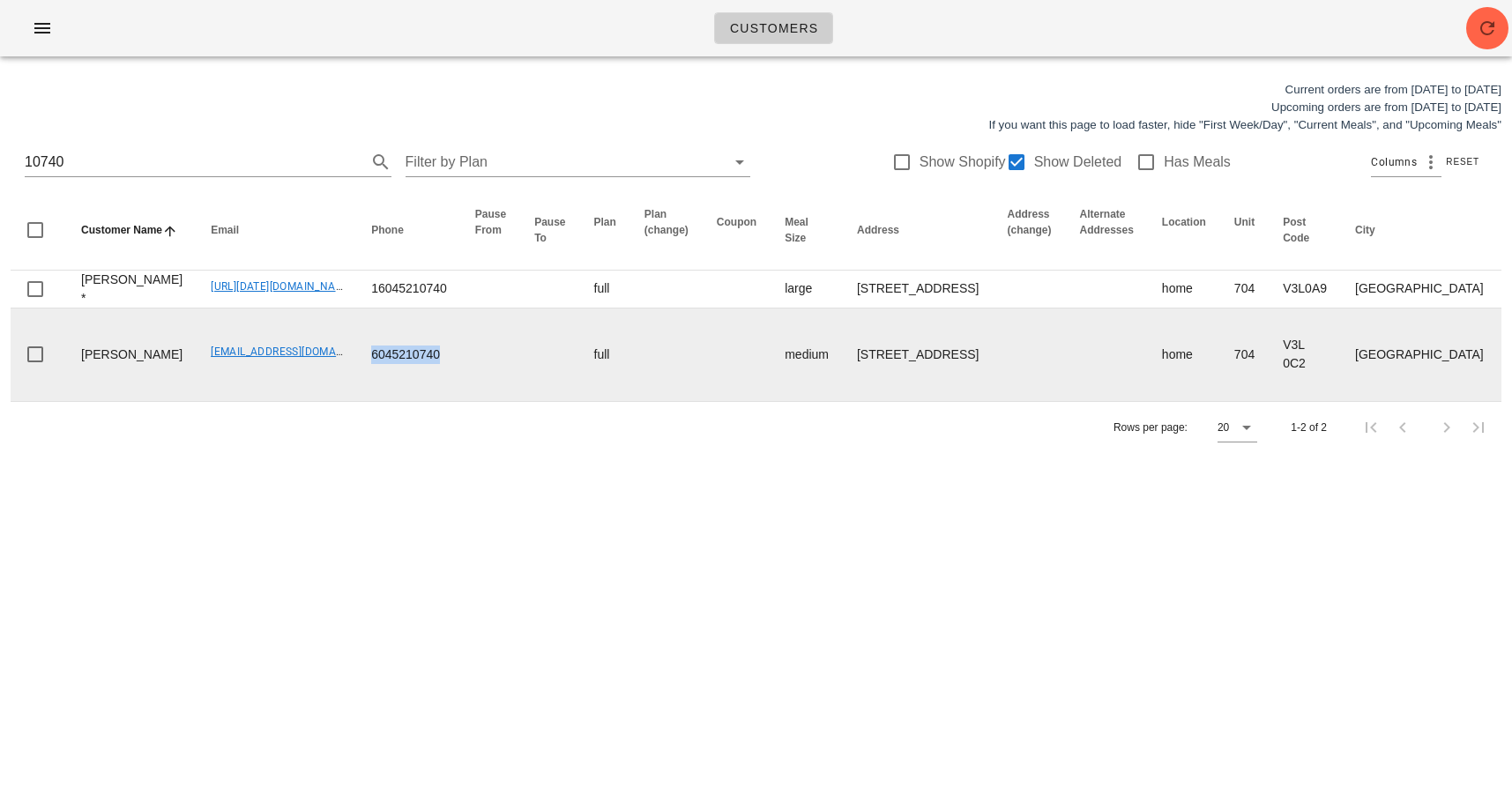 drag, startPoint x: 316, startPoint y: 408, endPoint x: 432, endPoint y: 412, distance: 116.0689 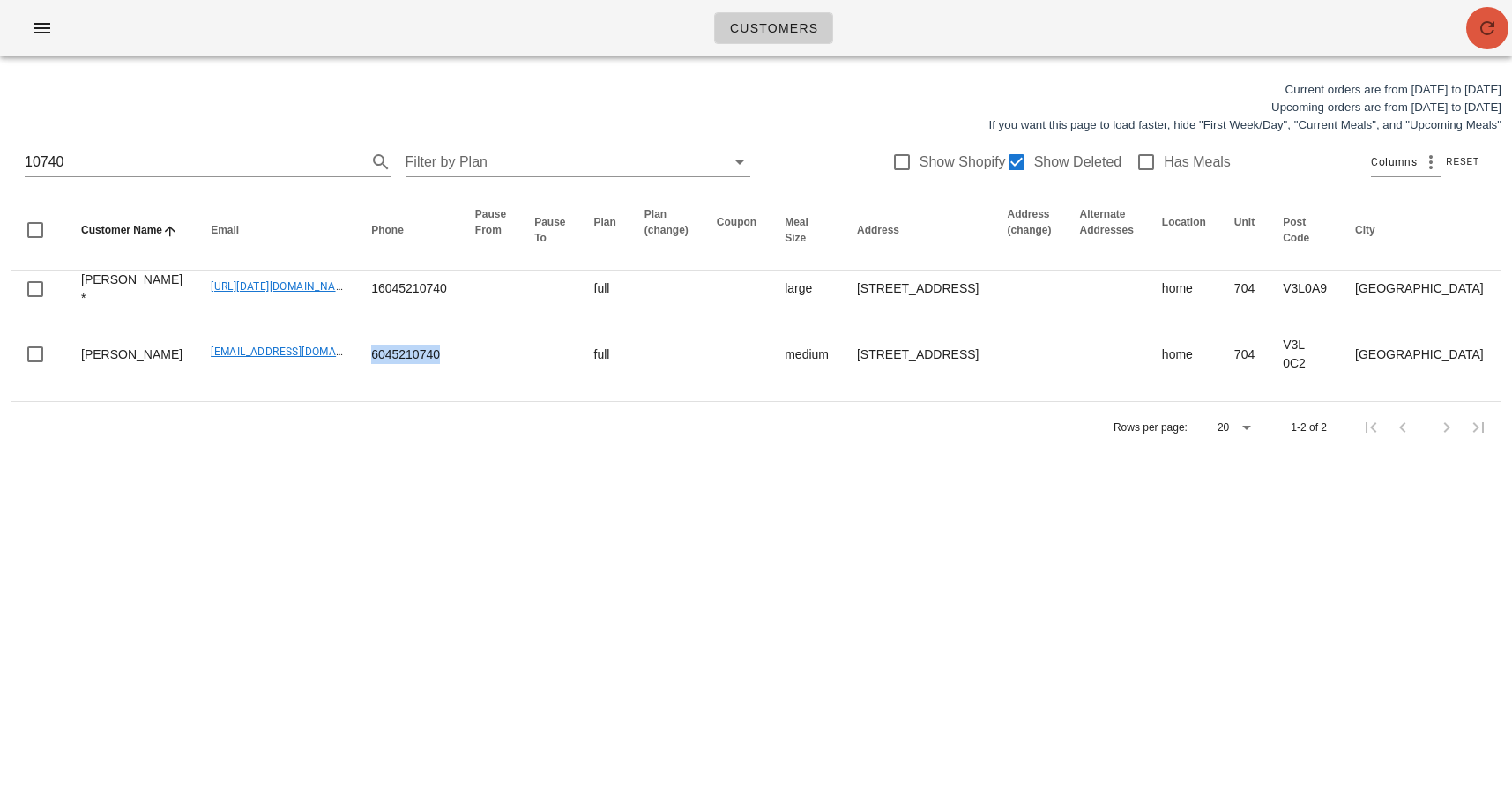 click at bounding box center (1487, 28) 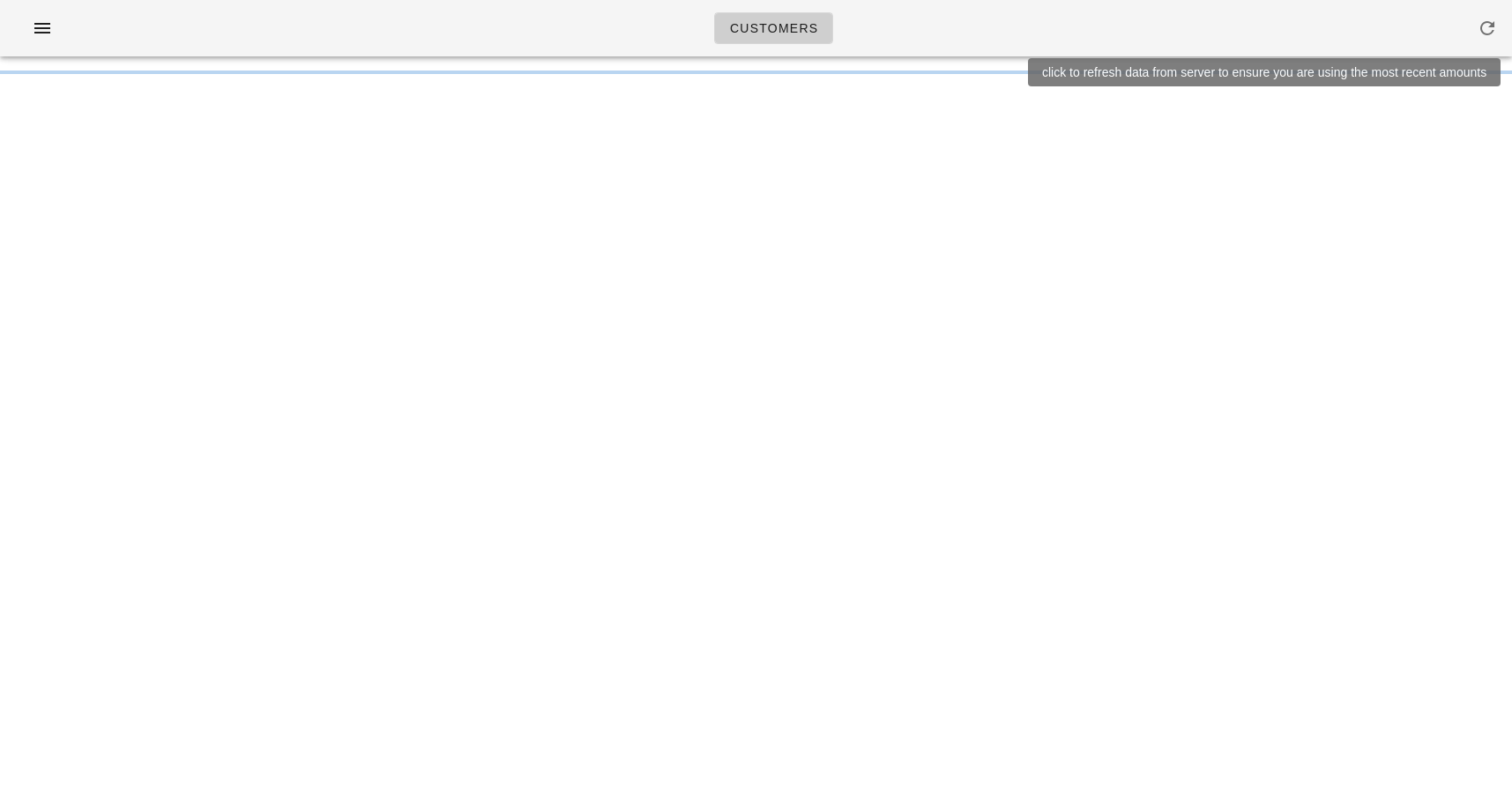 scroll, scrollTop: 0, scrollLeft: 0, axis: both 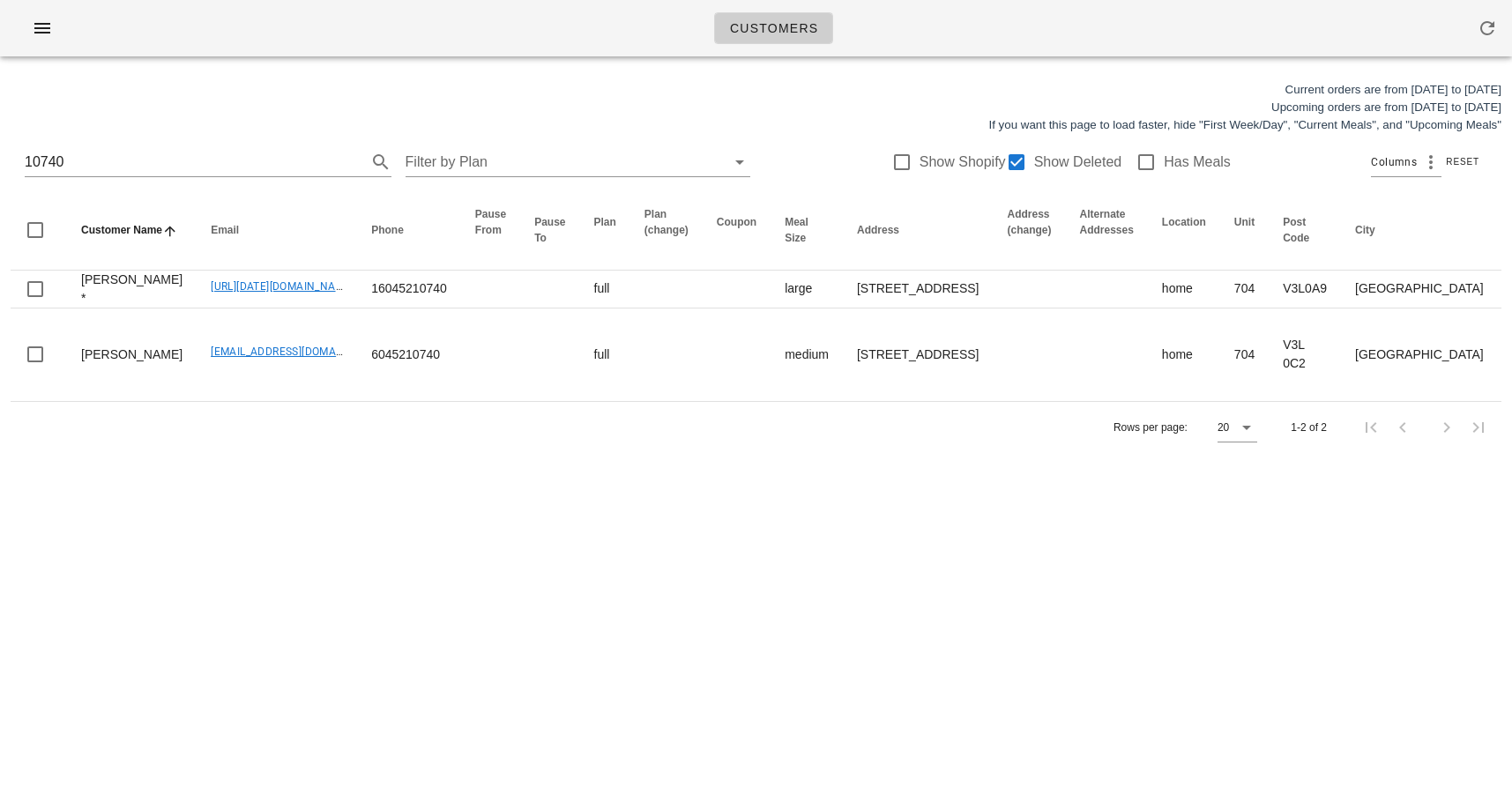 click on "Customers     Current orders are from [DATE] to [DATE]  Upcoming orders are from [DATE] to [DATE]  If you want this page to load faster, hide "First Week/Day", "Current Meals", and "Upcoming Meals"  10740 Filter by Plan Show Shopify Show Deleted Has Meals   Columns  Reset Customer Name Email Phone Pause From Pause To Plan Plan (change) Coupon Meal Size Address Address (change) Alternate Addresses Location Unit Post Code City Delivery Instructions Sub Accounts Paid By Dietary Restrictions First Week Invoices Last Invoice Date Last Invoice Date (Master) Current Meals Upcoming Meals Login Disabled Actions [PERSON_NAME] *  [URL][DATE][DOMAIN_NAME]  16045210740 full large [STREET_ADDRESS] home 704 V3L0A9 [GEOGRAPHIC_DATA] Buzzer # 20704  no pork   no! 6 [DATE]       Edit  [PERSON_NAME]  [EMAIL_ADDRESS][DOMAIN_NAME]  6045210740 full medium [STREET_ADDRESS] home 704 V3L 0C2 [GEOGRAPHIC_DATA] no! 5 [DATE]       false Edit" at bounding box center (756, 398) 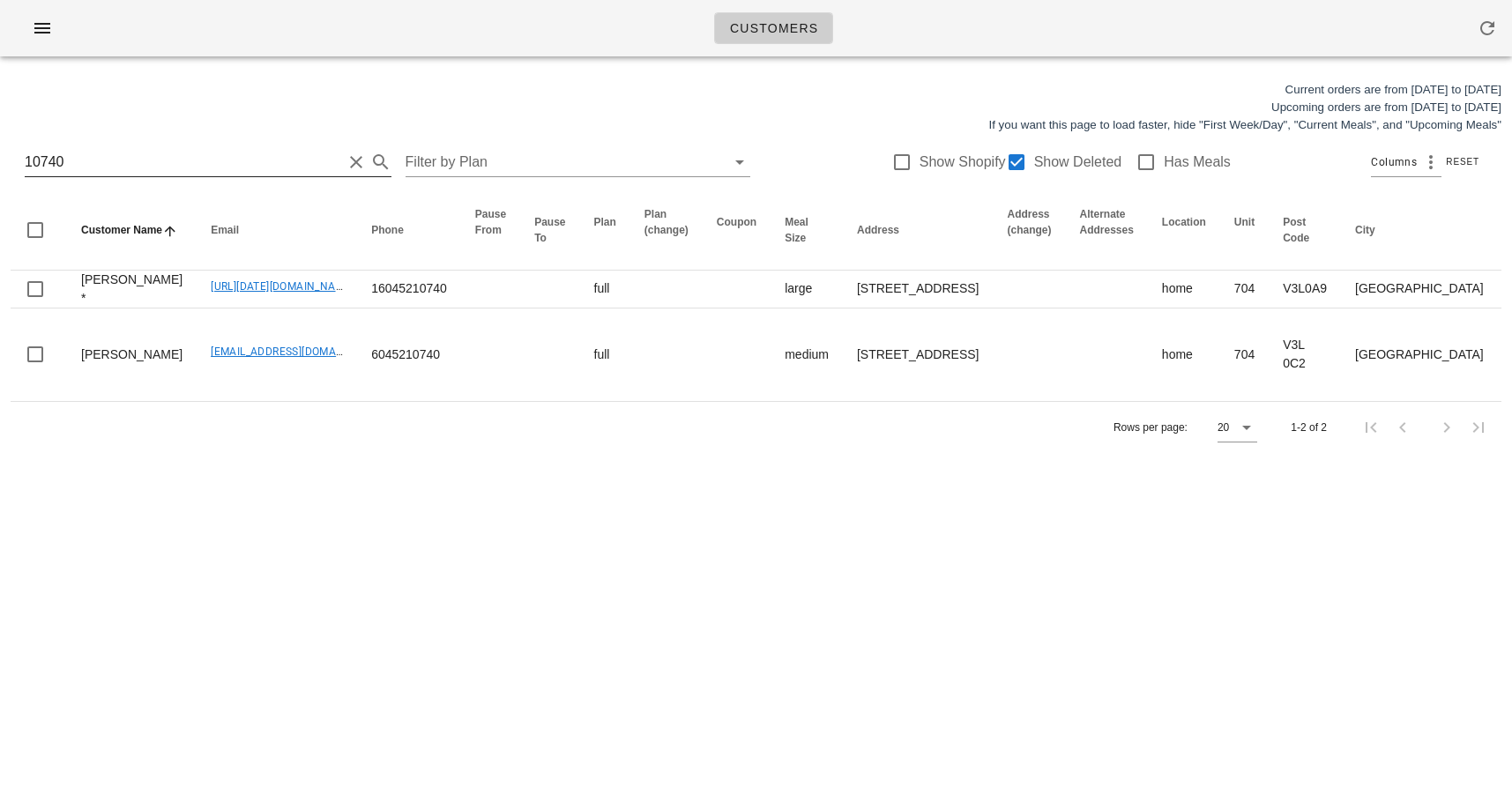 click on "10740 Filter by Plan Show Shopify Show Deleted Has Meals   Columns  Reset" at bounding box center (756, 162) 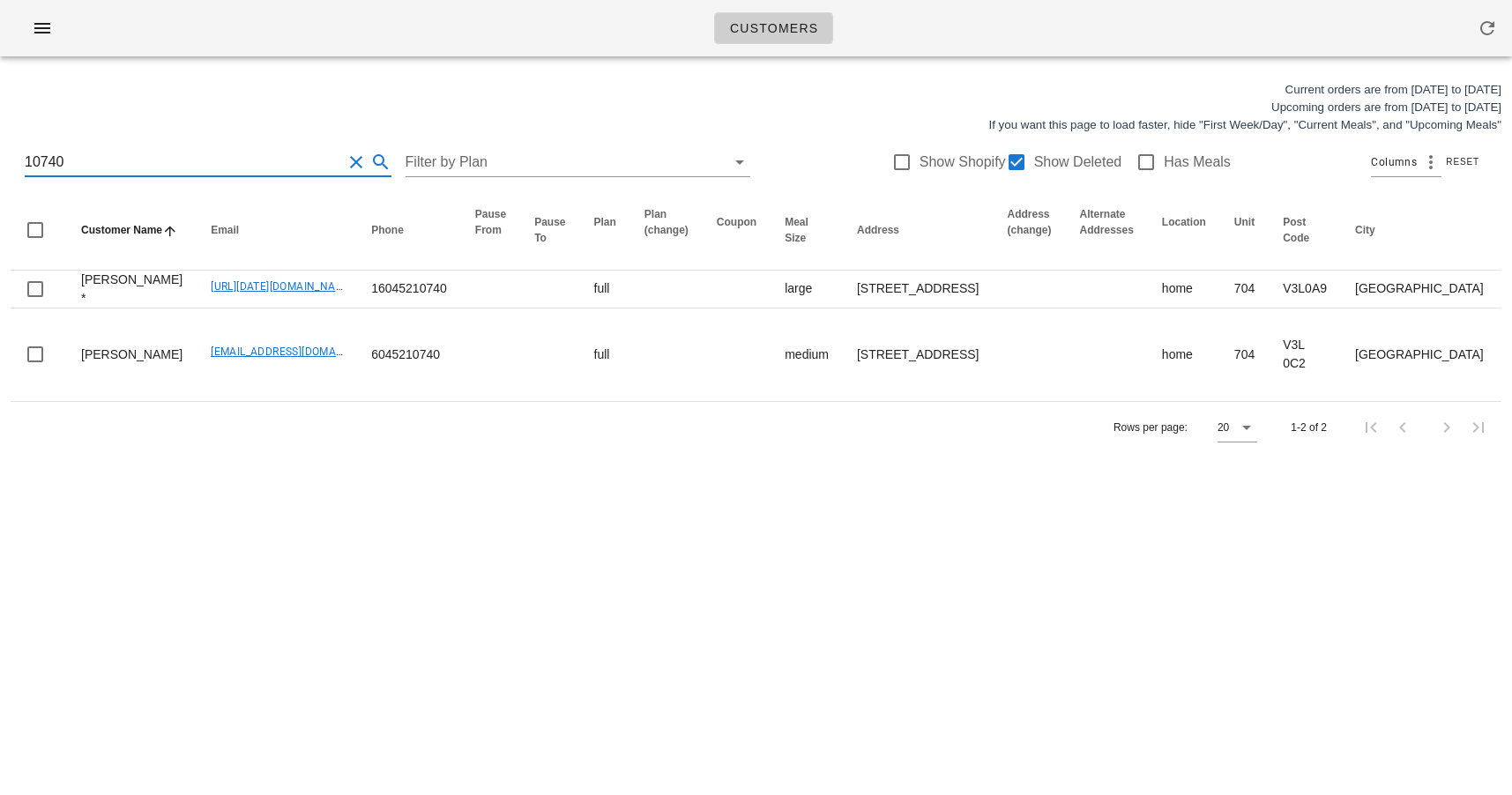 click on "10740 Filter by Plan Show Shopify Show Deleted Has Meals   Columns  Reset" at bounding box center [756, 162] 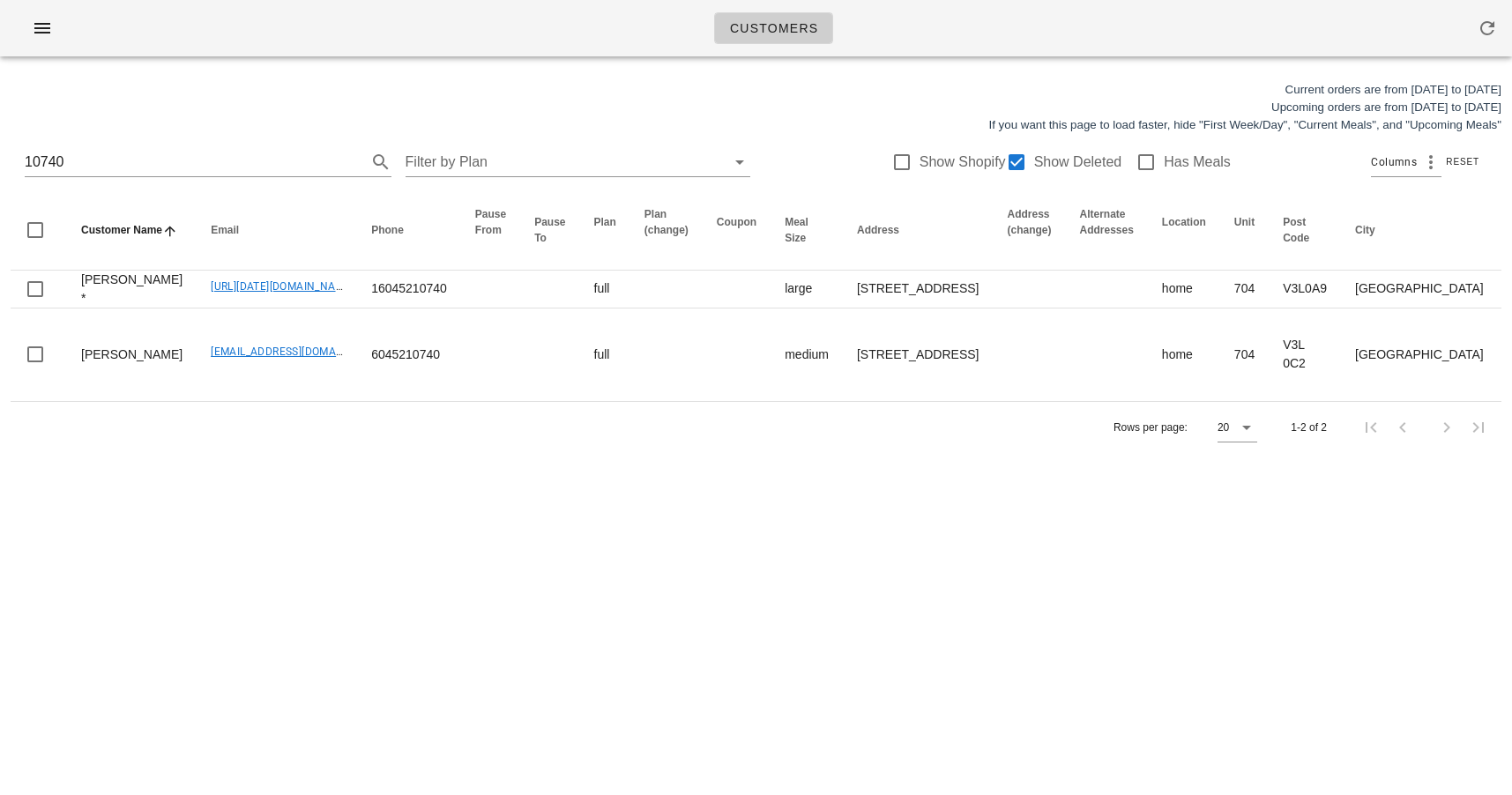 click on "10740 Filter by Plan Show Shopify Show Deleted Has Meals   Columns  Reset" at bounding box center (756, 162) 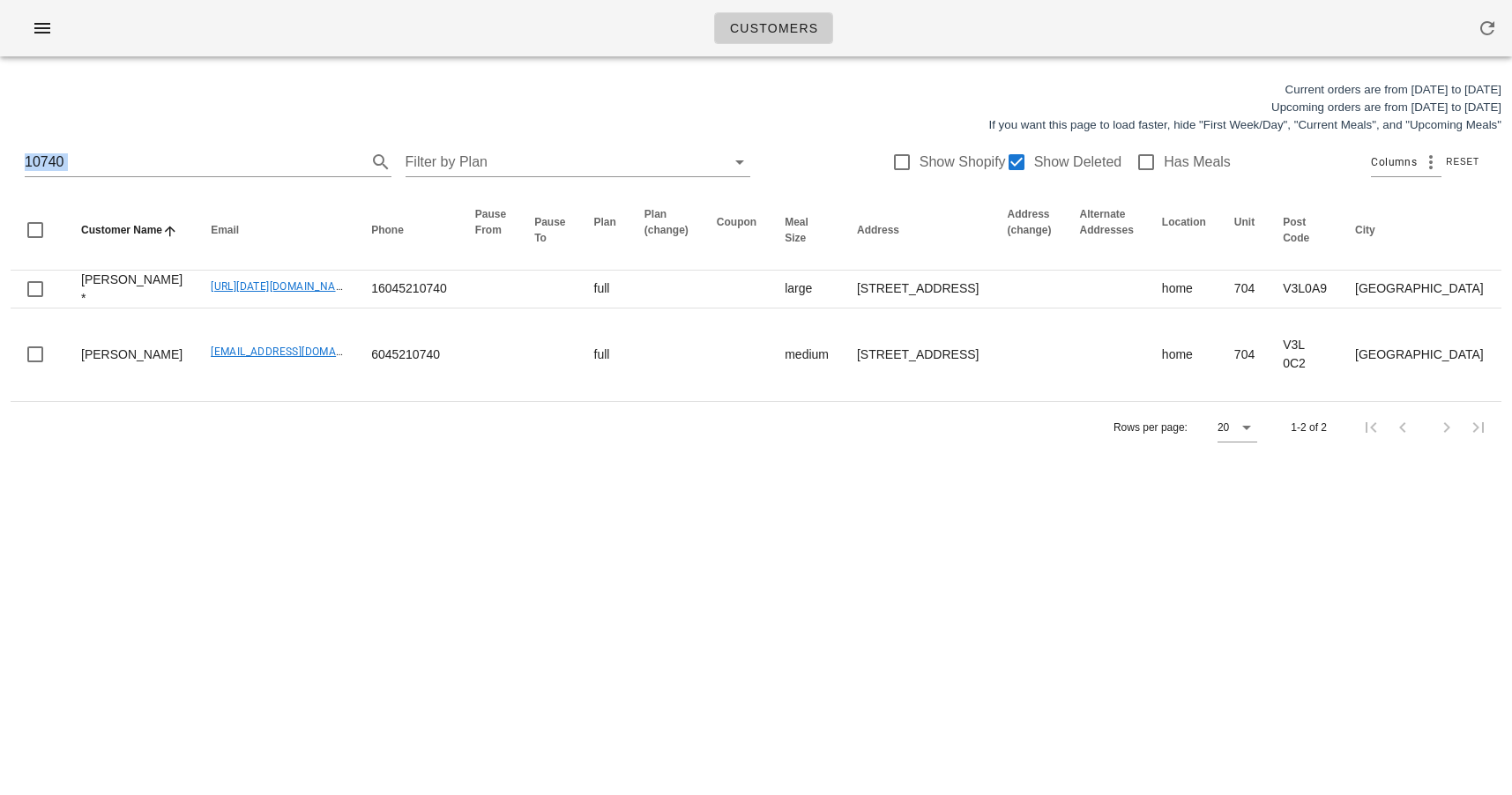 click on "10740 Filter by Plan Show Shopify Show Deleted Has Meals   Columns  Reset" at bounding box center (756, 162) 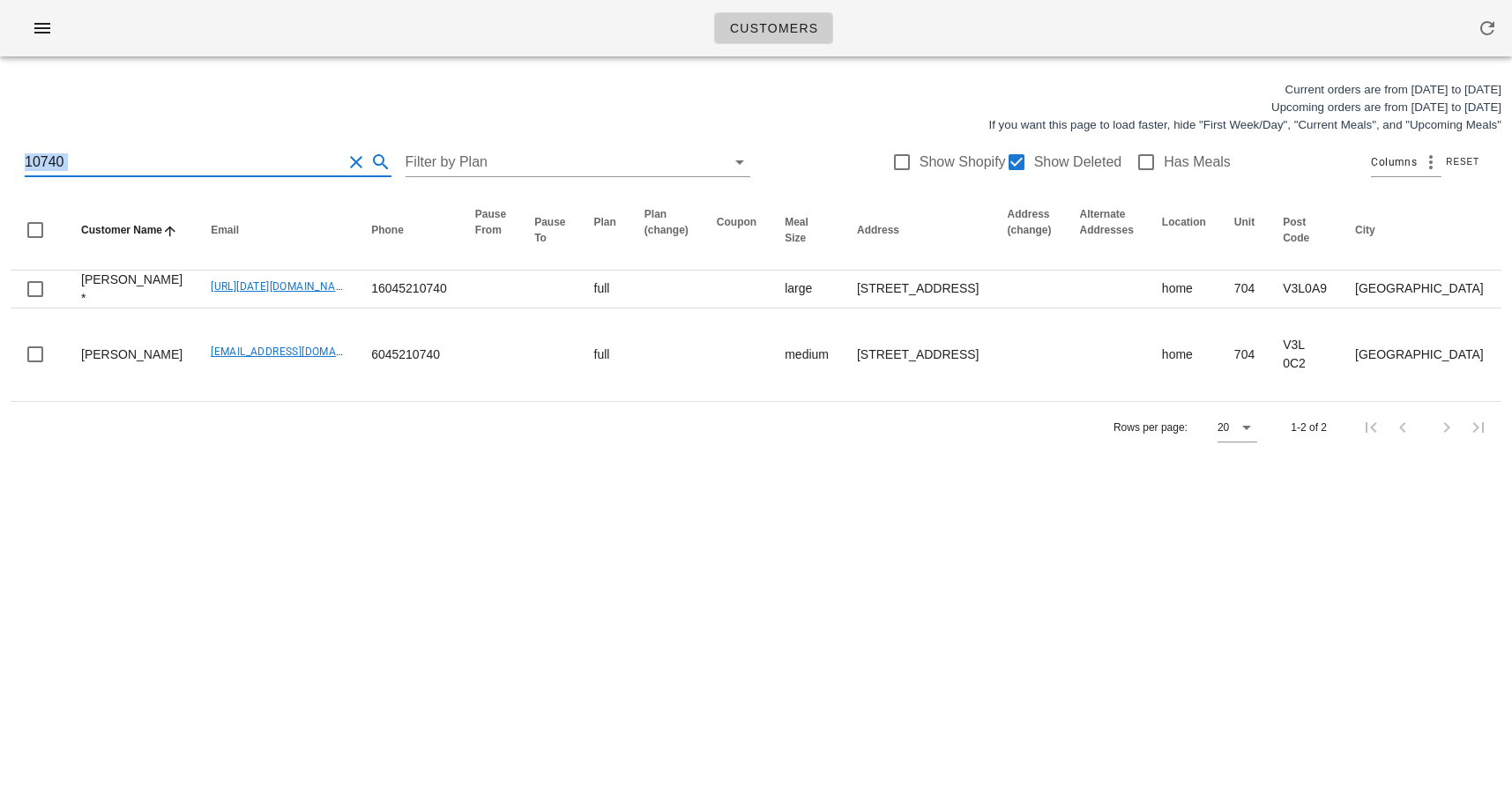 click on "10740" at bounding box center [183, 162] 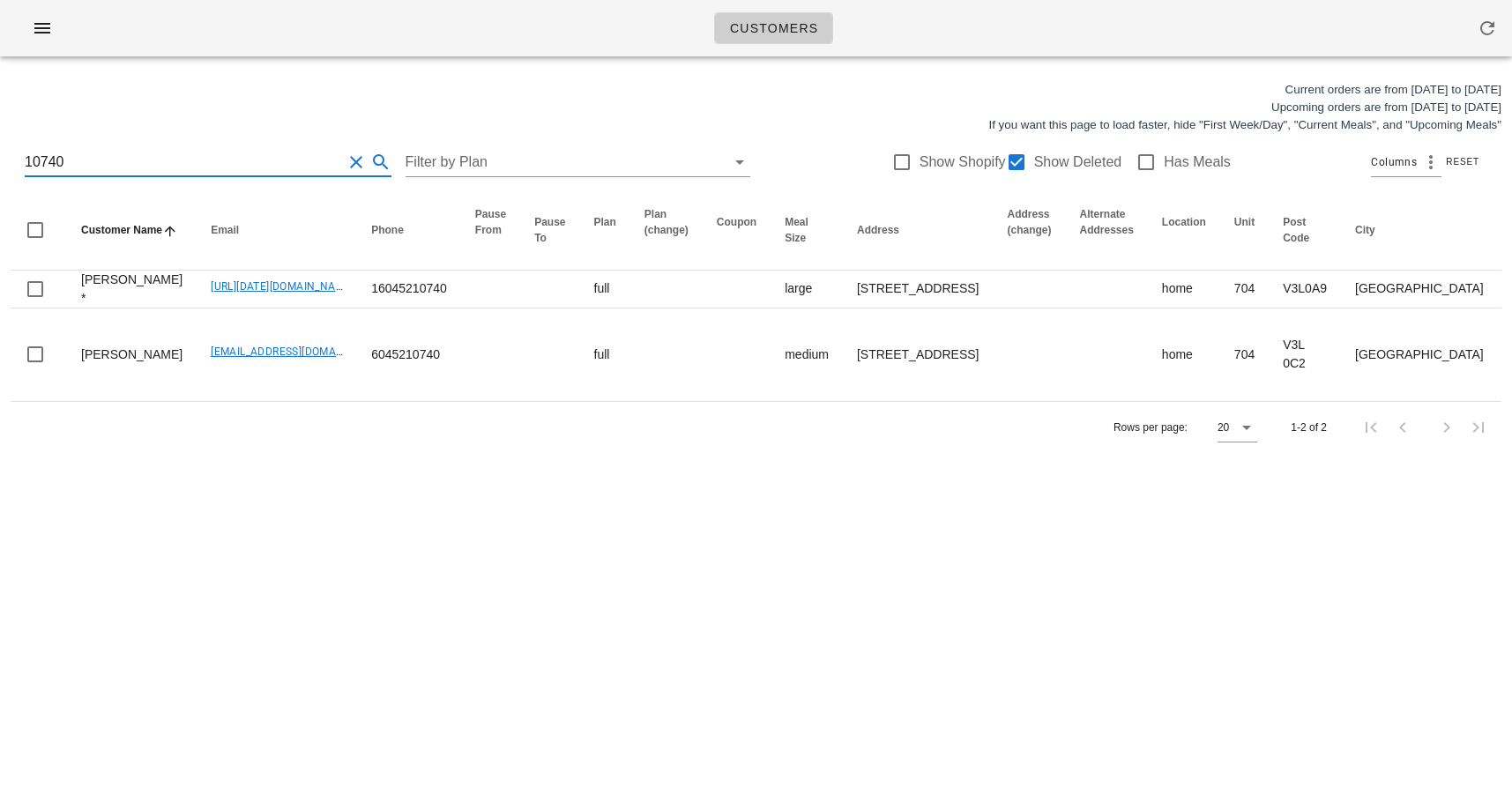 click on "10740" at bounding box center [183, 162] 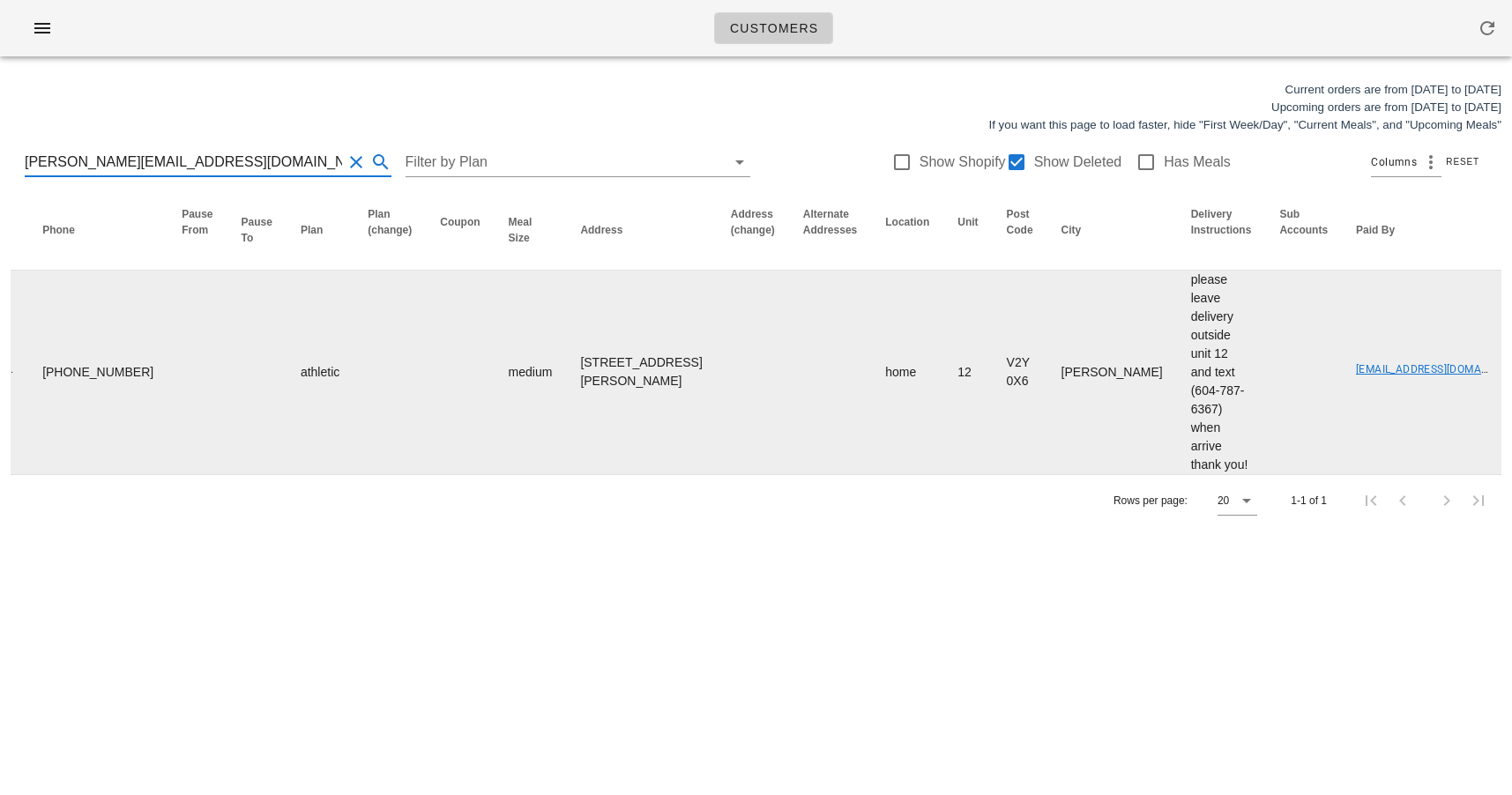 scroll, scrollTop: 0, scrollLeft: 620, axis: horizontal 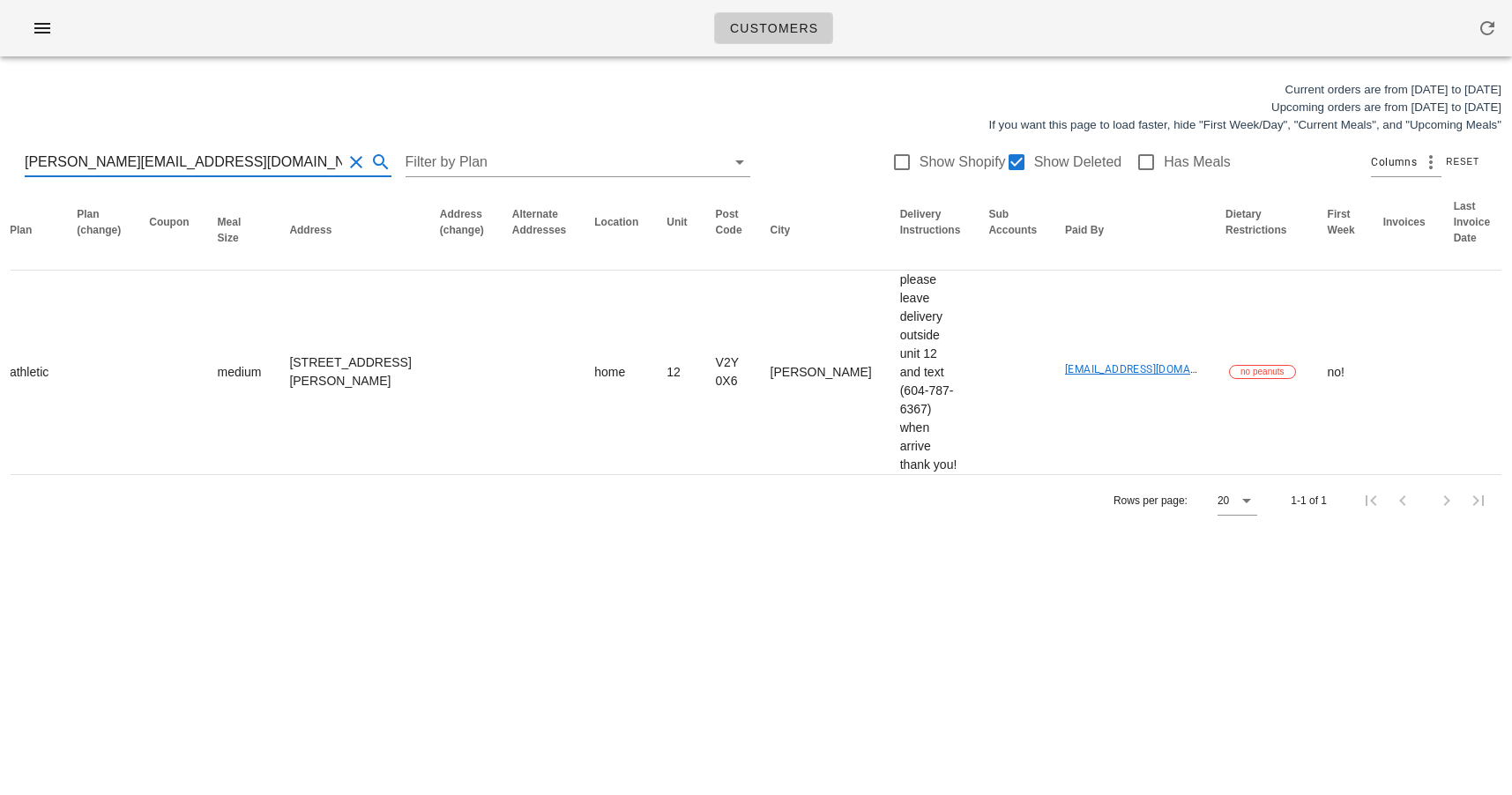 type on "mowen@live.ca" 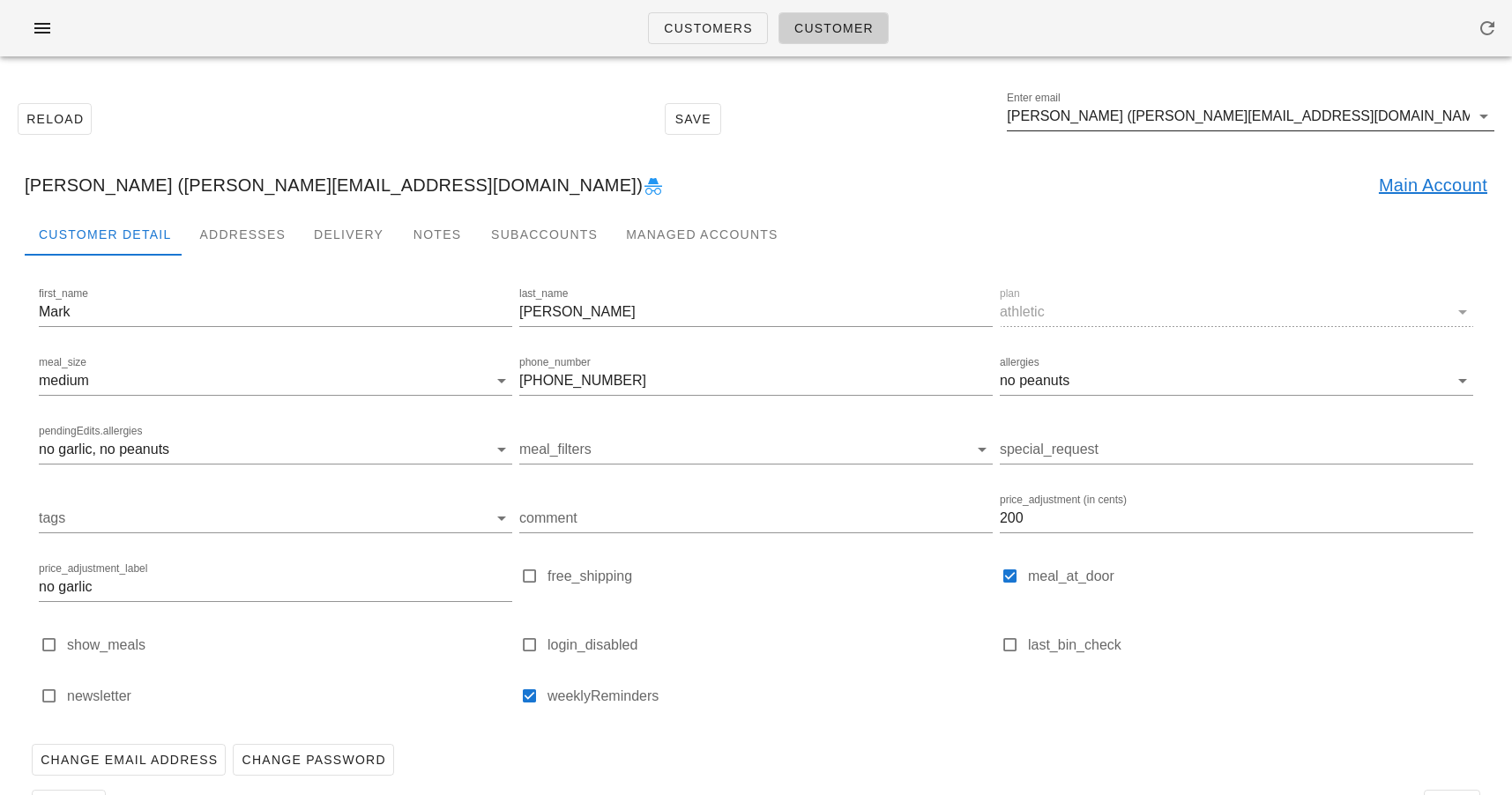 click on "Mark  Owen (mowen@live.ca)" at bounding box center (1238, 116) 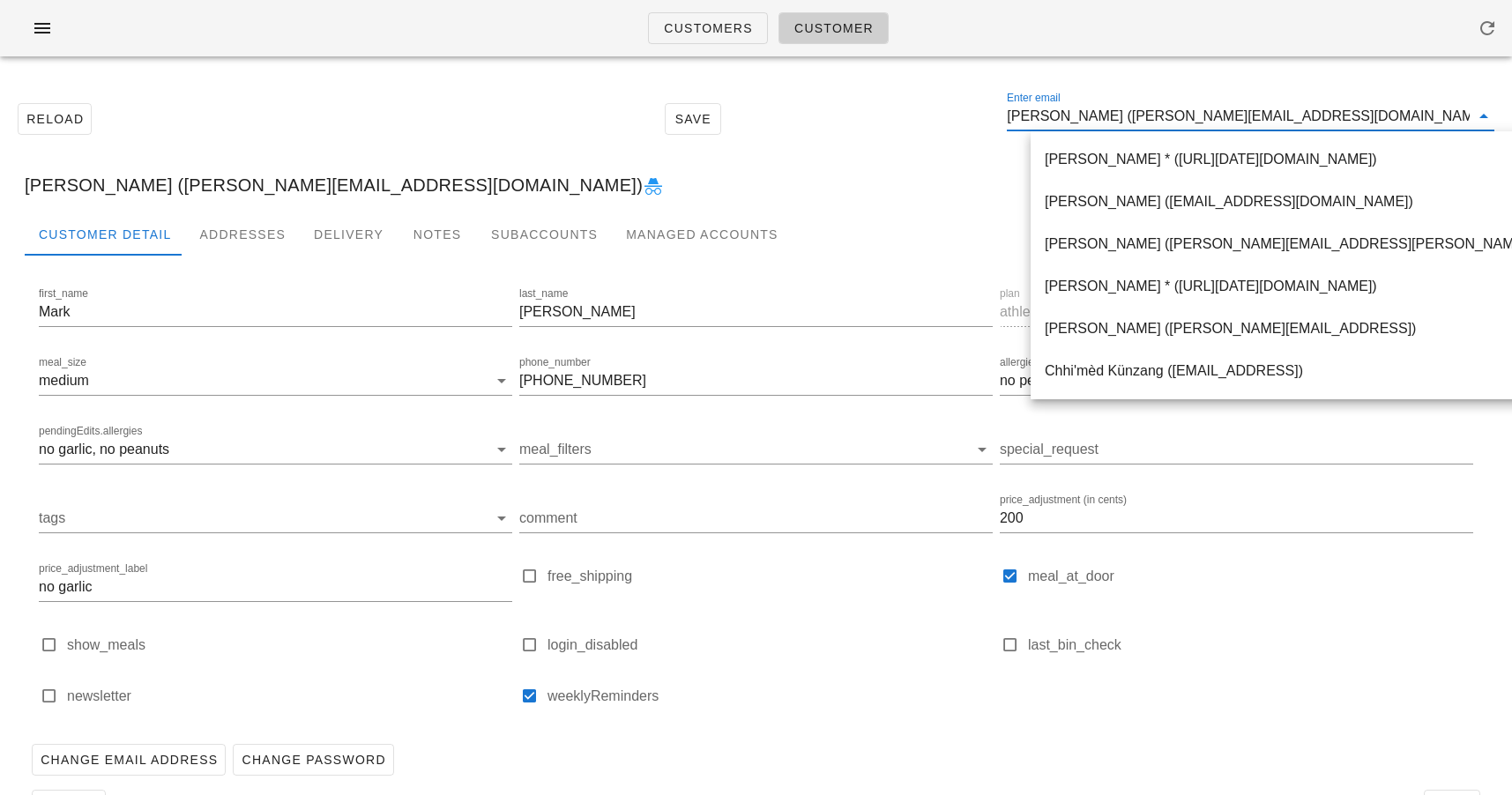 paste on "mylinesarabia@gmail.com" 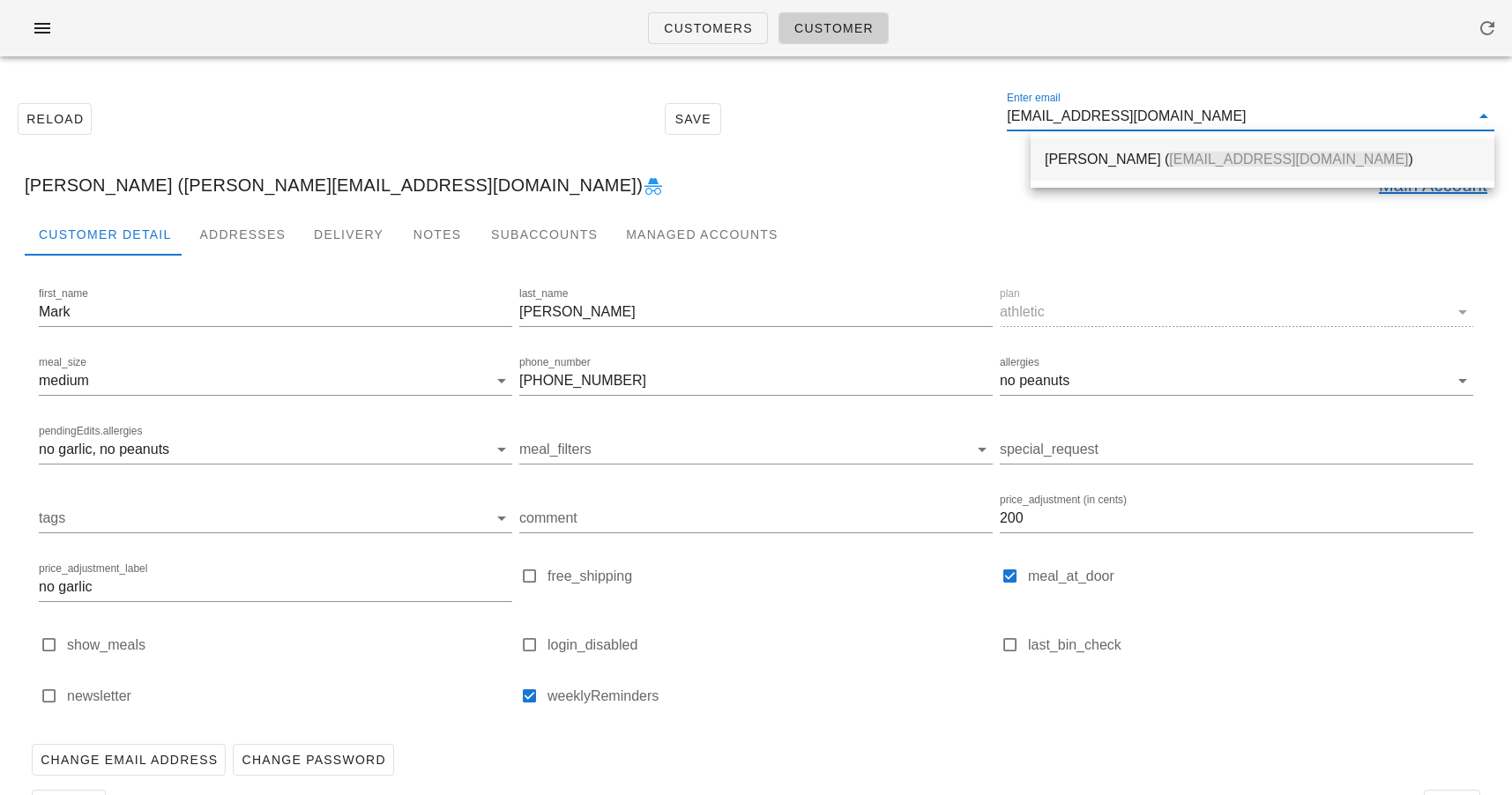 click on "Myline Sarabia ( mylinesarabia@gmail.com )" at bounding box center (1262, 159) 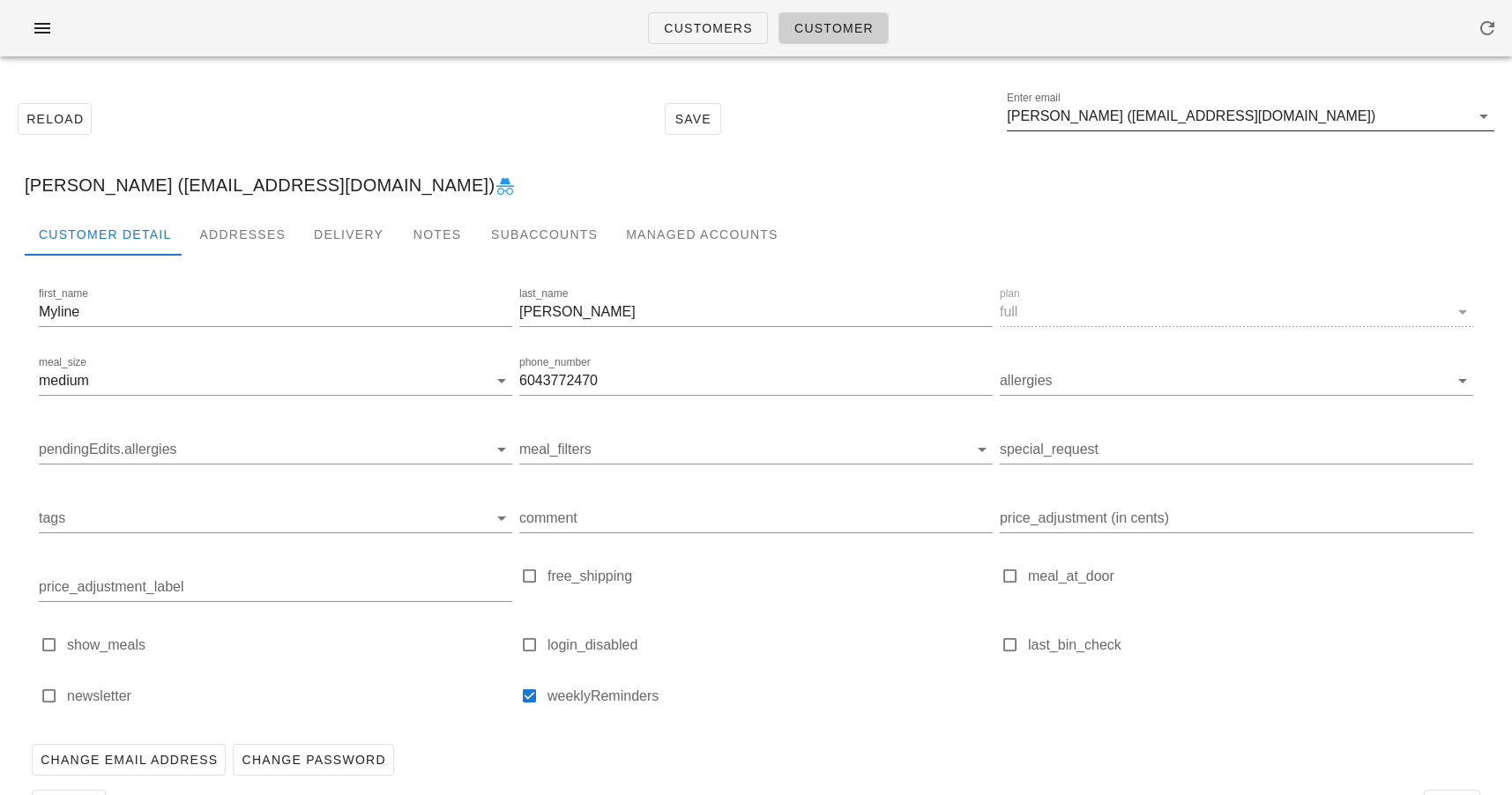 click on "Myline Sarabia (mylinesarabia@gmail.com)" at bounding box center (1238, 116) 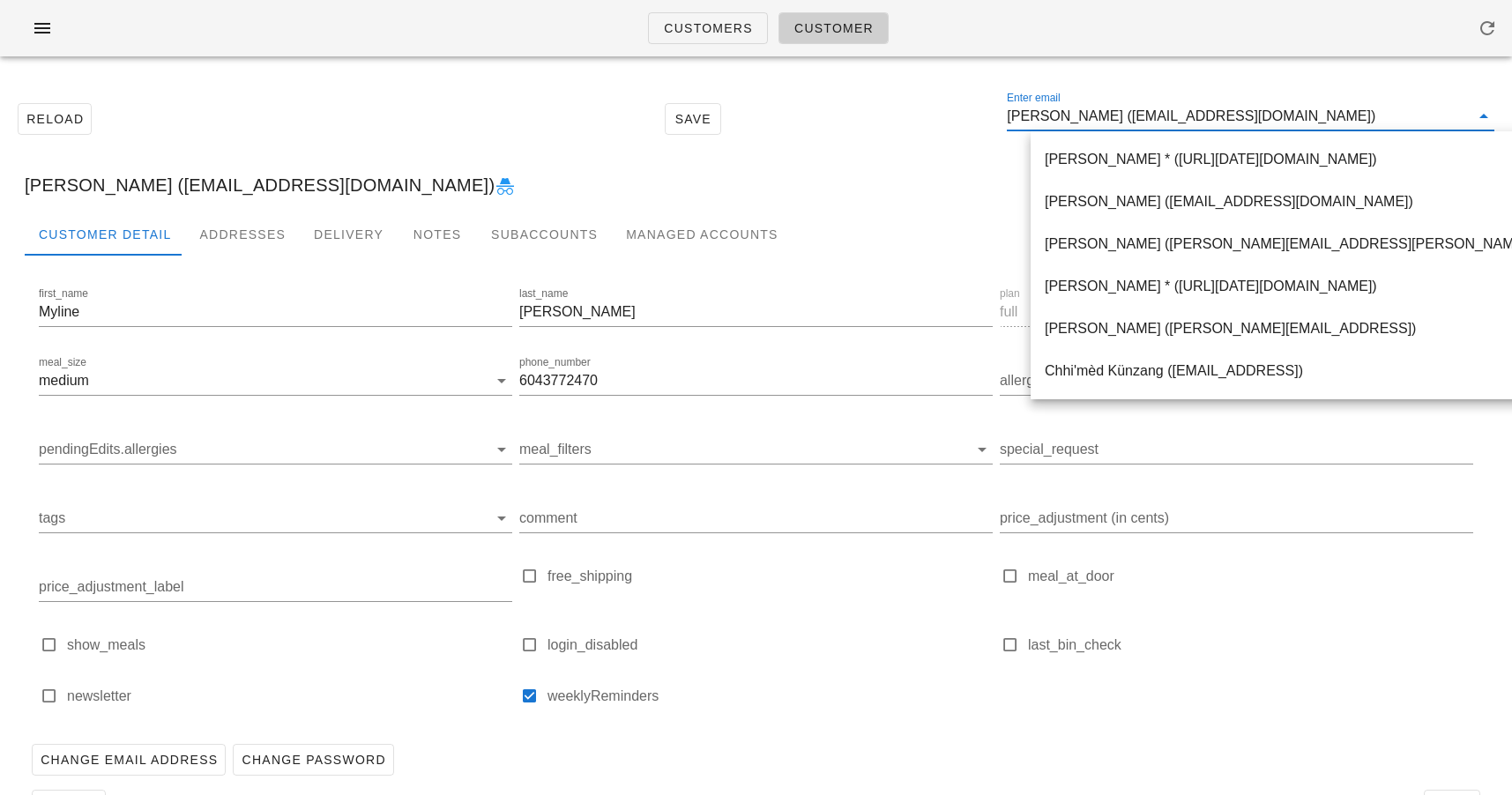 click on "Myline Sarabia (mylinesarabia@gmail.com)" at bounding box center (1238, 116) 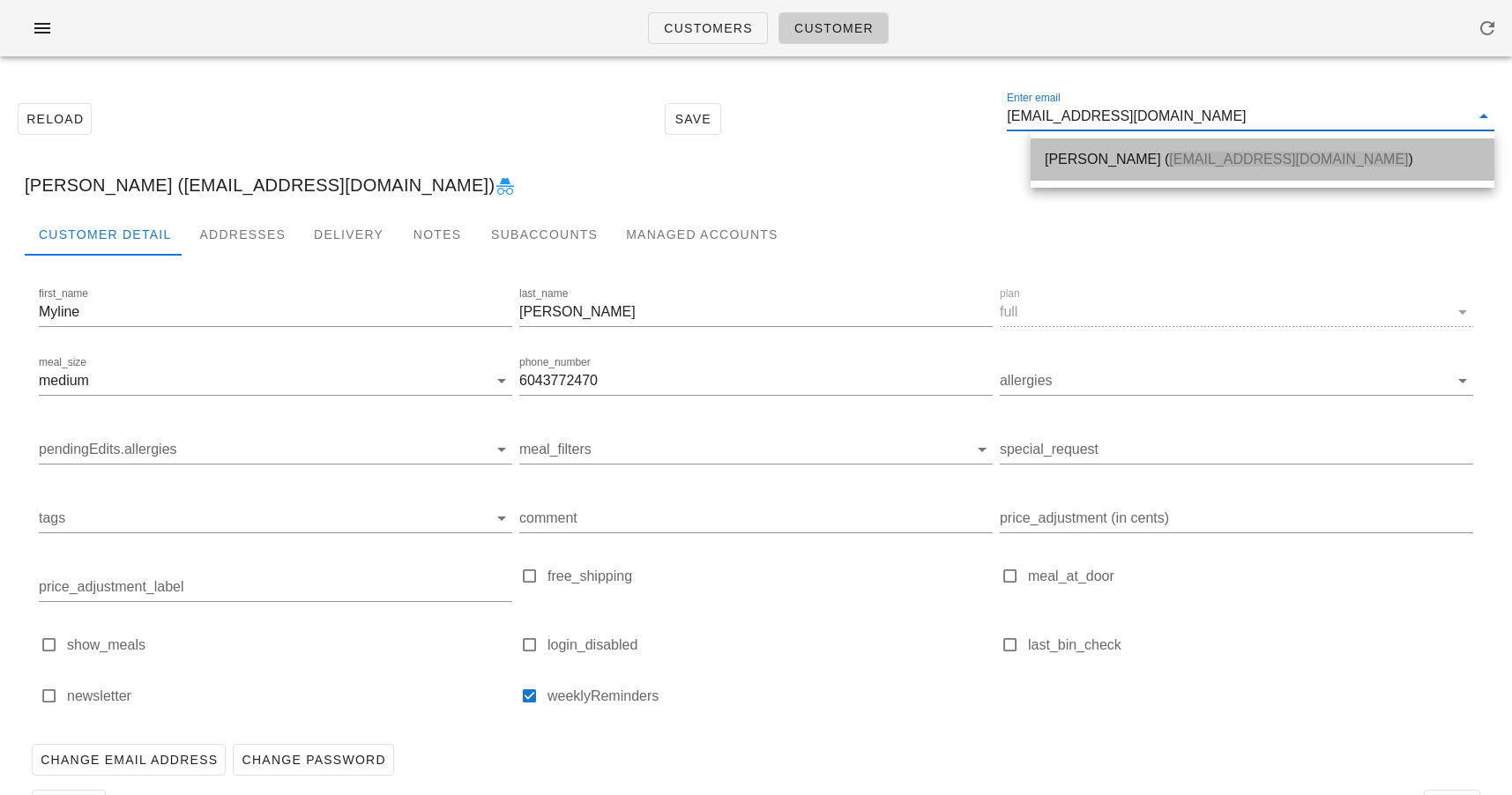 click on "Darcie  Owen ( darcielynn@me.com )" at bounding box center [1262, 159] 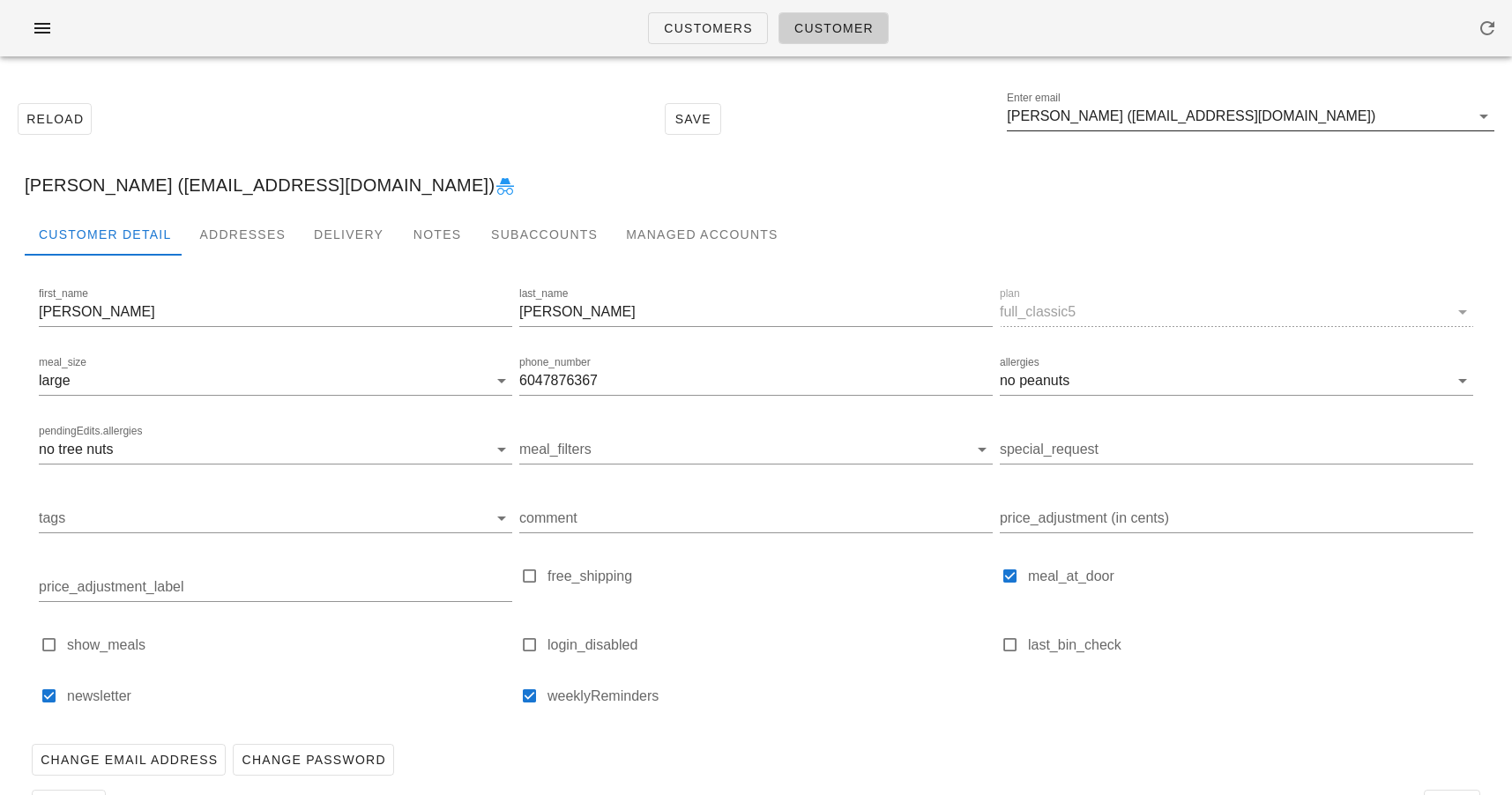 click on "Darcie  Owen (darcielynn@me.com)" at bounding box center [1238, 116] 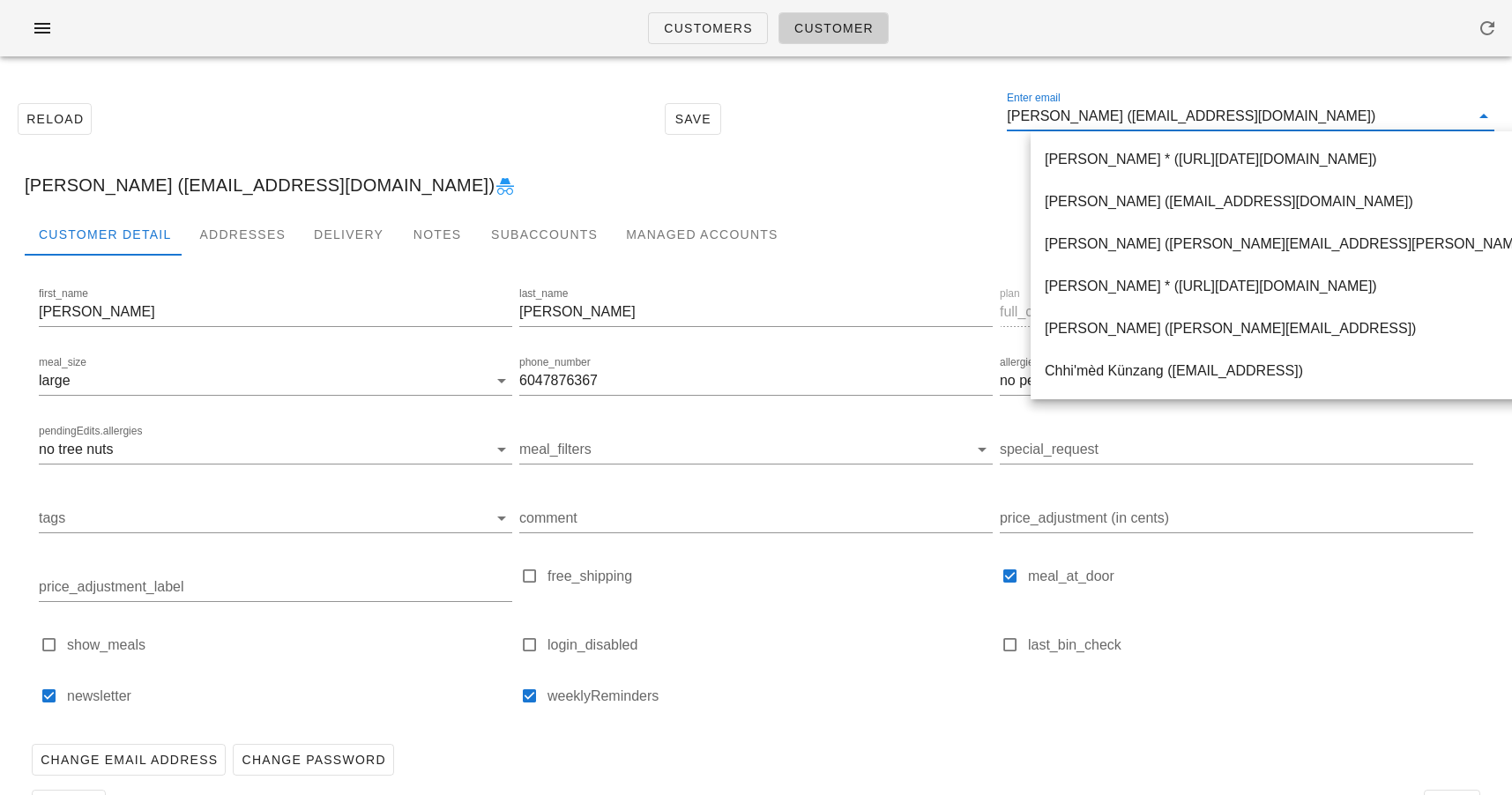 click on "Darcie  Owen (darcielynn@me.com)" at bounding box center [1238, 116] 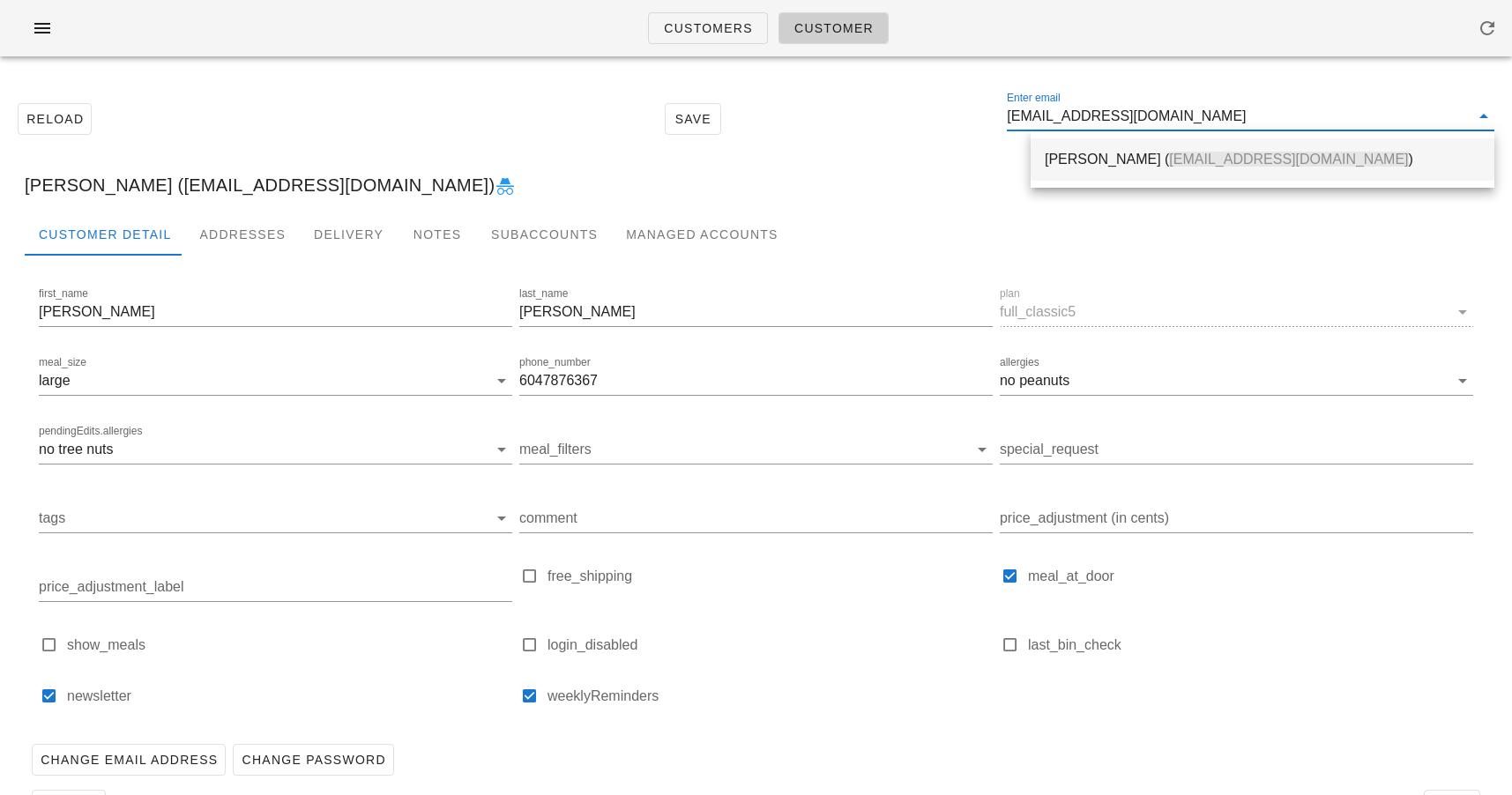 click on "Garrett Matthews ( garrettwmatthews@gmail.com )" at bounding box center [1262, 159] 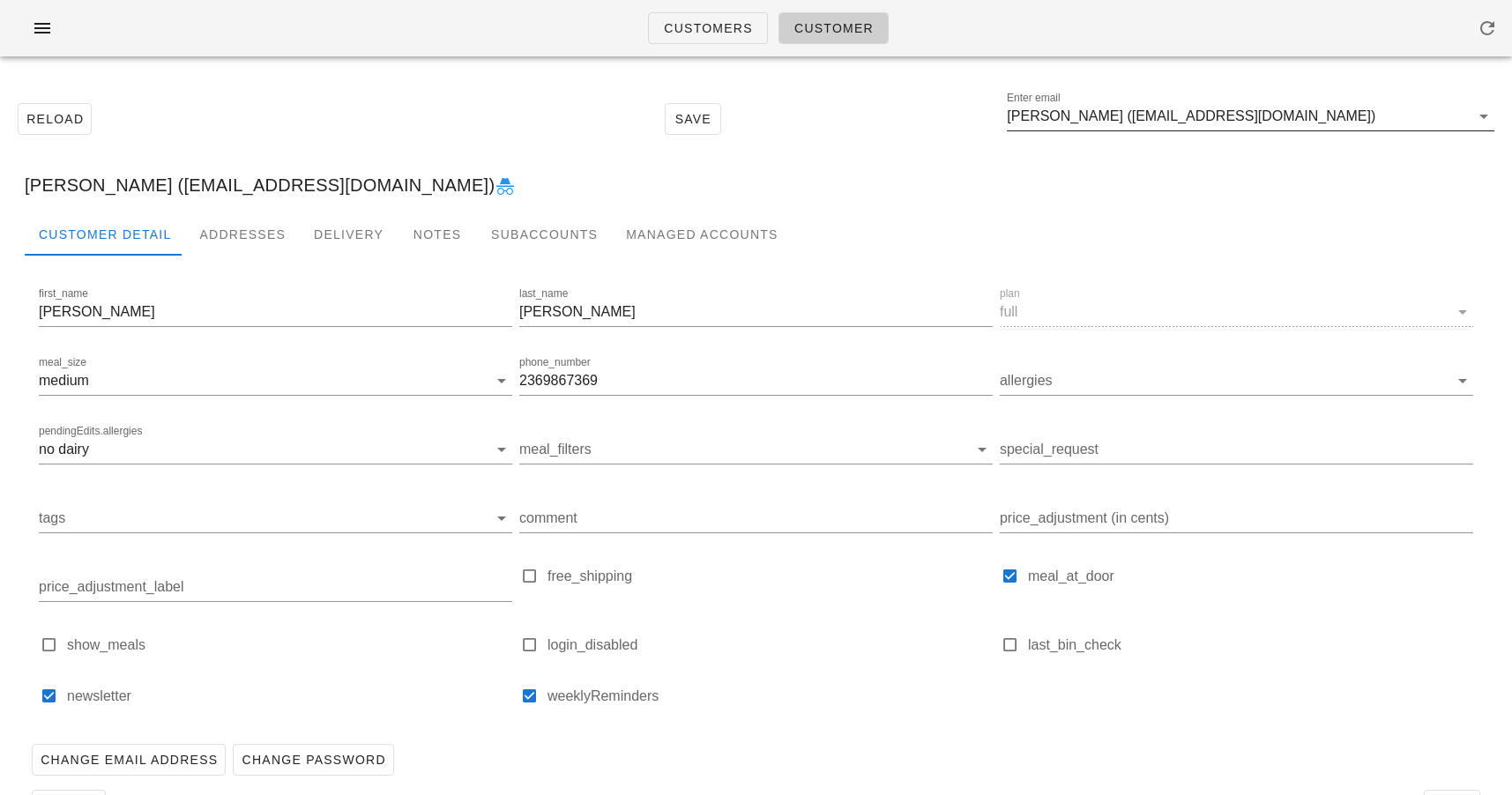 click on "Garrett Matthews (garrettwmatthews@gmail.com)" at bounding box center [1238, 116] 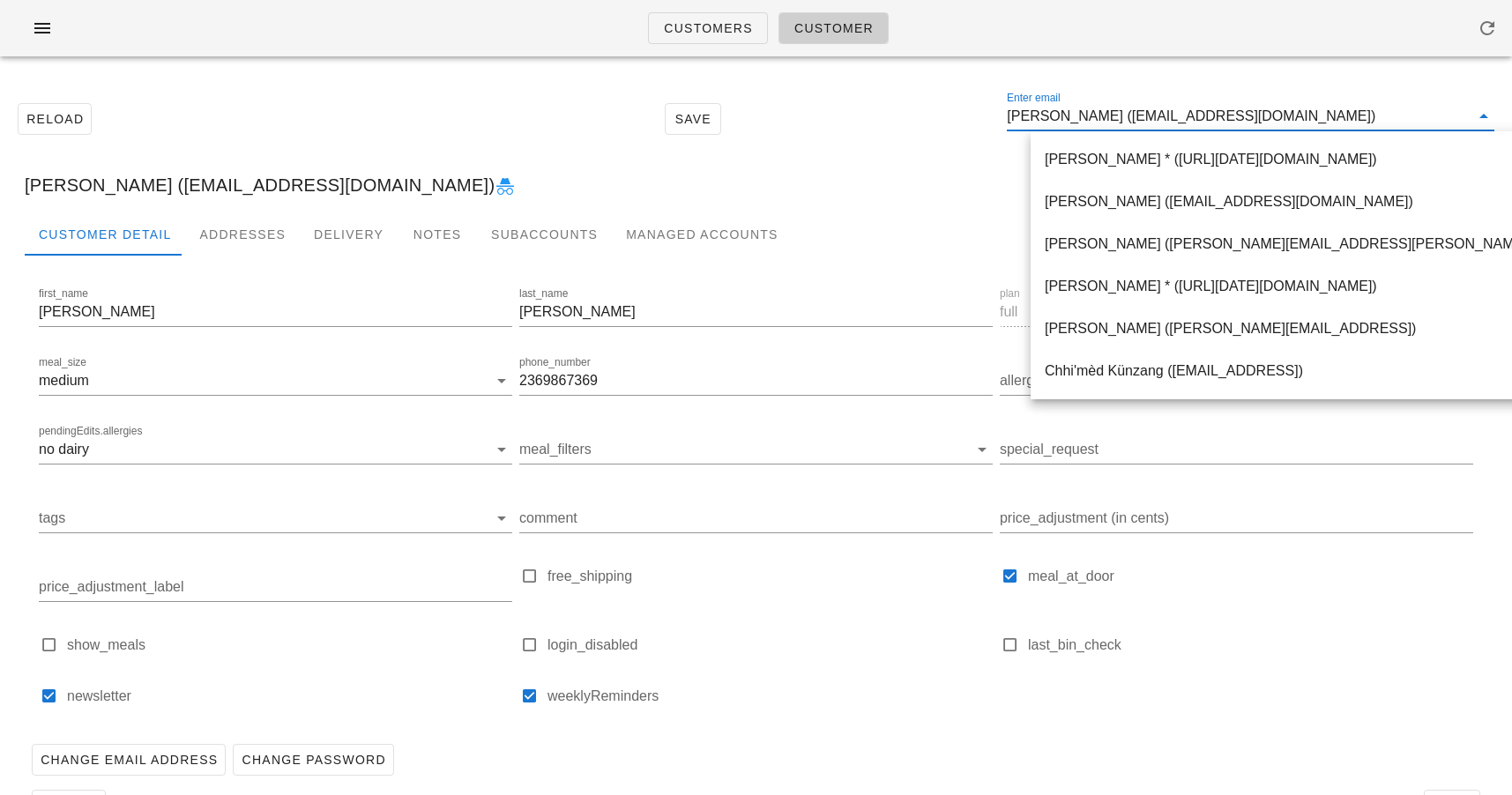 click on "Garrett Matthews (garrettwmatthews@gmail.com)" at bounding box center [1238, 116] 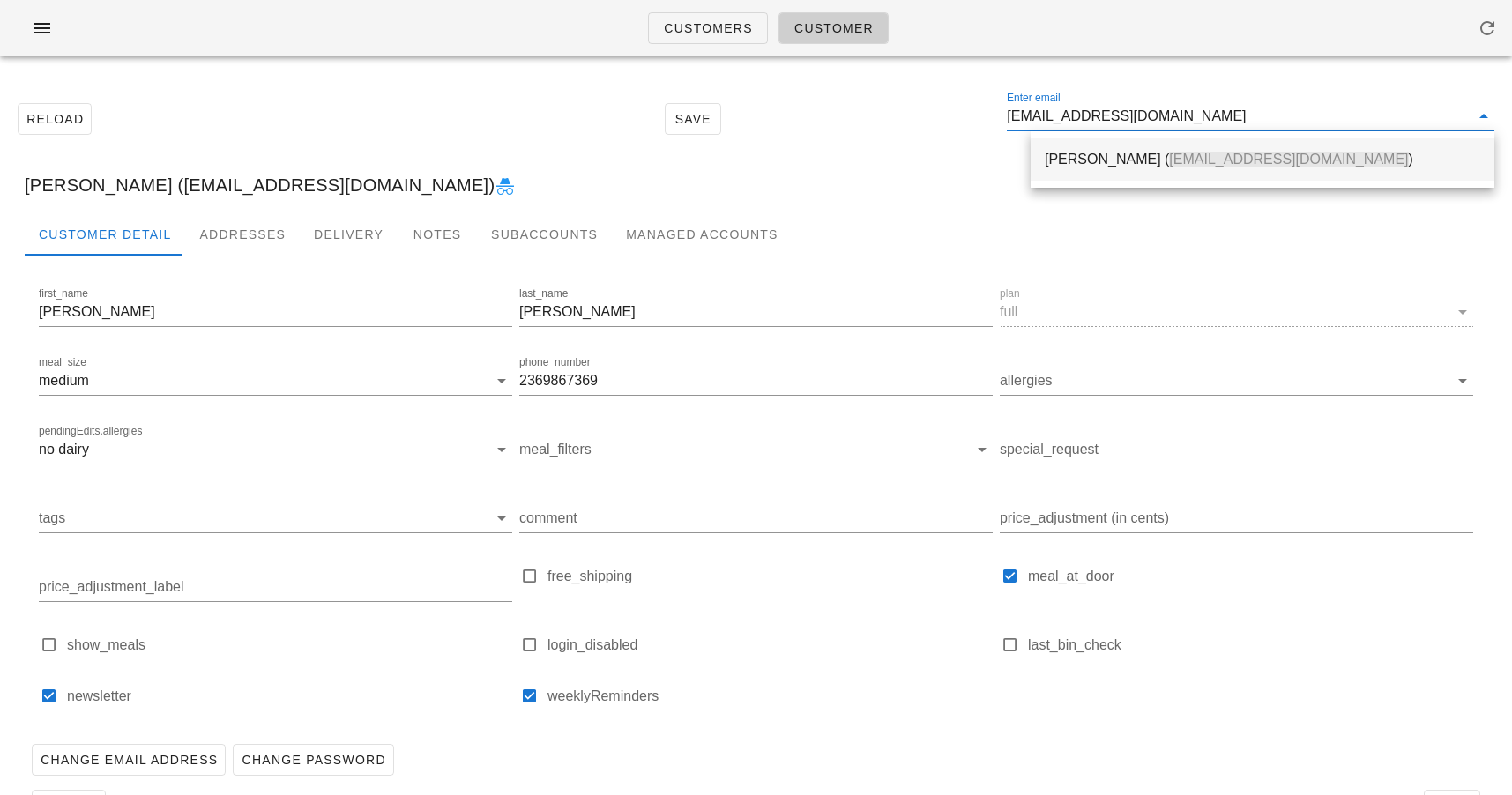 click on "Kate Goddard ( kate7goddard@gmail.com )" at bounding box center (1262, 159) 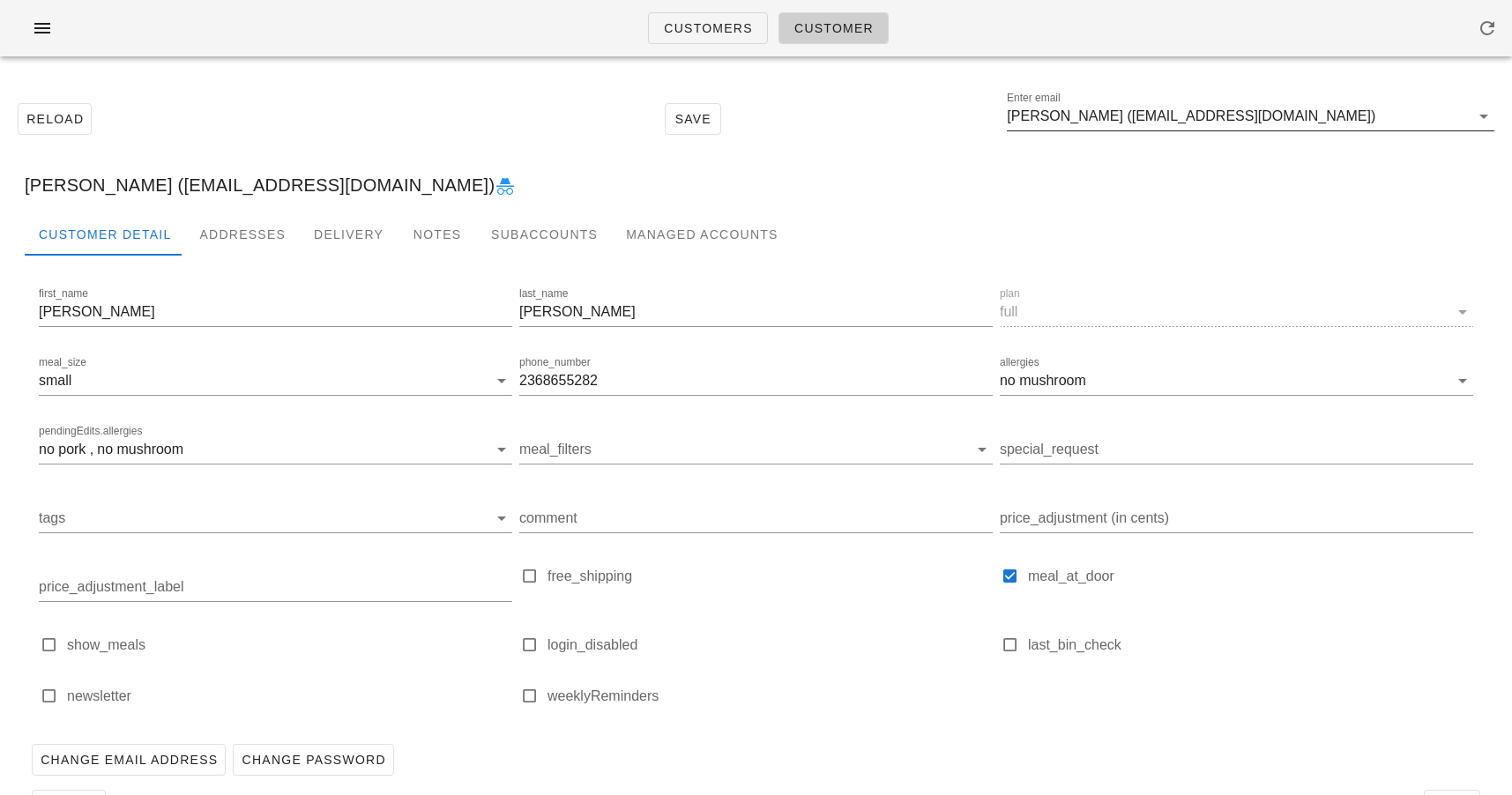 click on "Kate Goddard (kate7goddard@gmail.com)" at bounding box center [1238, 116] 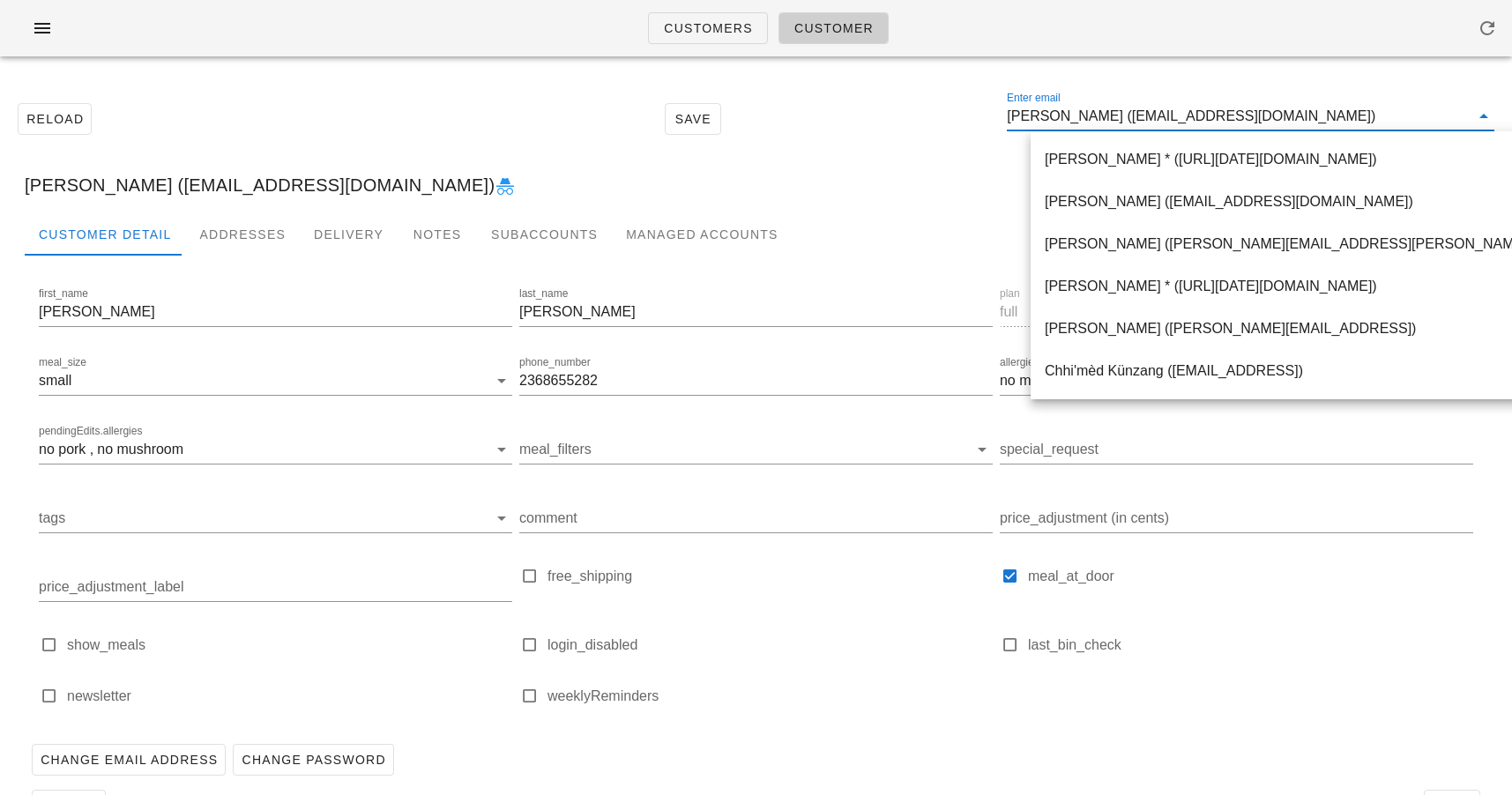 click on "Kate Goddard (kate7goddard@gmail.com)" at bounding box center [1238, 116] 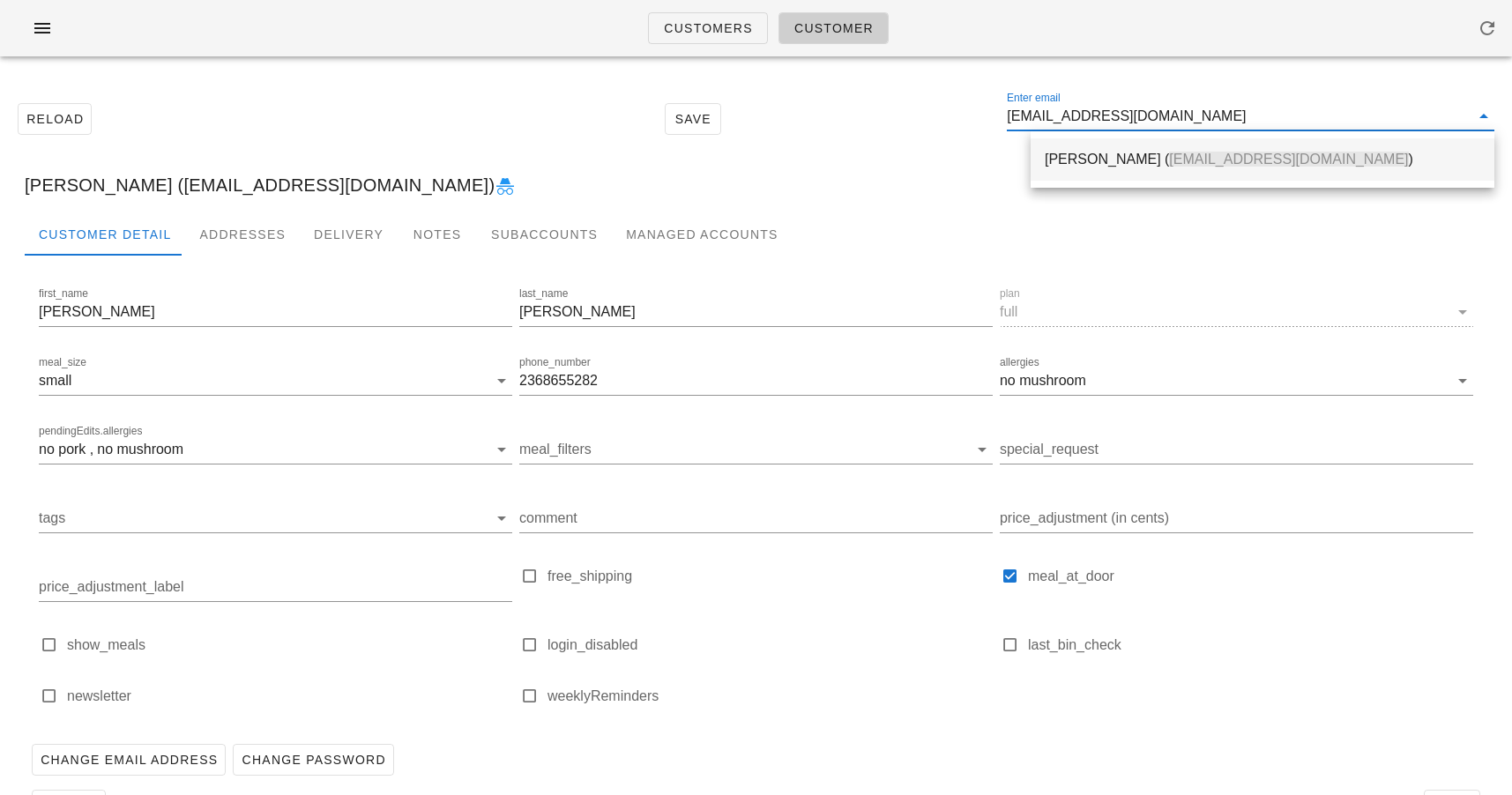 click on "Terry D’Urso ( m.vrsvs@gmail.com )" at bounding box center [1262, 159] 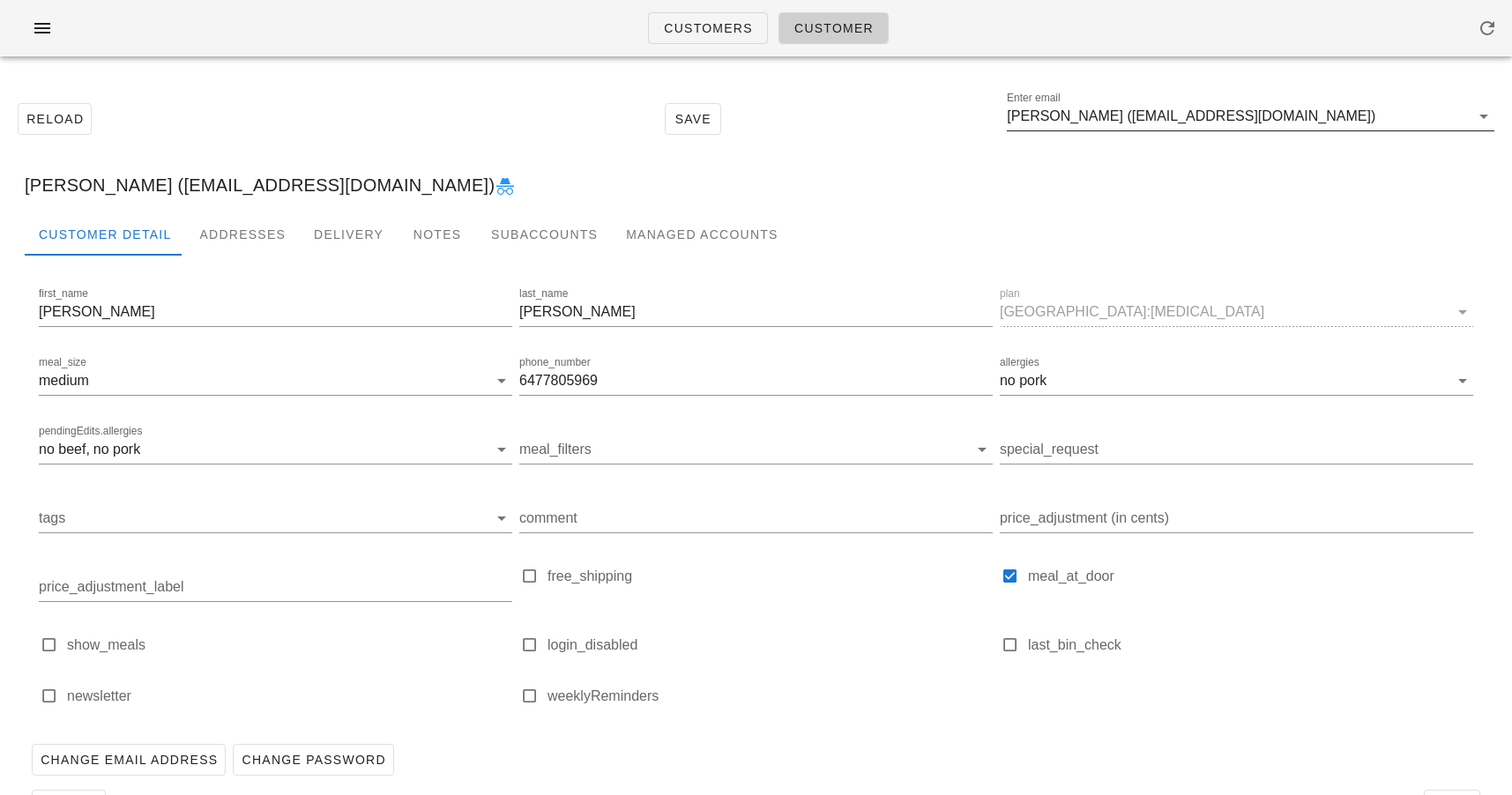 click on "Terry D’Urso (m.vrsvs@gmail.com)" at bounding box center [1238, 116] 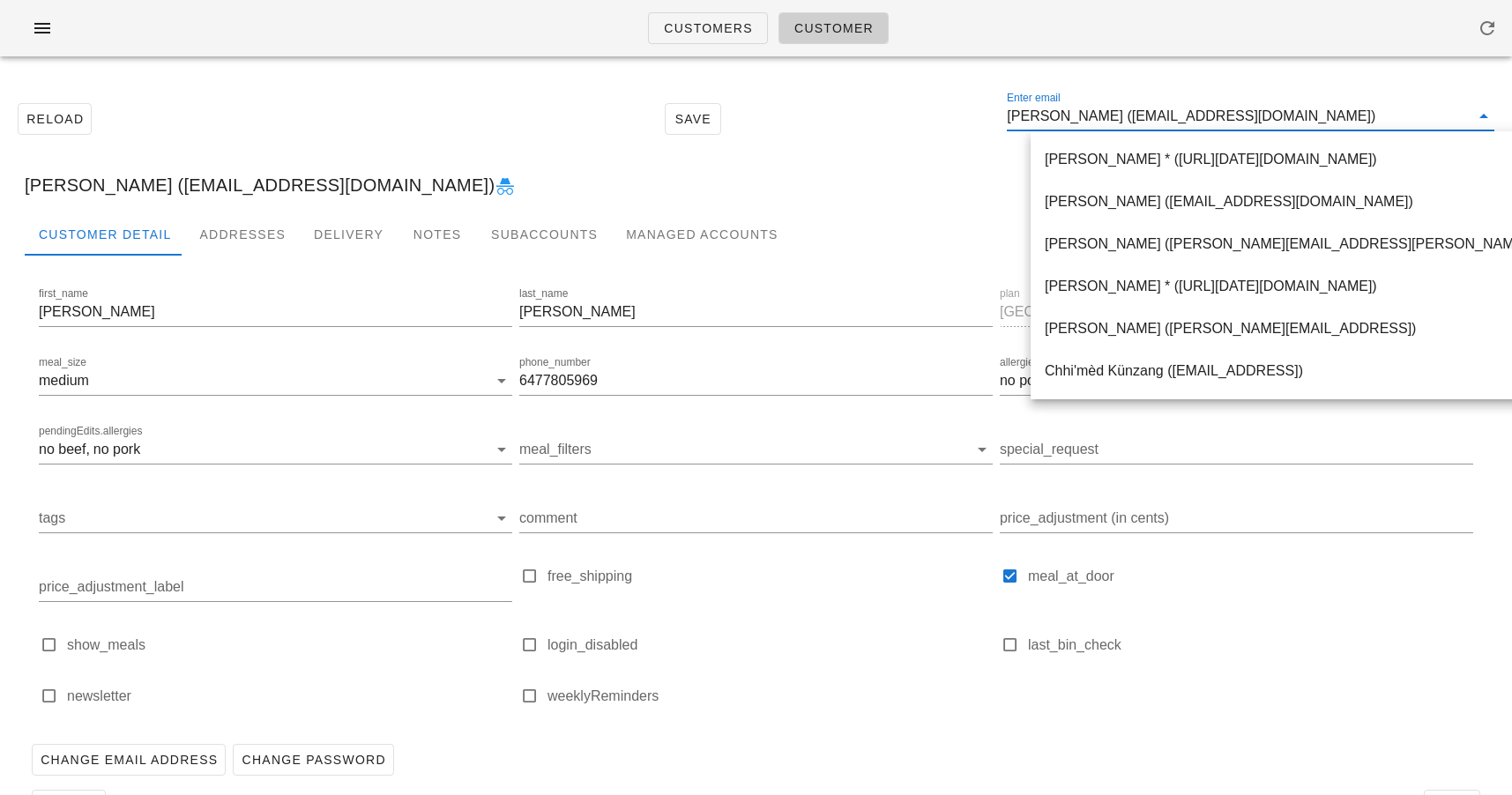 click on "Terry D’Urso (m.vrsvs@gmail.com)" at bounding box center [1238, 116] 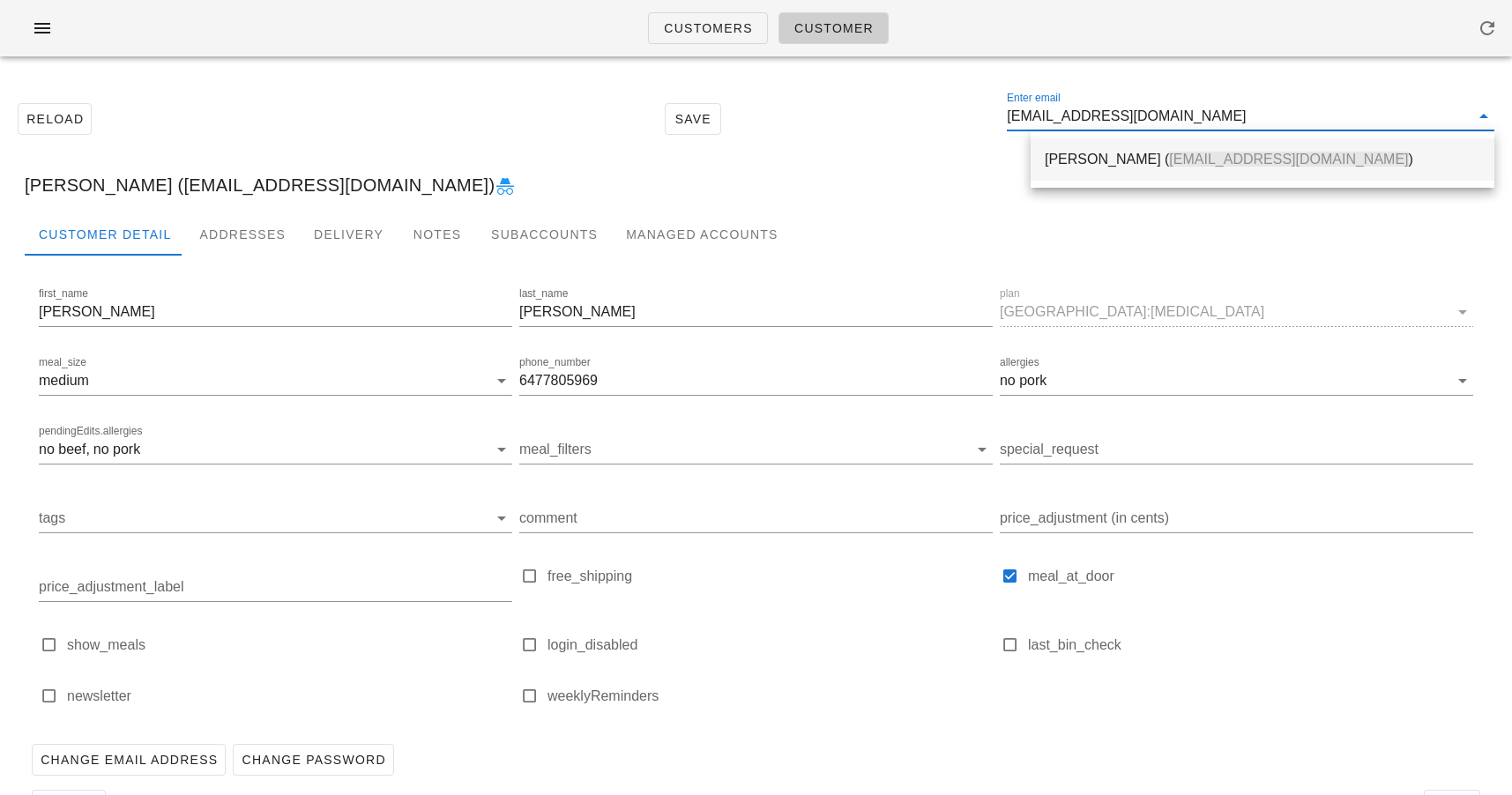 click on "Rishav Bhowmick ( jasmick19@gmail.com )" at bounding box center [1262, 159] 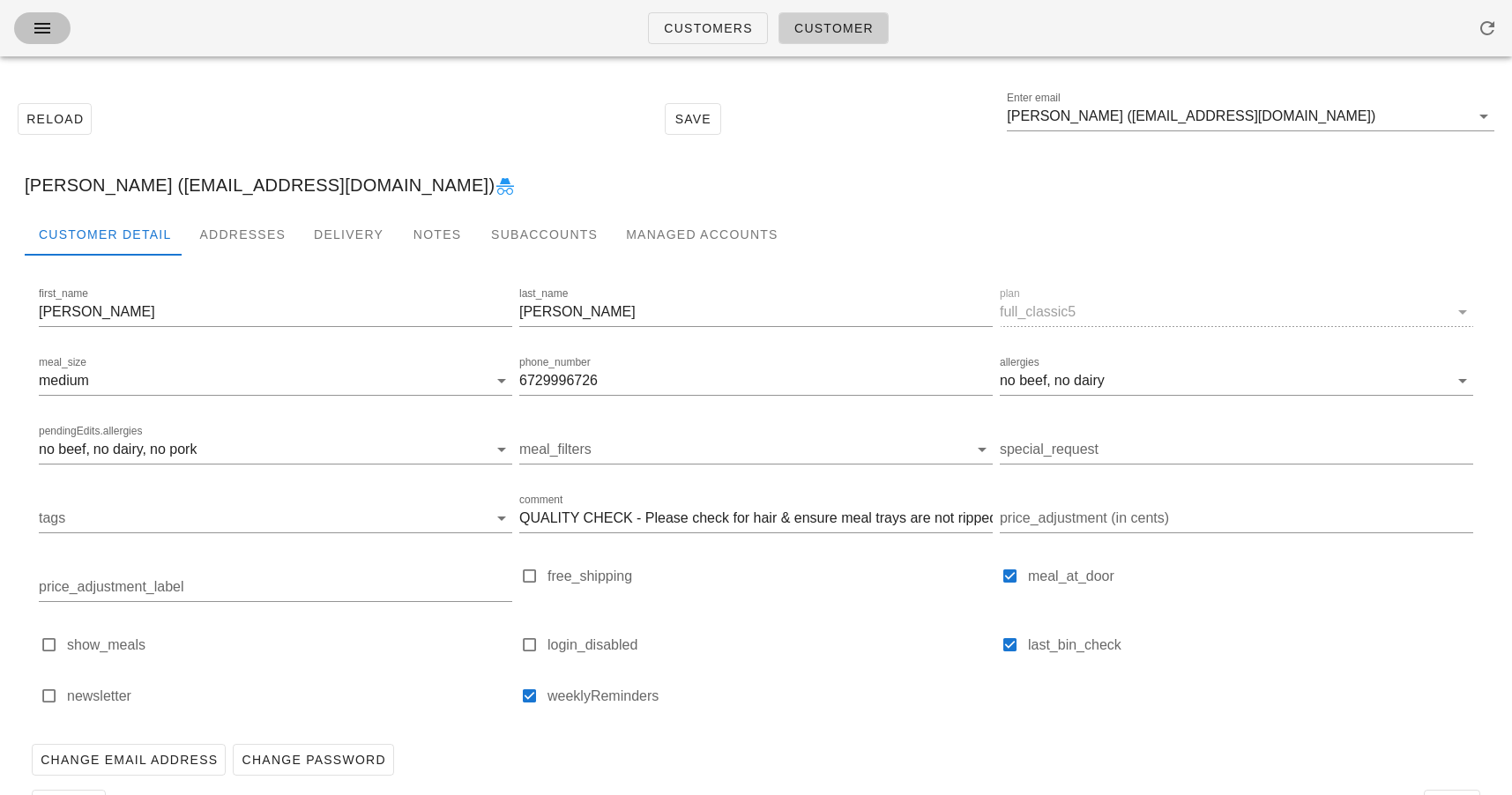 click at bounding box center [42, 28] 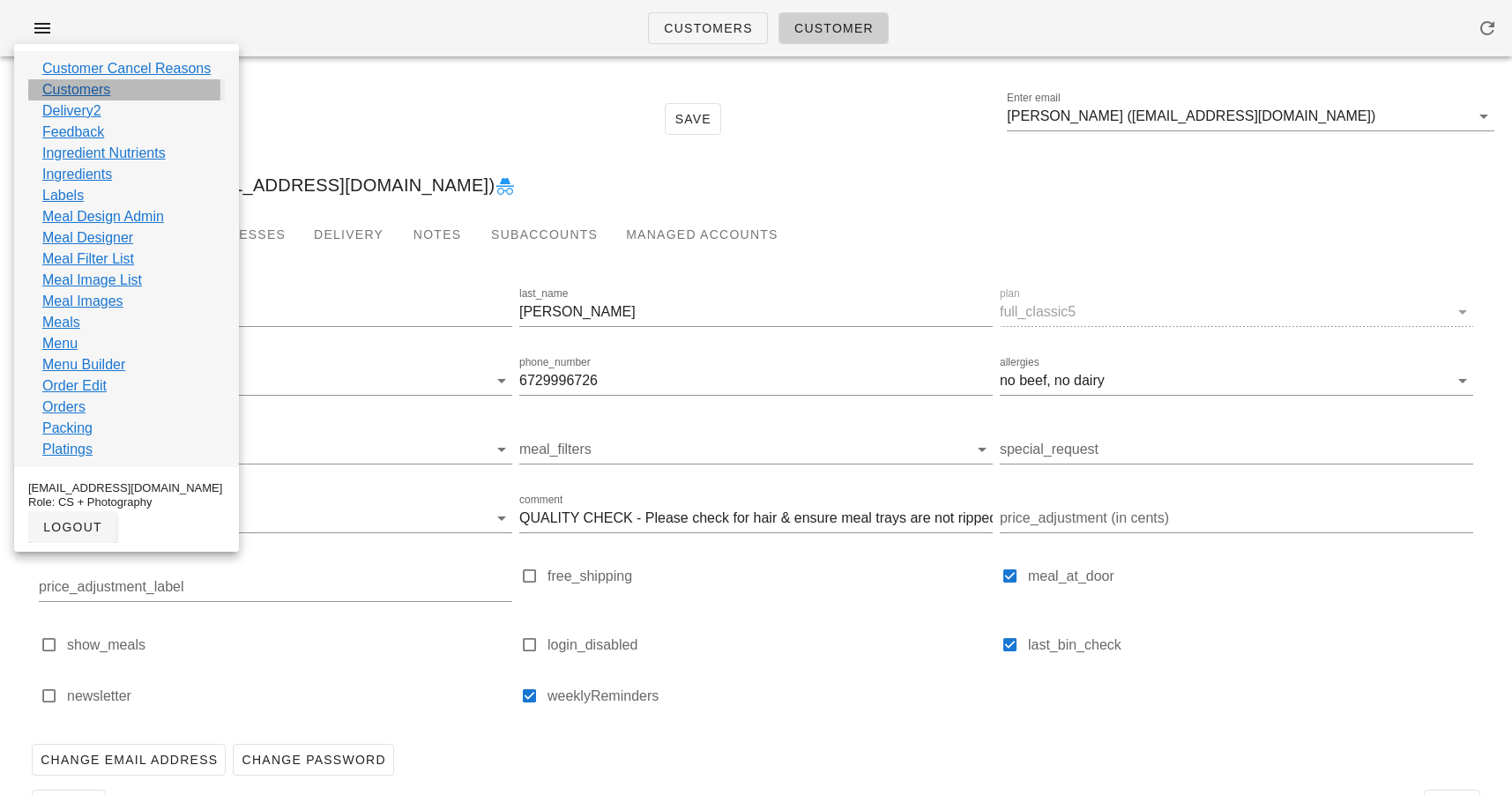 click on "Customers" at bounding box center (76, 90) 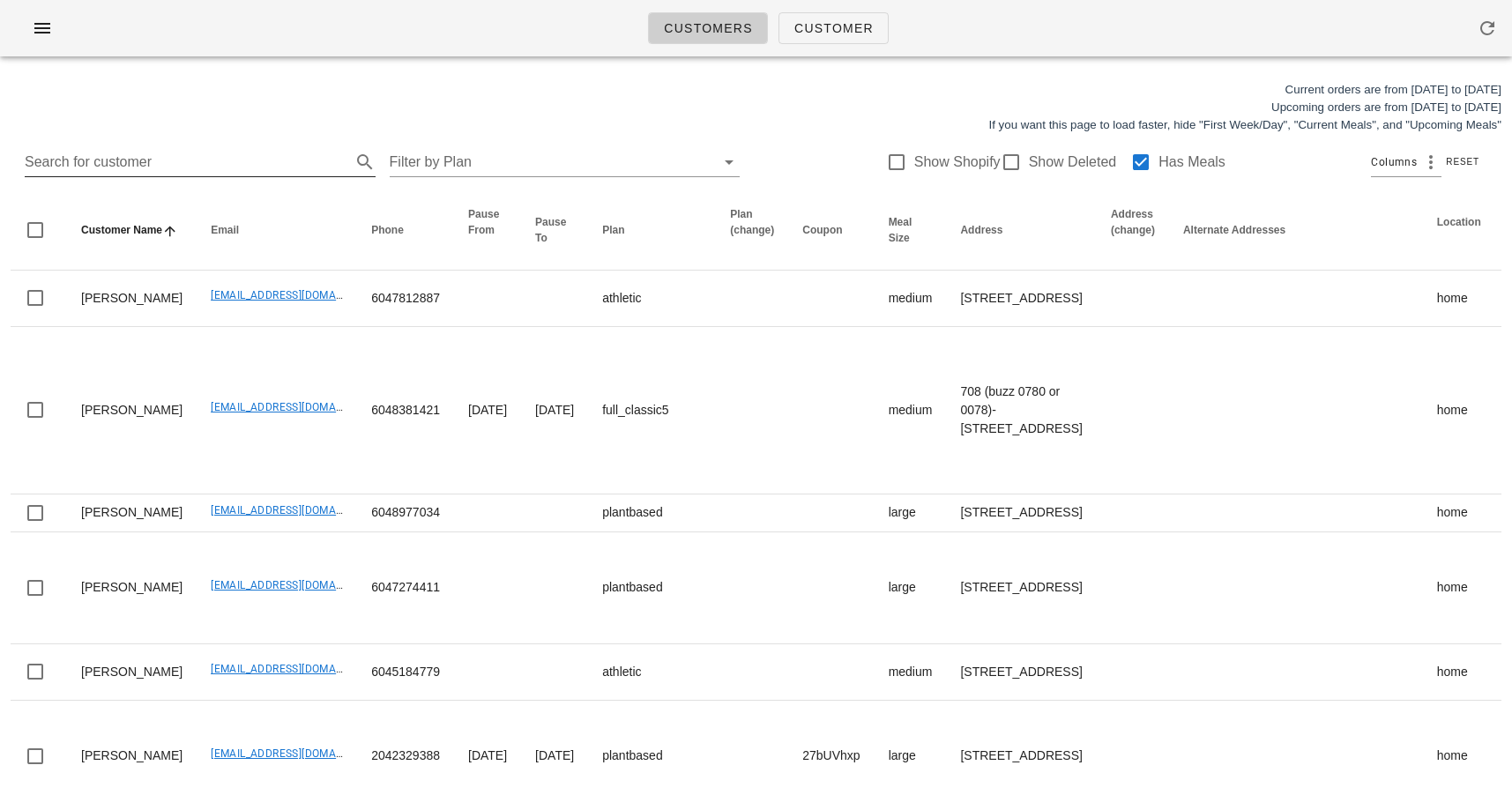 click on "Search for customer" at bounding box center [186, 162] 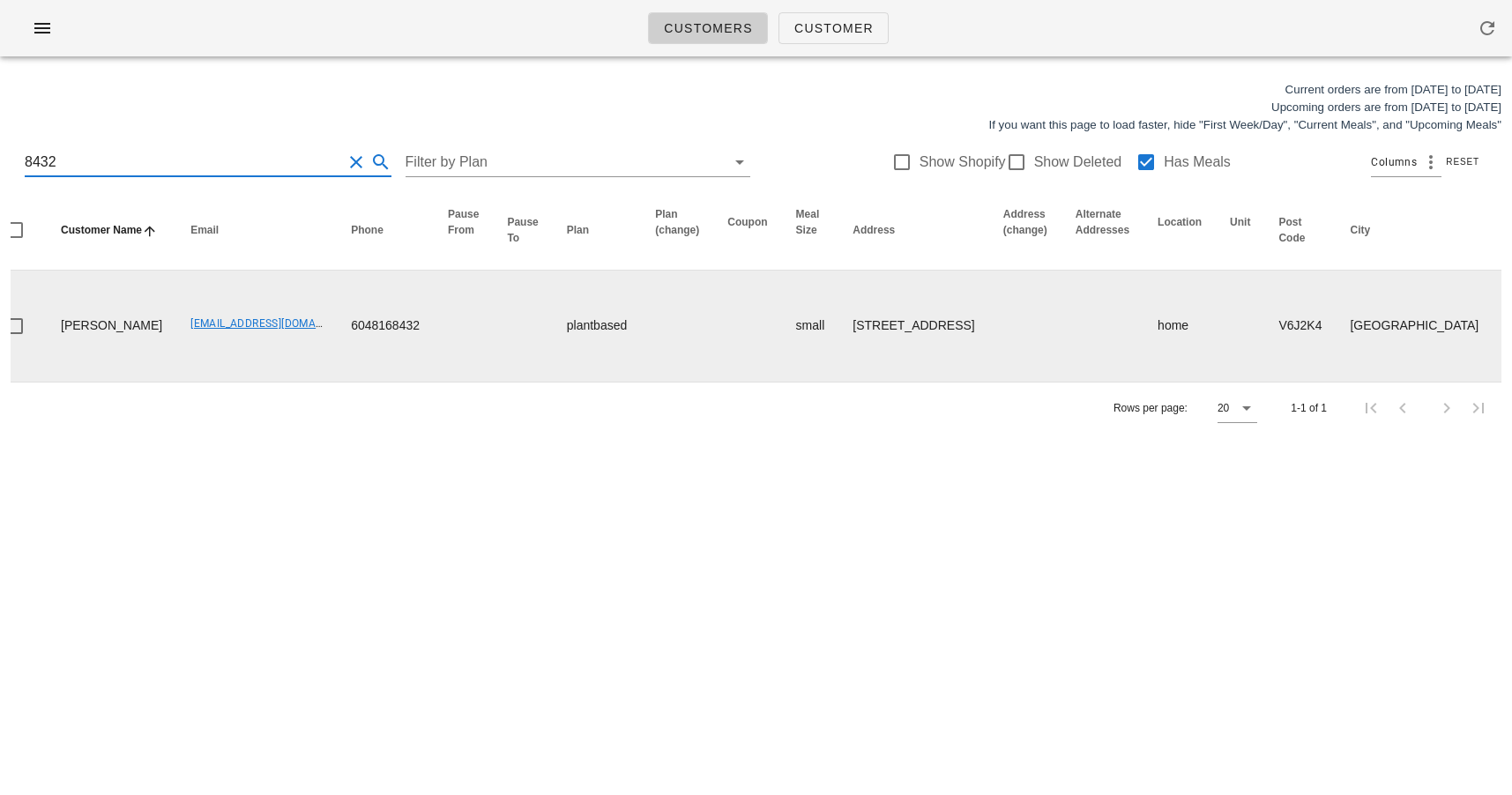 scroll, scrollTop: 0, scrollLeft: 0, axis: both 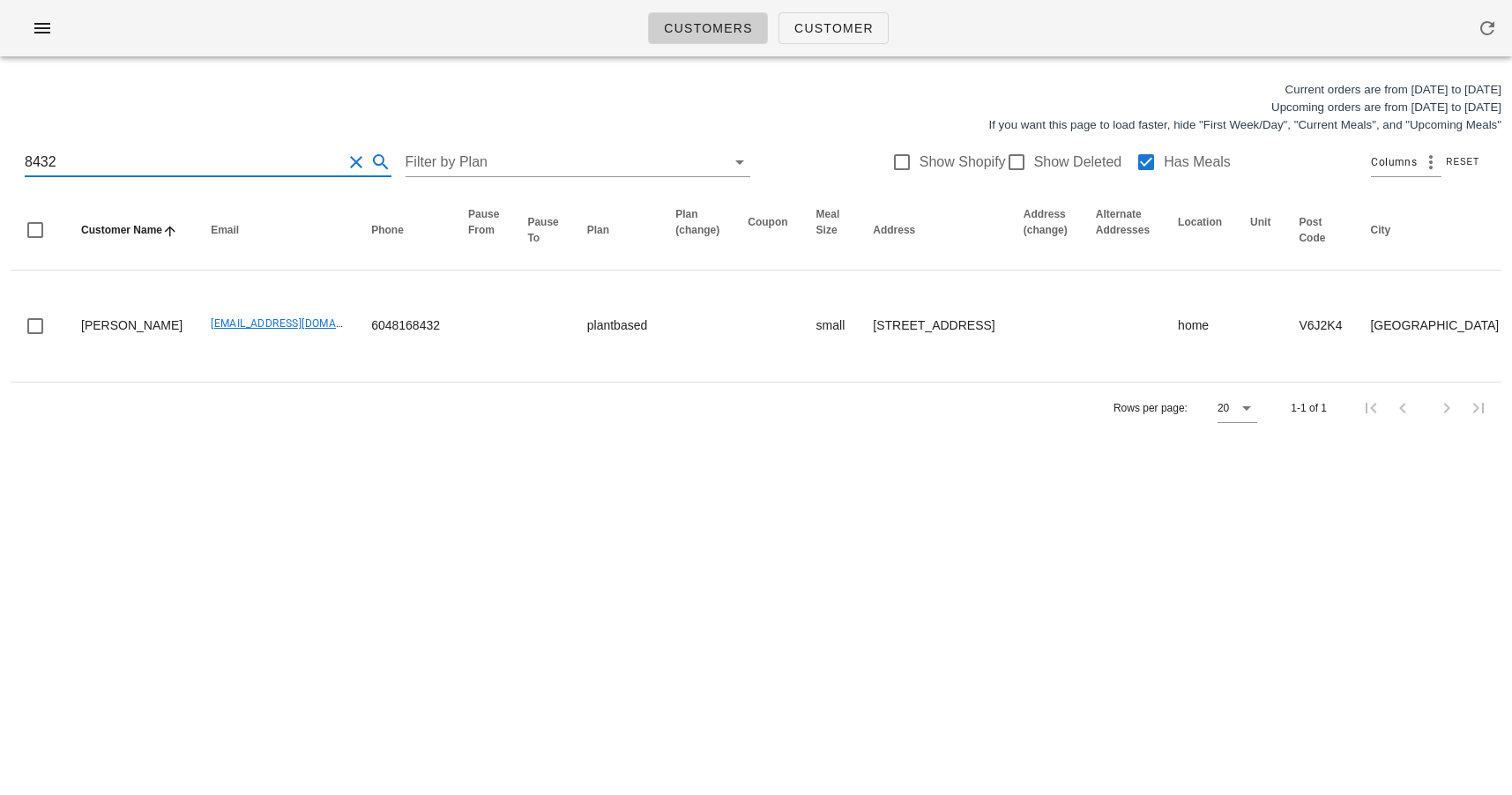 type on "8432" 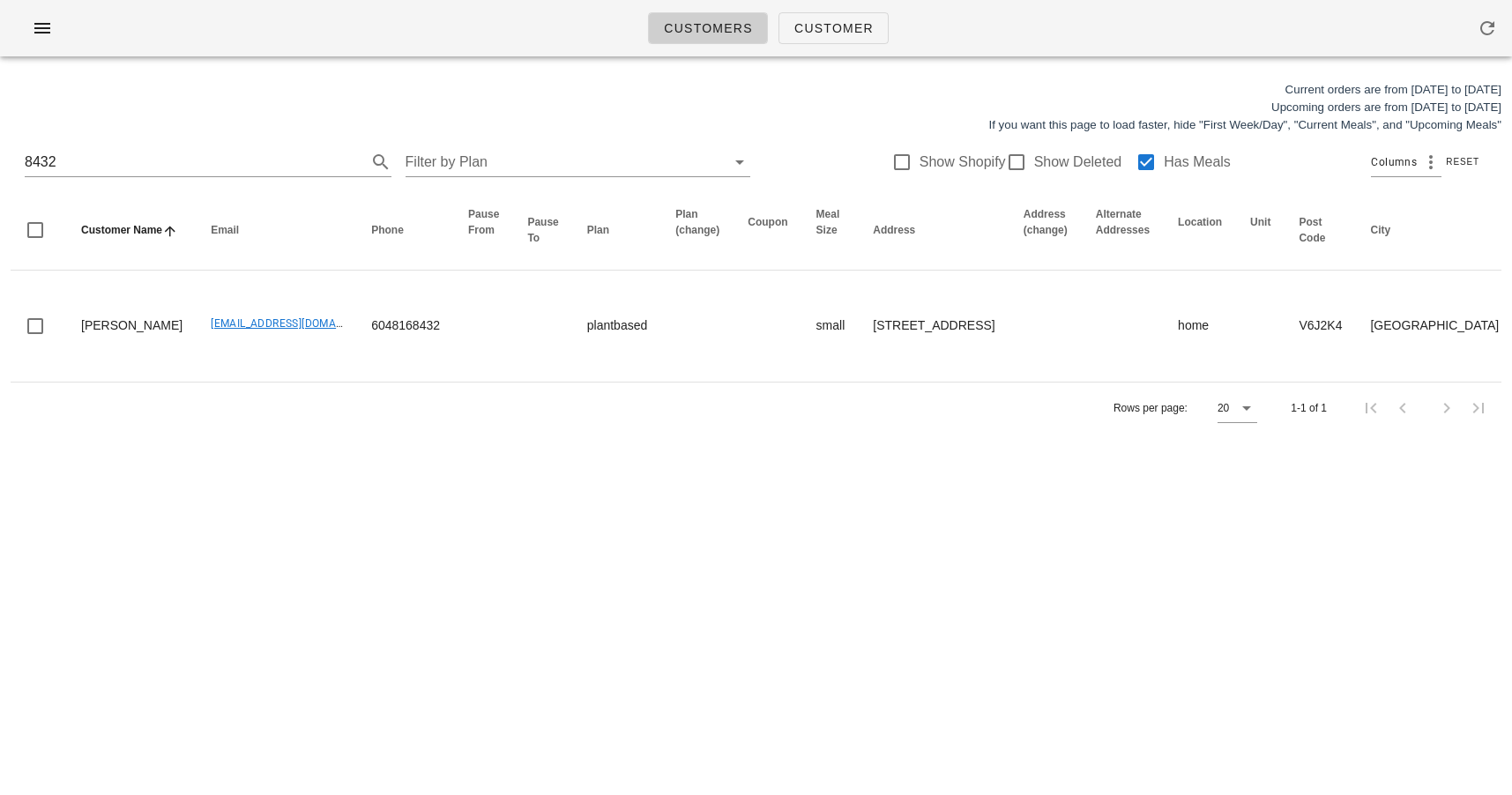 click on "Customers Customer     Current orders are from Sunday Jul 06 to Saturday Jul 12  Upcoming orders are from Sunday Jul 13 to Saturday Jul 19  If you want this page to load faster, hide "First Week/Day", "Current Meals", and "Upcoming Meals"  8432 Filter by Plan Show Shopify Show Deleted Has Meals   Columns  Reset Customer Name Email Phone Pause From Pause To Plan Plan (change) Coupon Meal Size Address Address (change) Alternate Addresses Location Unit Post Code City Delivery Instructions Sub Accounts Paid By Dietary Restrictions First Week Invoices Last Invoice Date Last Invoice Date (Master) Current Meals Upcoming Meals Login Disabled Actions Ainsley Rouse  Ainsleyrbrown@gmail.com  6048168432 plantbased small 2058 west 14th Avenue, Vancouver, V6J2K4 home V6J2K4 Vancouver Please ring doorbell and leave in front of front door.  no! 26 2025-07-03  14   15  Edit  Rows per page: 20 1-1 of 1  Something unexpected happened. Please refresh the page and check your work.      Close" at bounding box center (756, 398) 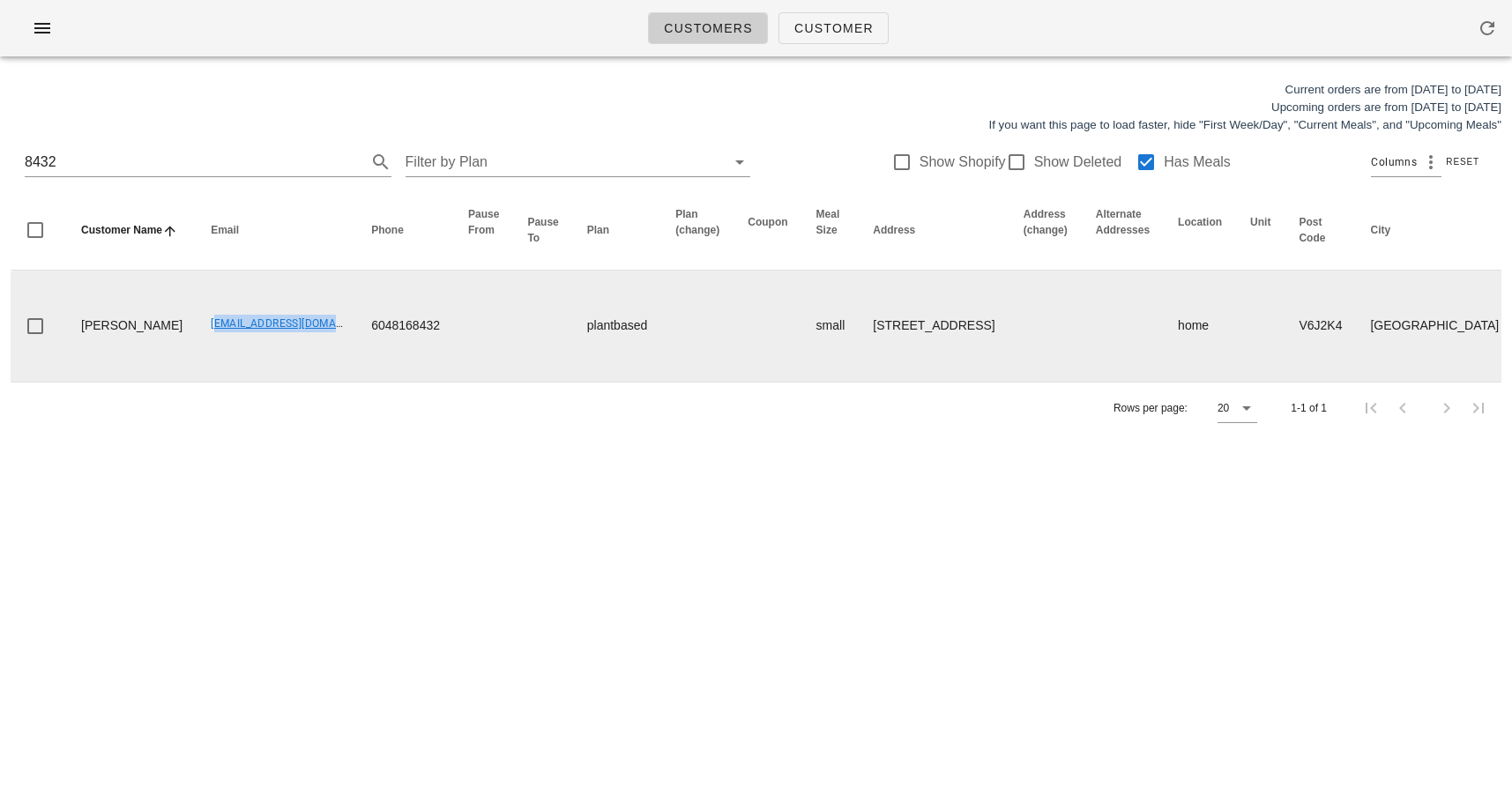 drag, startPoint x: 152, startPoint y: 332, endPoint x: 294, endPoint y: 339, distance: 142.17243 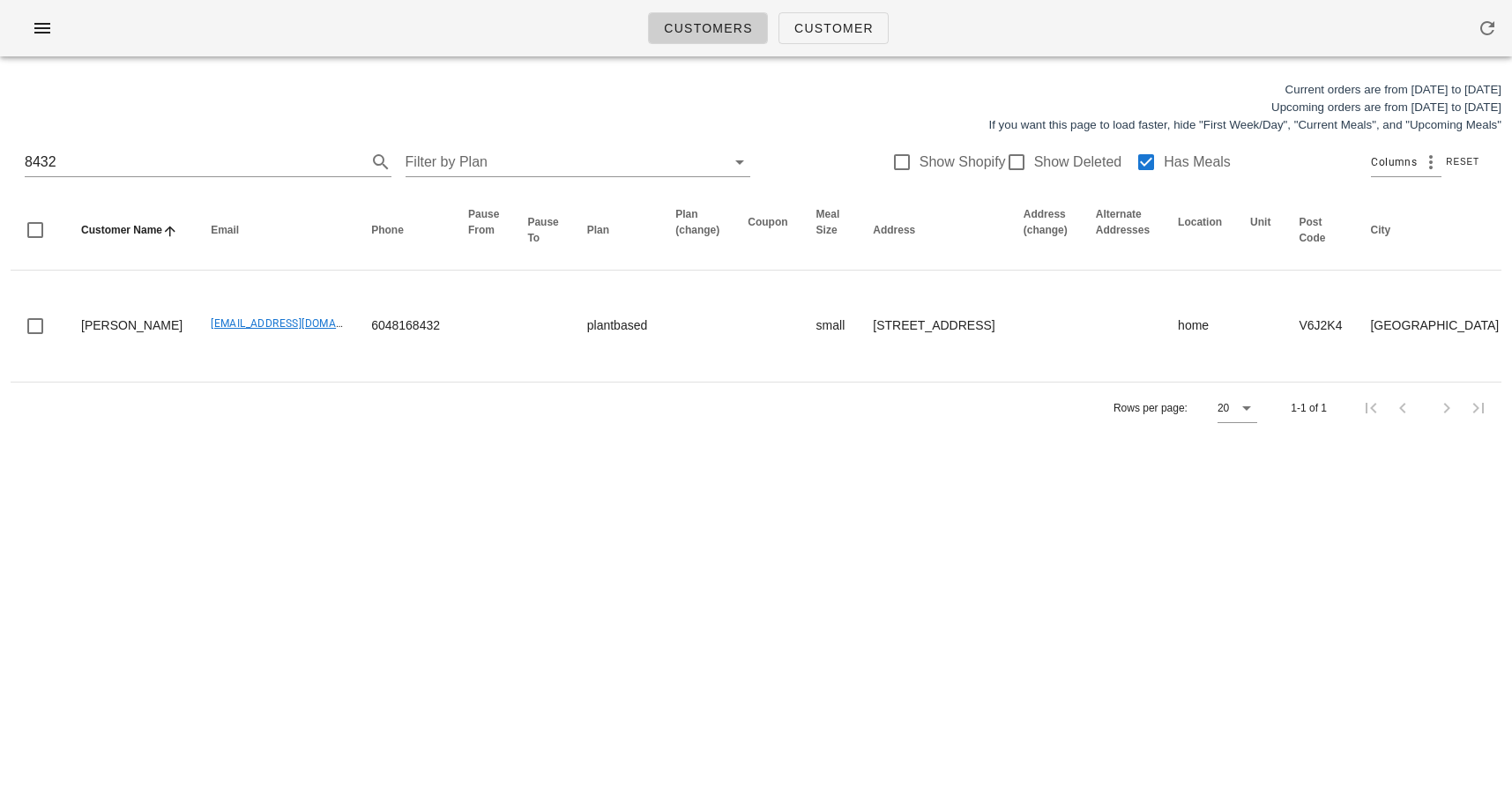 click on "Current orders are from Sunday Jul 06 to Saturday Jul 12  Upcoming orders are from Sunday Jul 13 to Saturday Jul 19  If you want this page to load faster, hide "First Week/Day", "Current Meals", and "Upcoming Meals"  8432 Filter by Plan Show Shopify Show Deleted Has Meals   Columns  Reset Customer Name Email Phone Pause From Pause To Plan Plan (change) Coupon Meal Size Address Address (change) Alternate Addresses Location Unit Post Code City Delivery Instructions Sub Accounts Paid By Dietary Restrictions First Week Invoices Last Invoice Date Last Invoice Date (Master) Current Meals Upcoming Meals Login Disabled Actions Ainsley Rouse  Ainsleyrbrown@gmail.com  6048168432 plantbased small 2058 west 14th Avenue, Vancouver, V6J2K4 home V6J2K4 Vancouver Please ring doorbell and leave in front of front door.  no! 26 2025-07-03  14   15  Edit  Rows per page: 20 1-1 of 1" at bounding box center [756, 257] 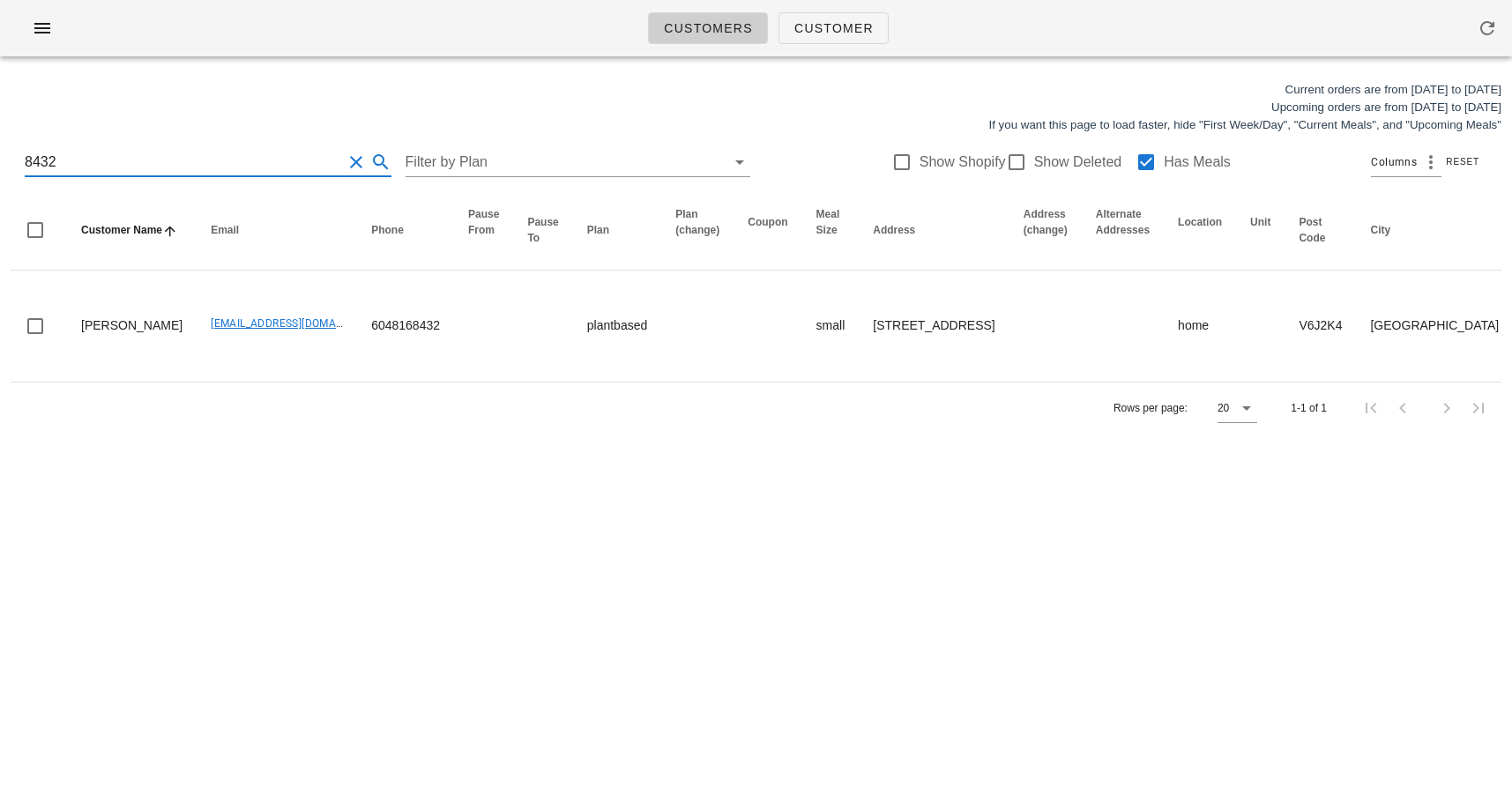 drag, startPoint x: 66, startPoint y: 171, endPoint x: -72, endPoint y: 142, distance: 141.01418 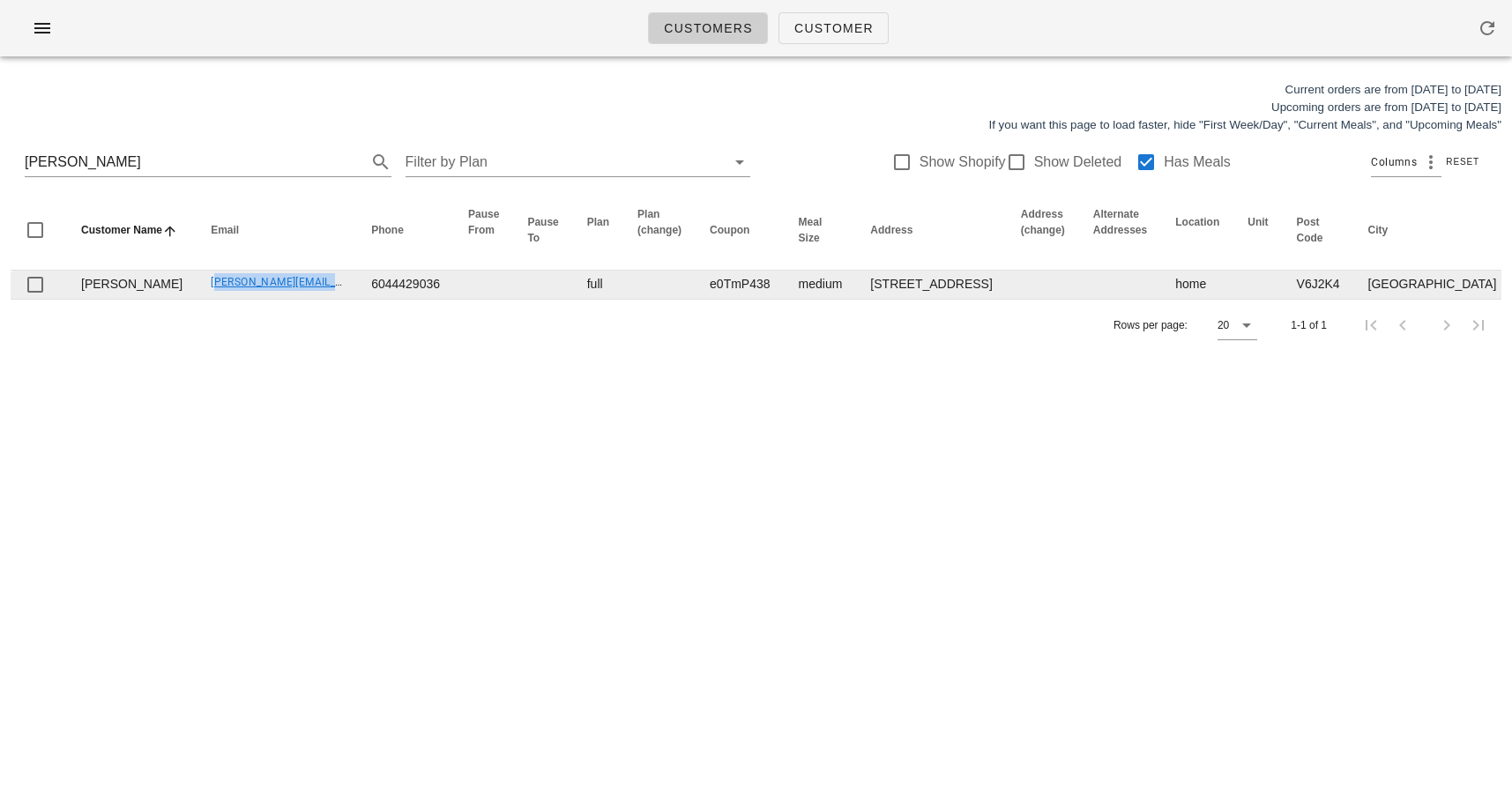 drag, startPoint x: 147, startPoint y: 308, endPoint x: 268, endPoint y: 312, distance: 121.0661 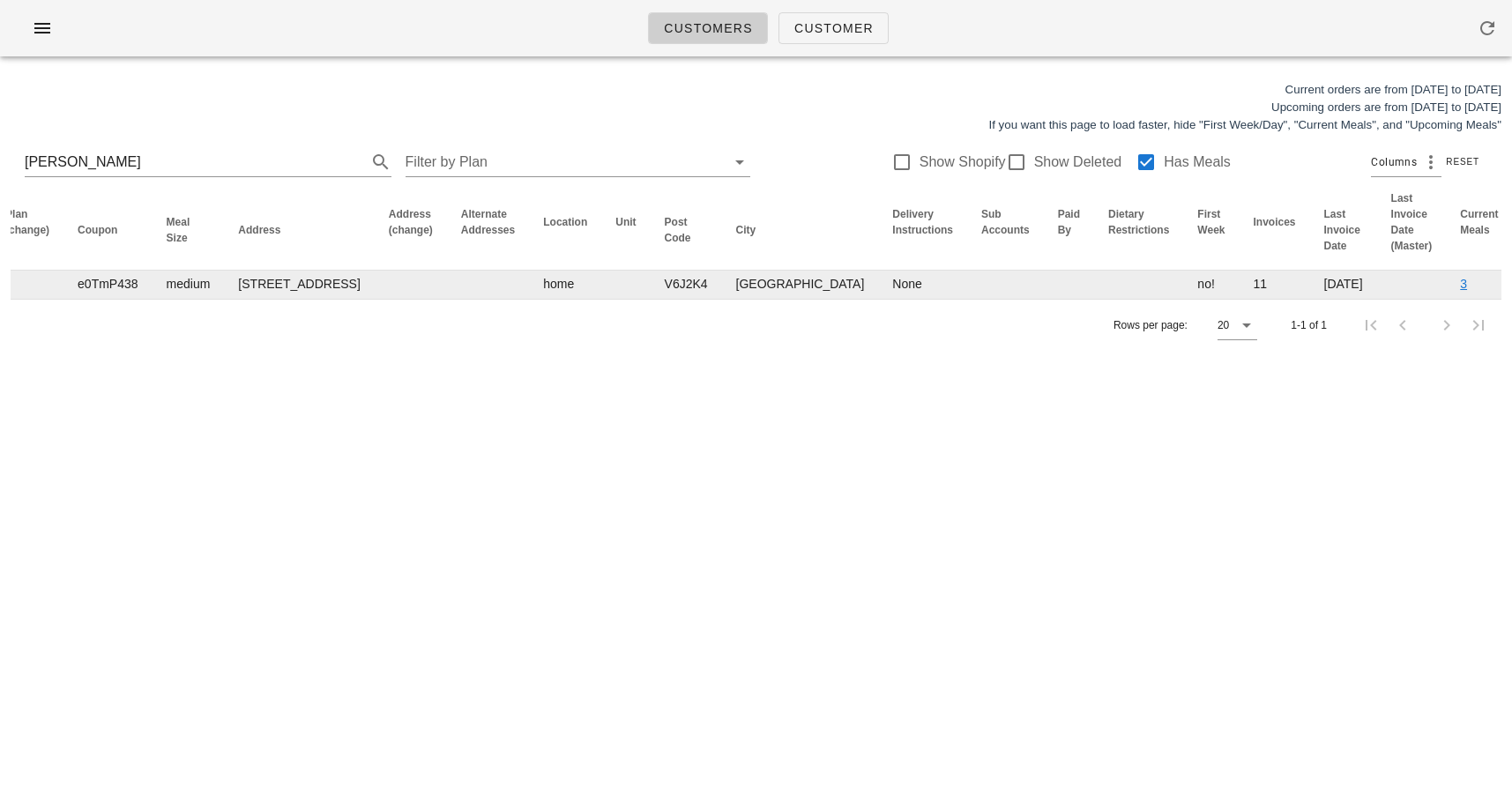 scroll, scrollTop: 0, scrollLeft: 0, axis: both 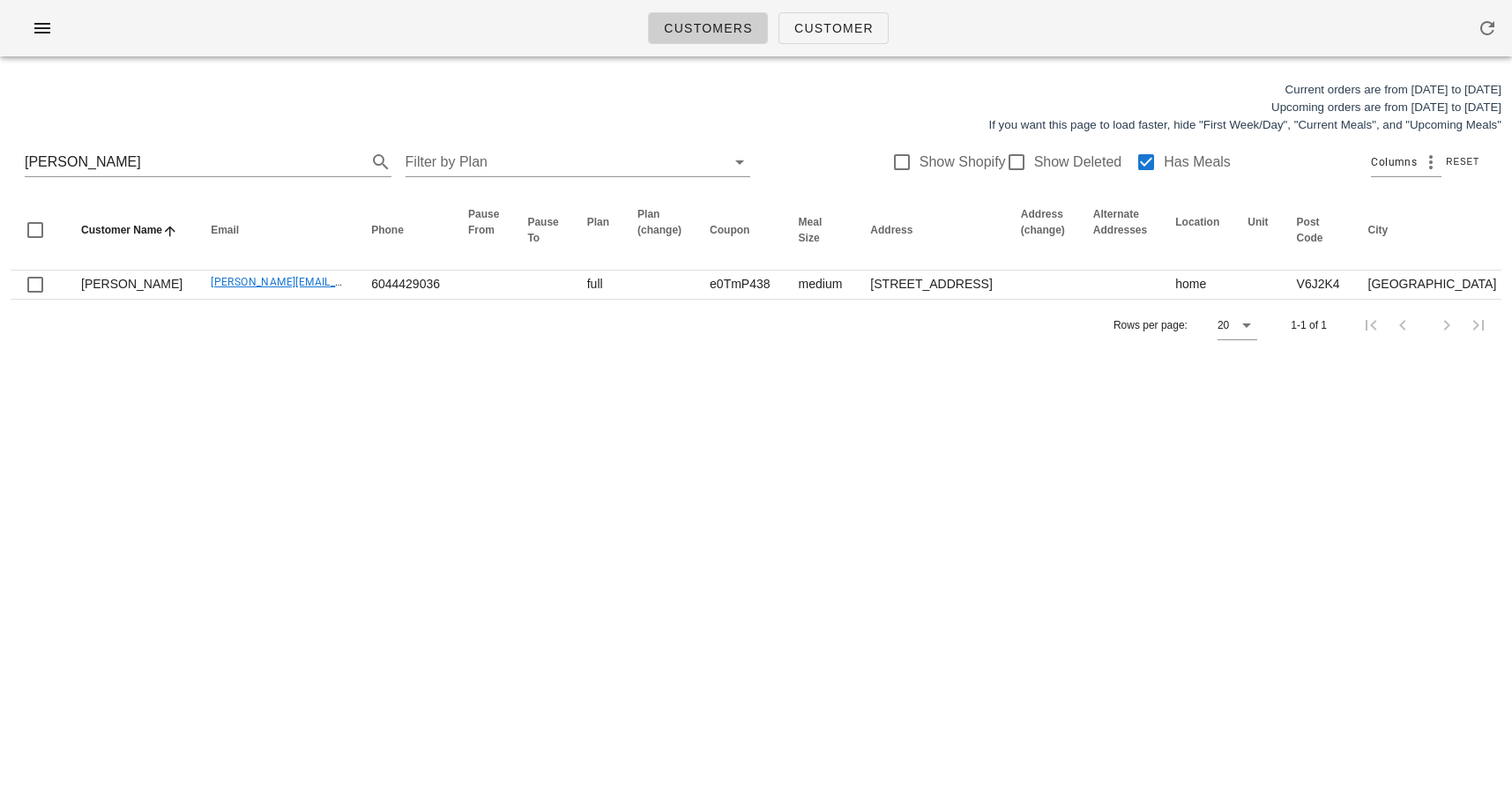 click on "Customers Customer     Current orders are from Sunday Jul 06 to Saturday Jul 12  Upcoming orders are from Sunday Jul 13 to Saturday Jul 19  If you want this page to load faster, hide "First Week/Day", "Current Meals", and "Upcoming Meals"  robert rou Filter by Plan Show Shopify Show Deleted Has Meals   Columns  Reset Customer Name Email Phone Pause From Pause To Plan Plan (change) Coupon Meal Size Address Address (change) Alternate Addresses Location Unit Post Code City Delivery Instructions Sub Accounts Paid By Dietary Restrictions First Week Invoices Last Invoice Date Last Invoice Date (Master) Current Meals Upcoming Meals Login Disabled Actions Robert Rouse  robert.rouse@ubc.ca  6044429036 full e0TmP438 medium 2058 West 14th Ave, Vancouver, V6J2K4 home V6J2K4 Vancouver None no! 11 2025-07-03  3     Edit  Rows per page: 20 1-1 of 1  Something unexpected happened. Please refresh the page and check your work.      Close" at bounding box center (756, 398) 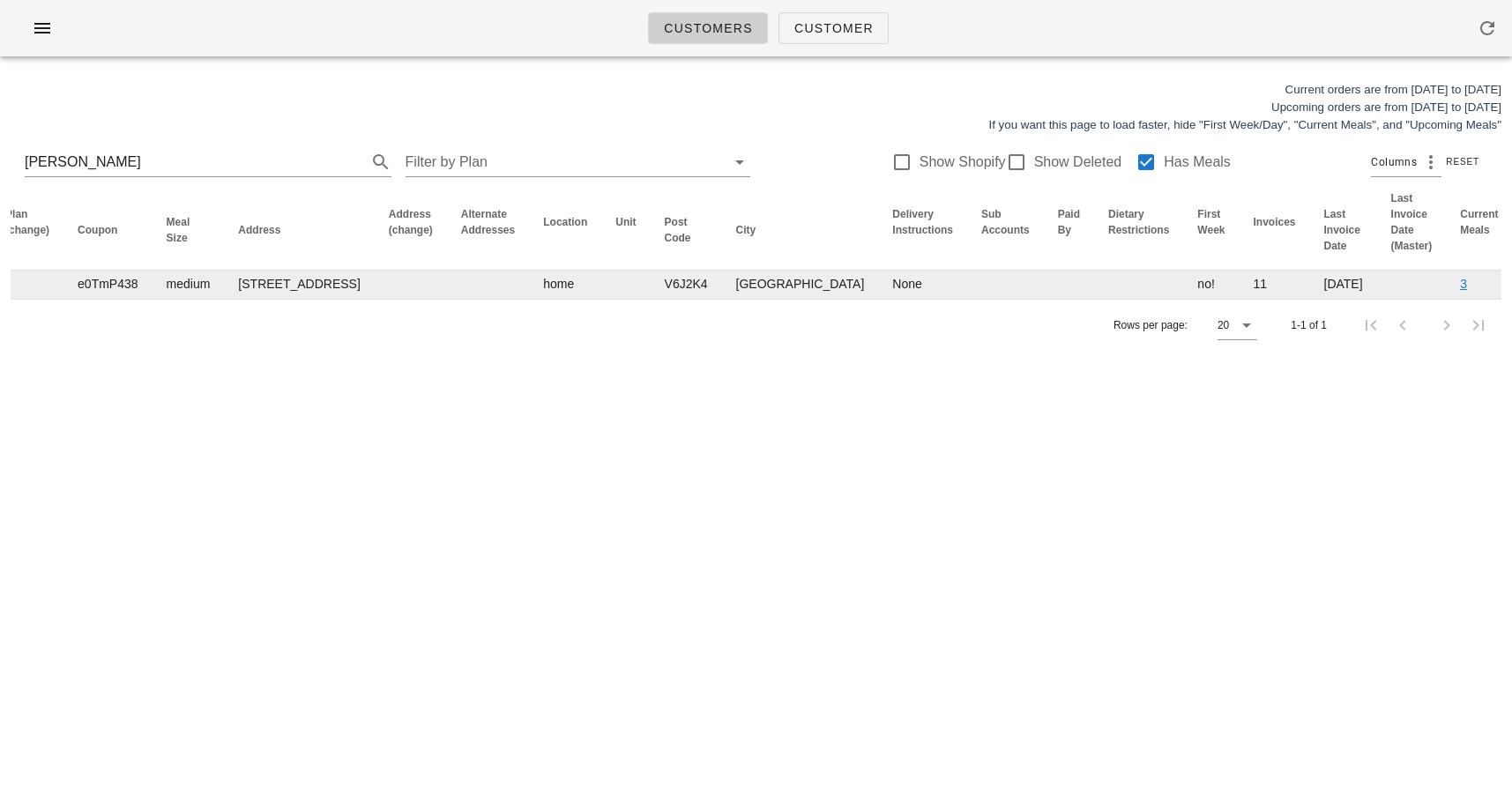 scroll, scrollTop: 0, scrollLeft: 0, axis: both 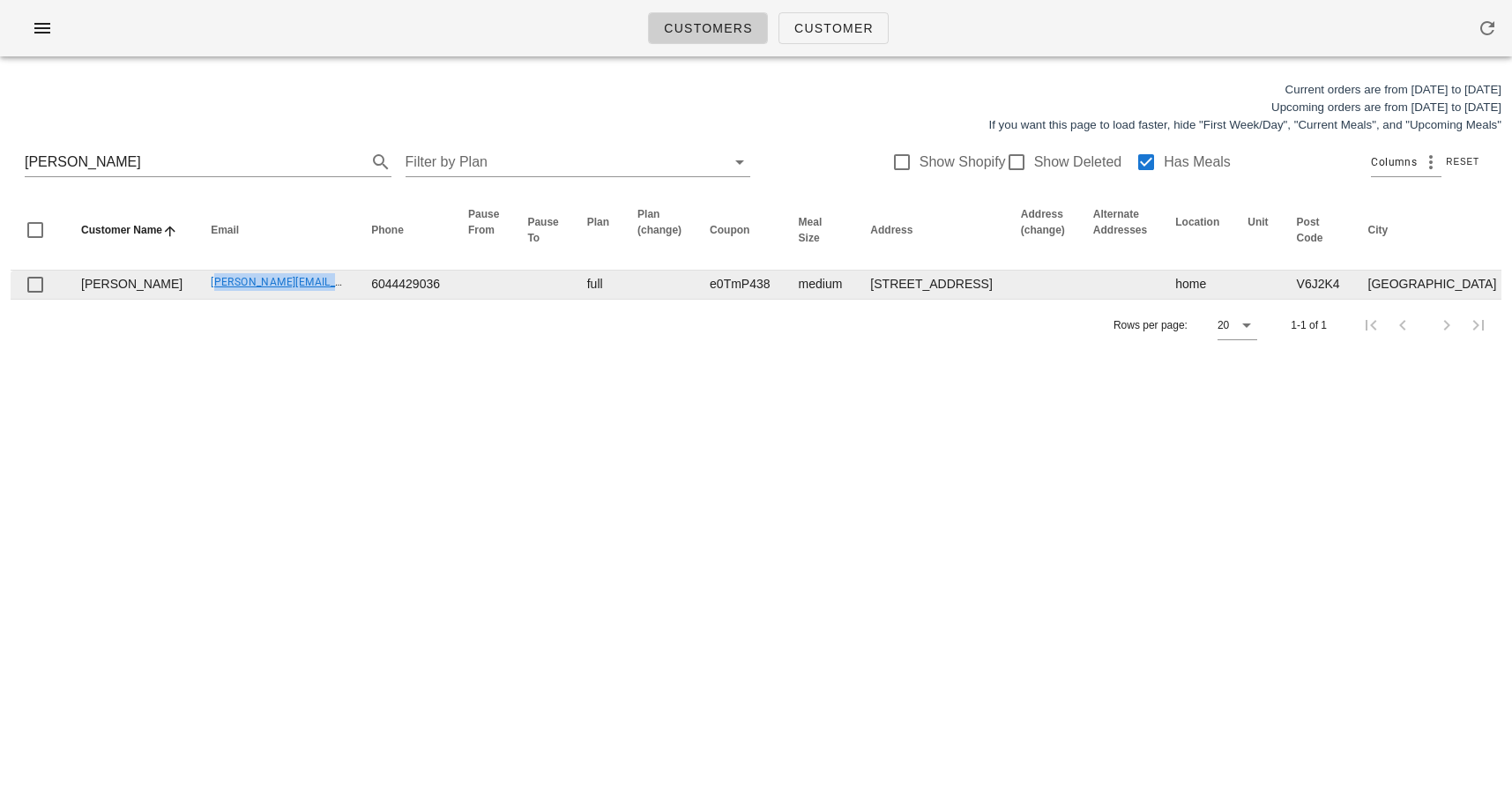 drag, startPoint x: 147, startPoint y: 300, endPoint x: 272, endPoint y: 300, distance: 125 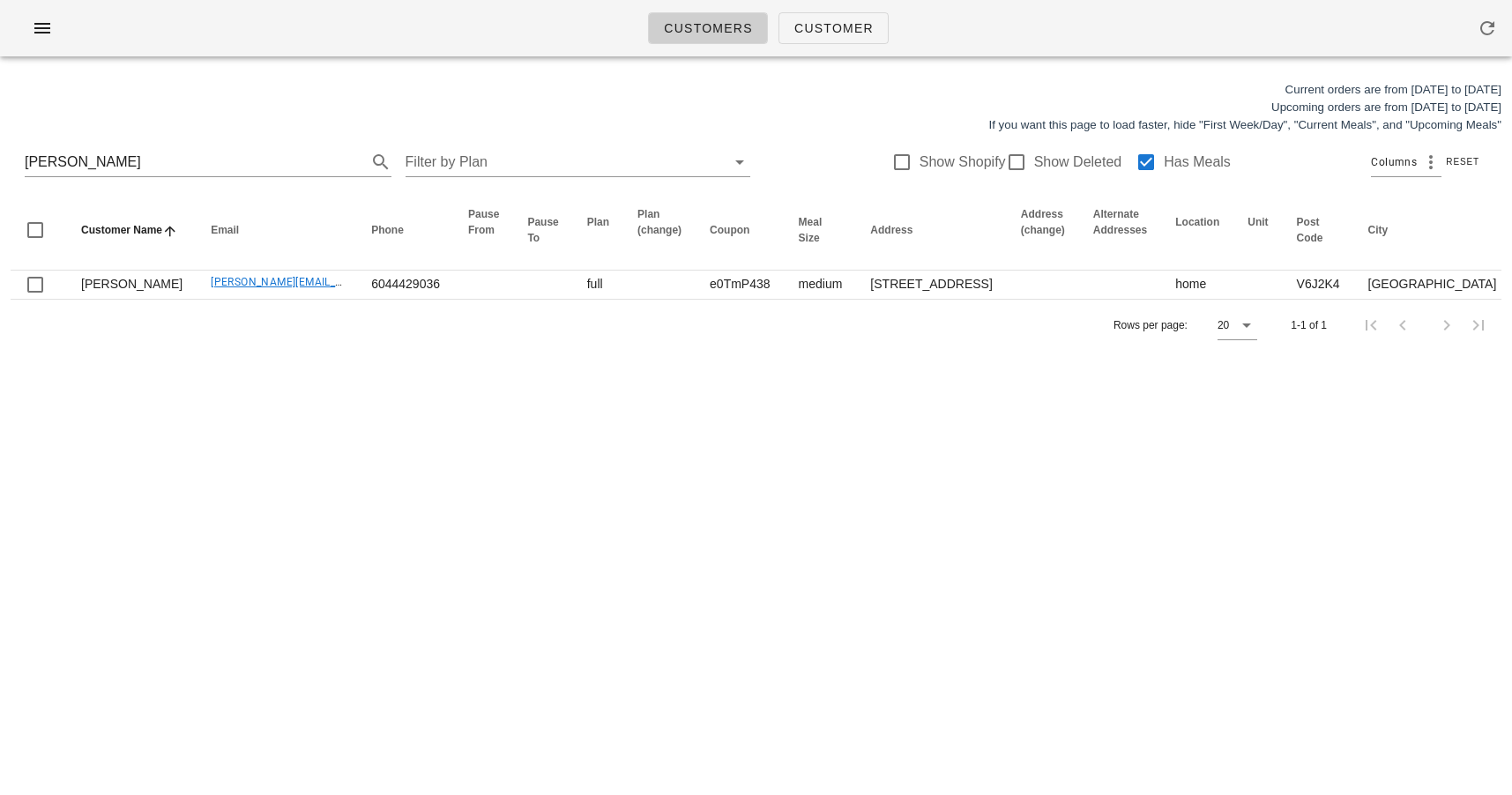 click on "Rows per page: 20 1-1 of 1" at bounding box center [756, 324] 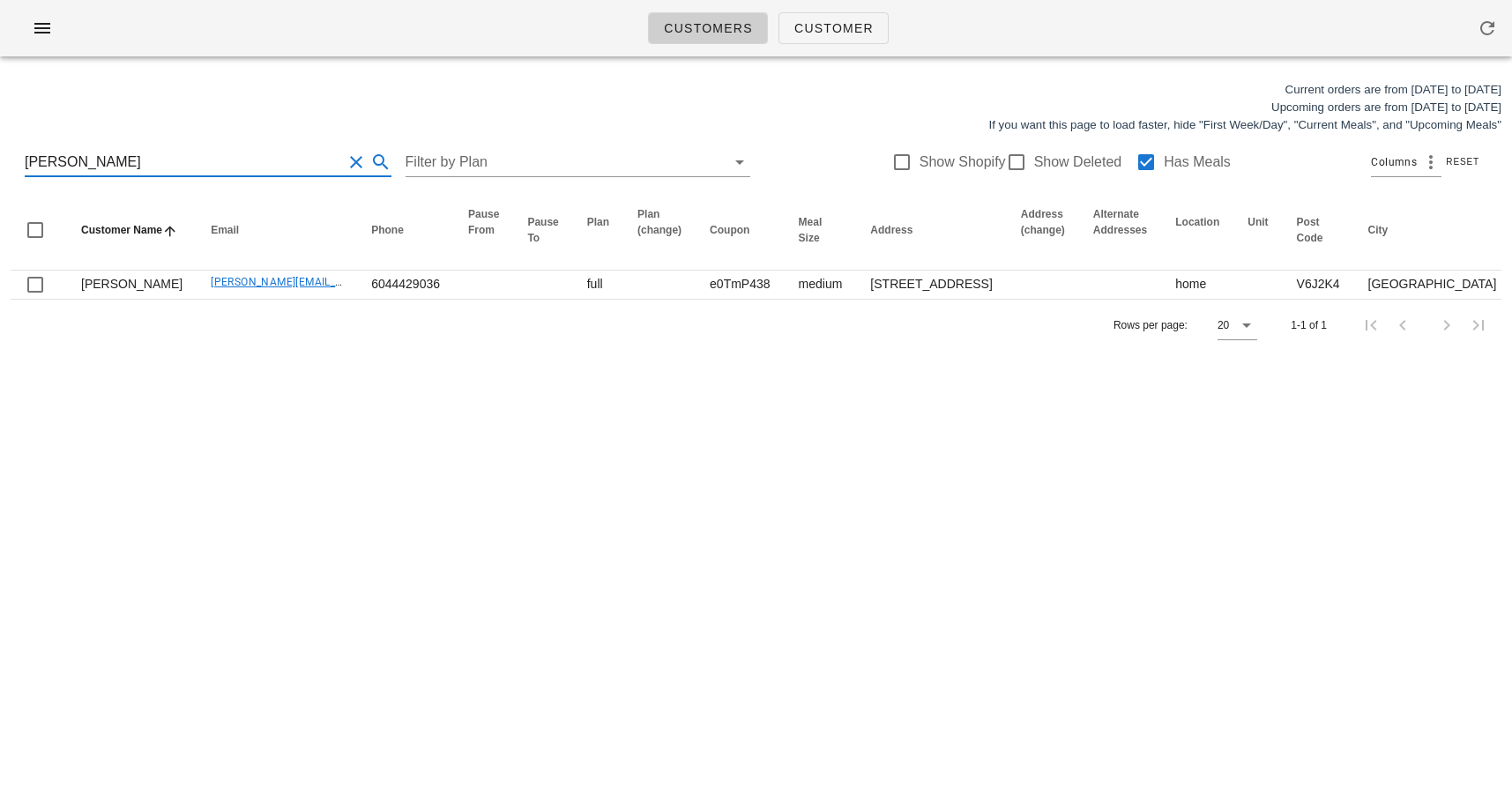 click on "robert rou" at bounding box center [183, 162] 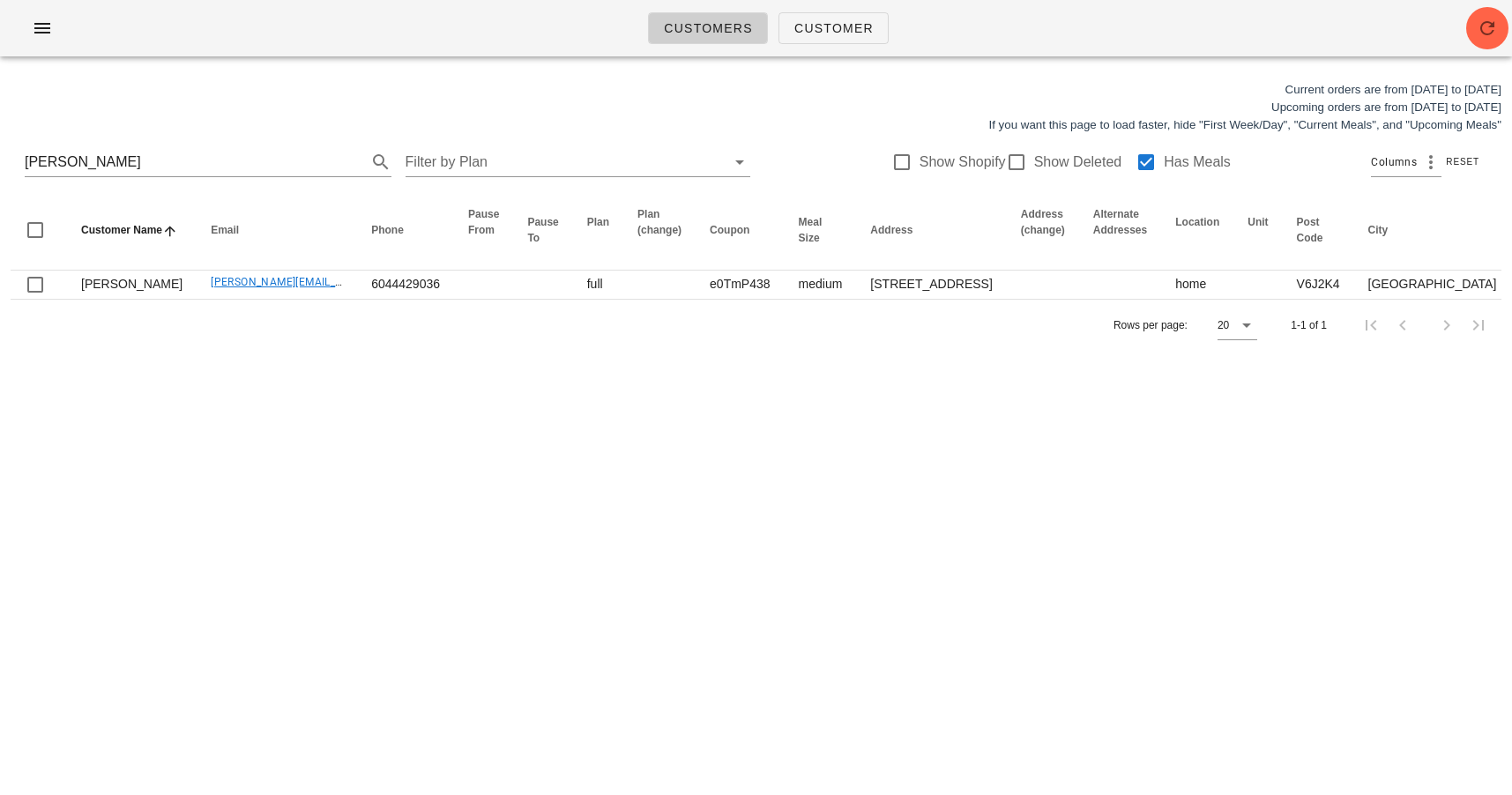 click on "Customers Customer     Current orders are from Sunday Jul 06 to Saturday Jul 12  Upcoming orders are from Sunday Jul 13 to Saturday Jul 19  If you want this page to load faster, hide "First Week/Day", "Current Meals", and "Upcoming Meals"  robert rou Filter by Plan Show Shopify Show Deleted Has Meals   Columns  Reset Customer Name Email Phone Pause From Pause To Plan Plan (change) Coupon Meal Size Address Address (change) Alternate Addresses Location Unit Post Code City Delivery Instructions Sub Accounts Paid By Dietary Restrictions First Week Invoices Last Invoice Date Last Invoice Date (Master) Current Meals Upcoming Meals Login Disabled Actions Robert Rouse  robert.rouse@ubc.ca  6044429036 full e0TmP438 medium 2058 West 14th Ave, Vancouver, V6J2K4 home V6J2K4 Vancouver None no! 11 2025-07-03  3     Edit  Rows per page: 20 1-1 of 1  Something unexpected happened. Please refresh the page and check your work.      Close" at bounding box center (756, 398) 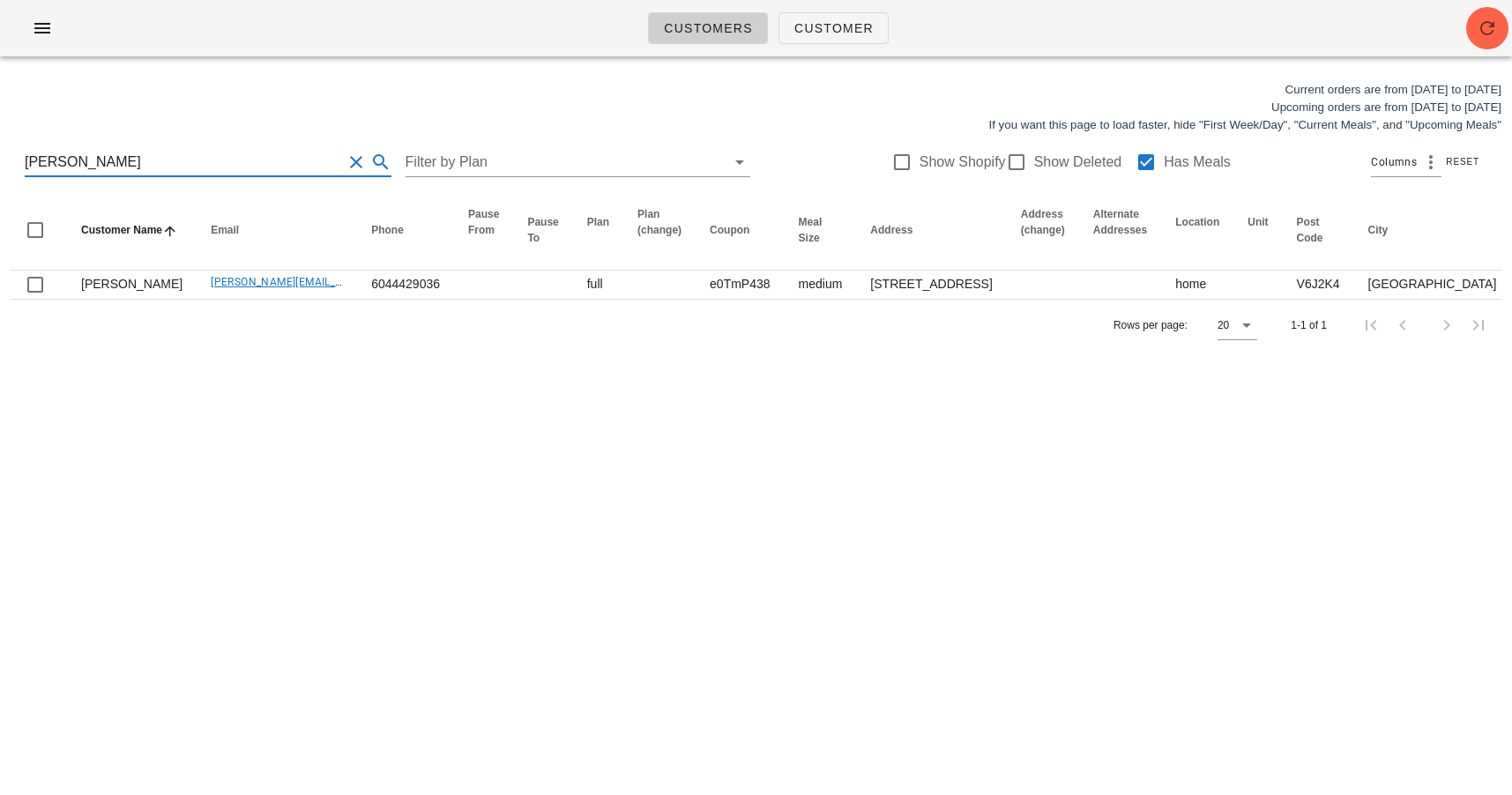click on "robert rou" at bounding box center (183, 162) 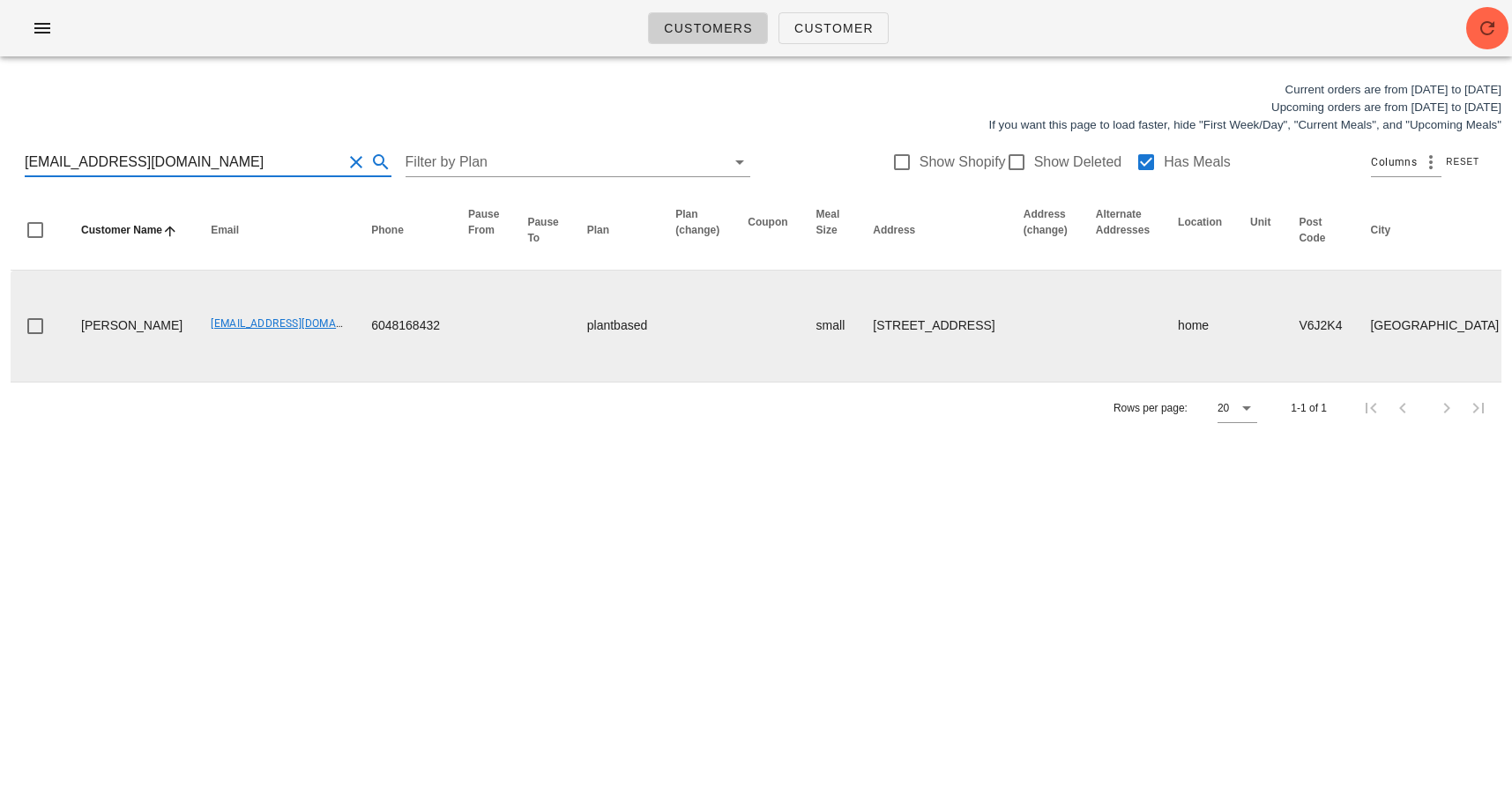 scroll, scrollTop: 0, scrollLeft: 662, axis: horizontal 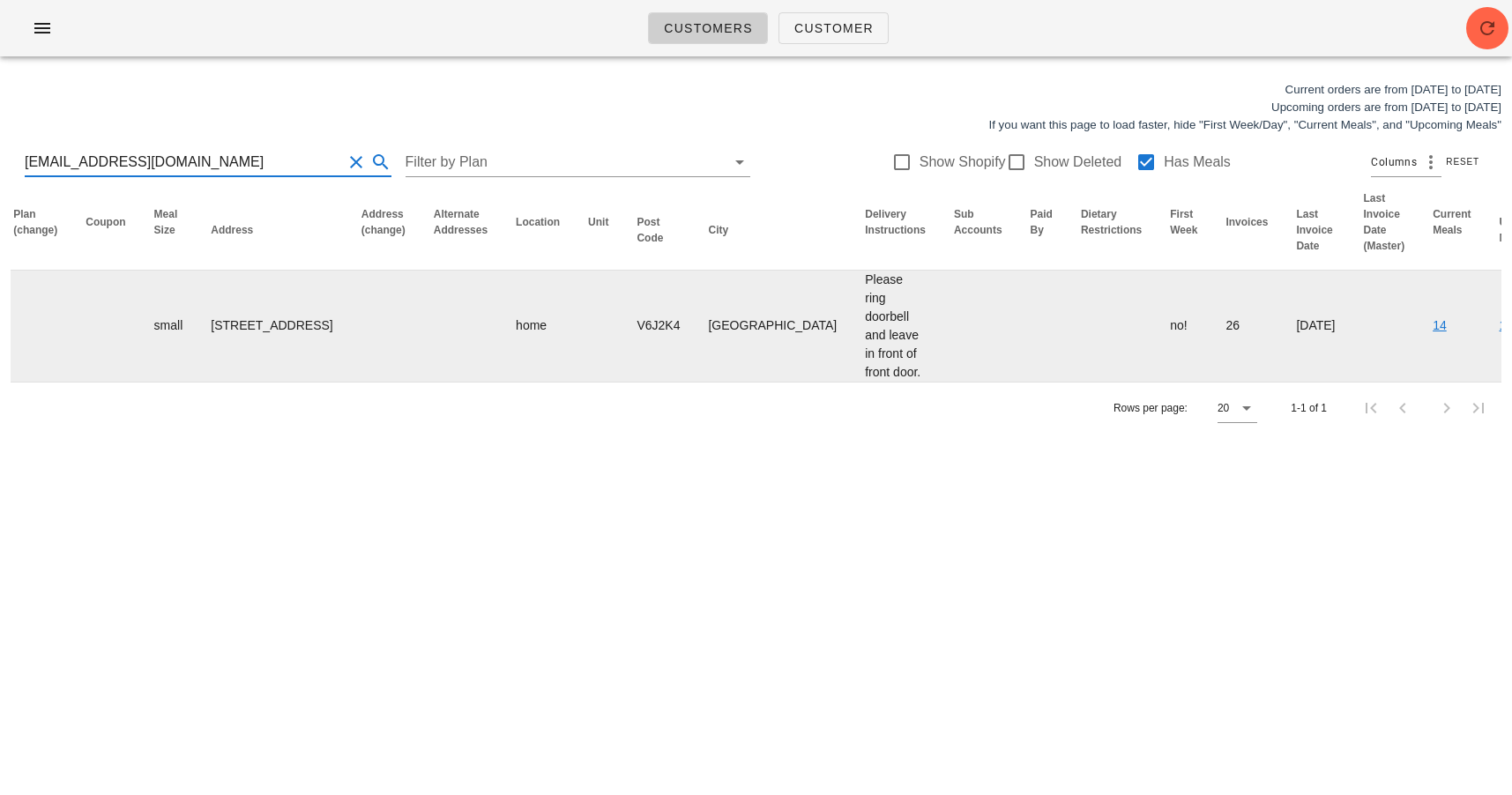 type on "Ainsleyrbrown@gmail.com" 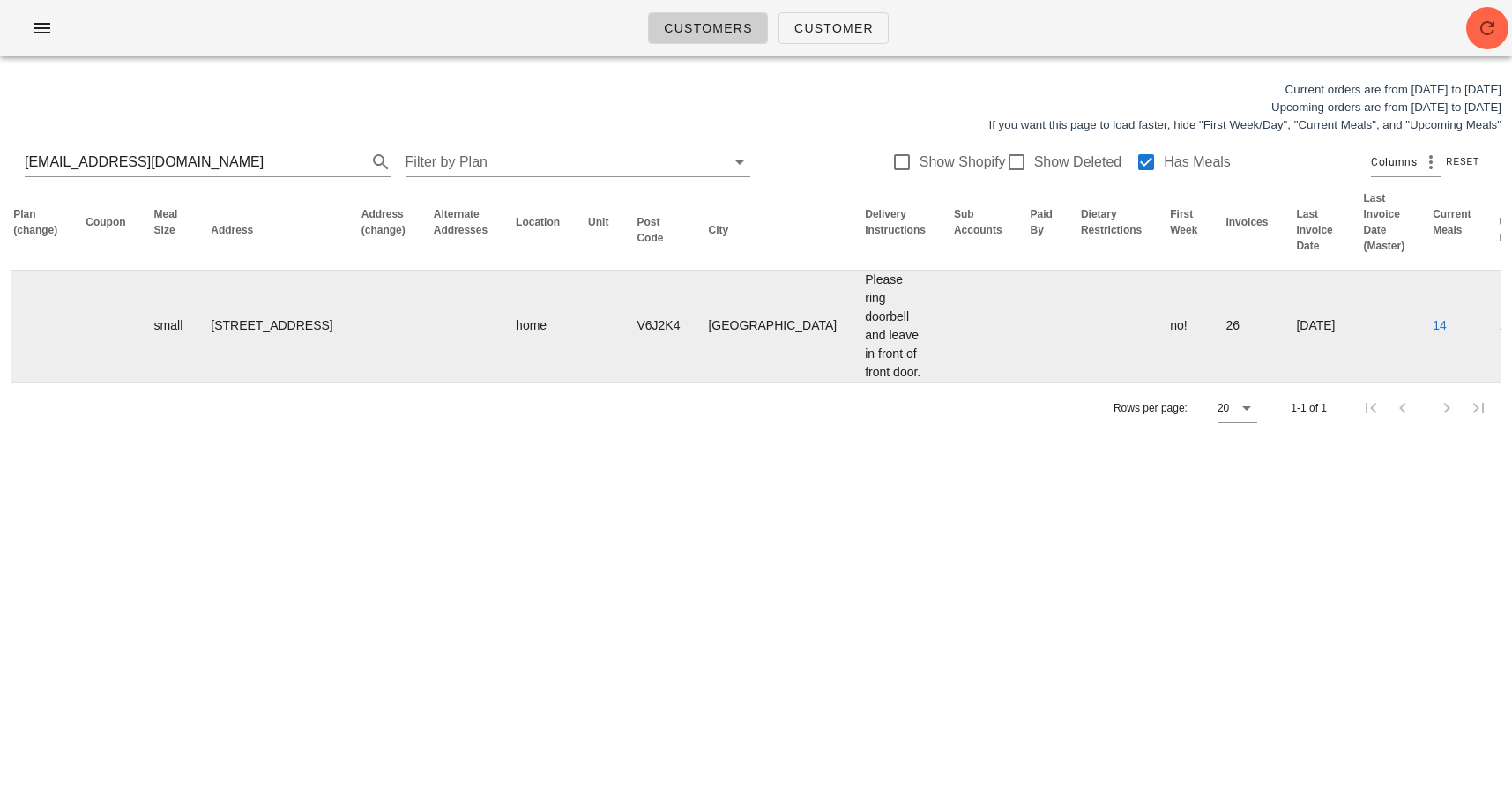 click on "Edit" at bounding box center (1678, 326) 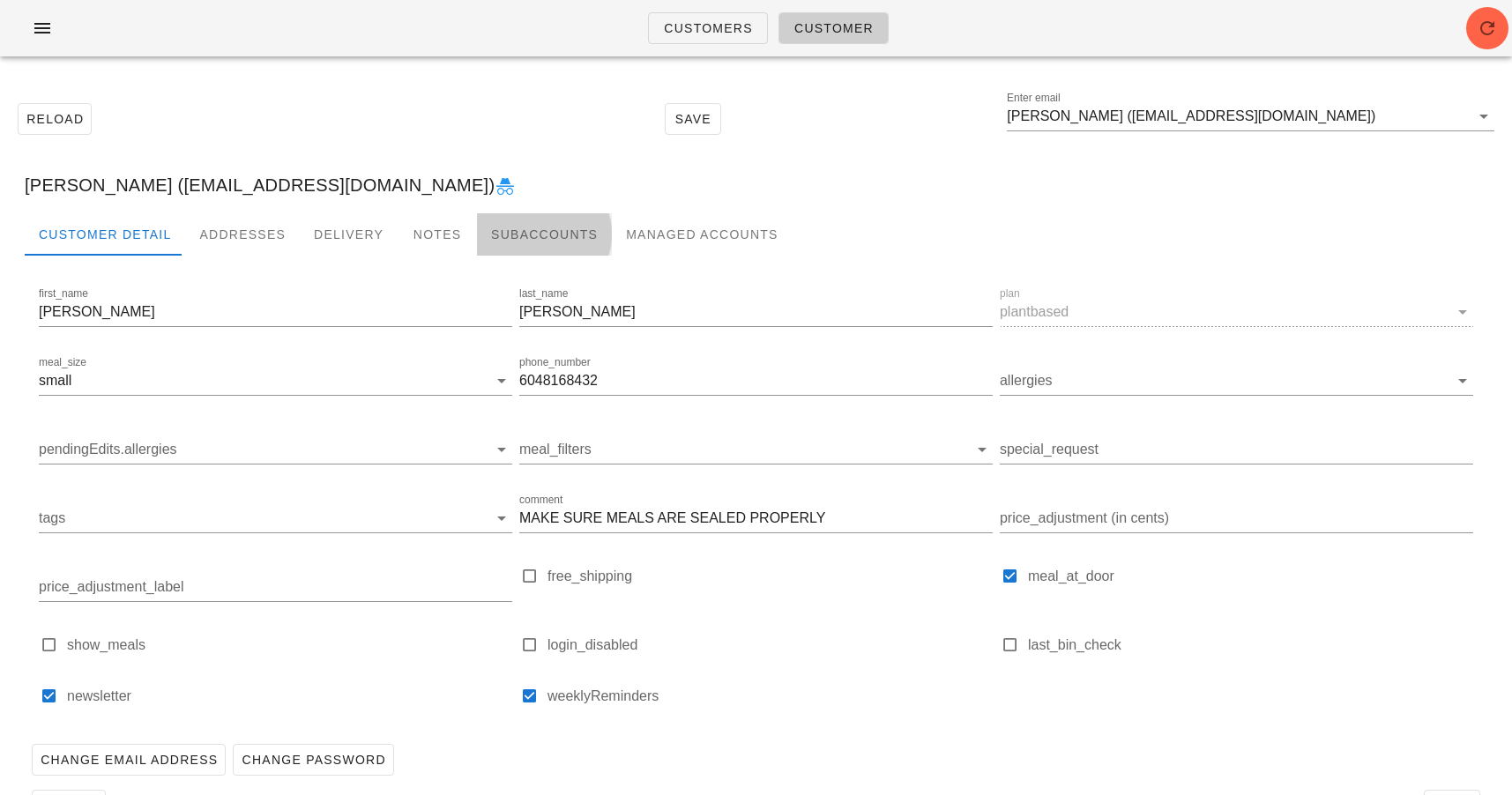 click on "Subaccounts" at bounding box center (544, 234) 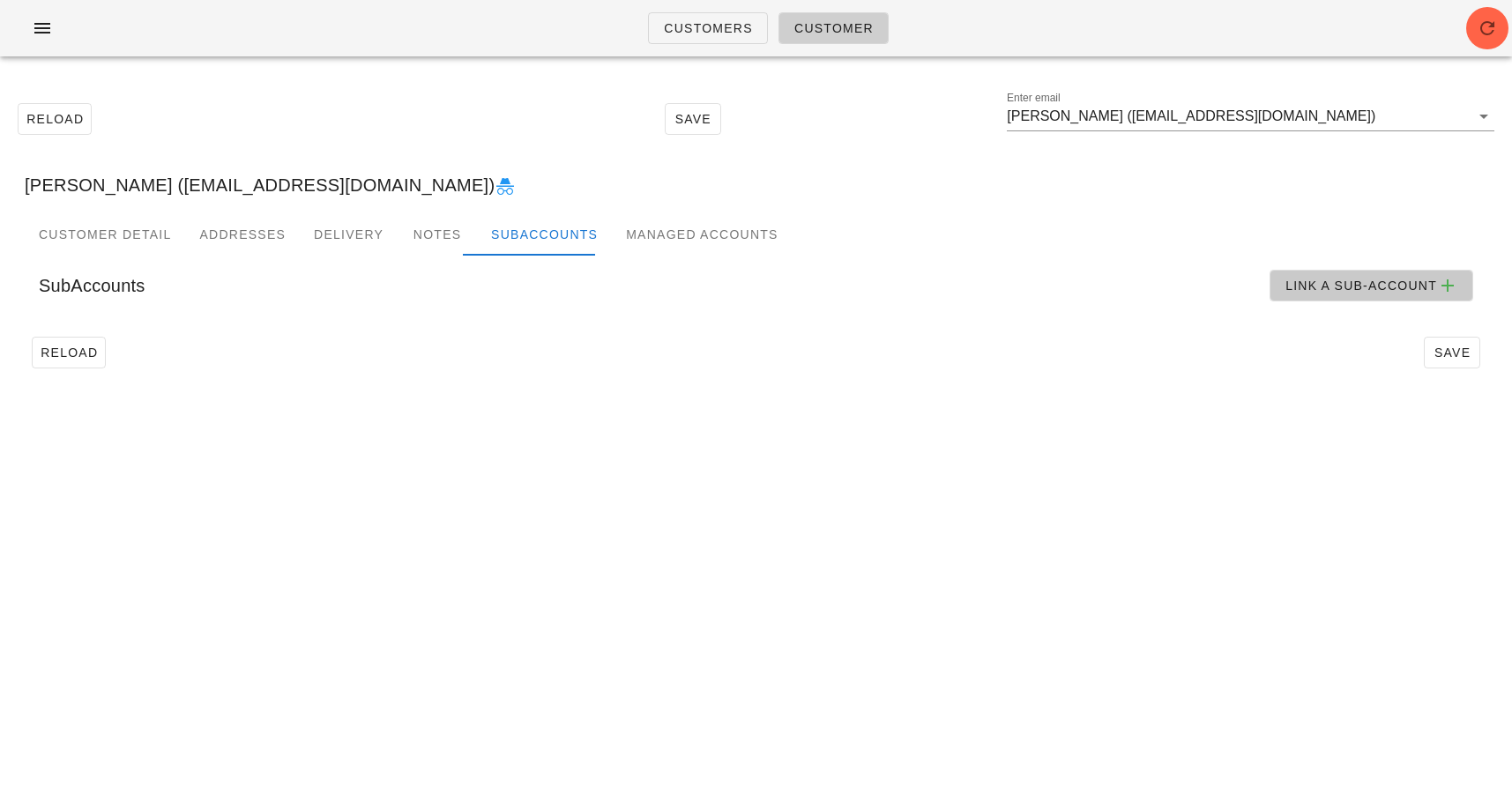 click on "Link a sub-account" at bounding box center (1371, 286) 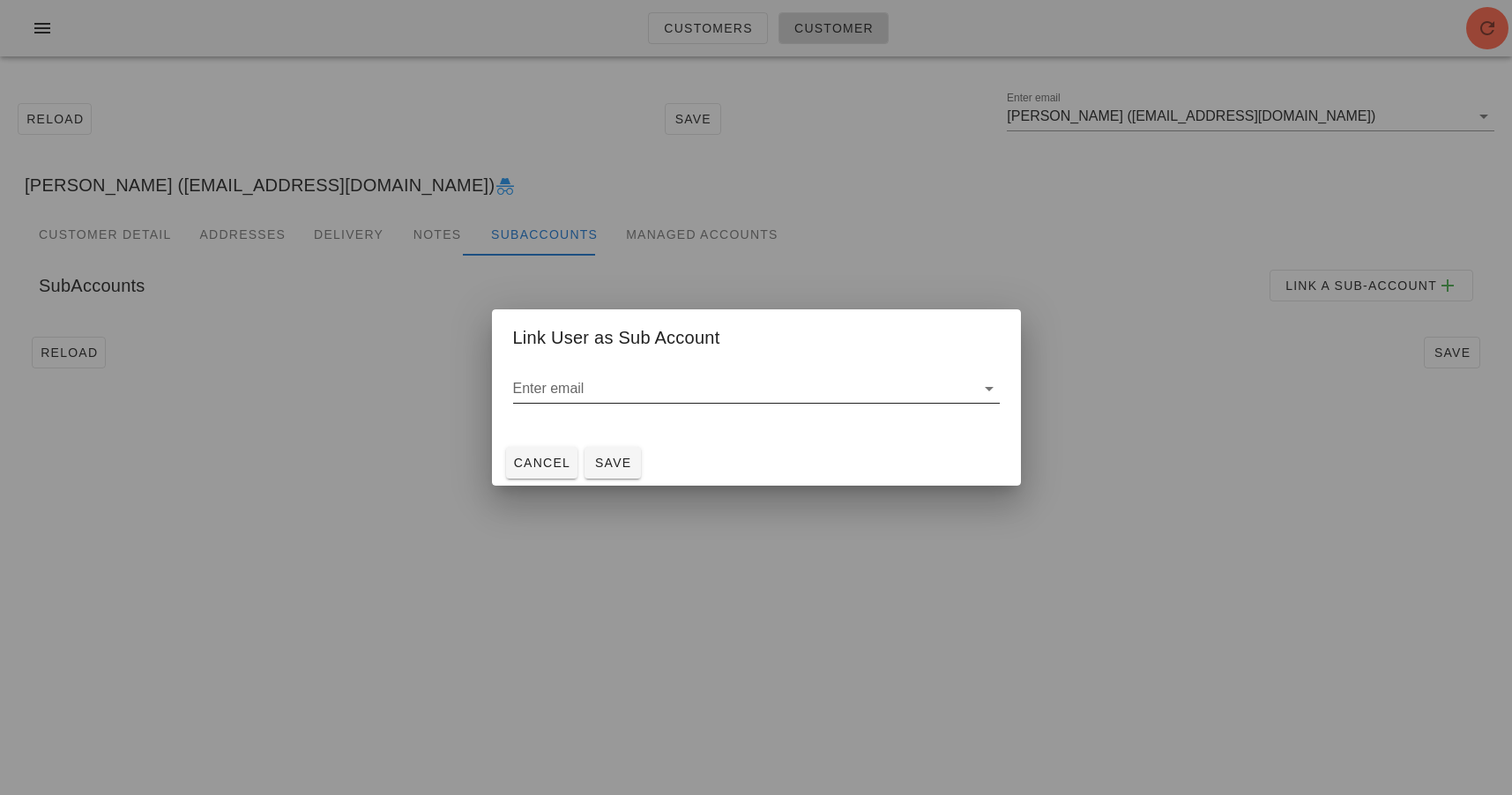 click on "Enter email" at bounding box center (744, 389) 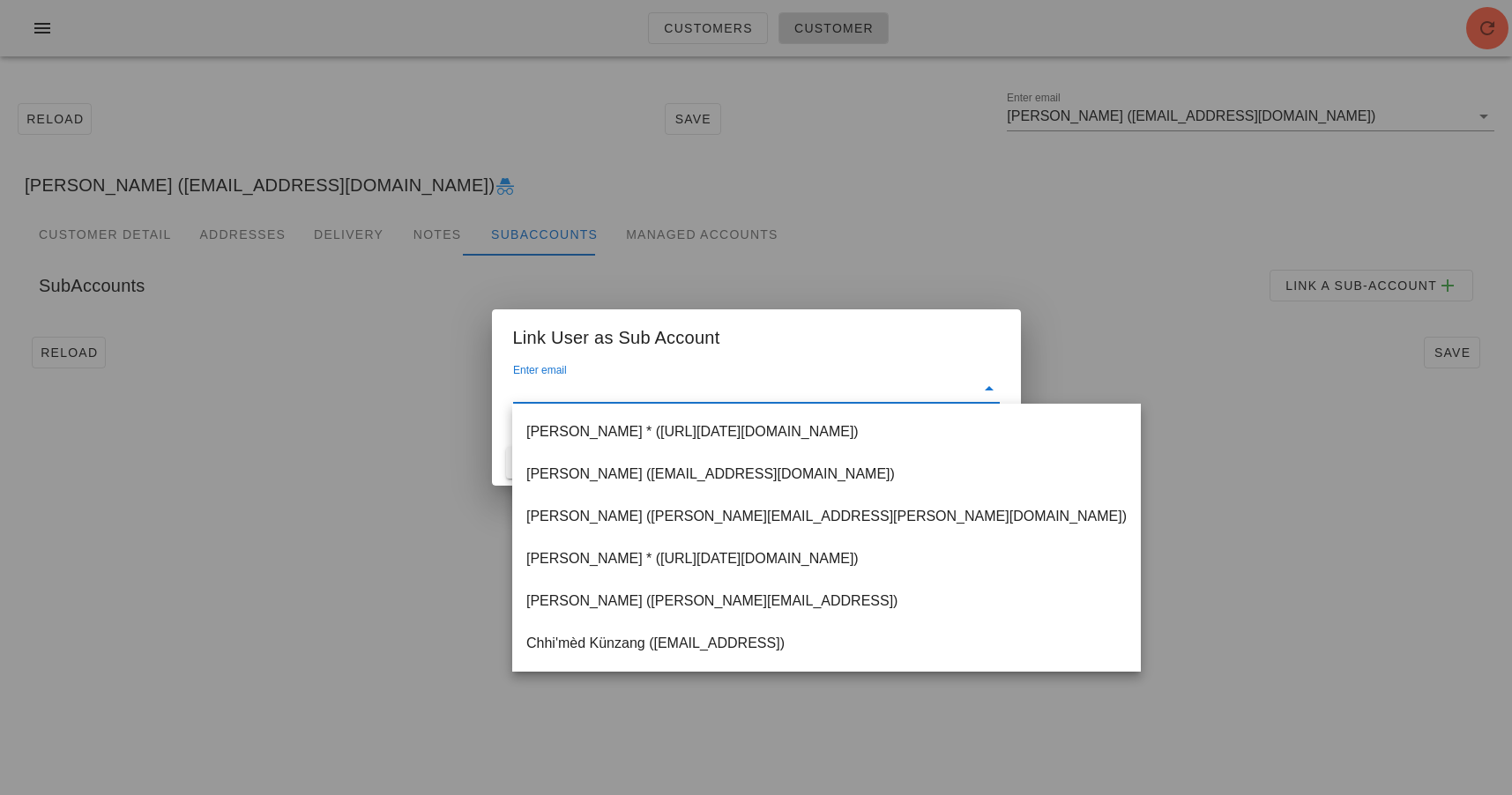 paste on "robert.rouse@ubc.ca" 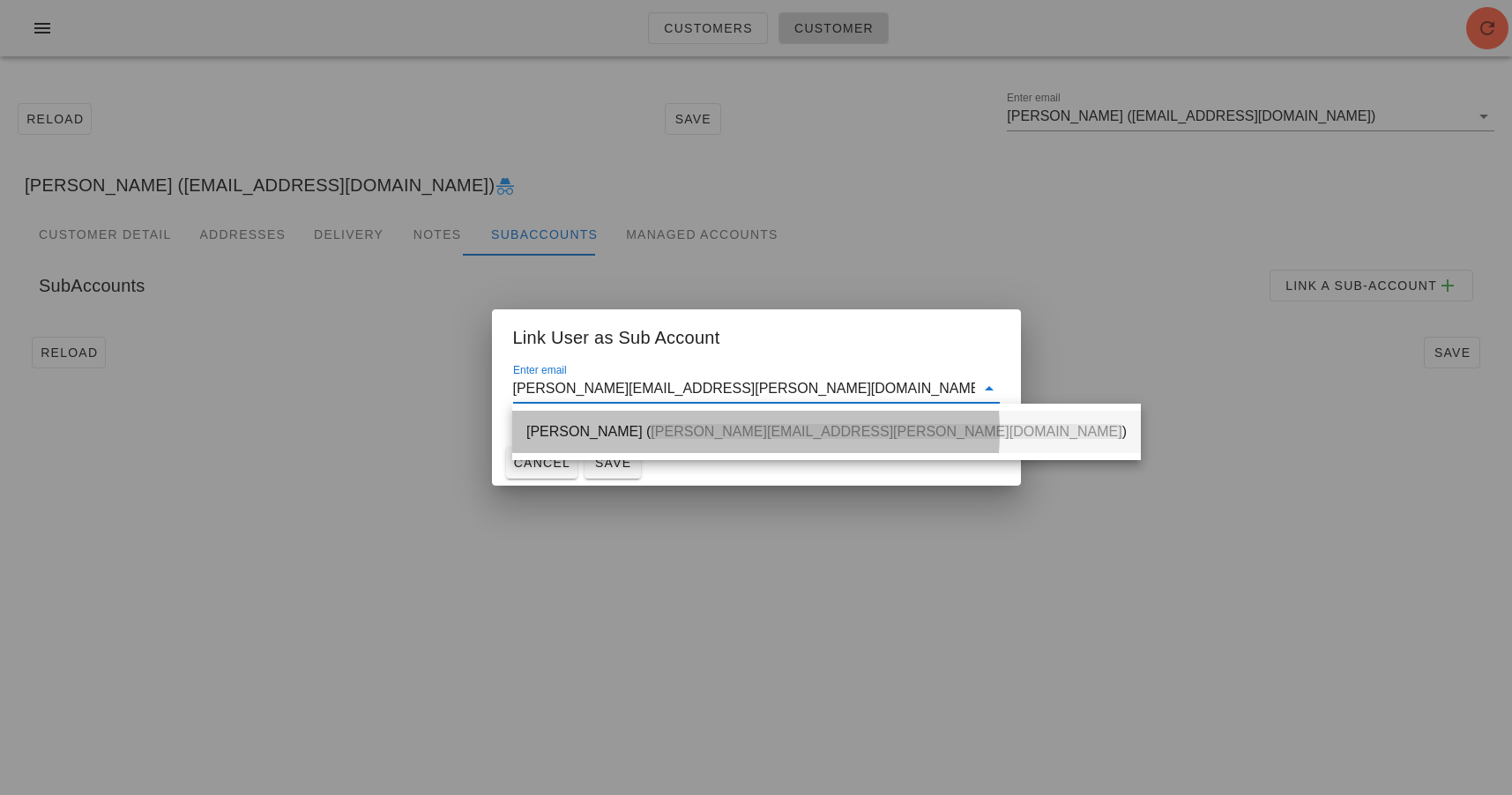 click on "robert.rouse@ubc.ca" at bounding box center [886, 431] 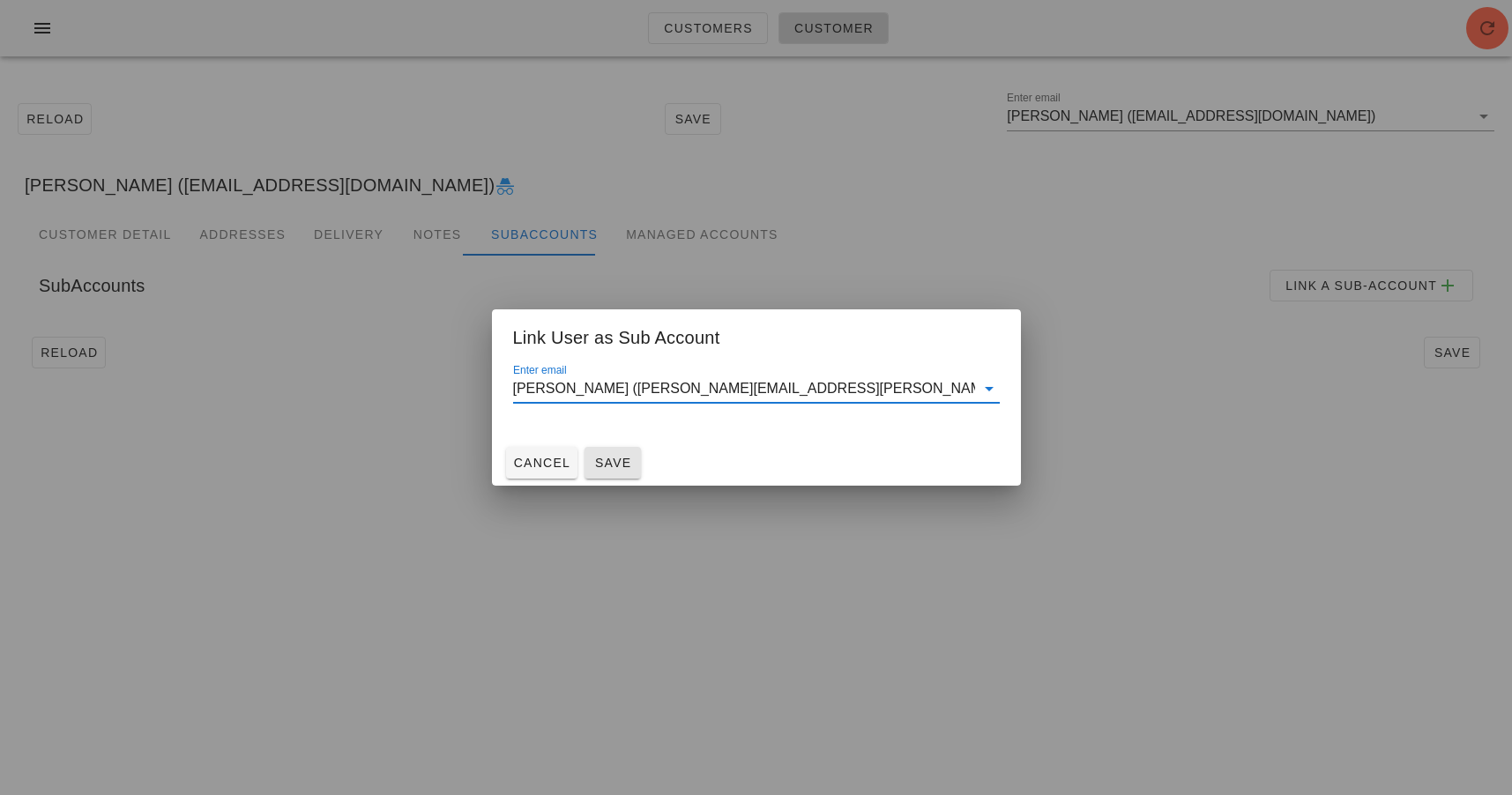 type on "Robert Rouse (robert.rouse@ubc.ca)" 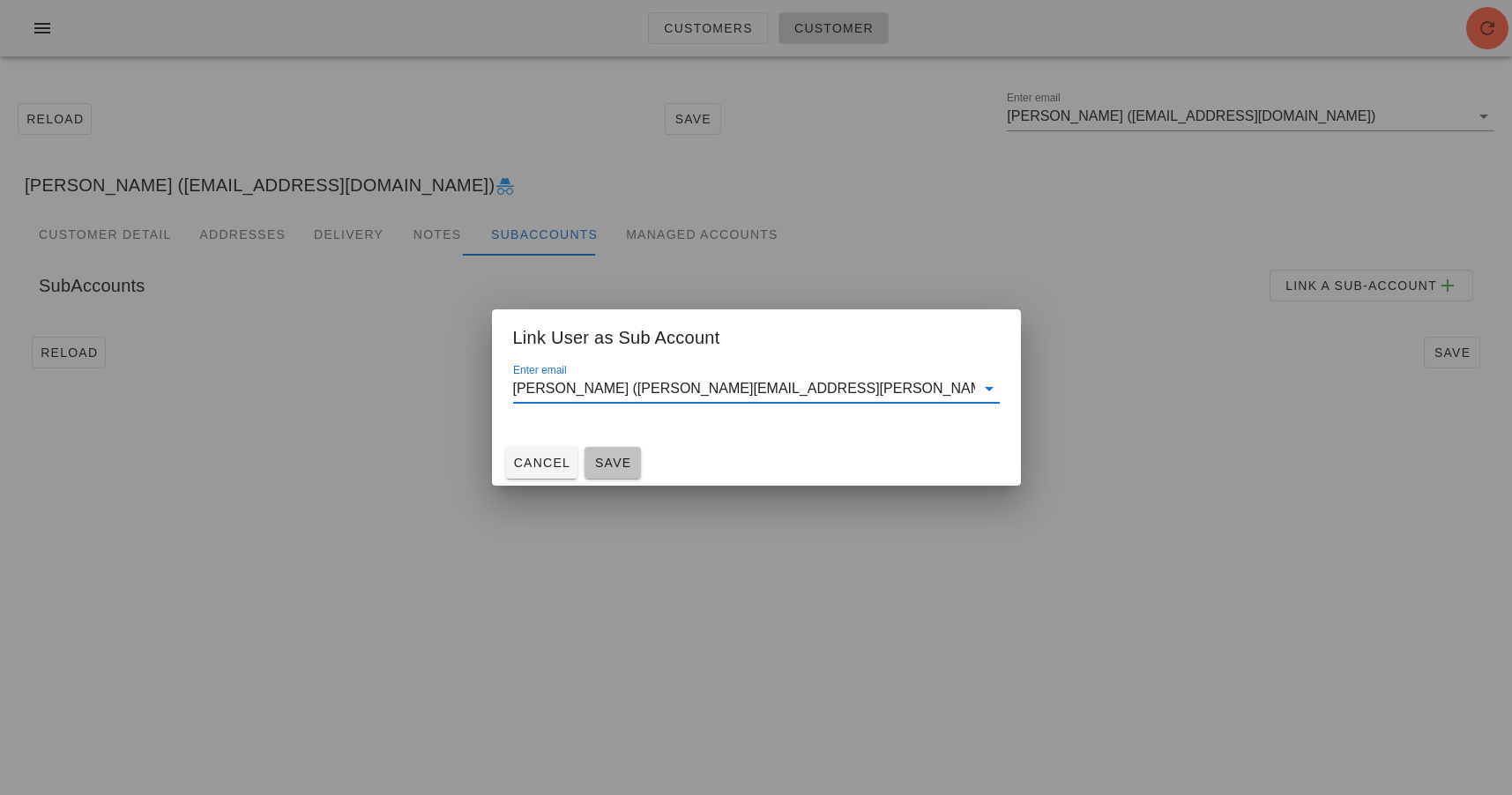 click on "Save" at bounding box center [613, 463] 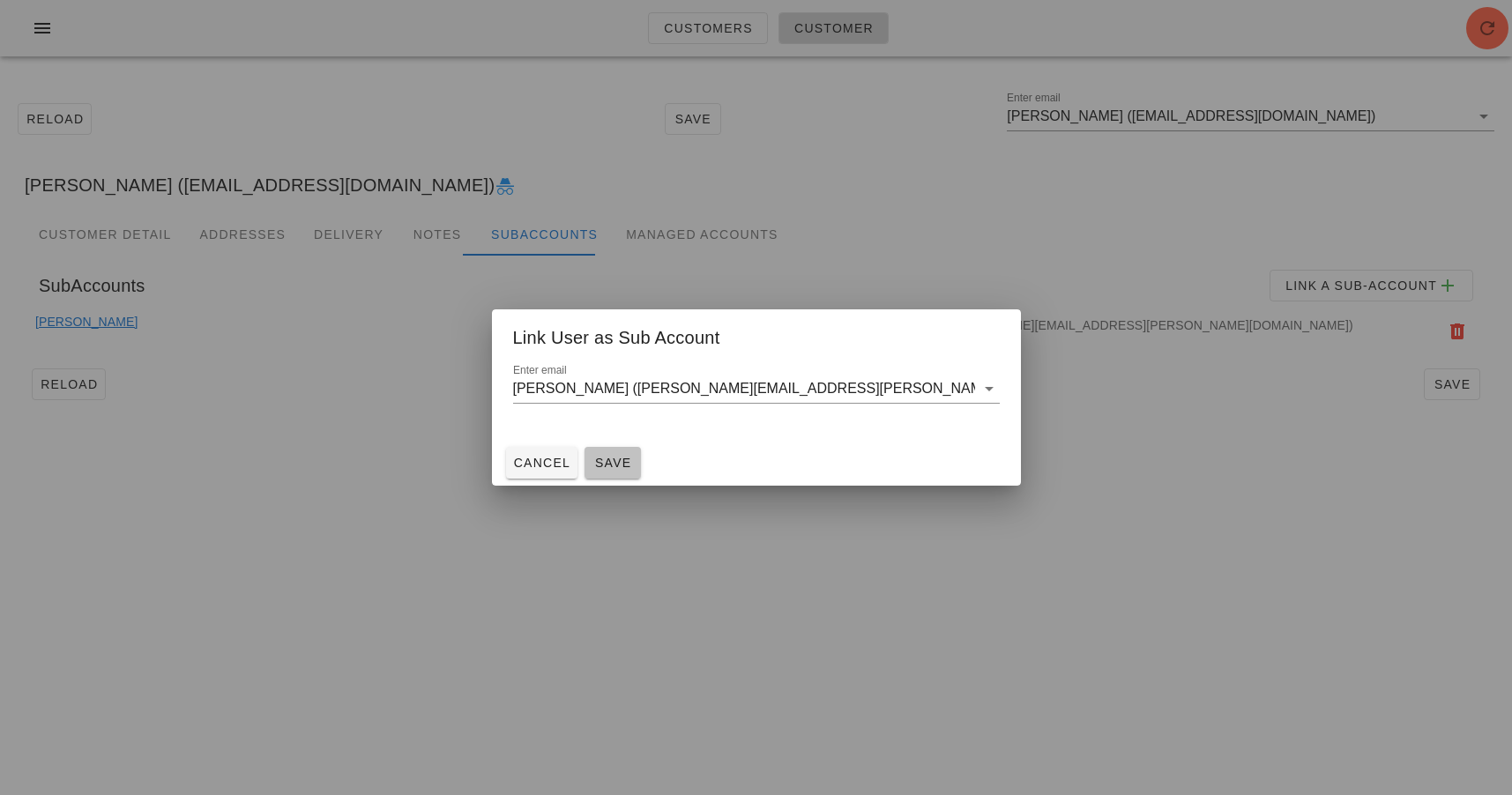 click on "Save" at bounding box center [613, 463] 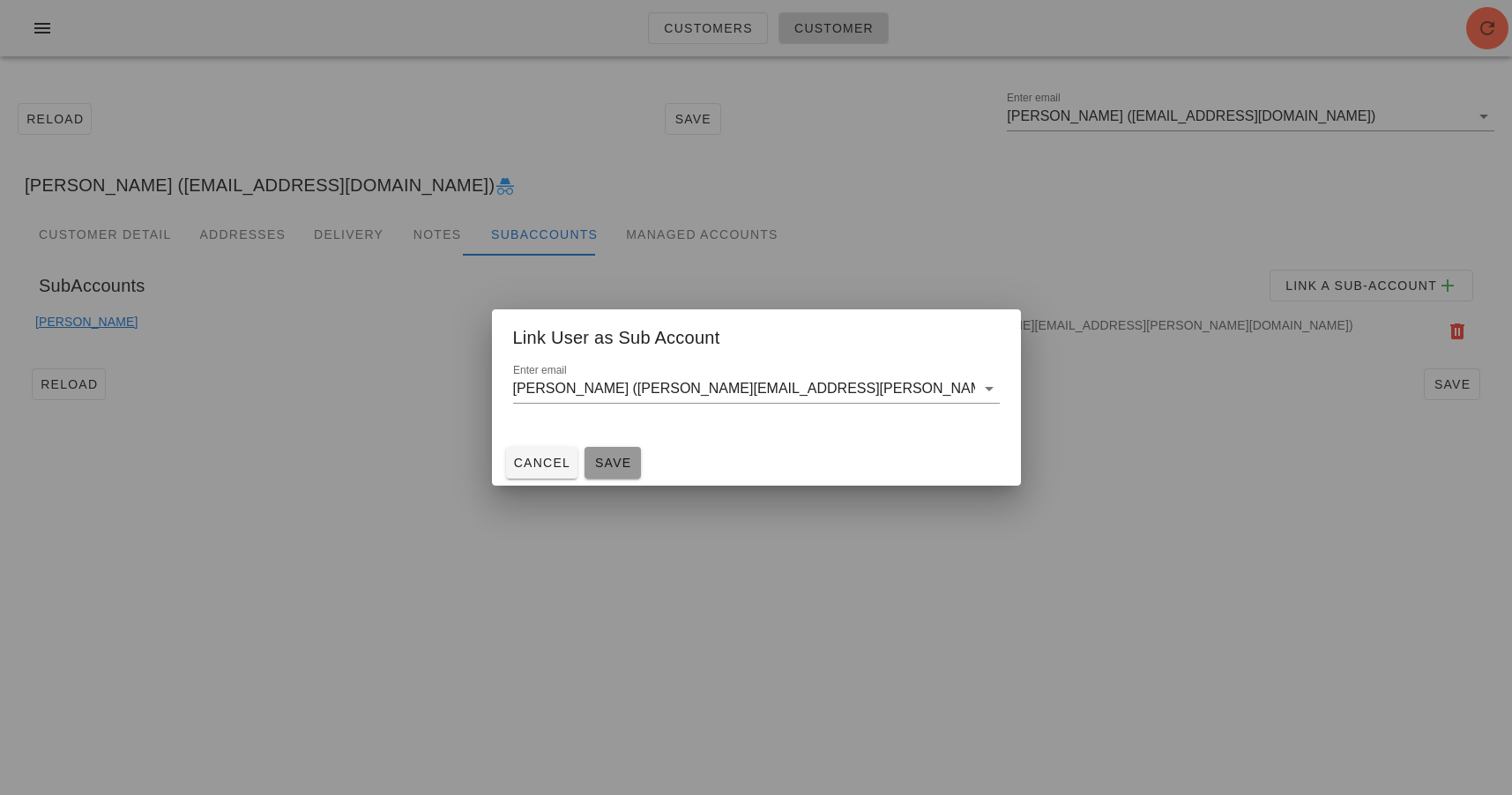 click on "Save" at bounding box center [613, 463] 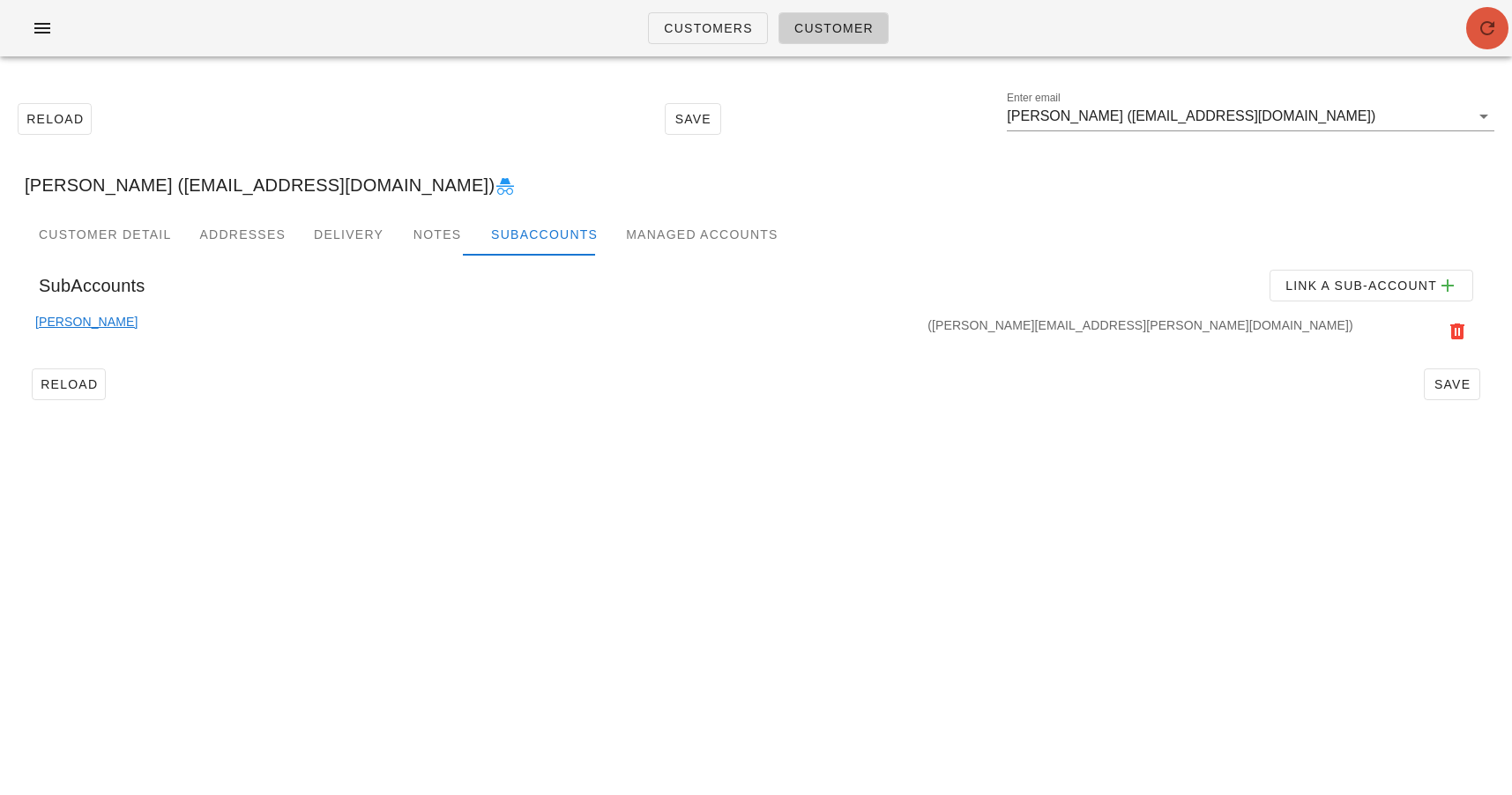 click at bounding box center [1487, 28] 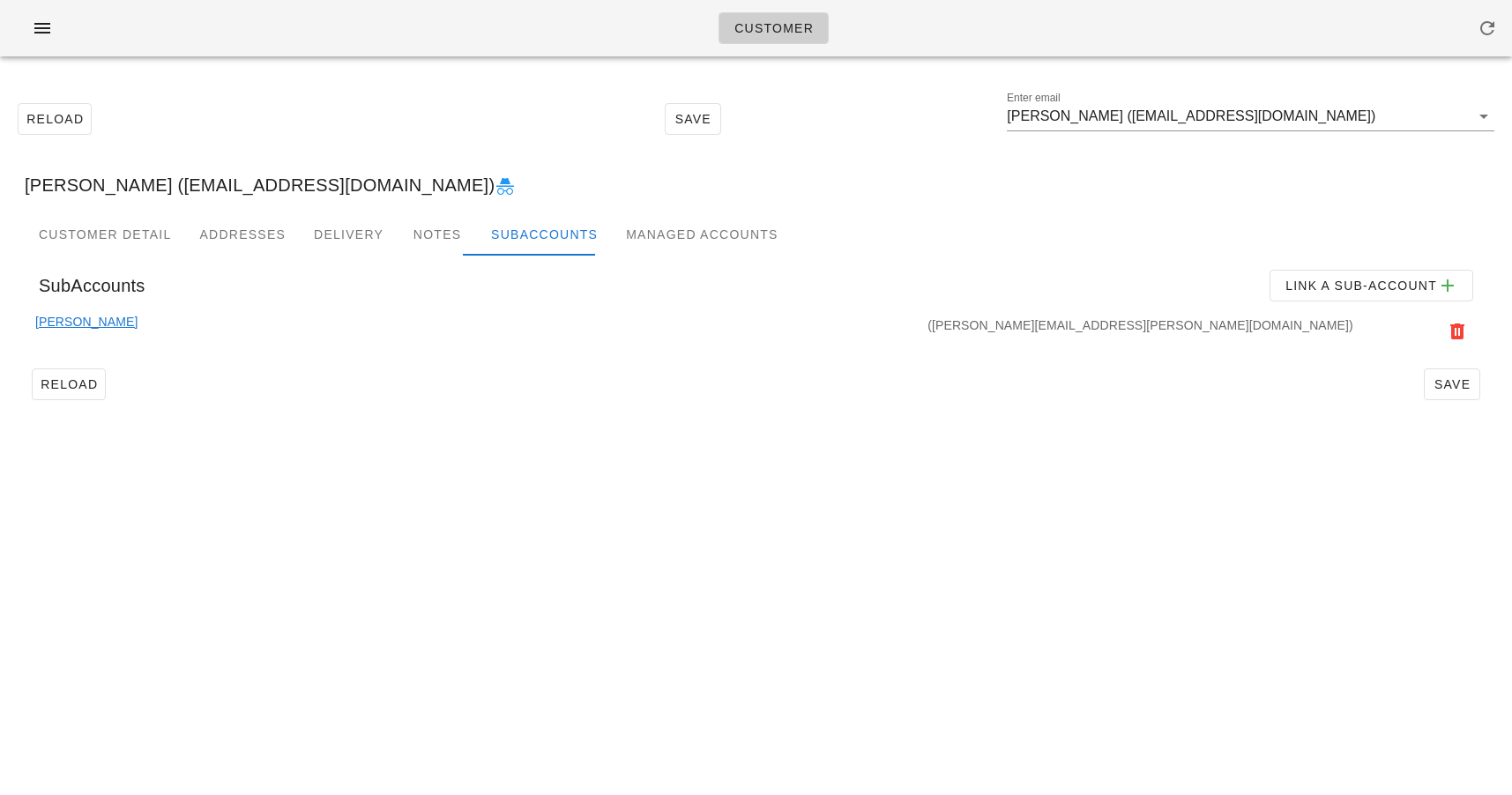 scroll, scrollTop: 0, scrollLeft: 0, axis: both 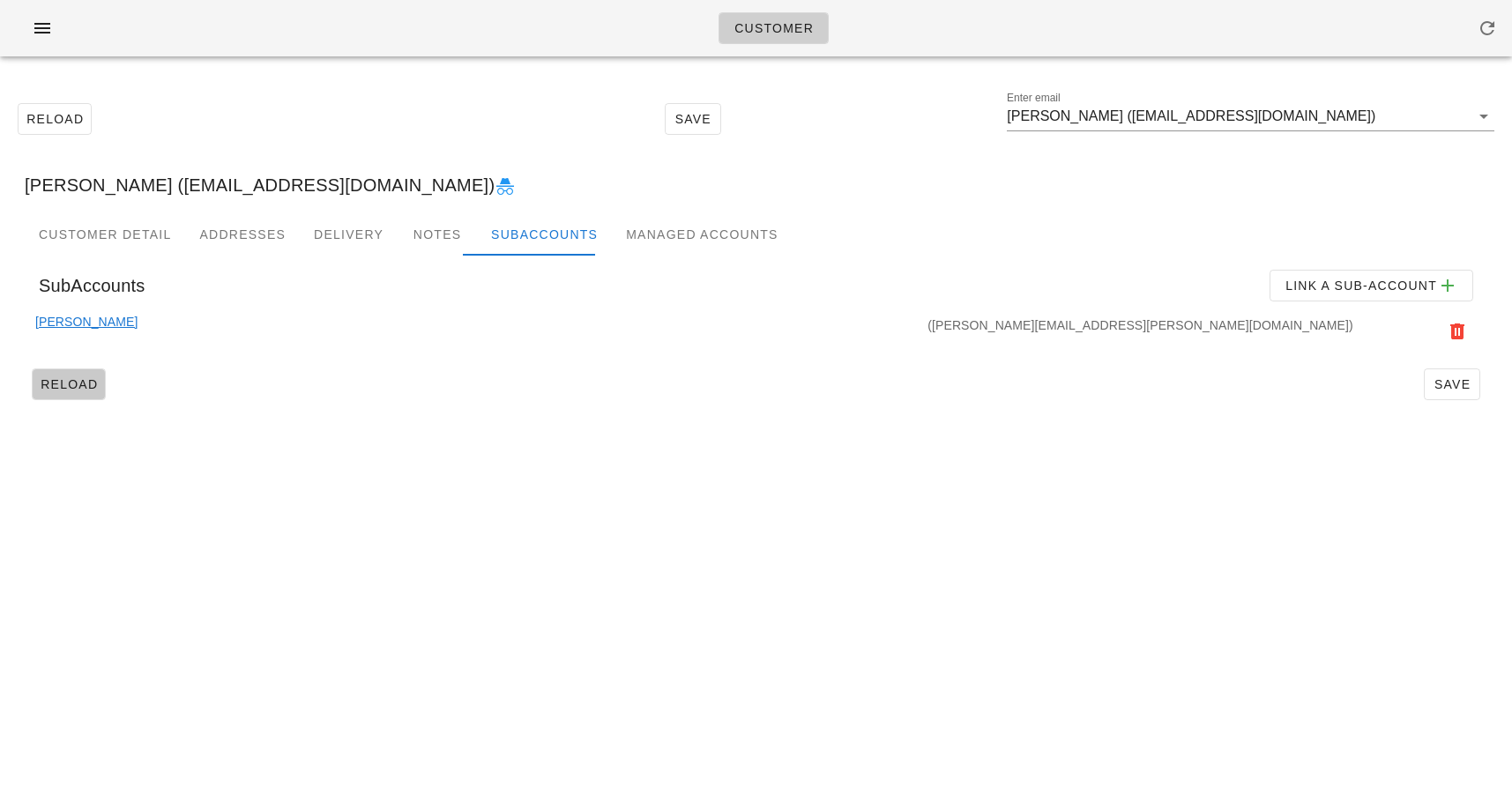 click on "Reload" at bounding box center [69, 384] 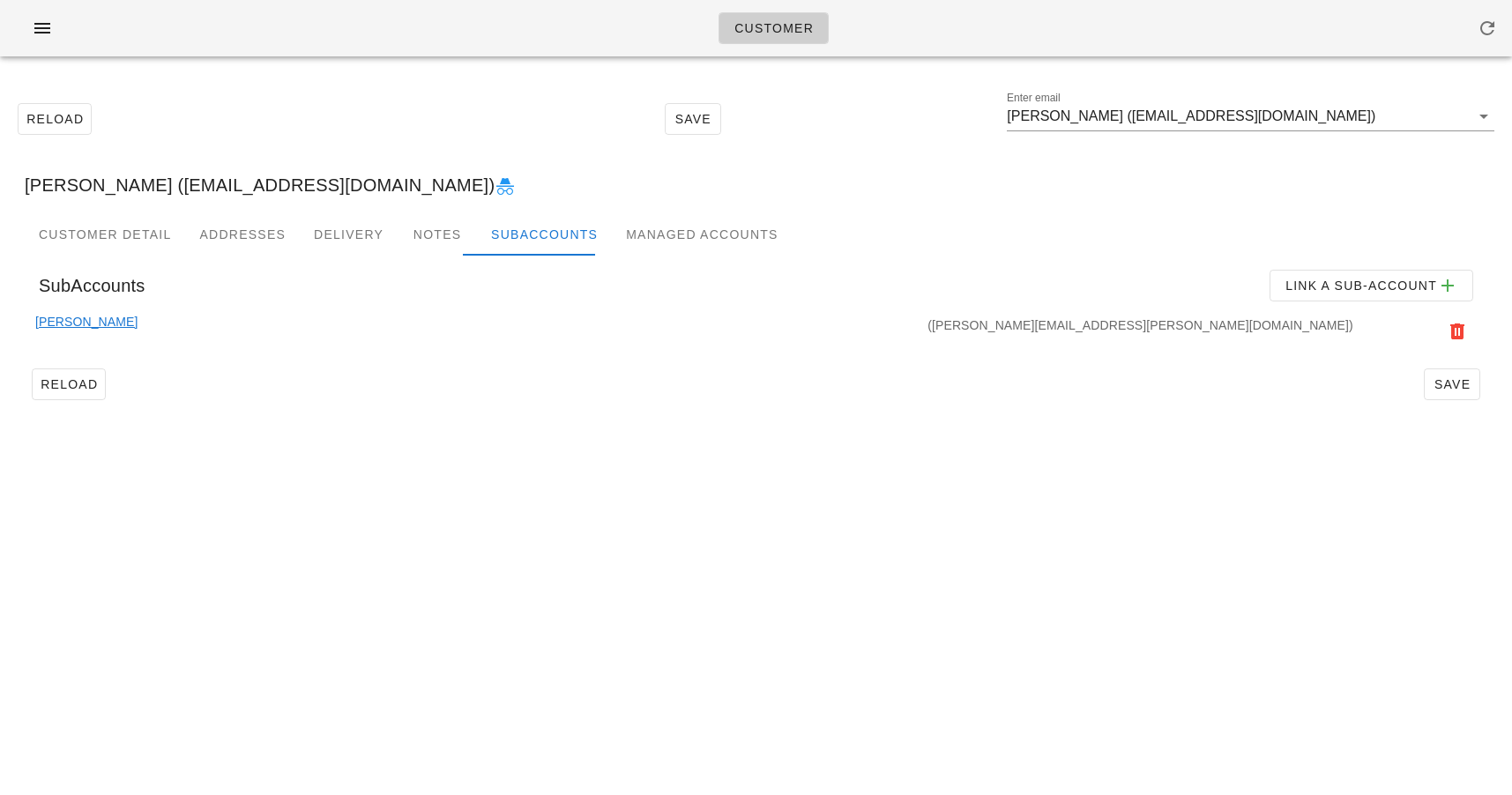 click on "Customer Reload Save Enter email Ainsley Rouse (Ainsleyrbrown@gmail.com)  Ainsley Rouse (Ainsleyrbrown@gmail.com)  Customer Detail Addresses Delivery Notes Subaccounts Managed Accounts  SubAccounts   Link a sub-account   Robert Rouse   (robert.rouse@ubc.ca)  Reload Save  Something unexpected happened. Please refresh the page and check your work.      Close" at bounding box center [756, 398] 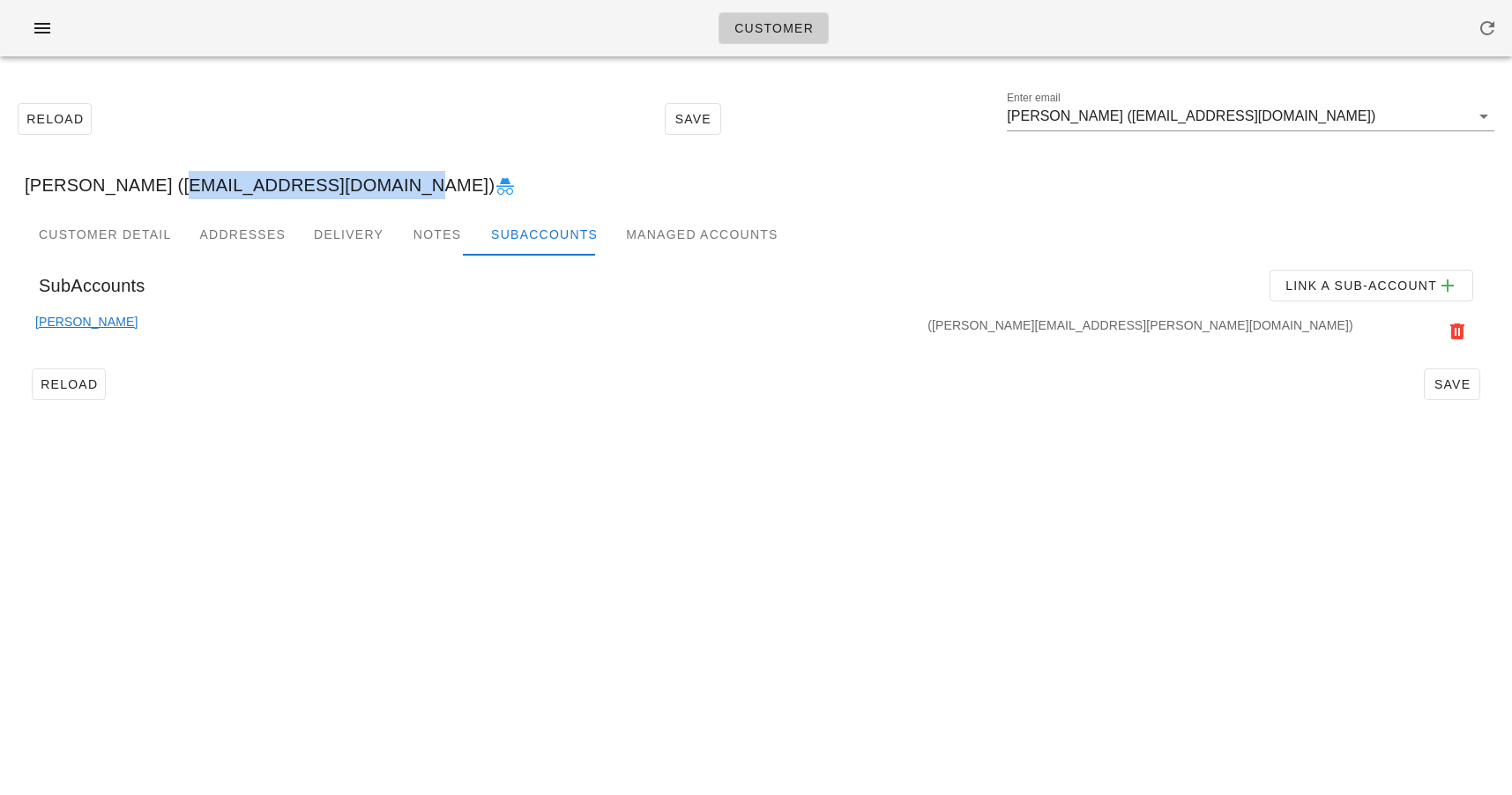 drag, startPoint x: 145, startPoint y: 183, endPoint x: 360, endPoint y: 191, distance: 215.14879 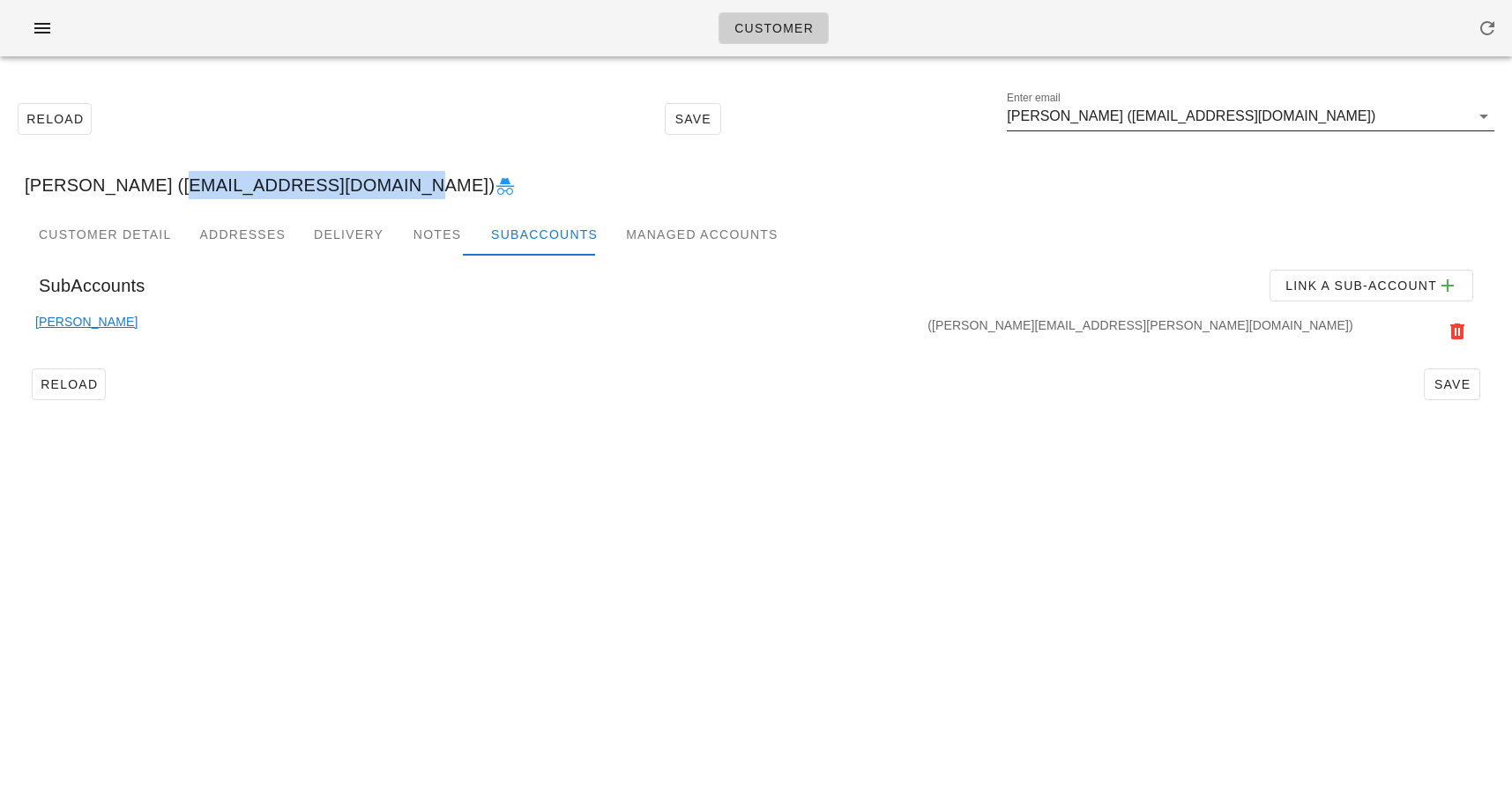 click on "[PERSON_NAME] ([EMAIL_ADDRESS][DOMAIN_NAME])" at bounding box center [1238, 116] 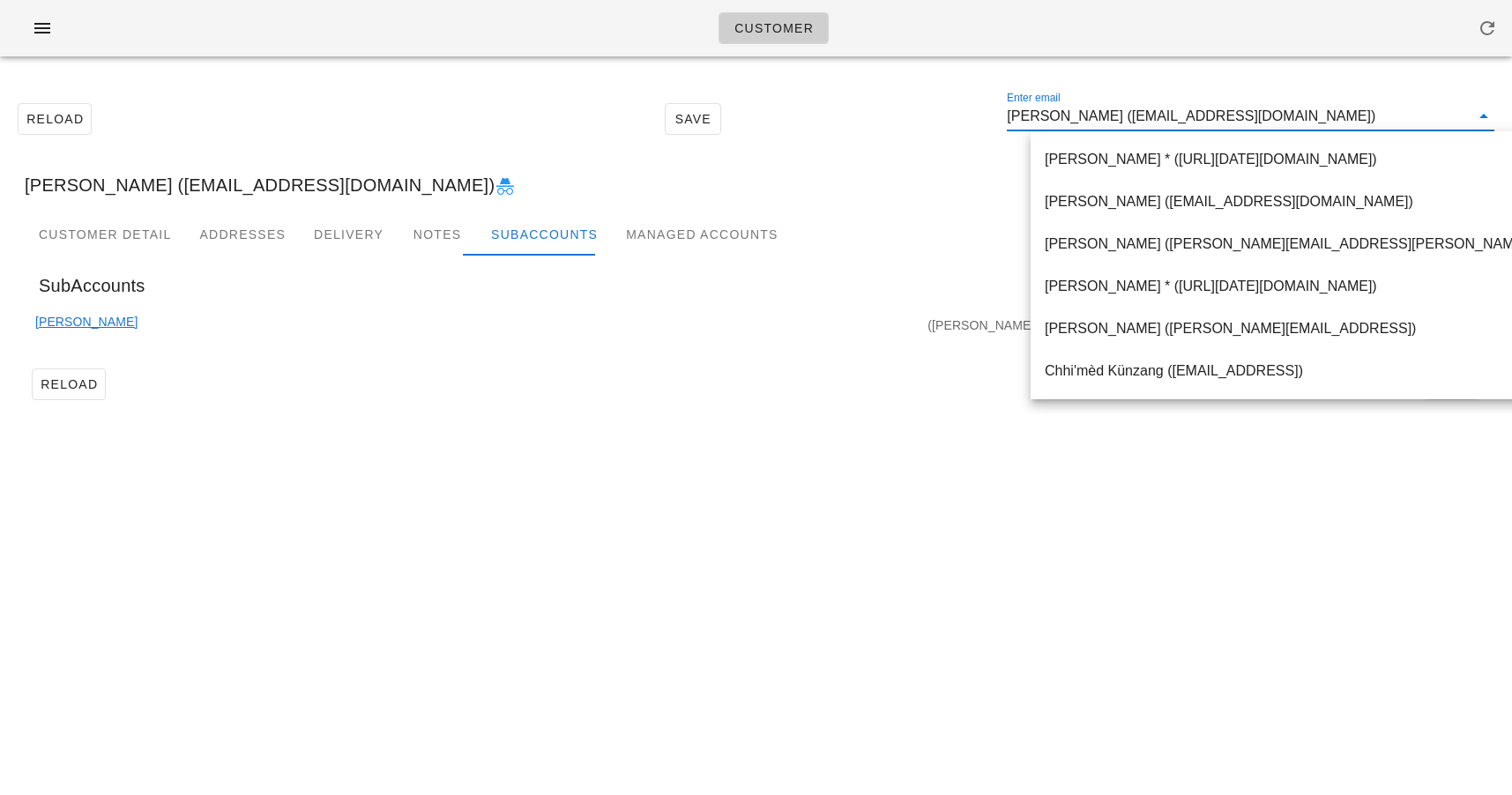 click on "[PERSON_NAME] ([EMAIL_ADDRESS][DOMAIN_NAME])" at bounding box center [1238, 116] 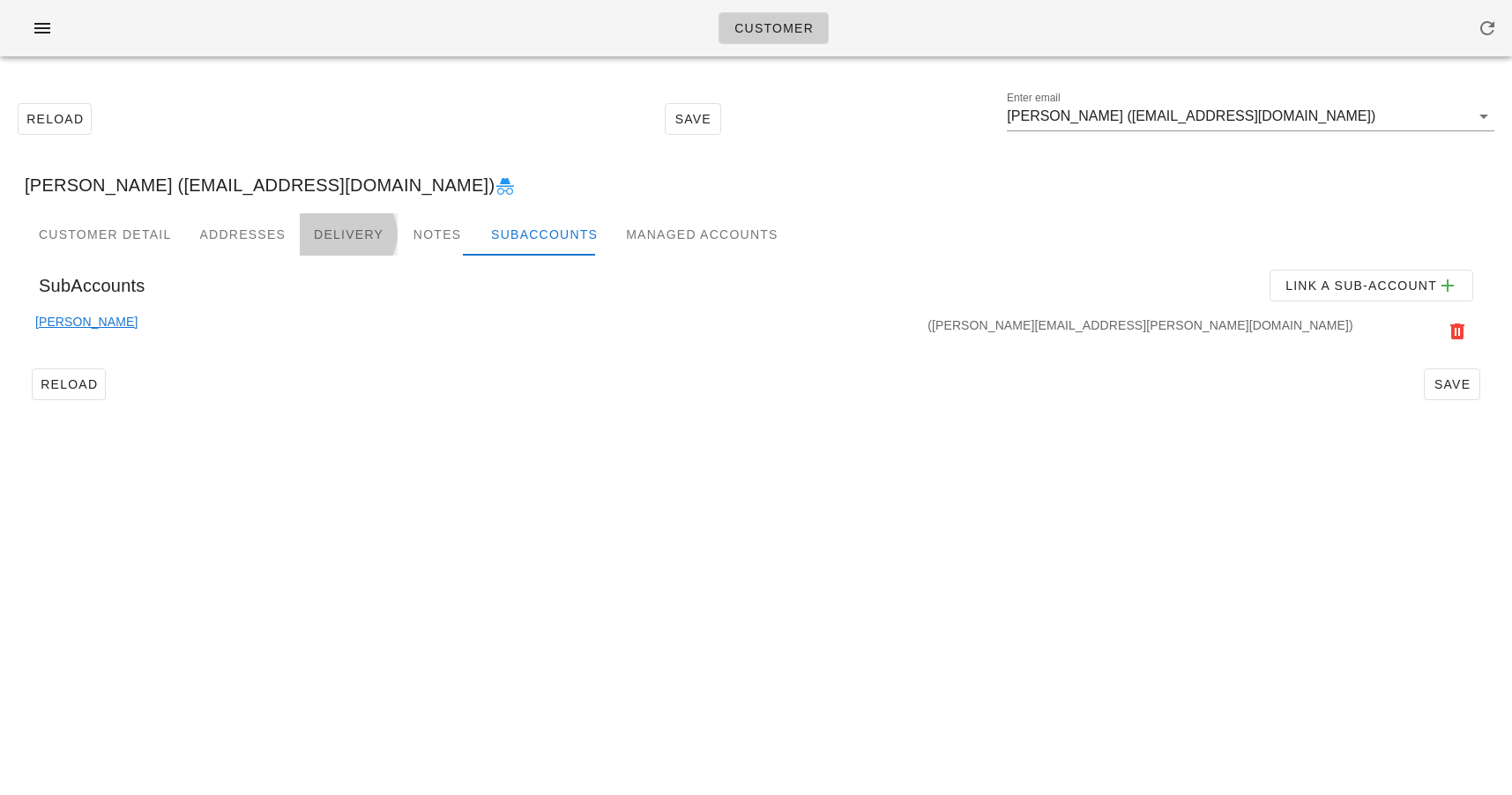 click on "Delivery" at bounding box center [348, 234] 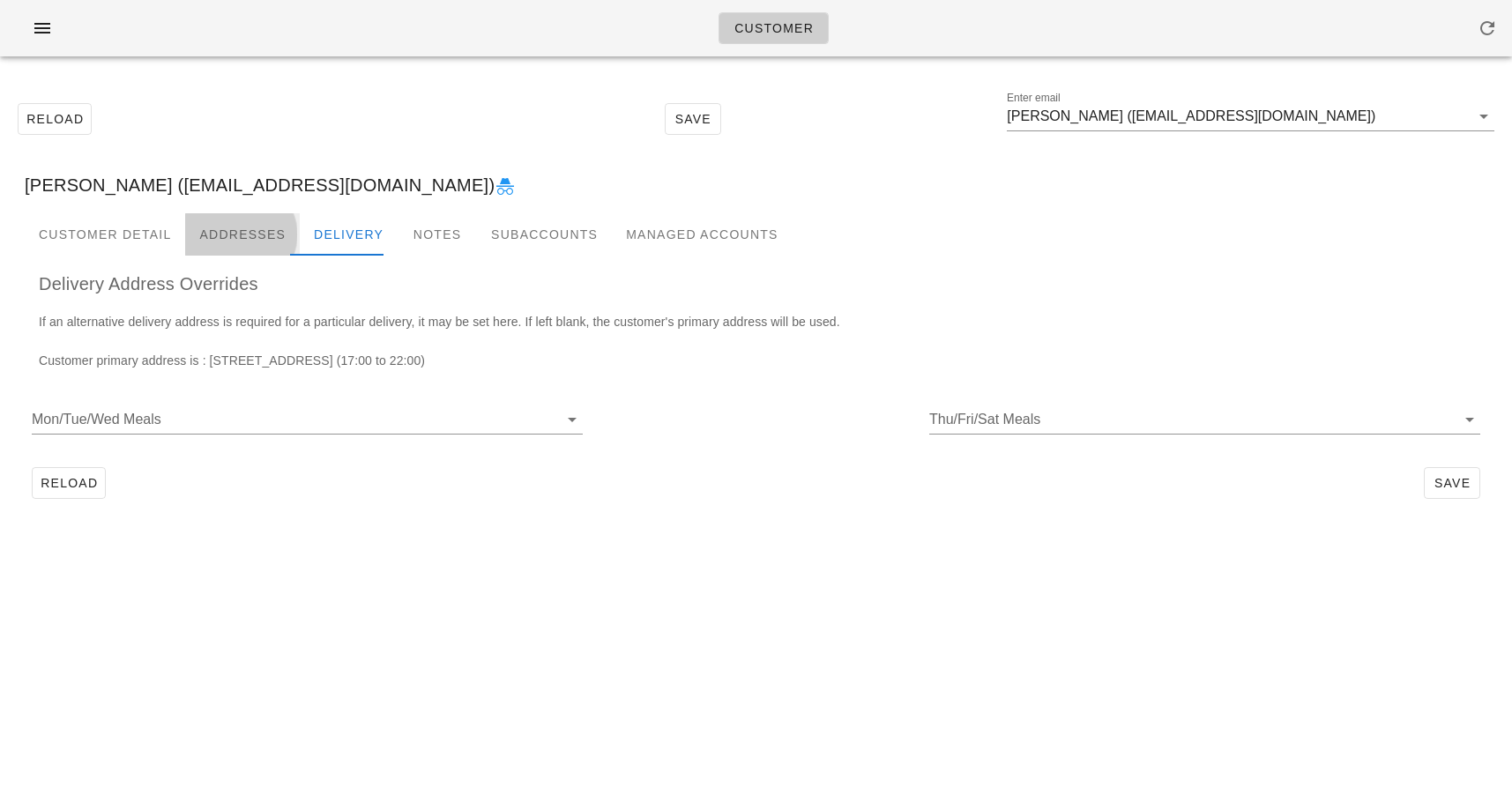 click on "Addresses" at bounding box center [242, 234] 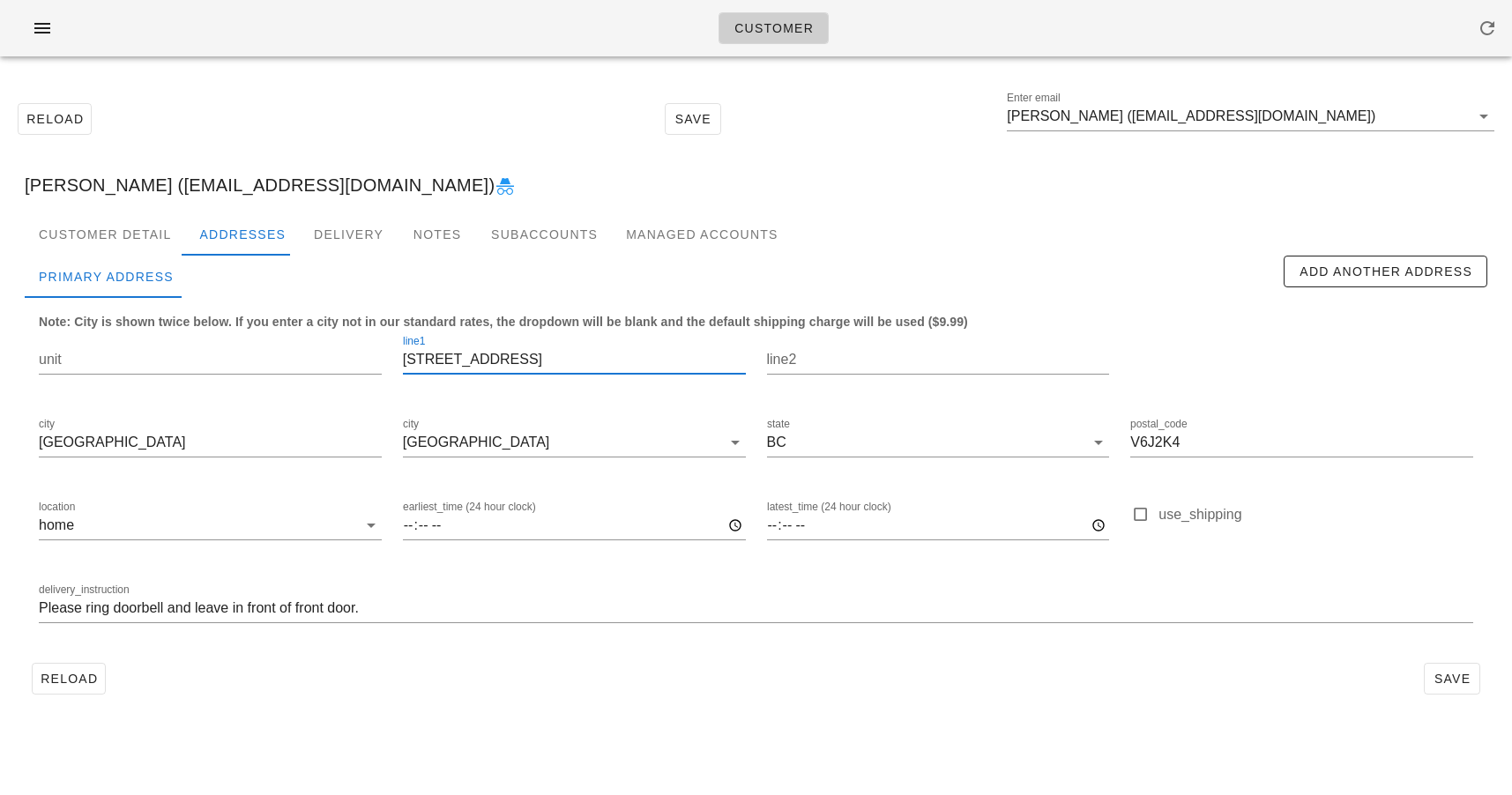 click on "2058 west 14th Avenue" at bounding box center [574, 360] 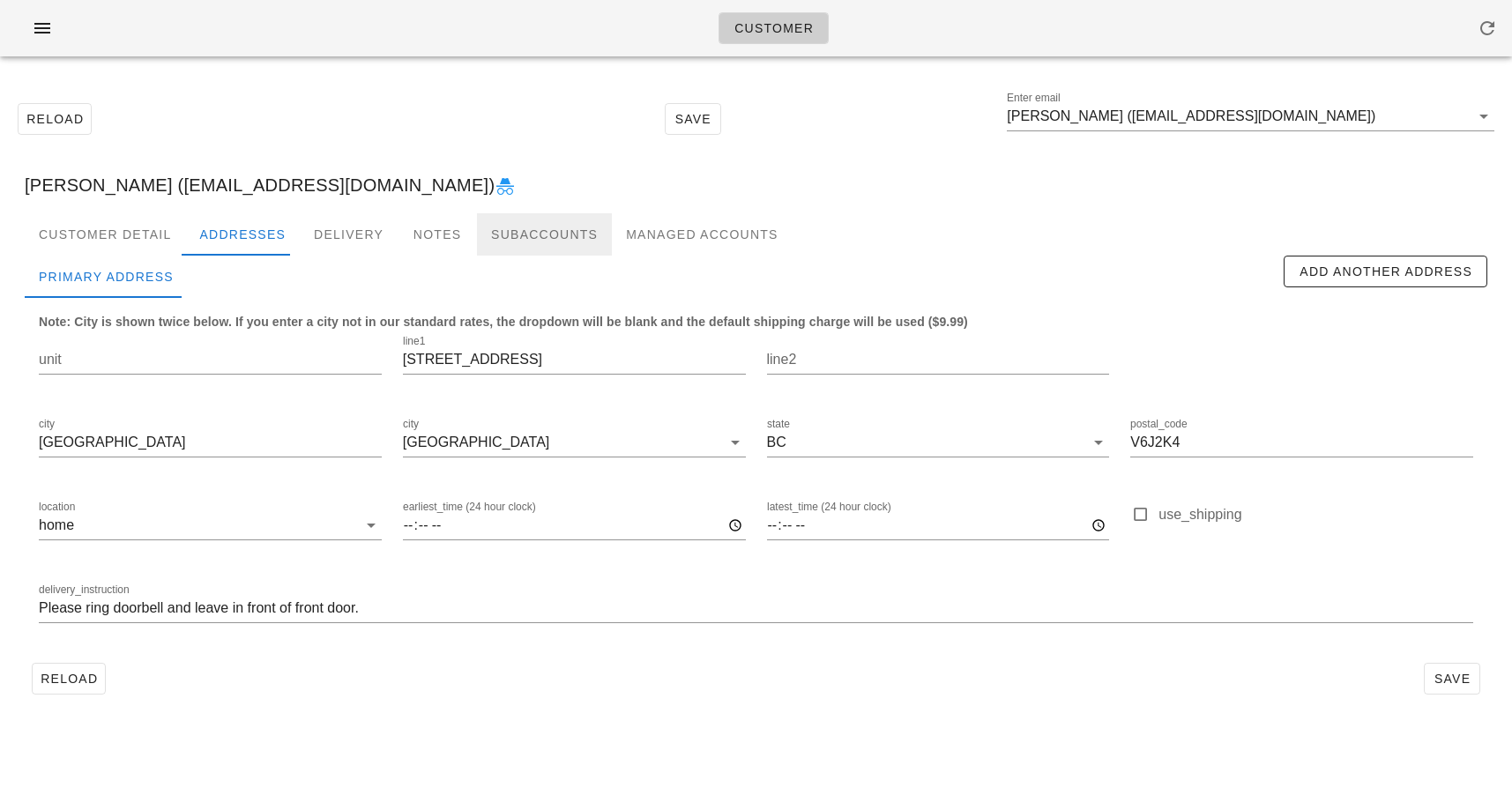 click on "Subaccounts" at bounding box center (544, 234) 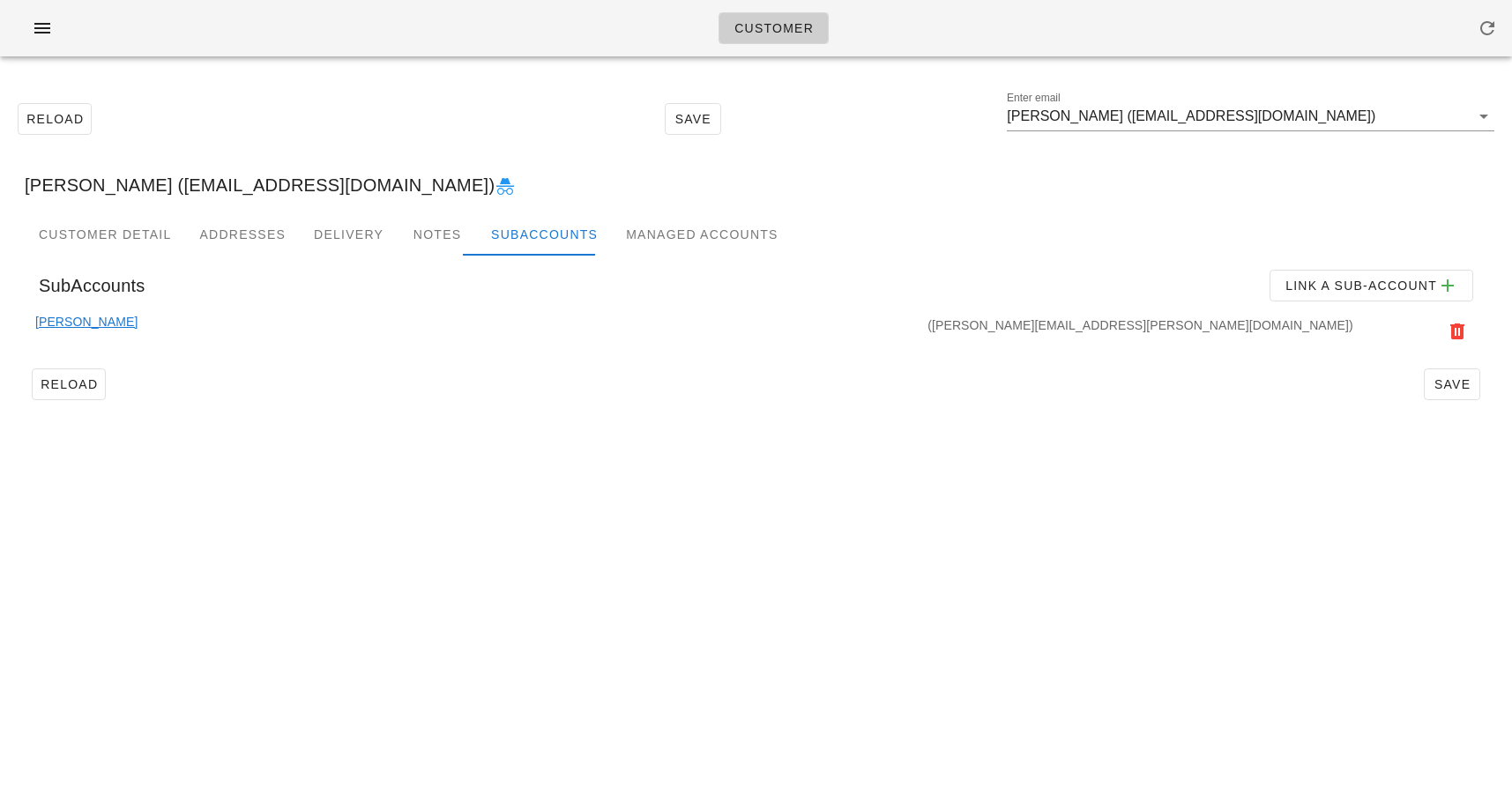 click on "[PERSON_NAME]" at bounding box center [86, 331] 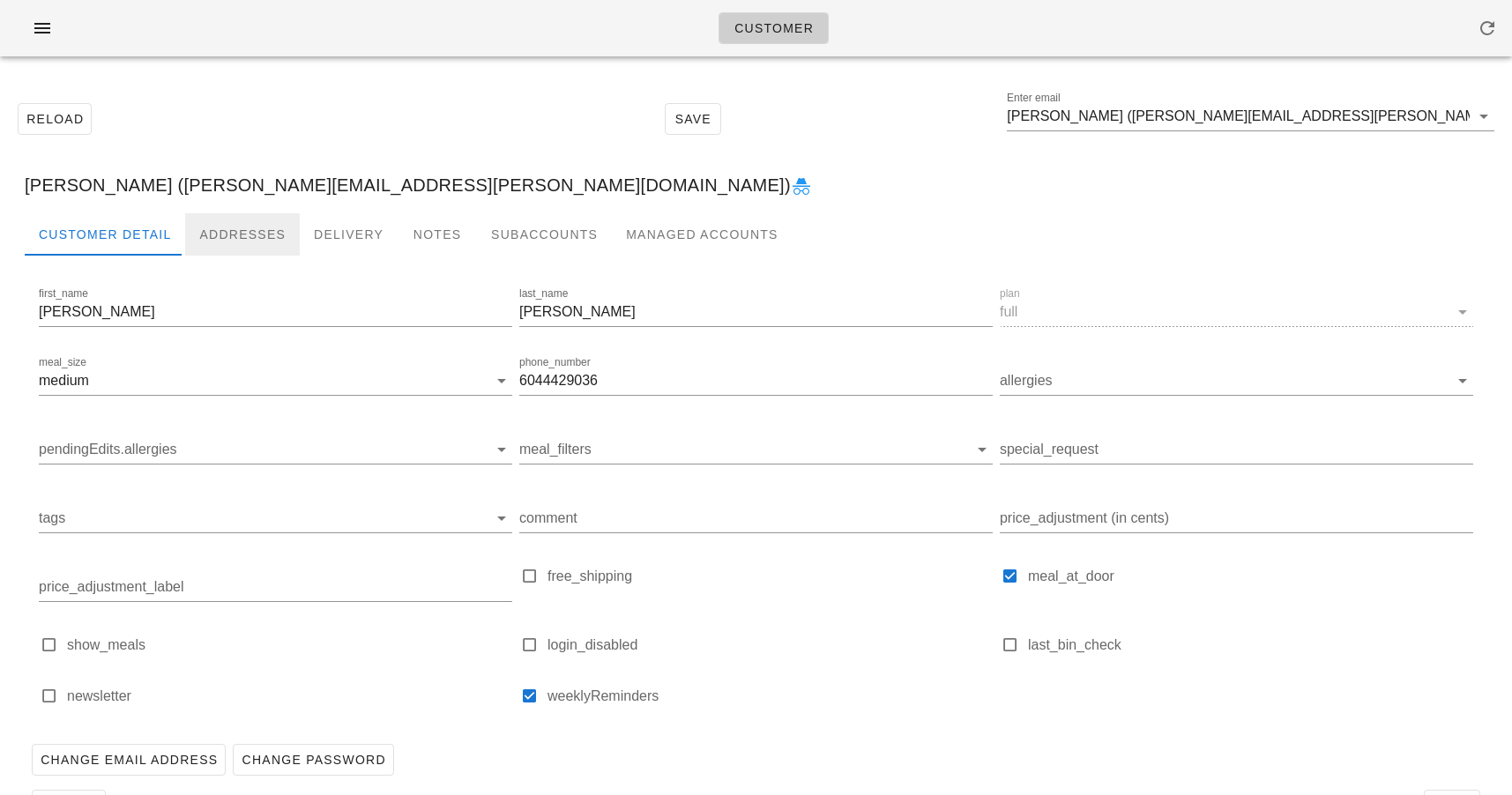 click on "Addresses" at bounding box center [242, 234] 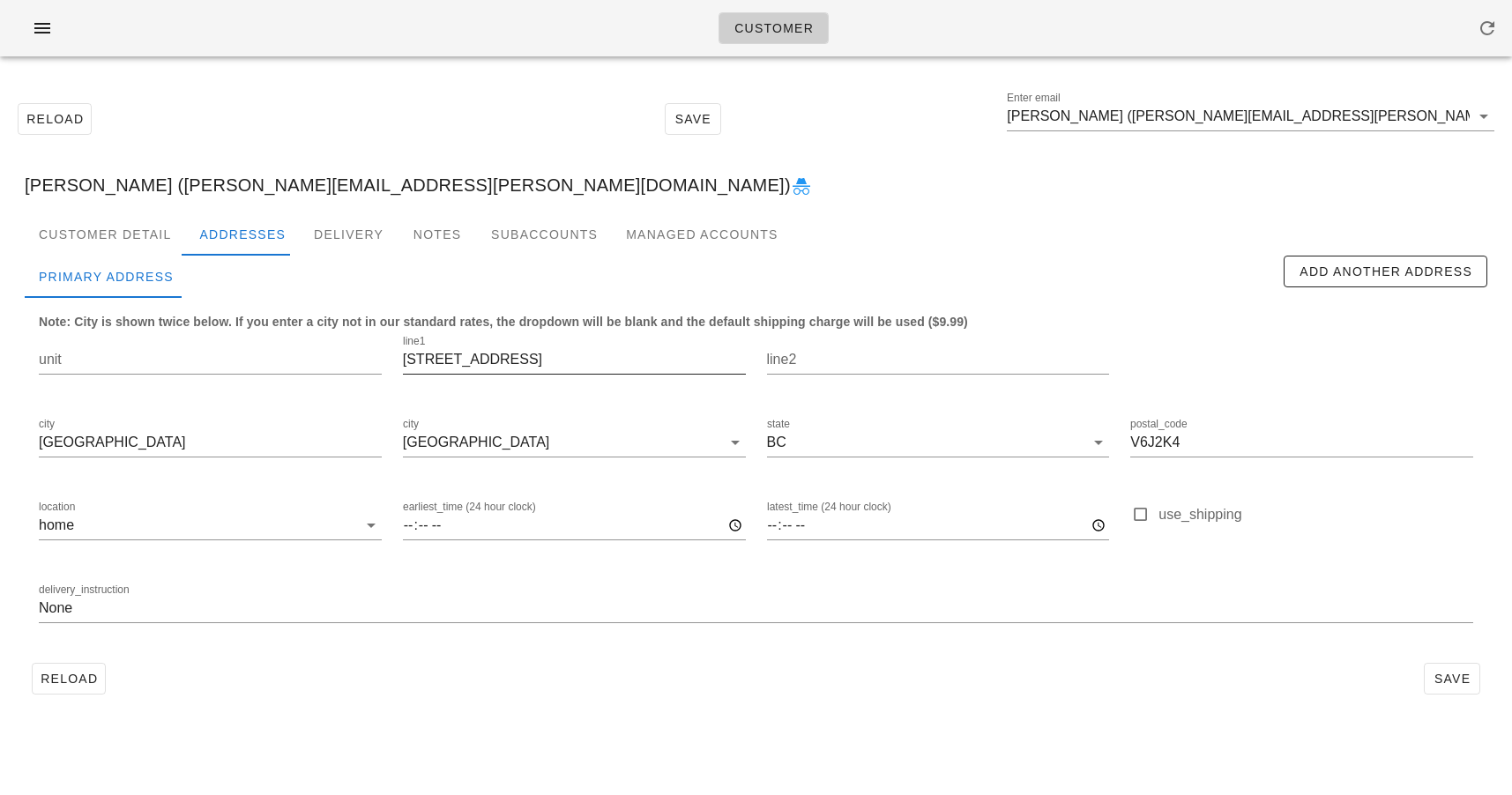 click on "line1 2058 West 14th Ave" at bounding box center [574, 369] 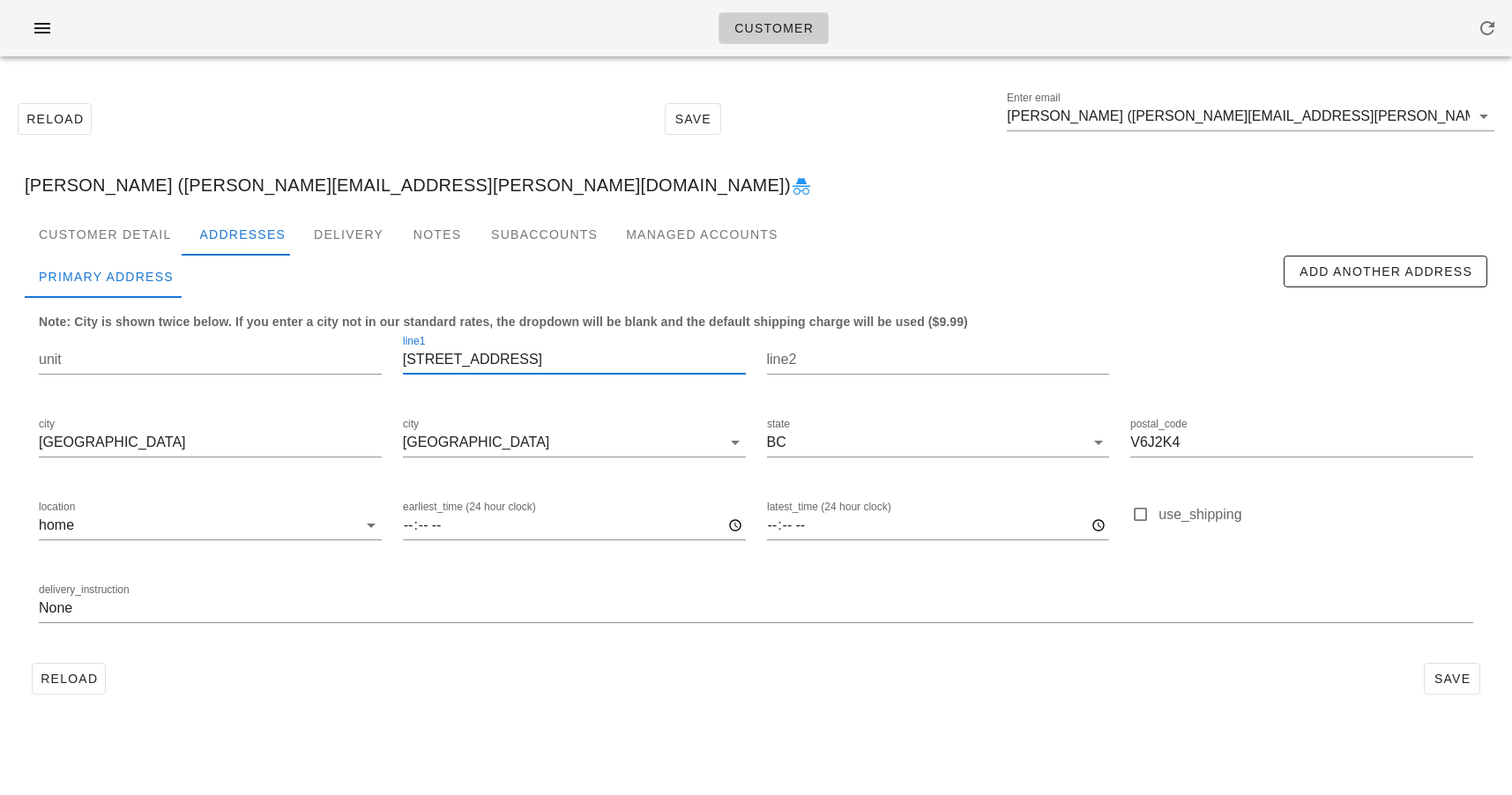 click on "2058 West 14th Ave" at bounding box center (574, 360) 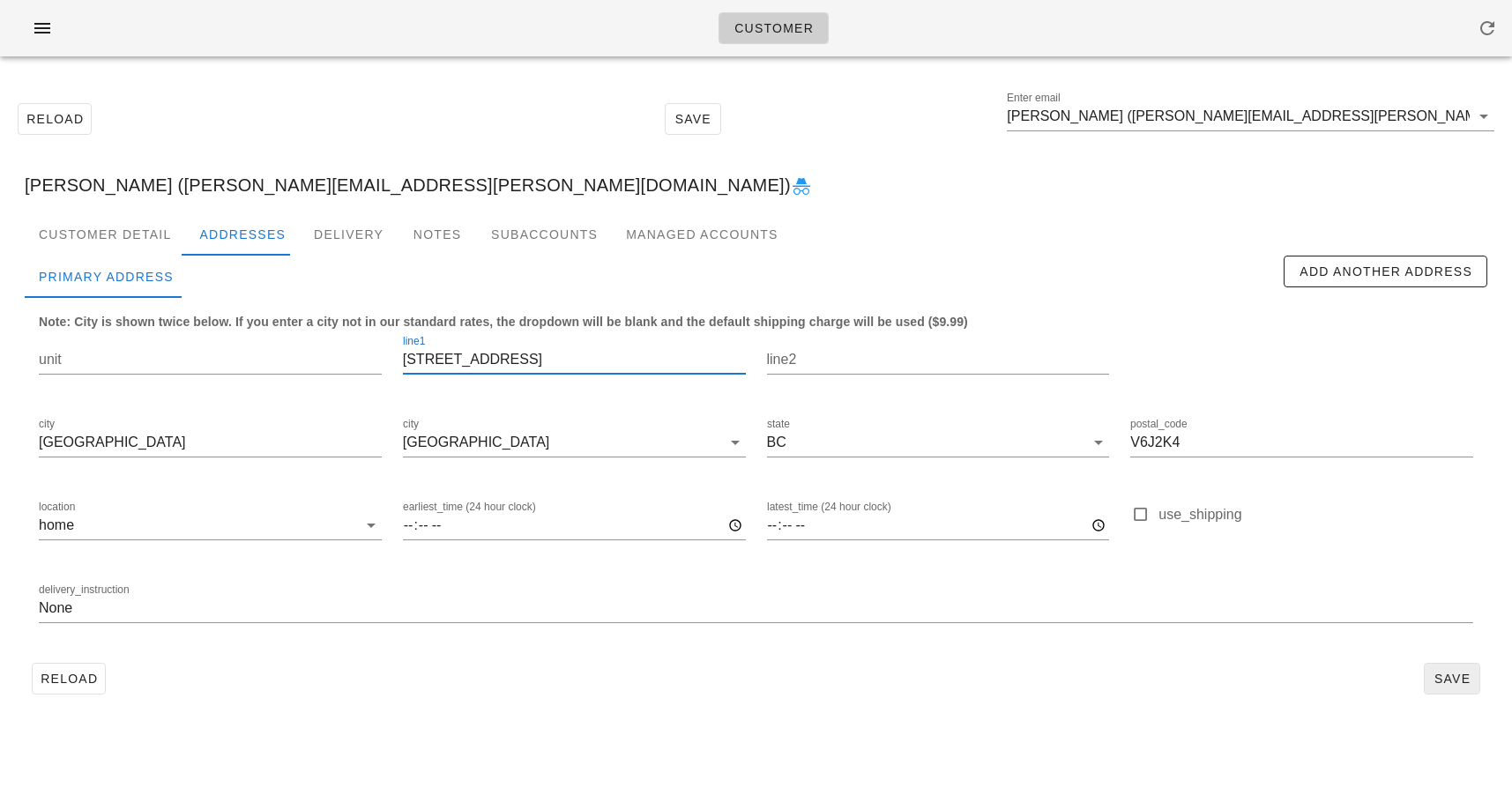 type on "2058 west 14th Avenue" 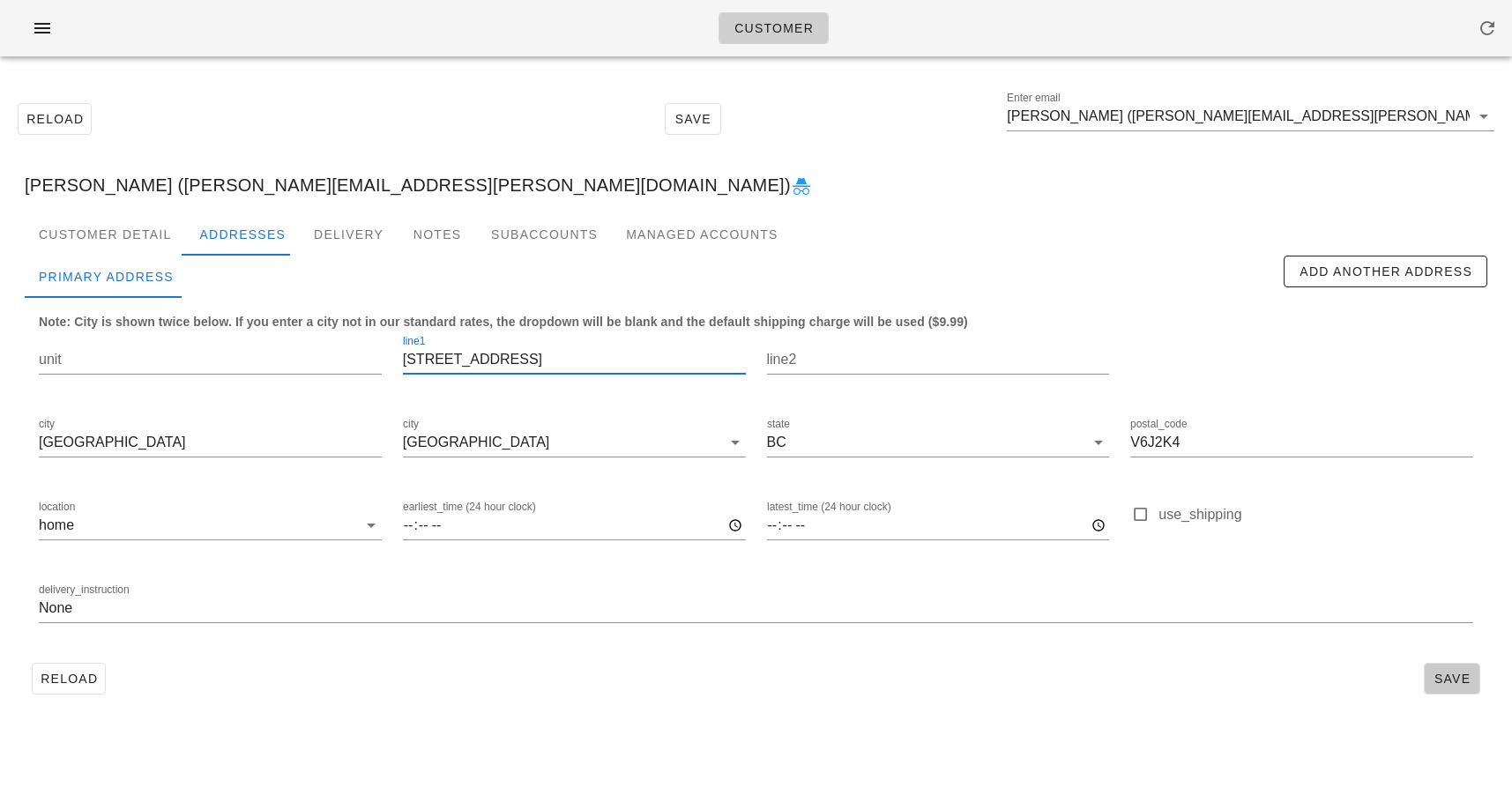 click on "Save" at bounding box center [1452, 679] 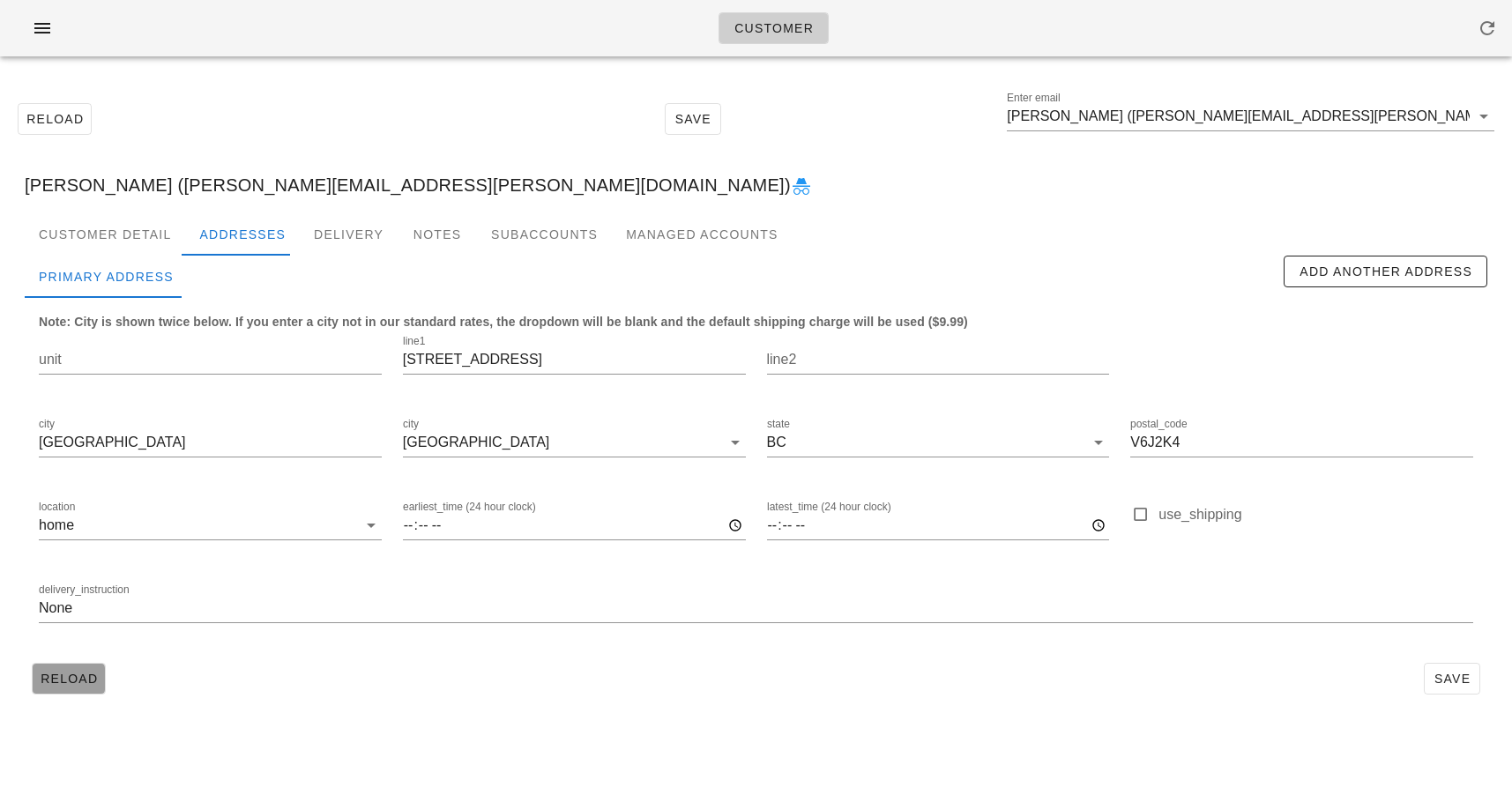 click on "Reload" at bounding box center [69, 679] 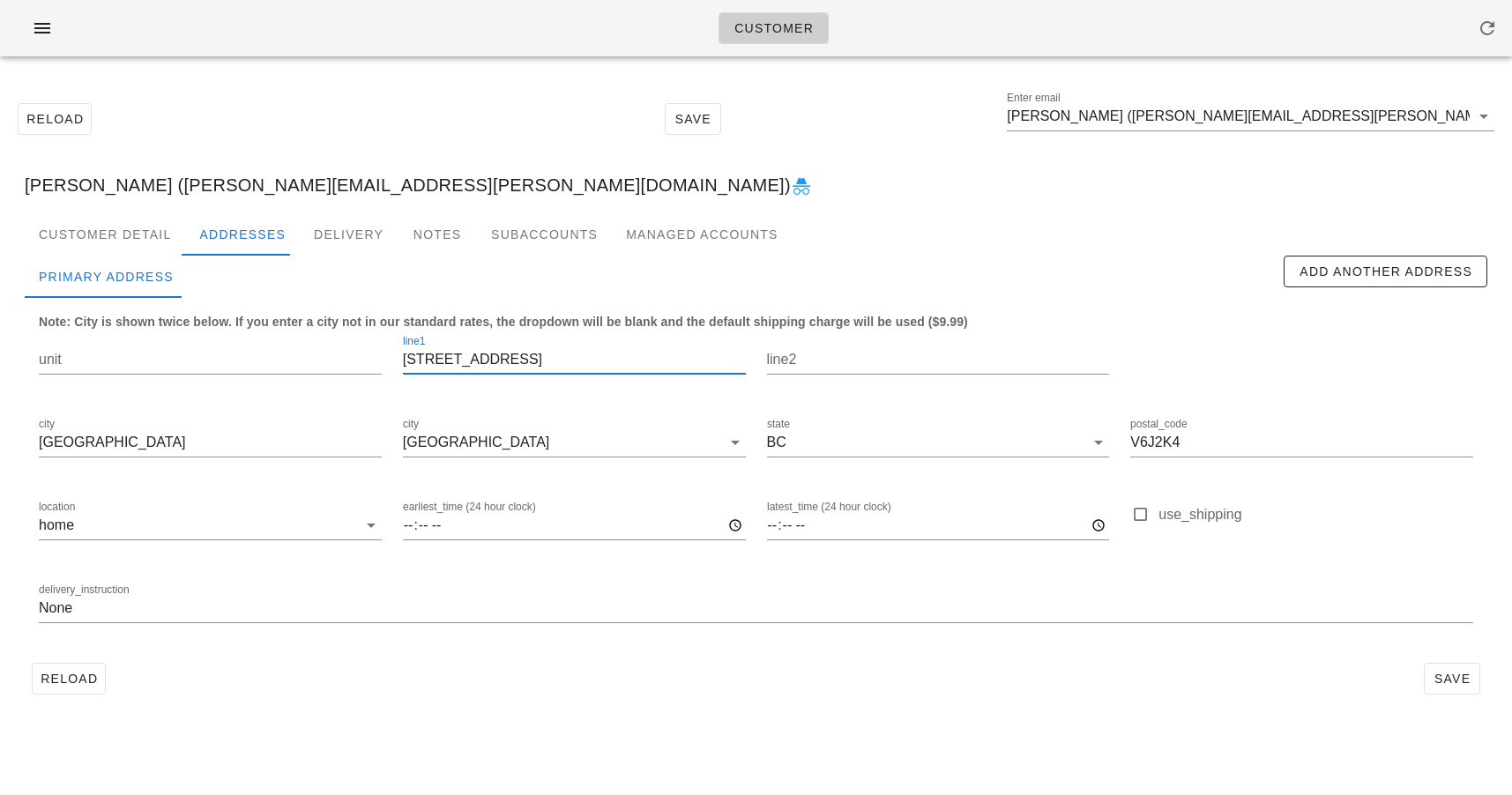 click on "2058 west 14th Avenue" at bounding box center (574, 360) 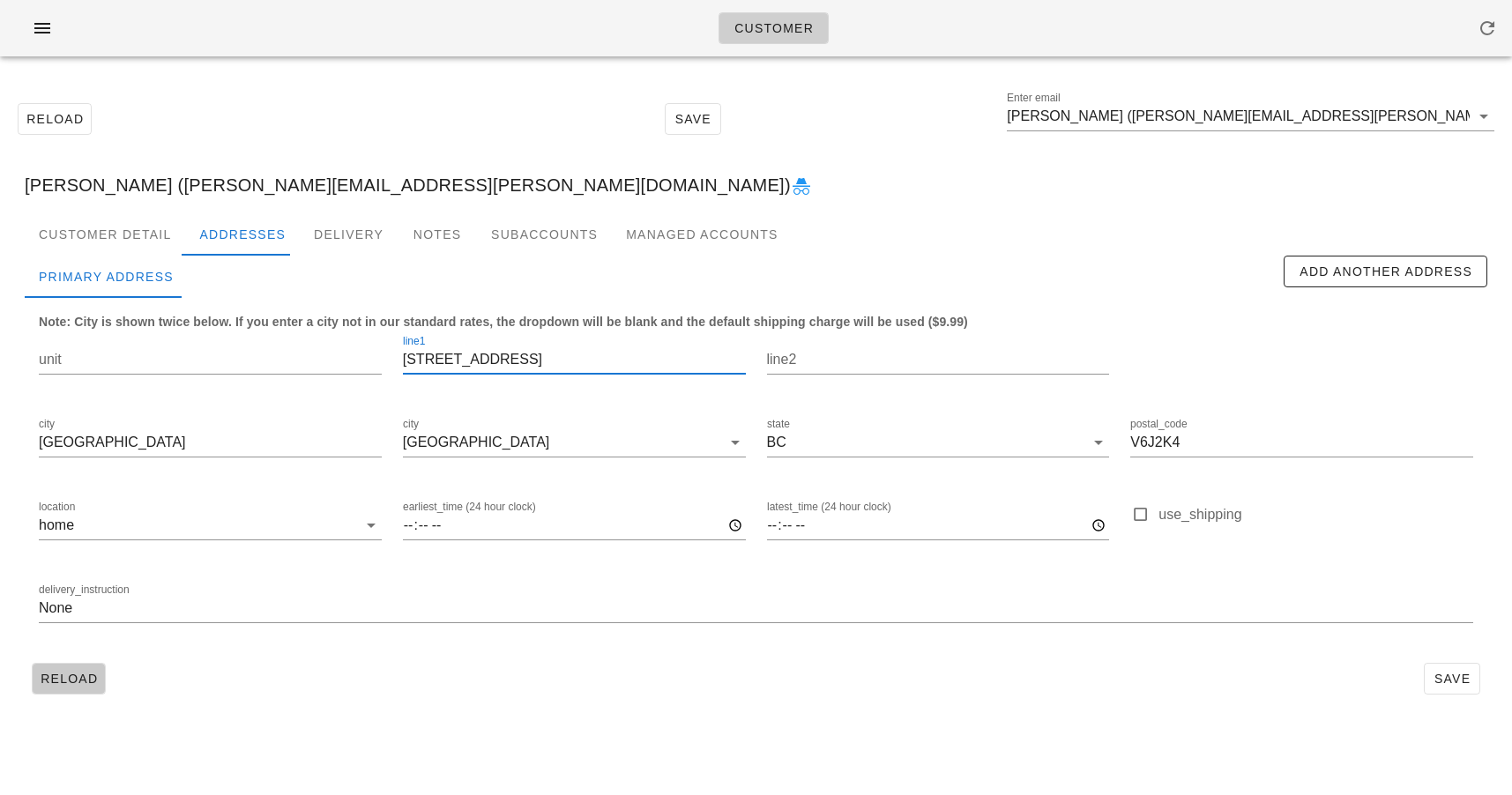 click on "Reload" at bounding box center [69, 679] 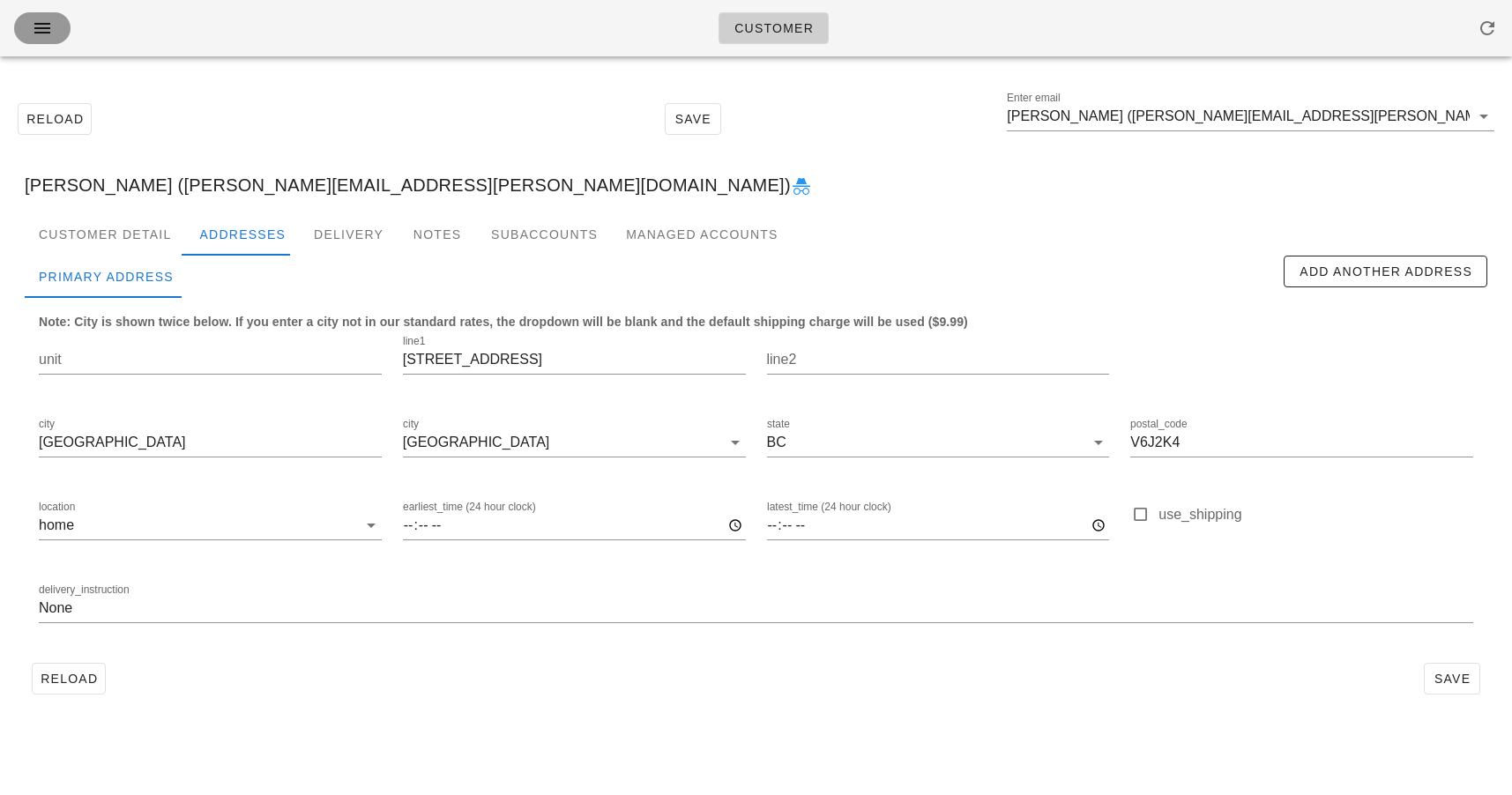 click at bounding box center [42, 28] 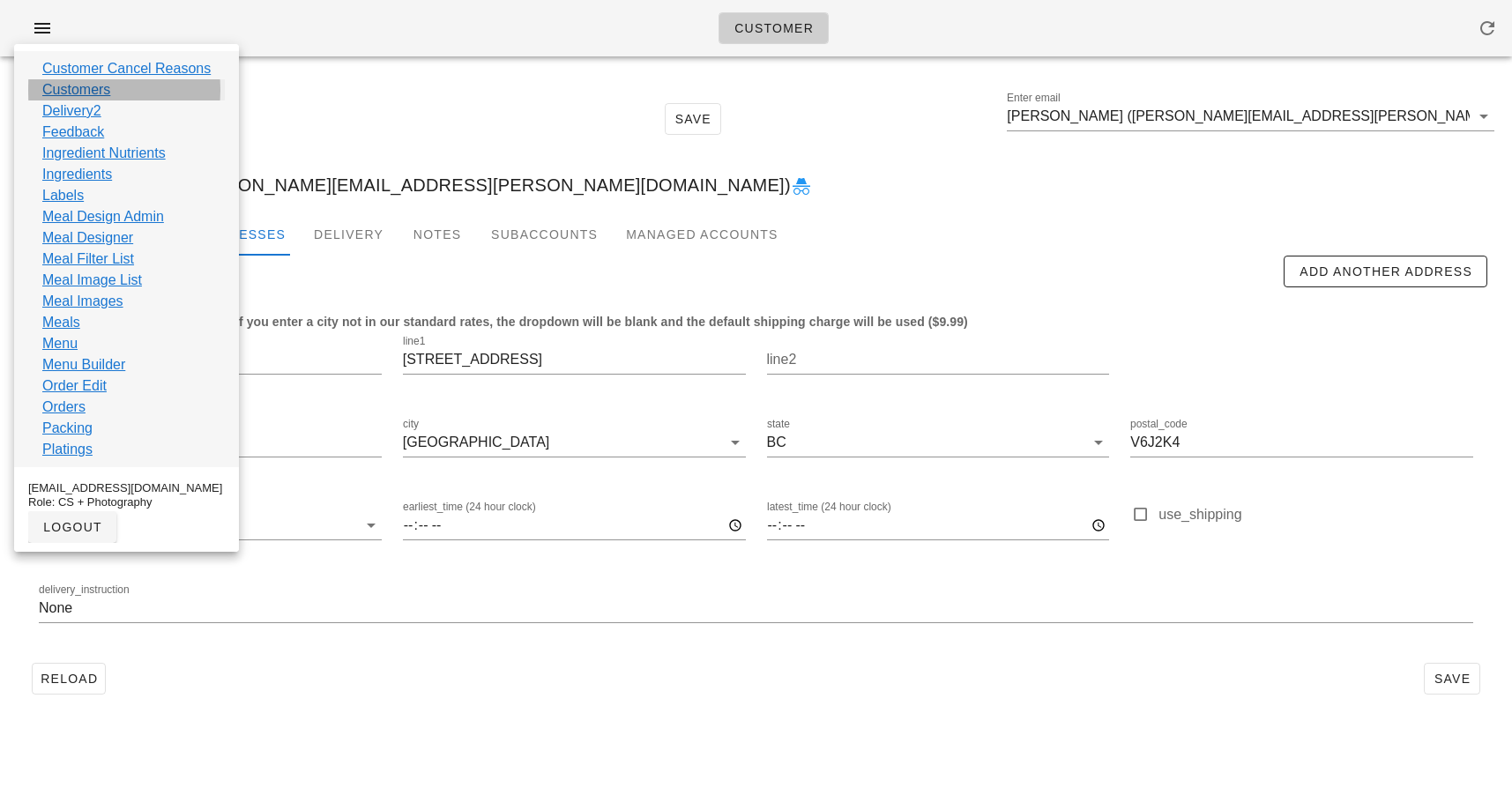 click on "Customers" at bounding box center (76, 90) 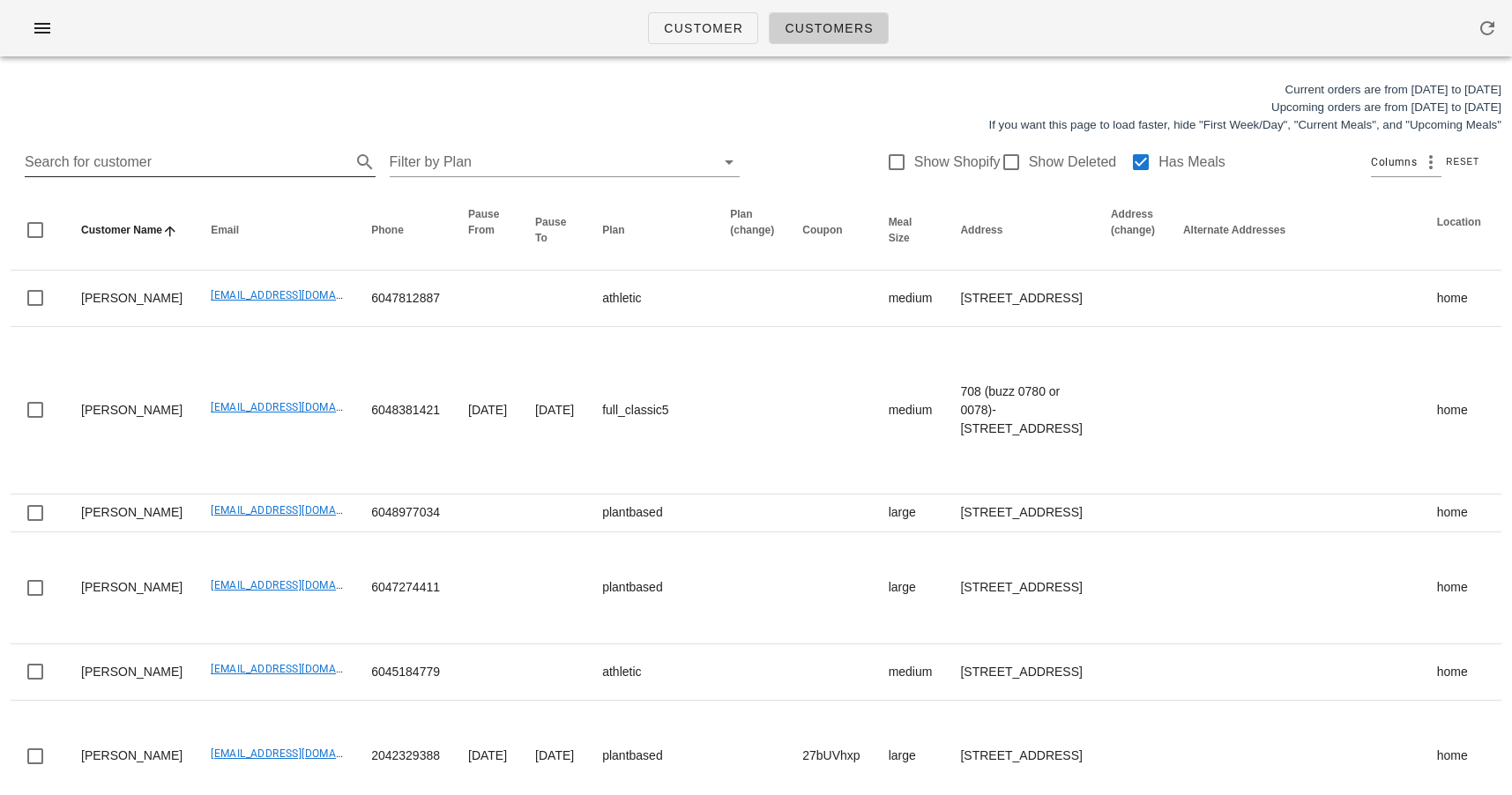 click on "Search for customer" at bounding box center [186, 162] 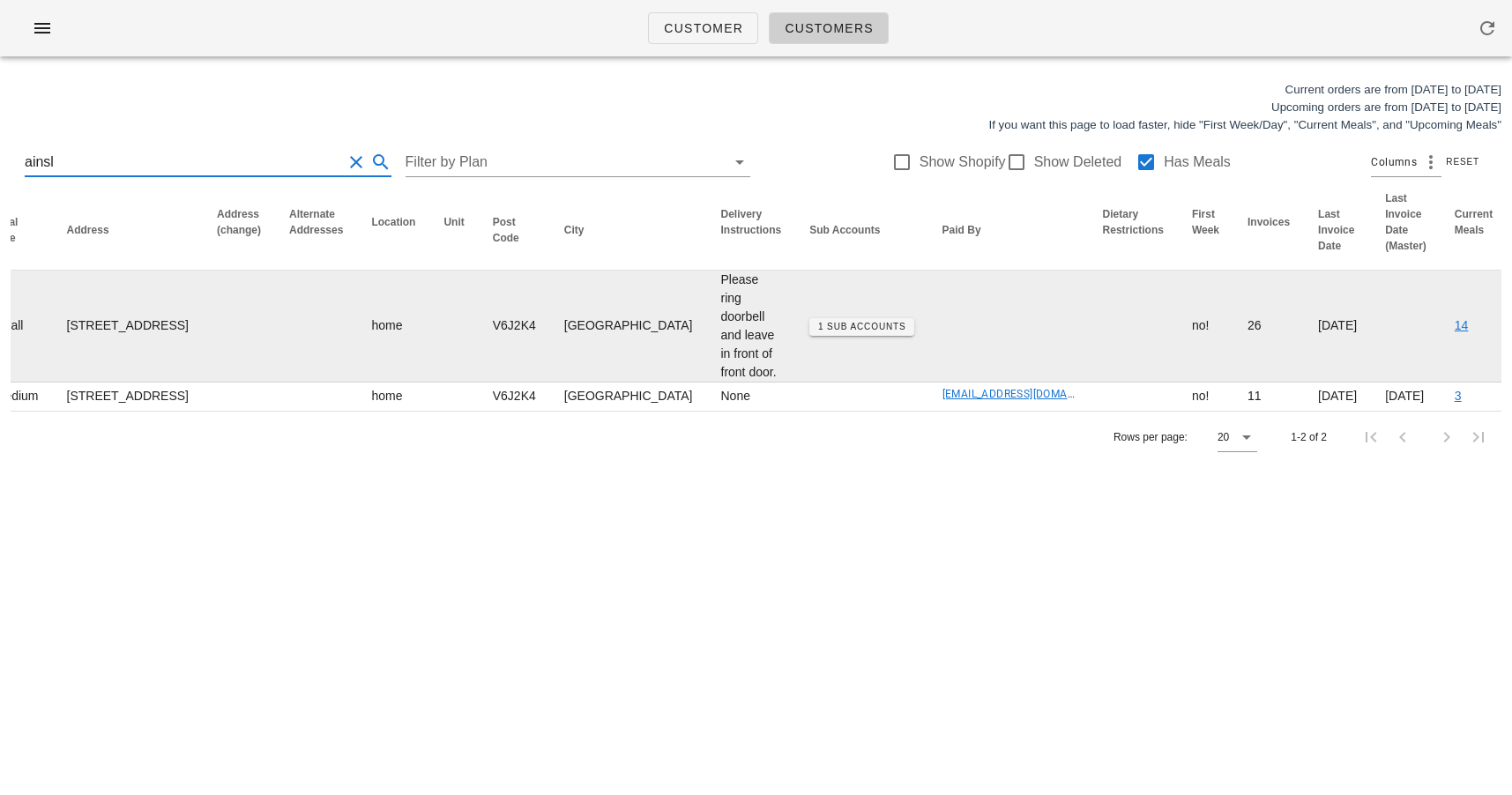 scroll, scrollTop: 0, scrollLeft: 868, axis: horizontal 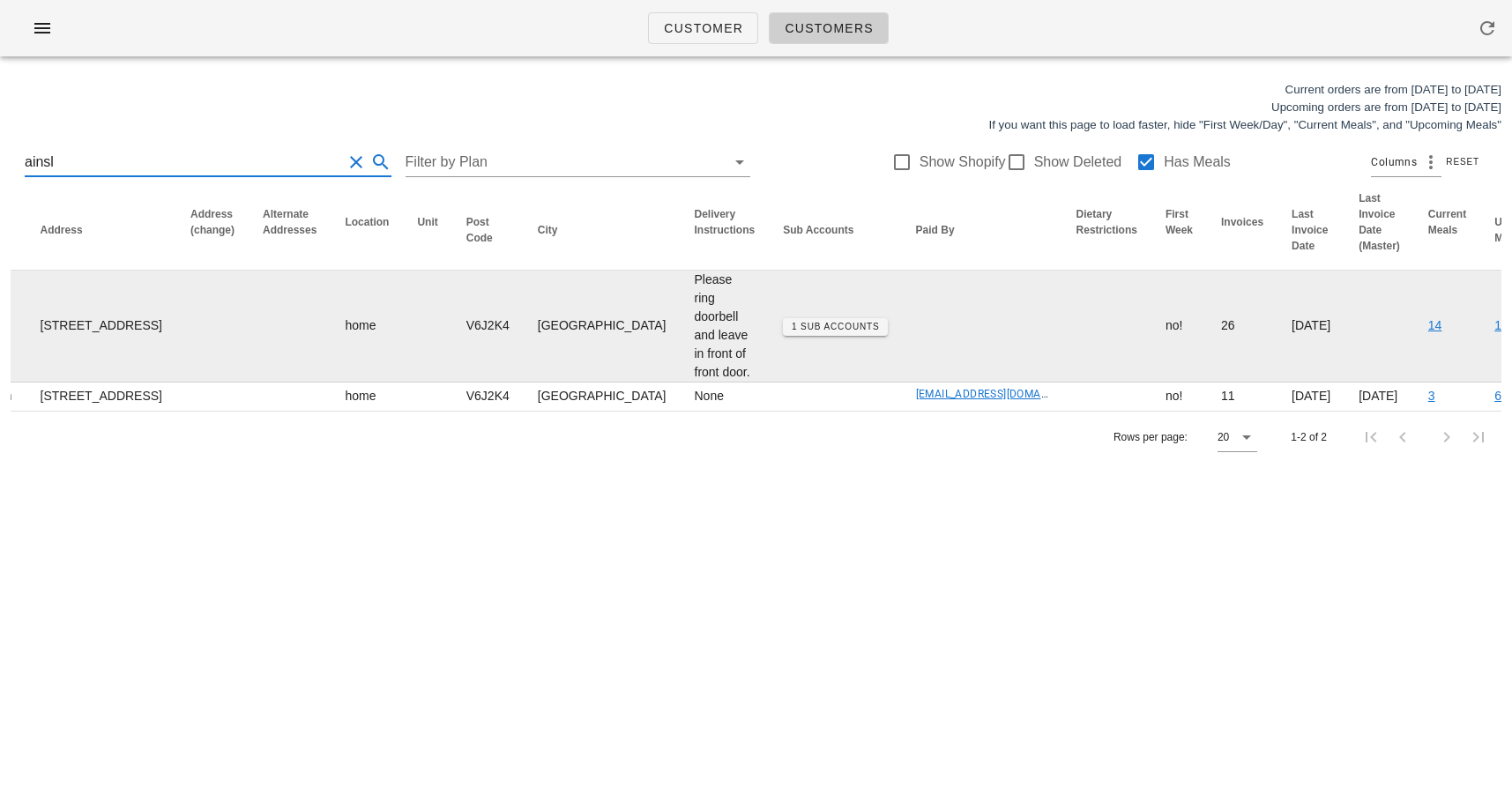 type on "ainsl" 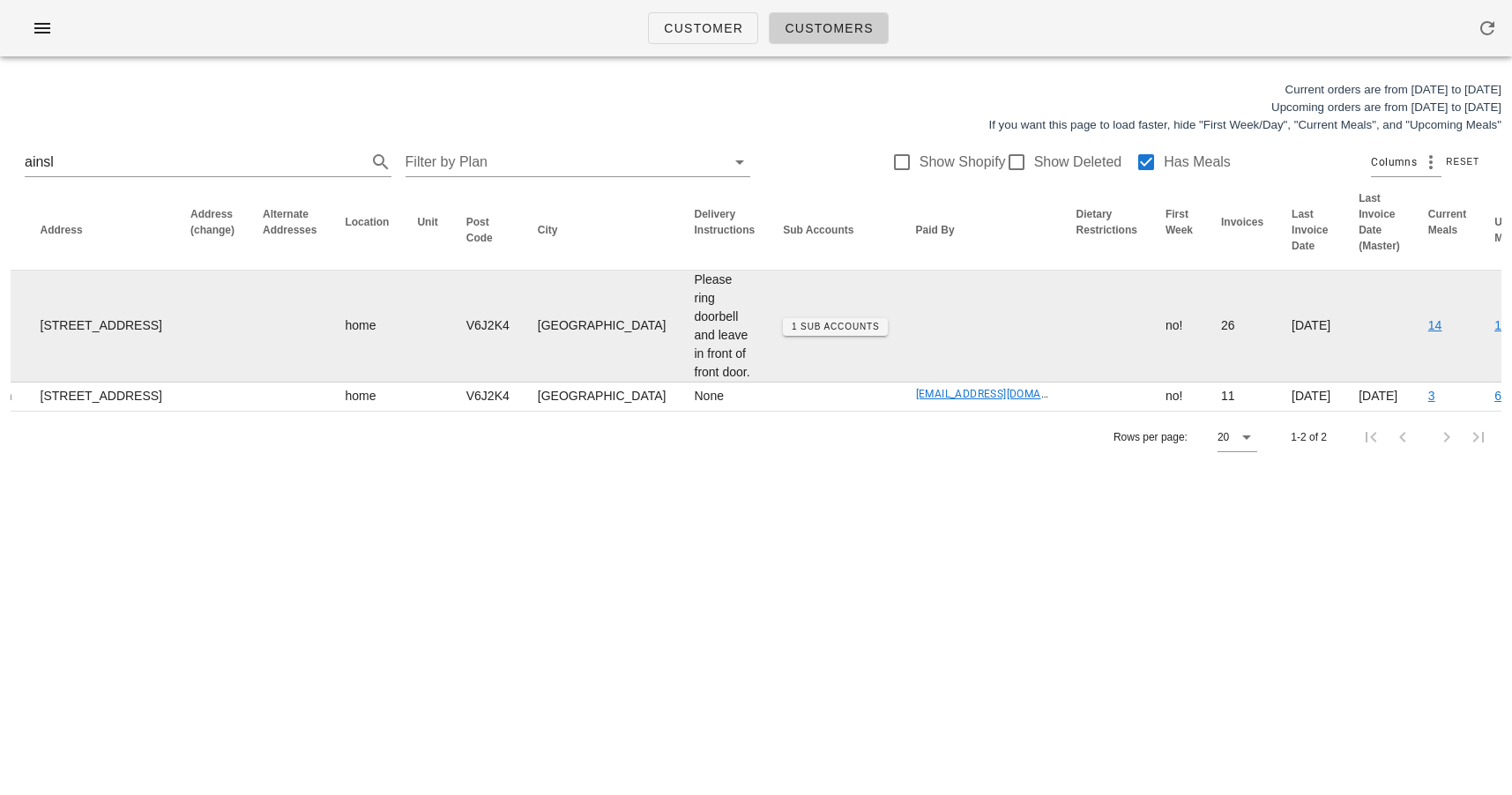 click on "Edit" at bounding box center (1672, 326) 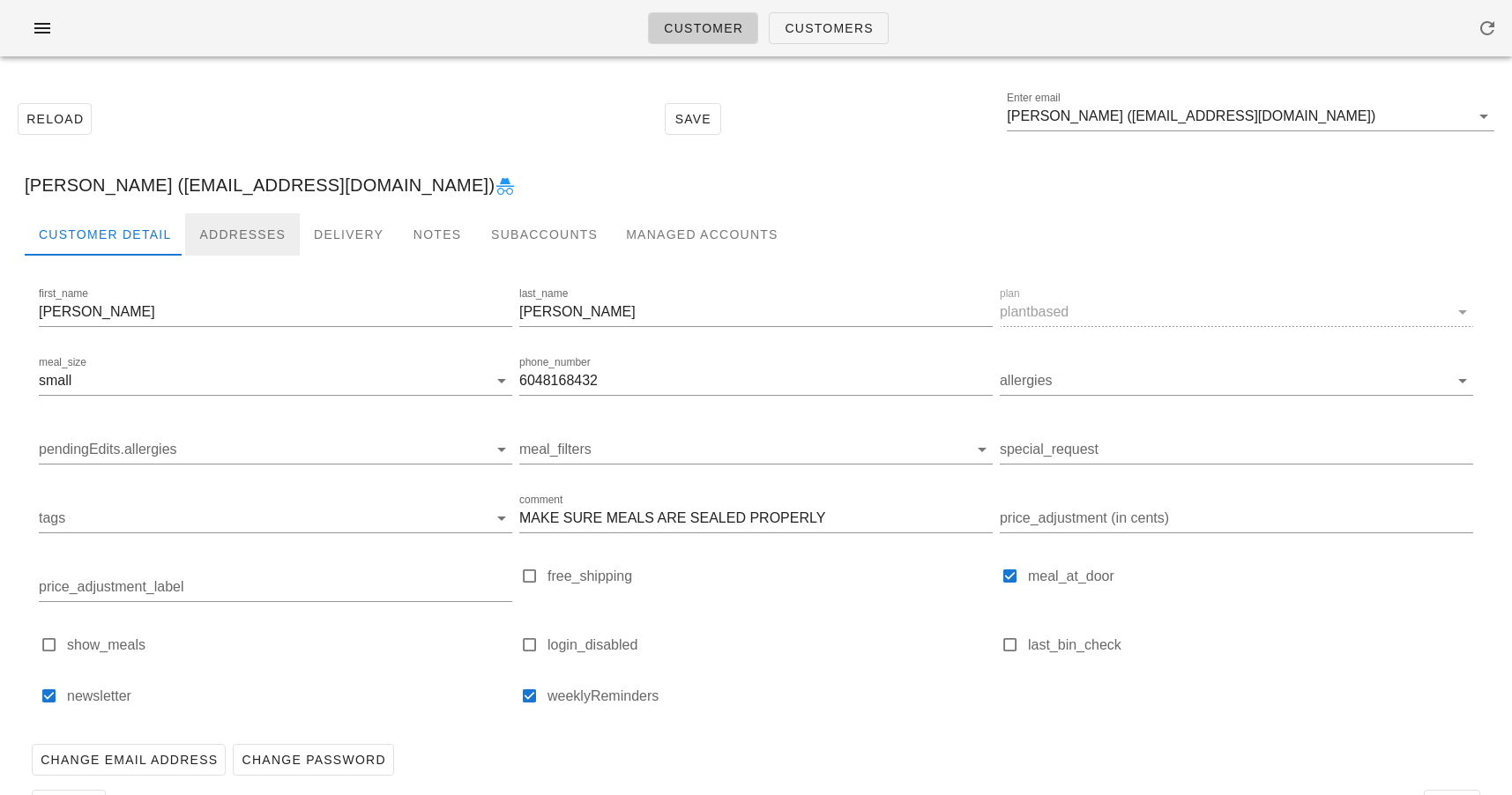 click on "Addresses" at bounding box center (242, 234) 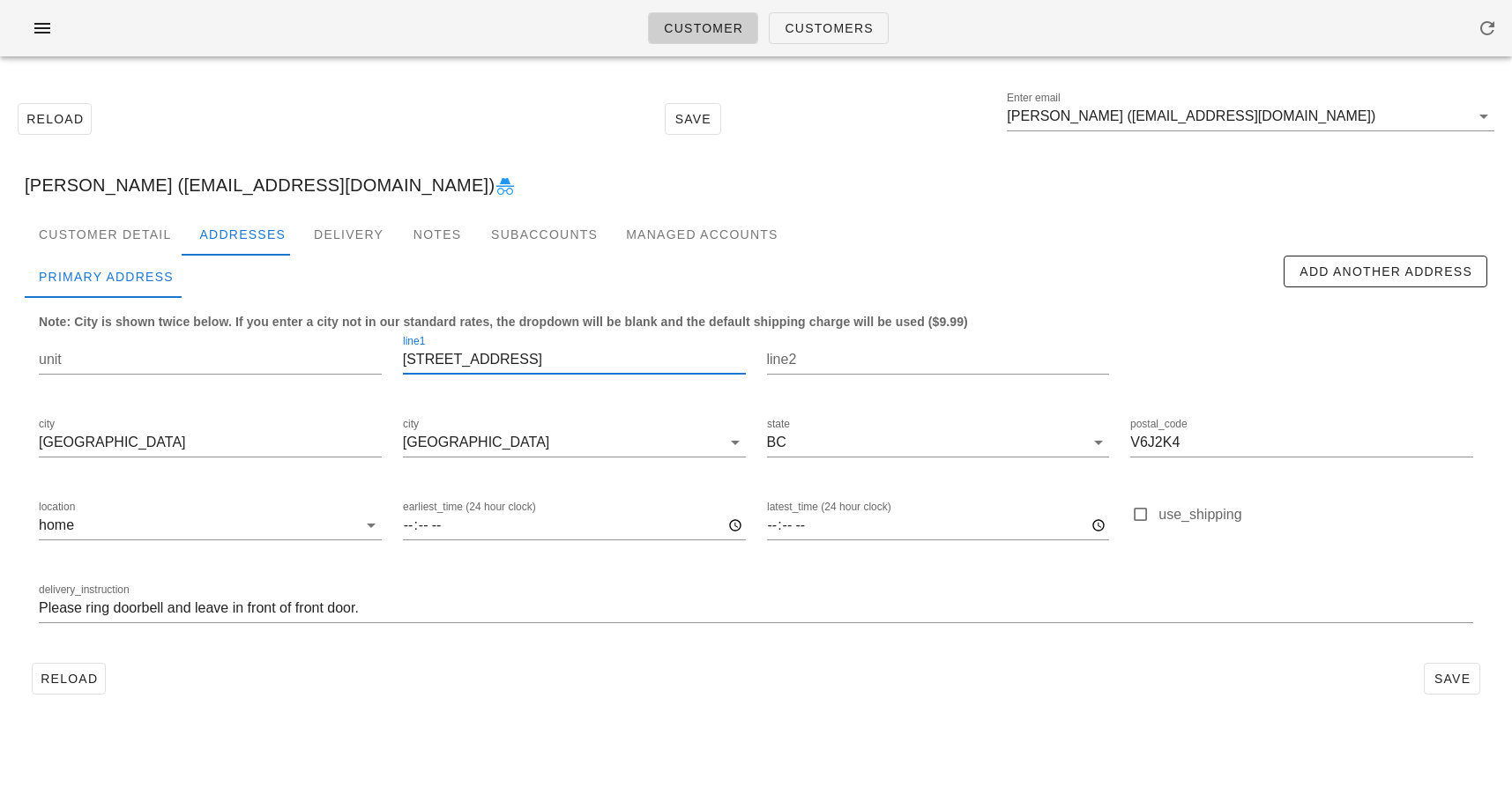 click on "2058 west 14th Avenue" at bounding box center [574, 360] 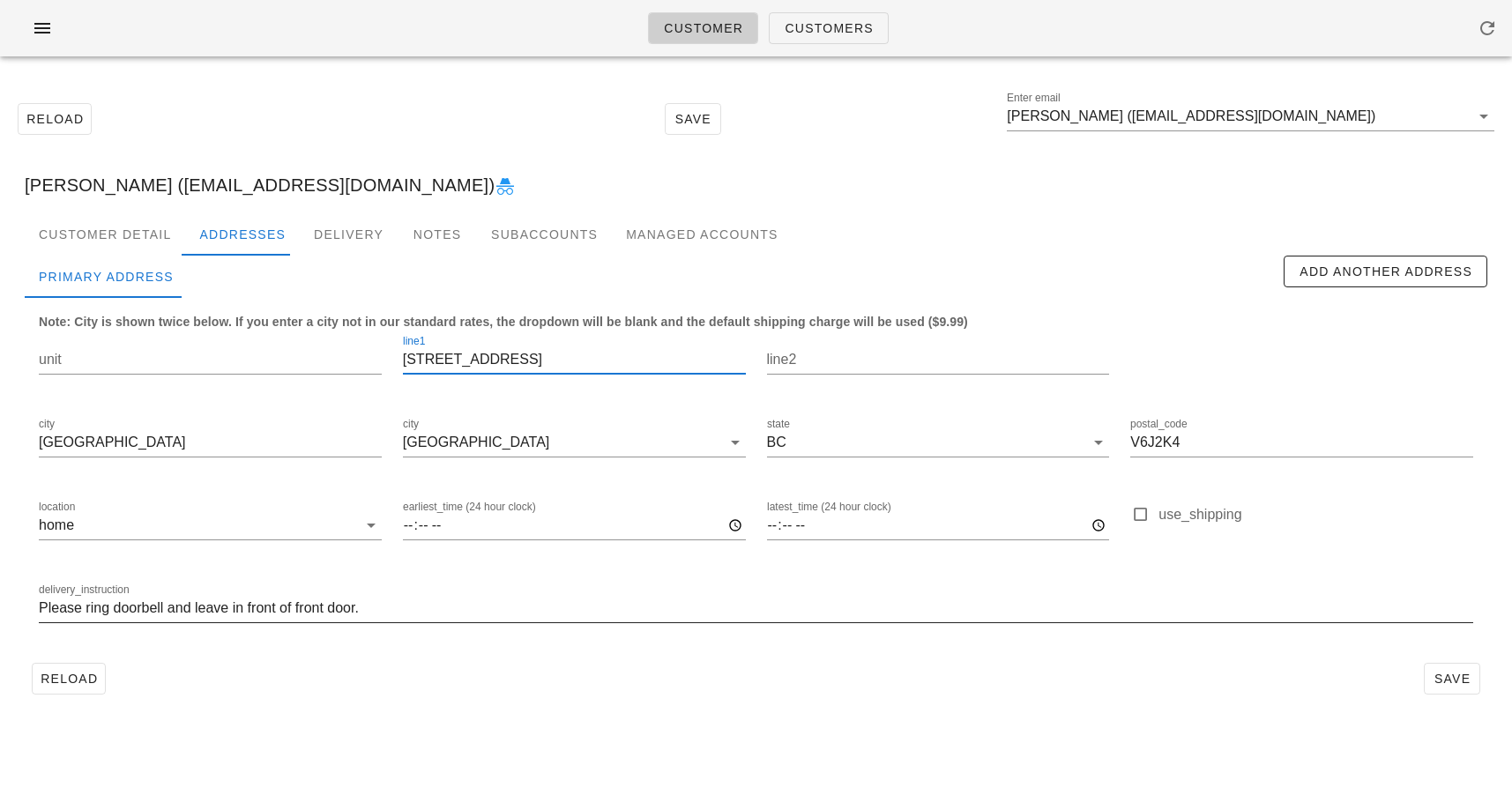 type on "2058 west 14th Avenue" 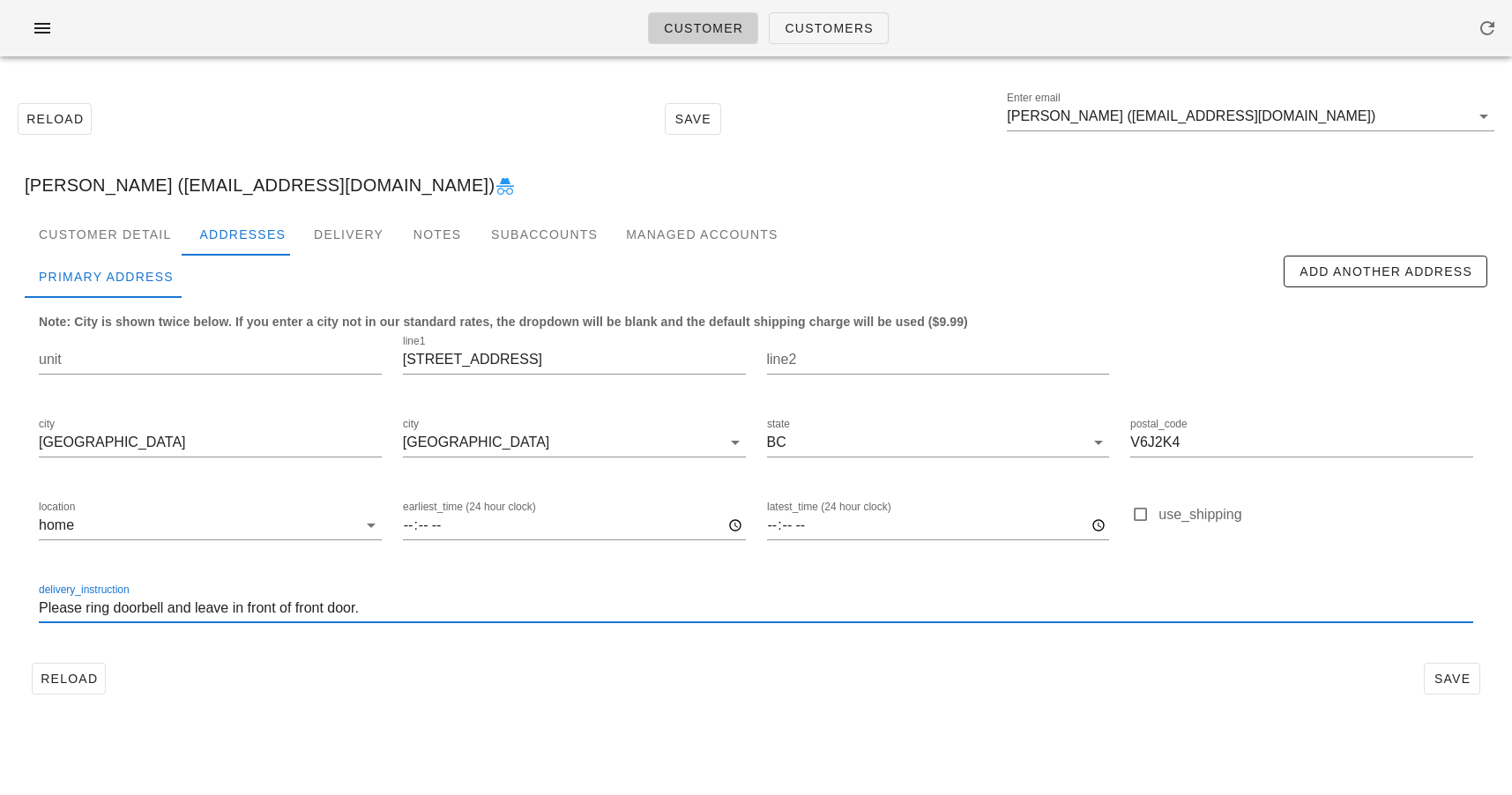 click on "Please ring doorbell and leave in front of front door." at bounding box center (756, 608) 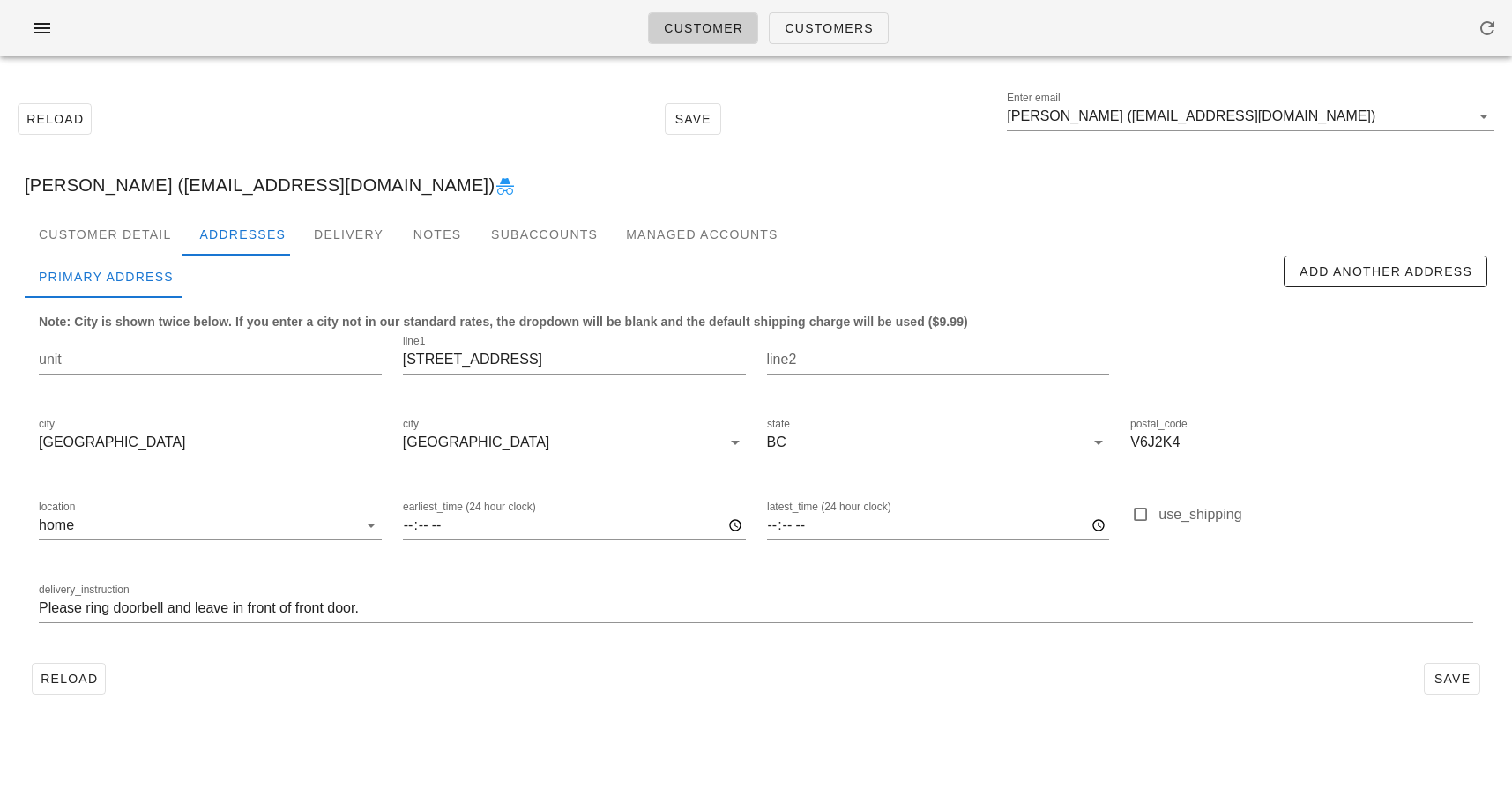 click on "Reload Save" at bounding box center (756, 679) 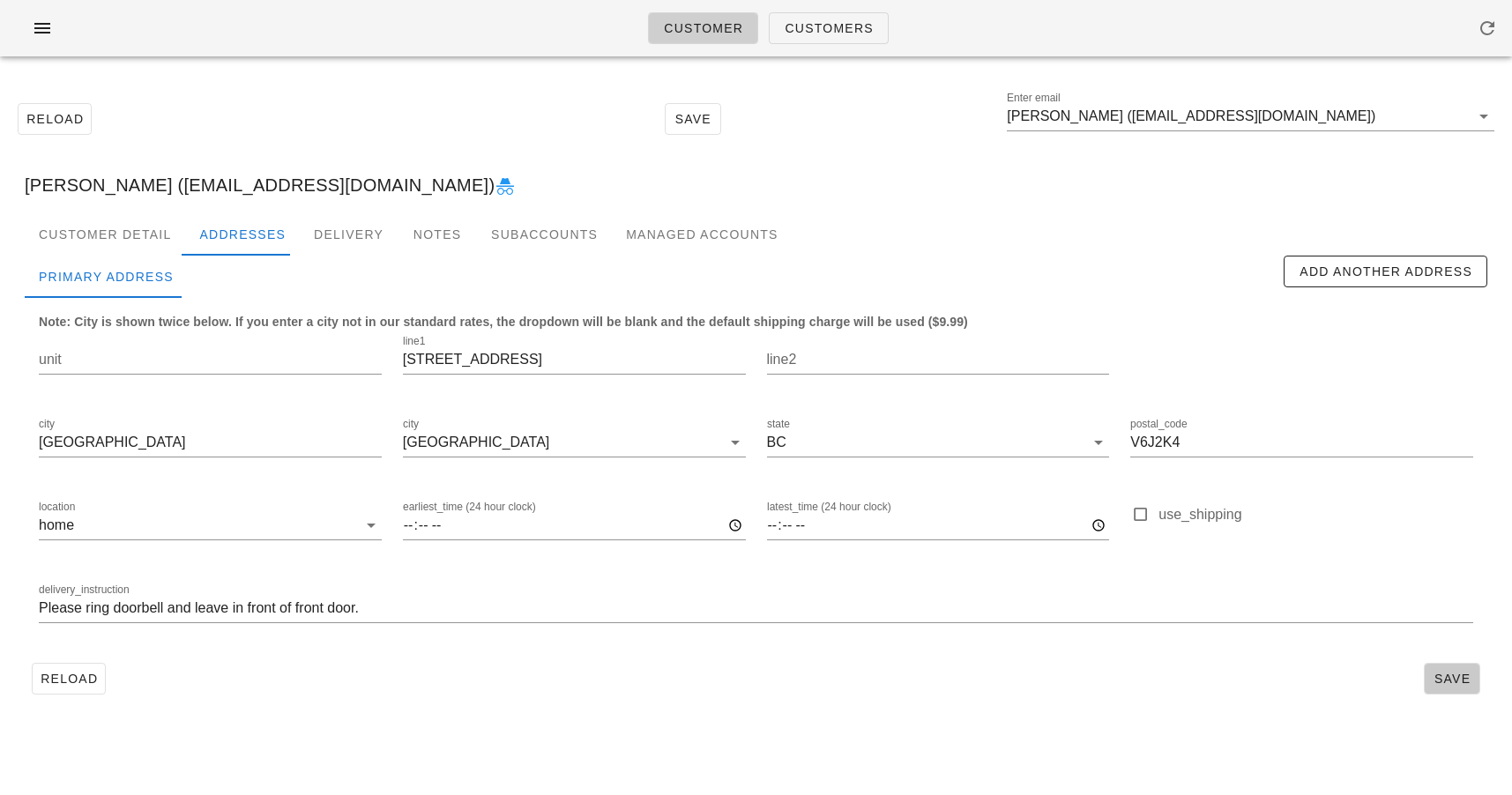 click on "Save" at bounding box center [1452, 679] 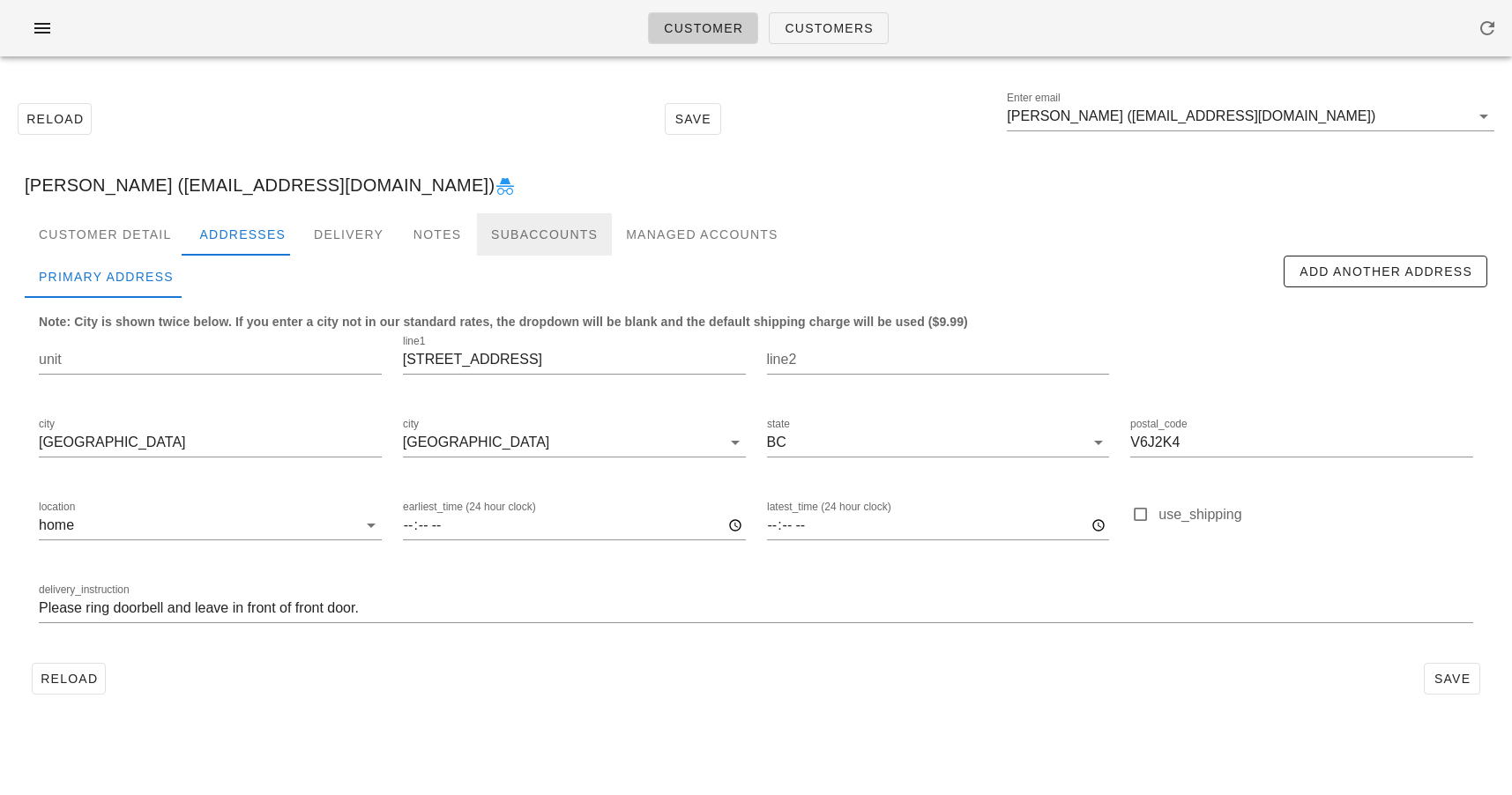 click on "Subaccounts" at bounding box center (544, 234) 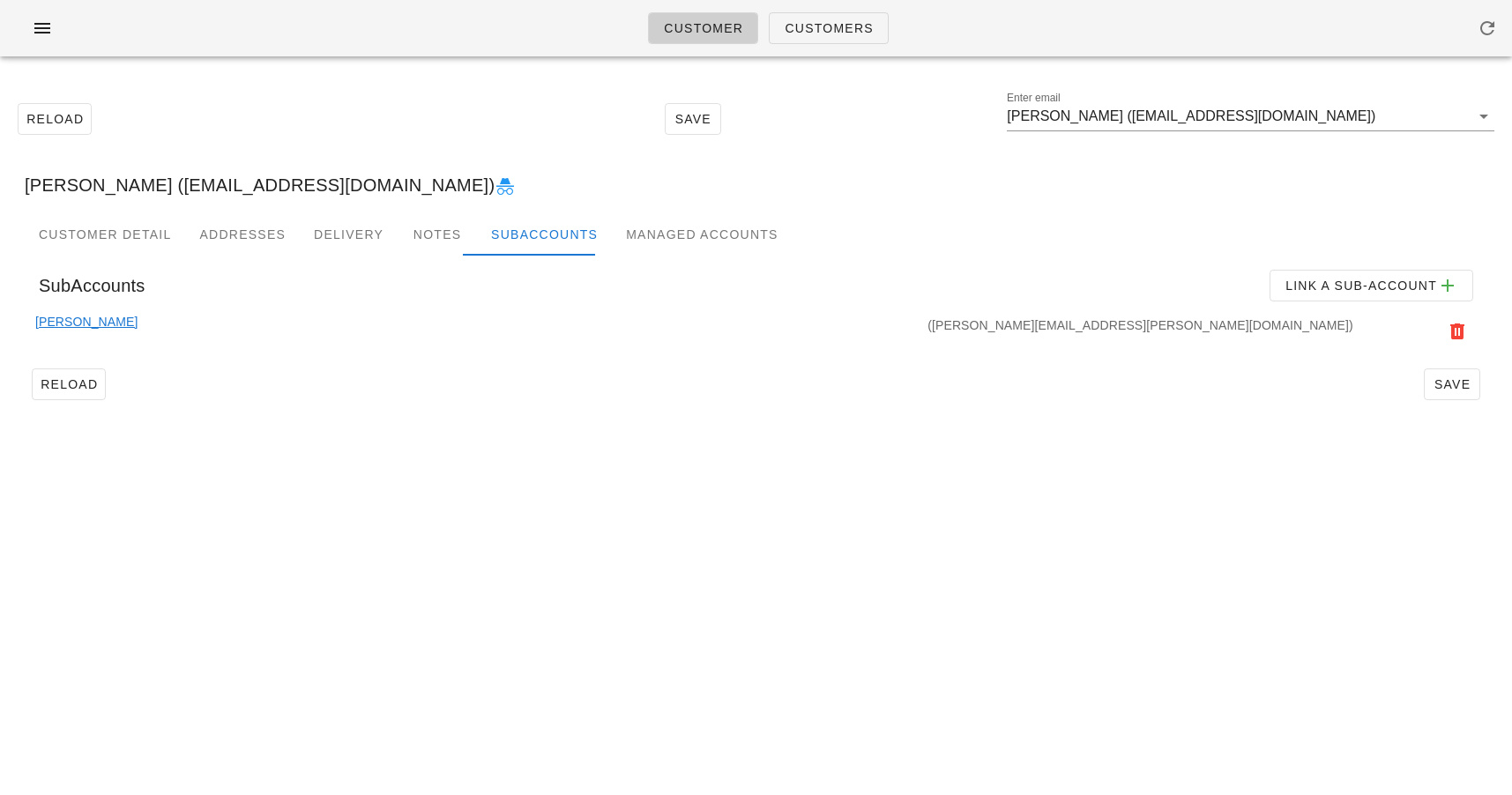 click on "Robert Rouse" at bounding box center (86, 331) 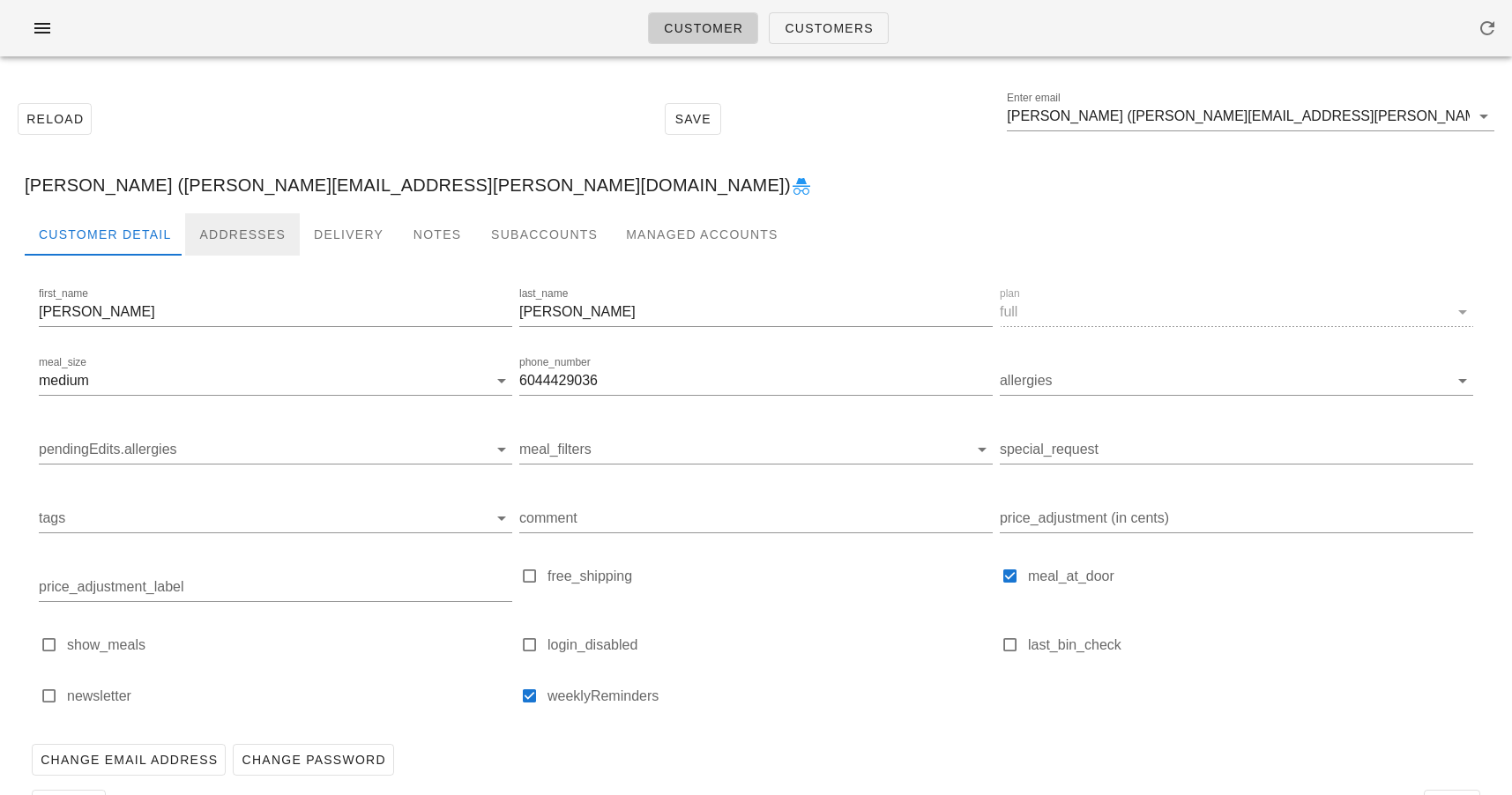 click on "Addresses" at bounding box center (242, 234) 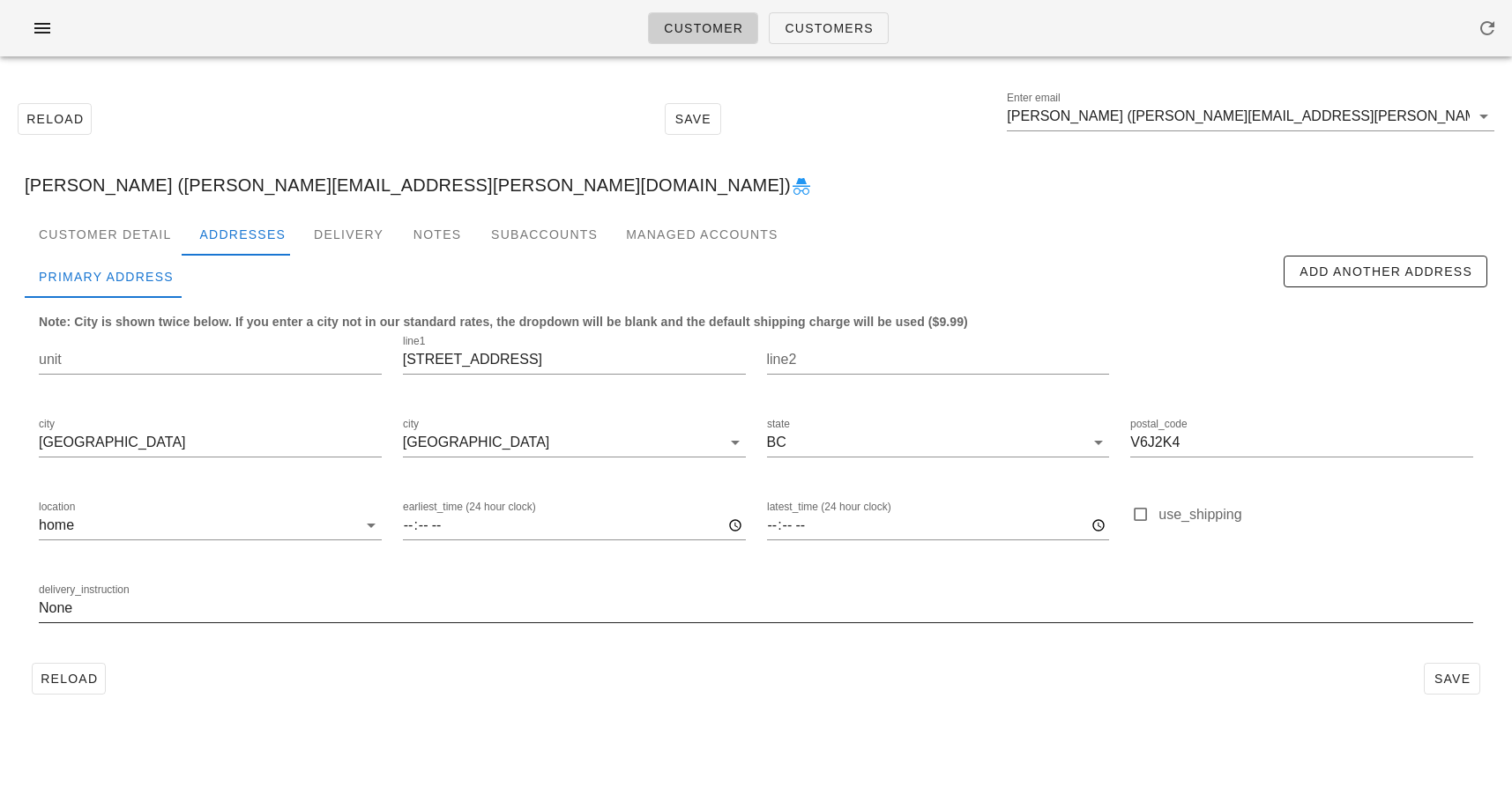 click on "None" at bounding box center [756, 608] 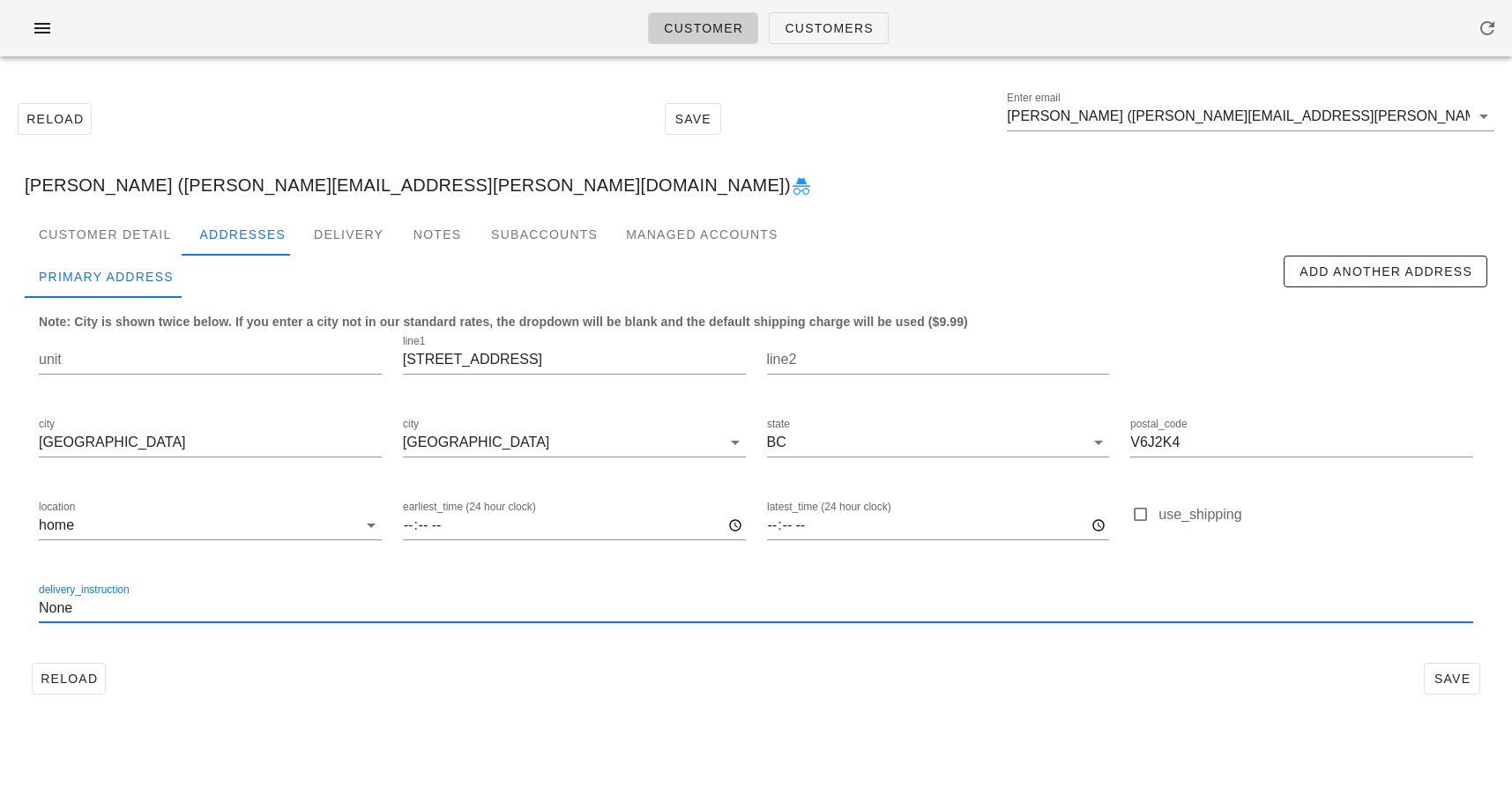 click on "None" at bounding box center (756, 608) 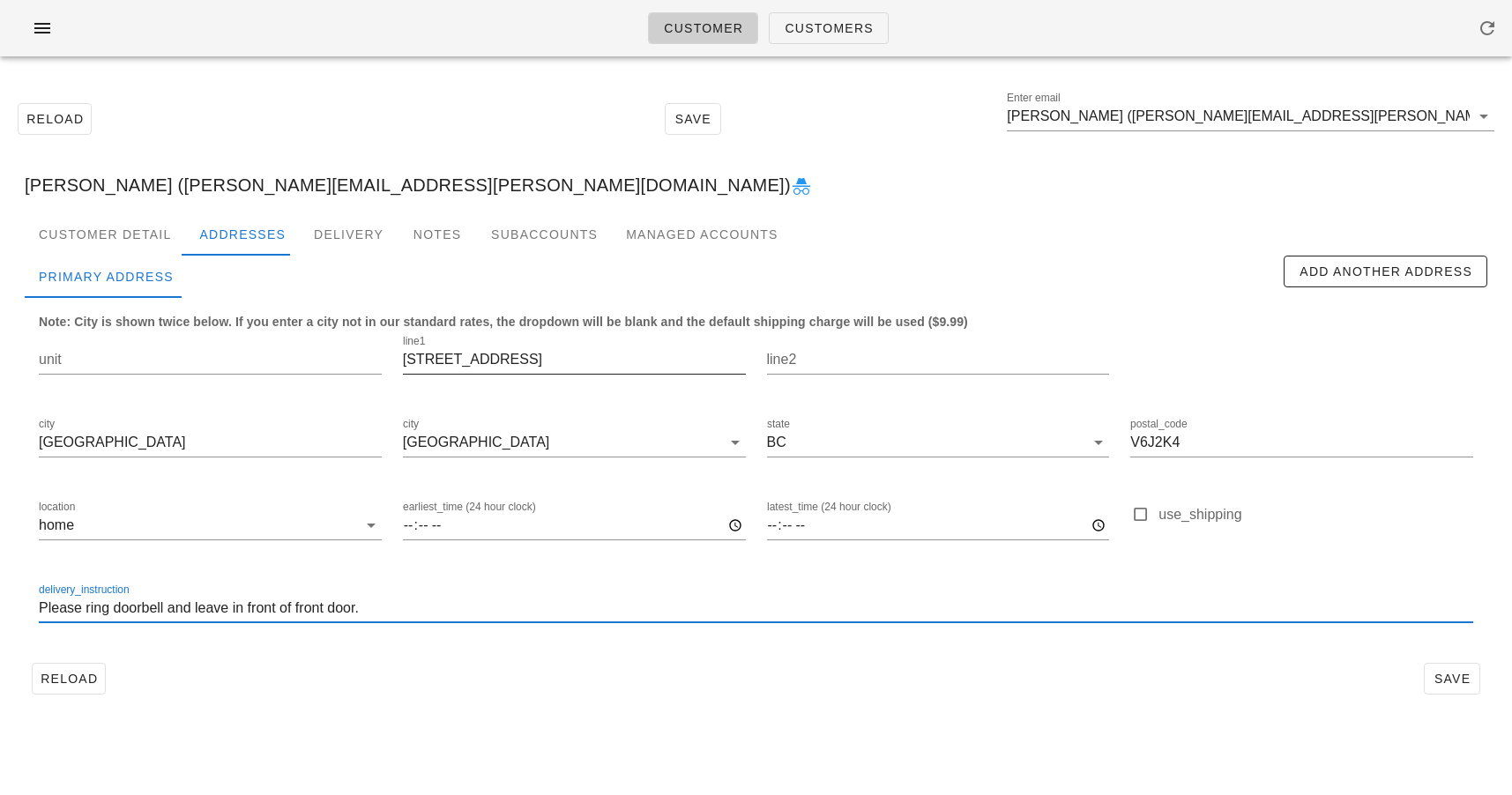 type on "Please ring doorbell and leave in front of front door." 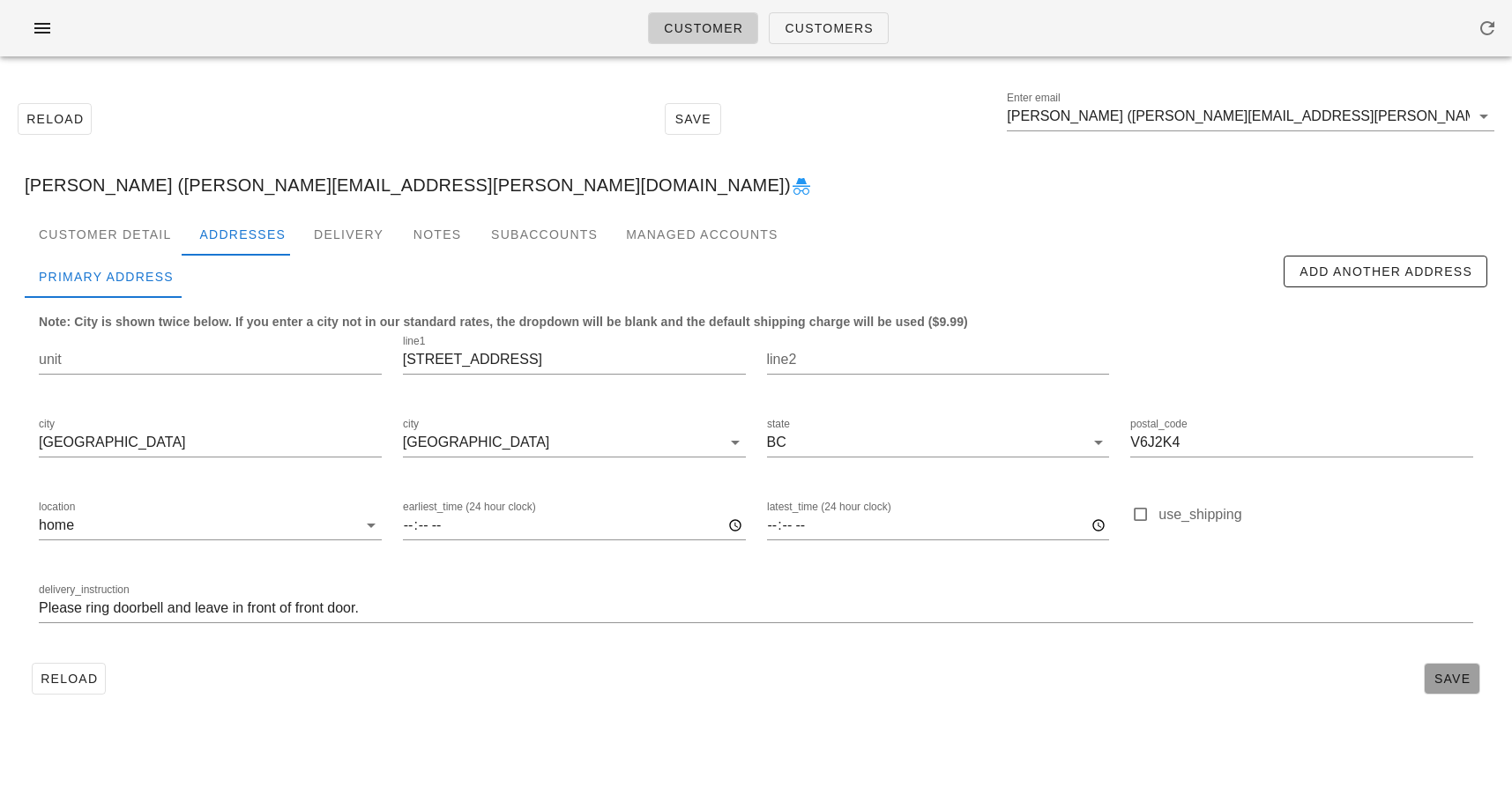 click on "Save" at bounding box center (1452, 679) 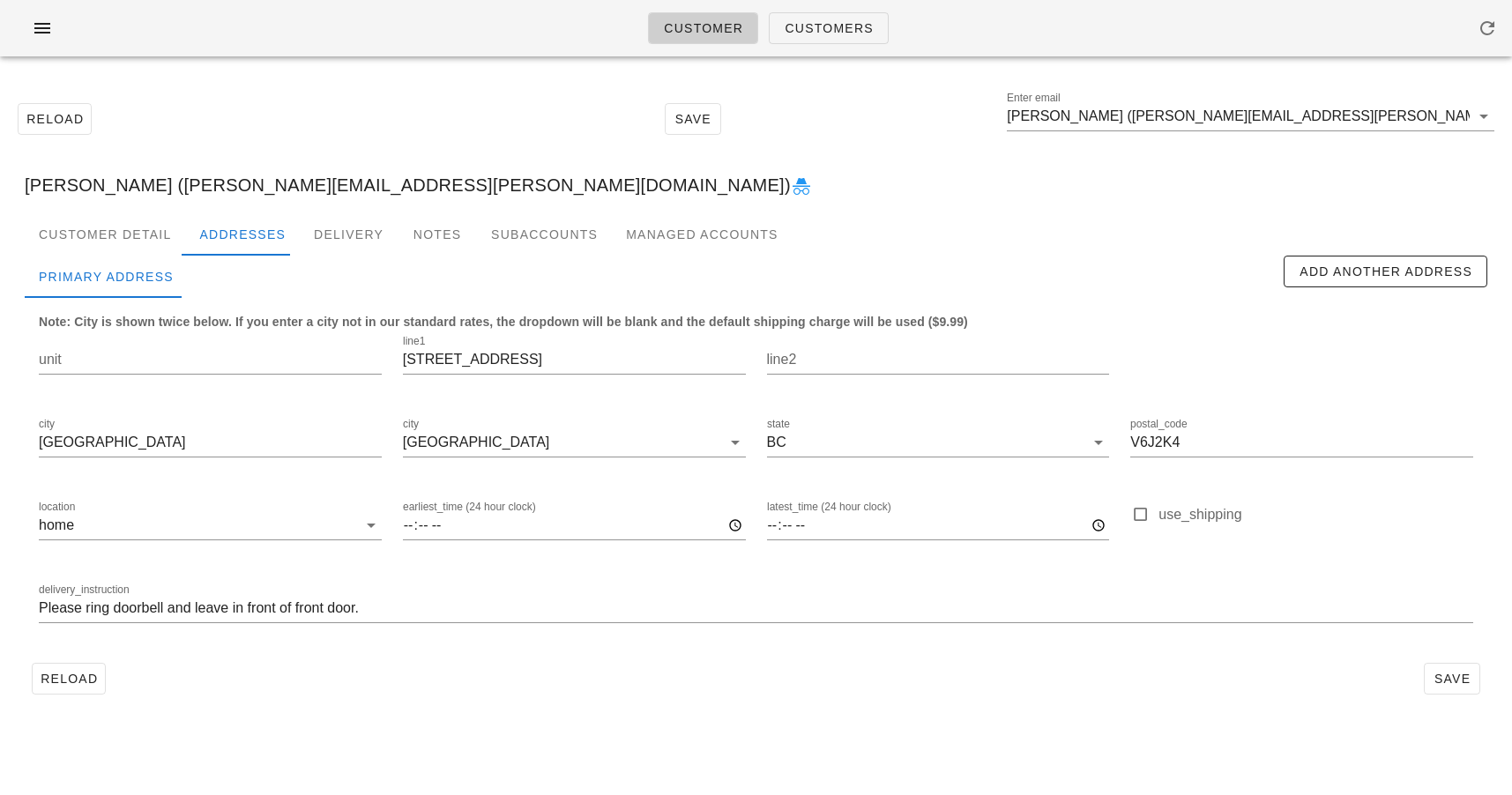 click on "Reload Save" at bounding box center [756, 679] 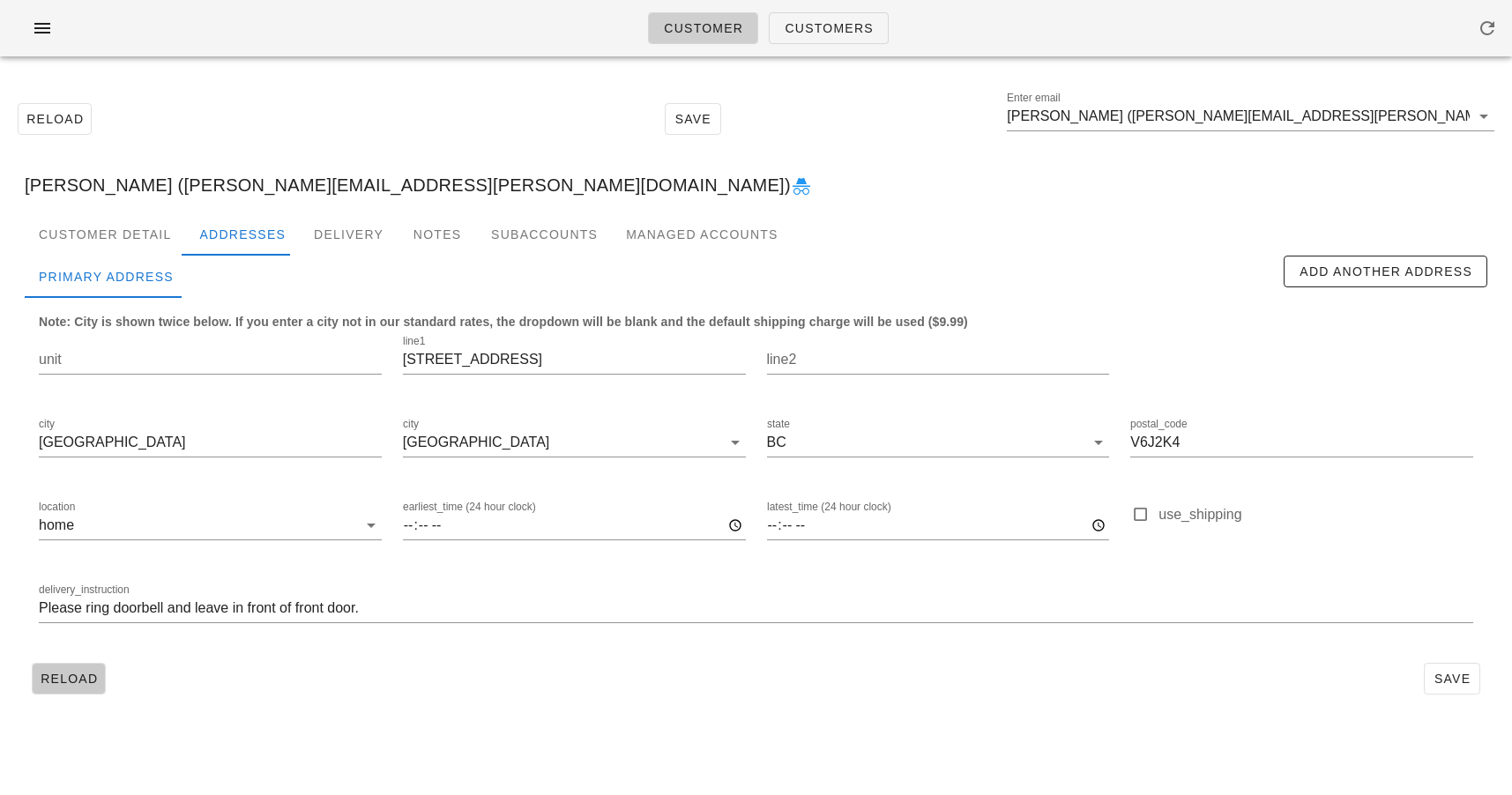 click on "Reload" at bounding box center (69, 679) 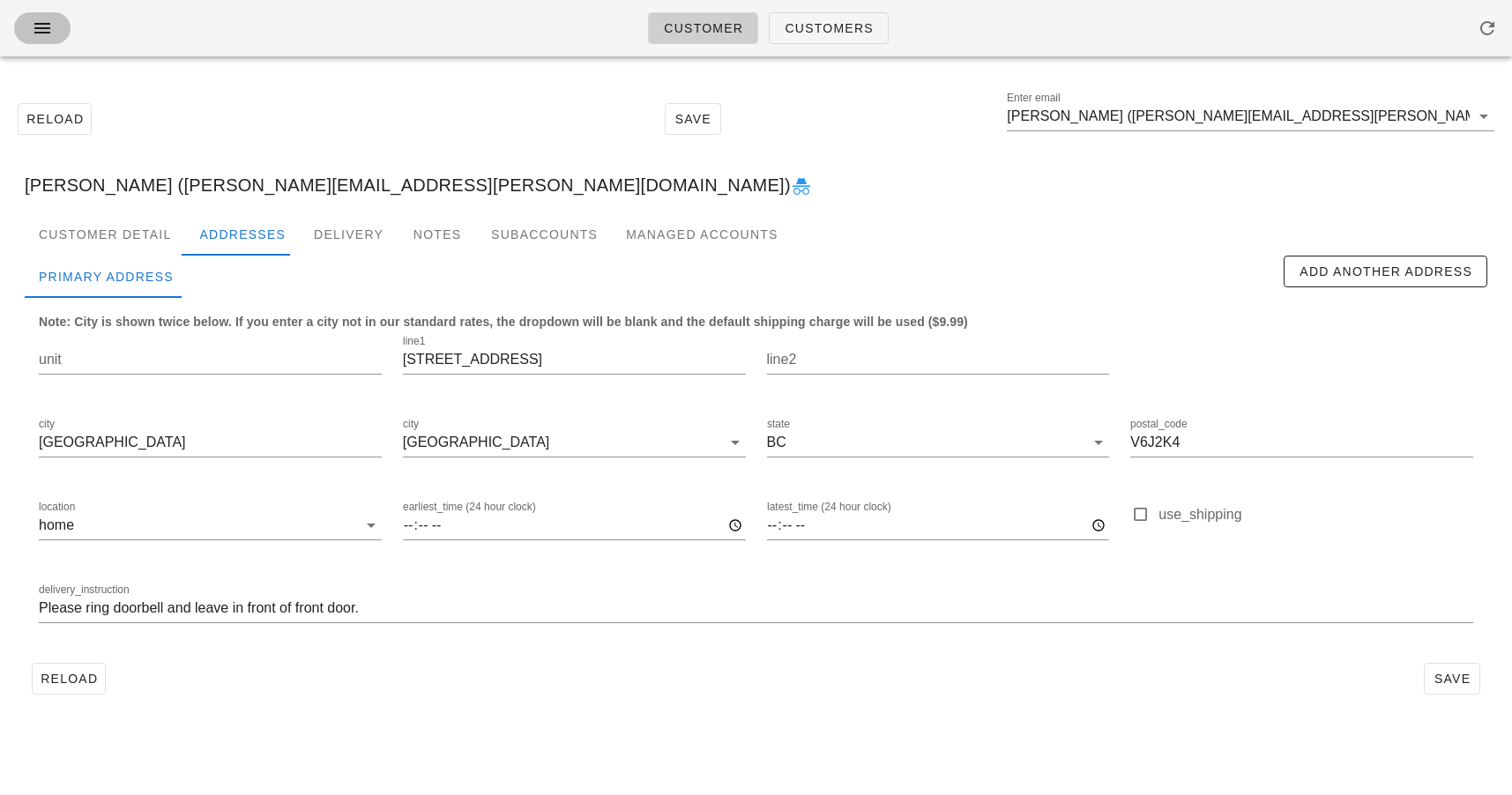 click at bounding box center (42, 28) 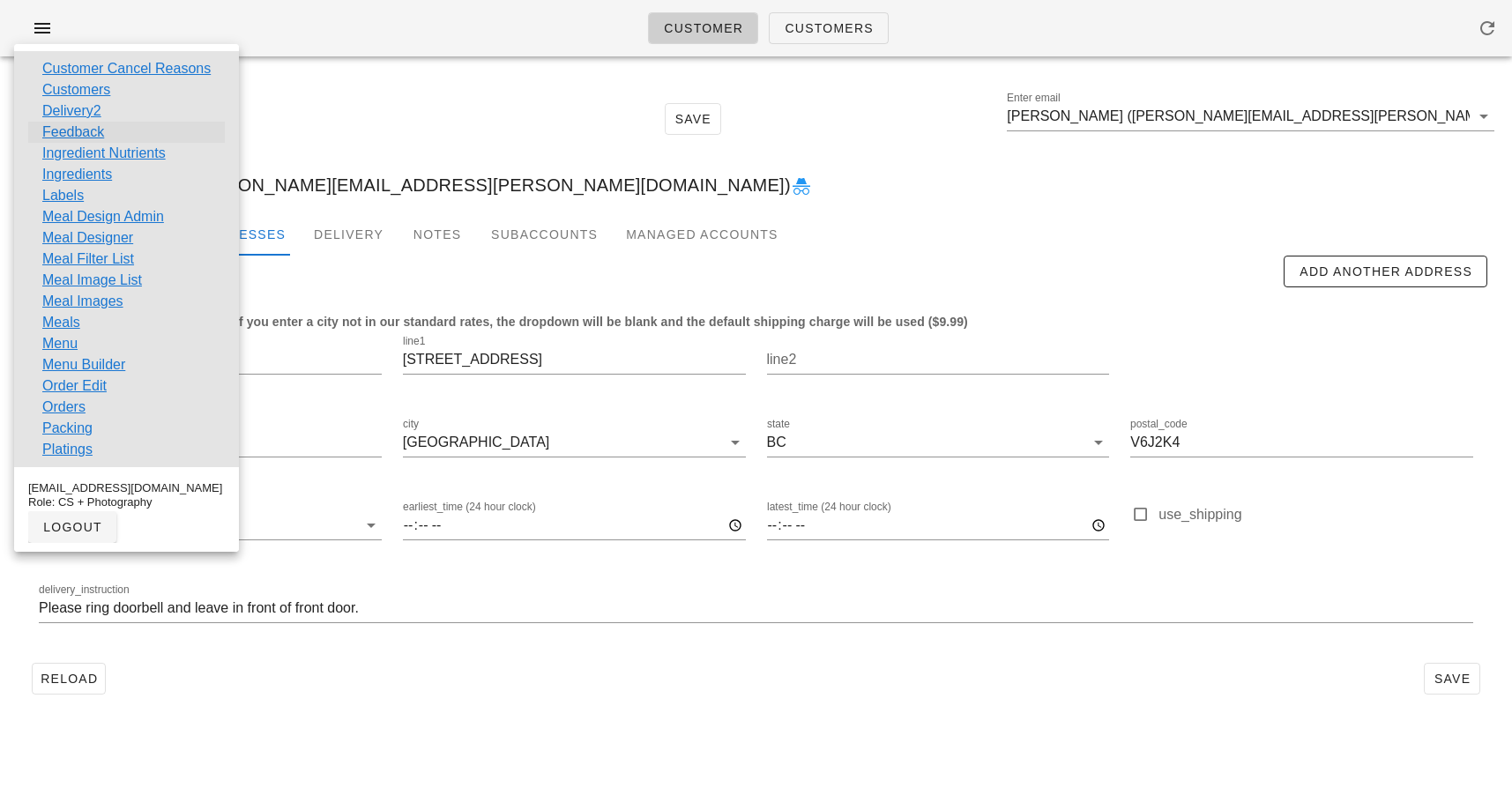 click on "Feedback" at bounding box center [73, 132] 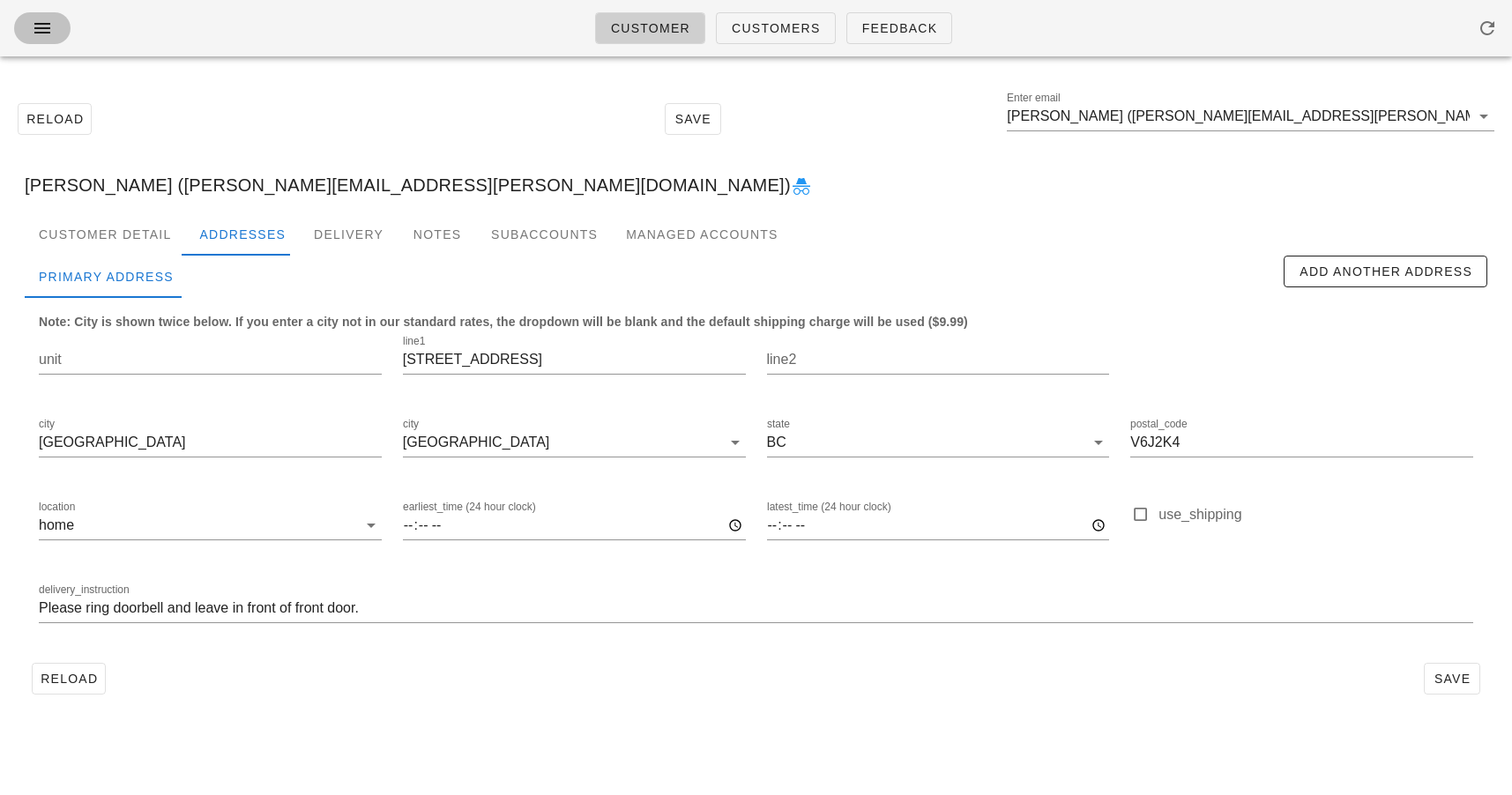 click at bounding box center (42, 28) 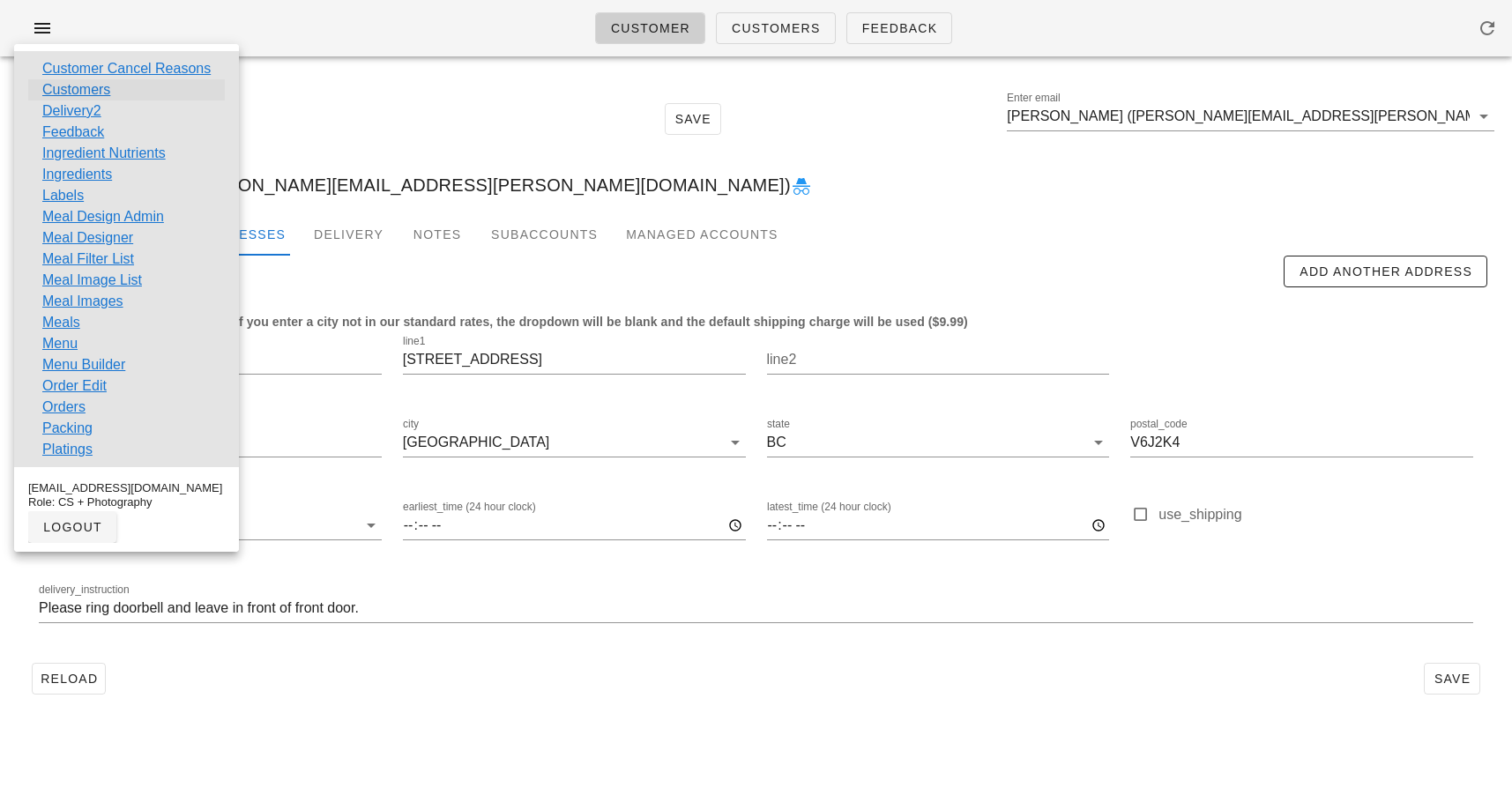 click on "Customers" at bounding box center (76, 90) 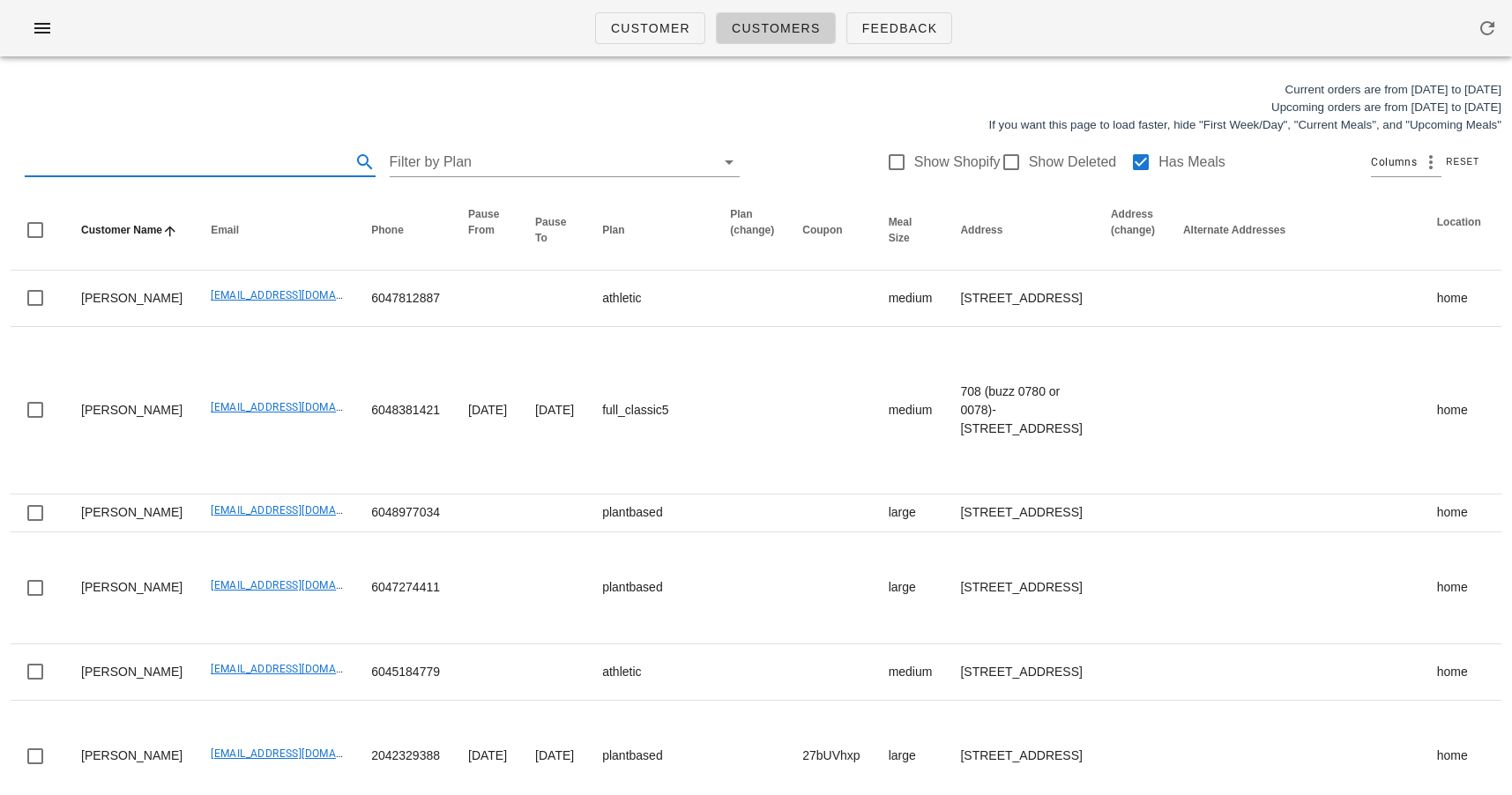click at bounding box center [186, 162] 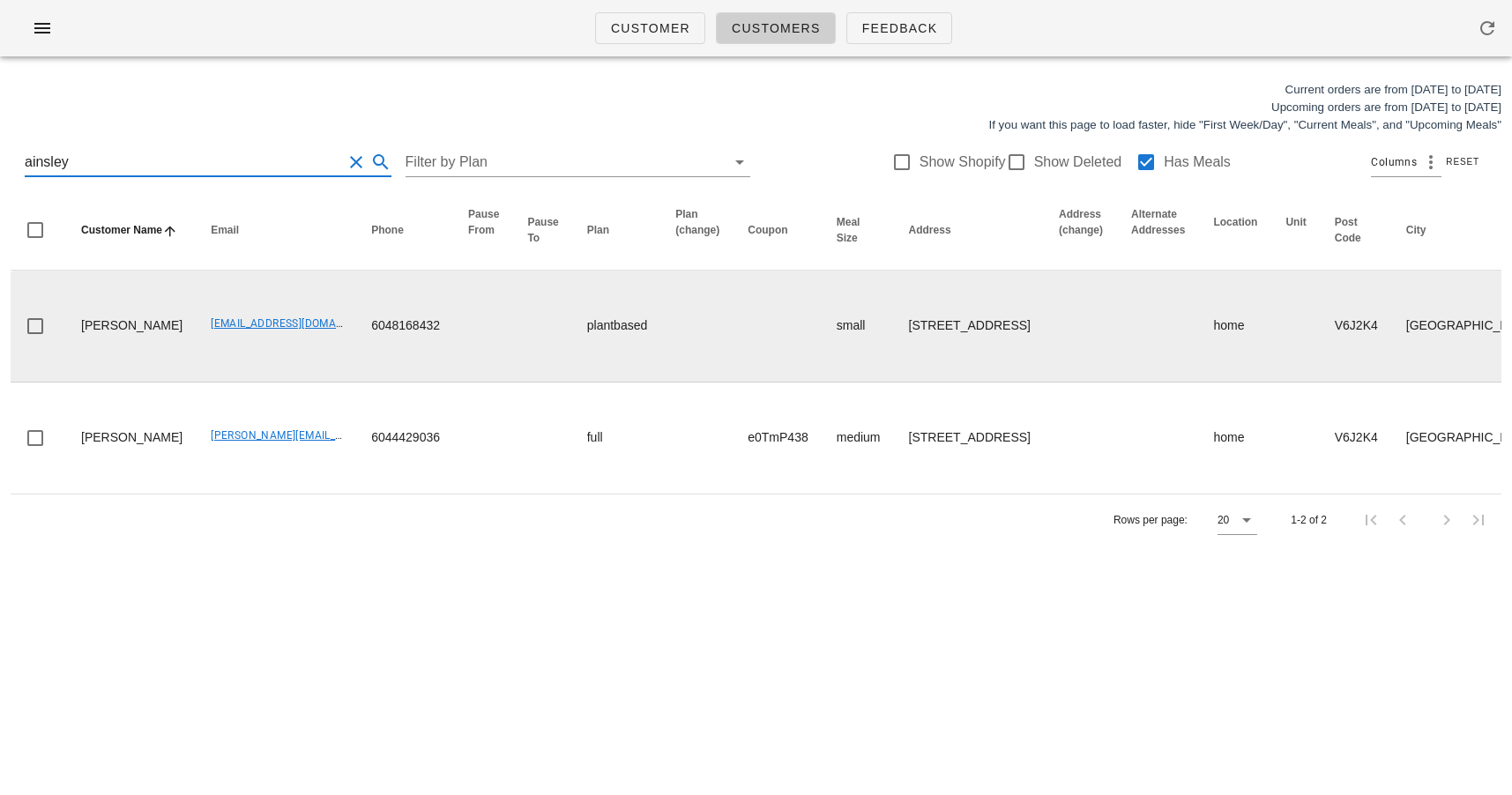 type on "ainsley" 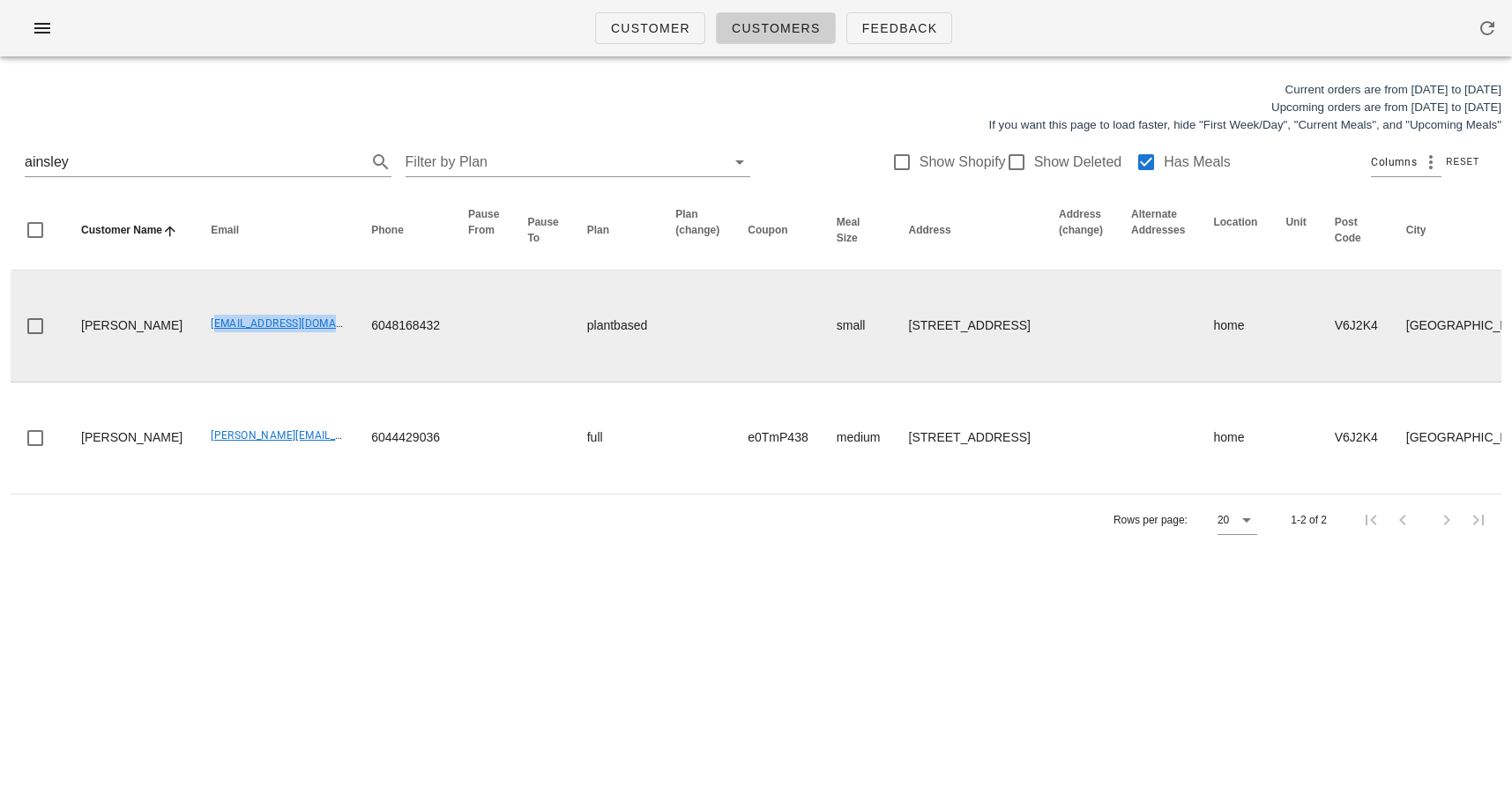 drag, startPoint x: 156, startPoint y: 337, endPoint x: 299, endPoint y: 333, distance: 143.05593 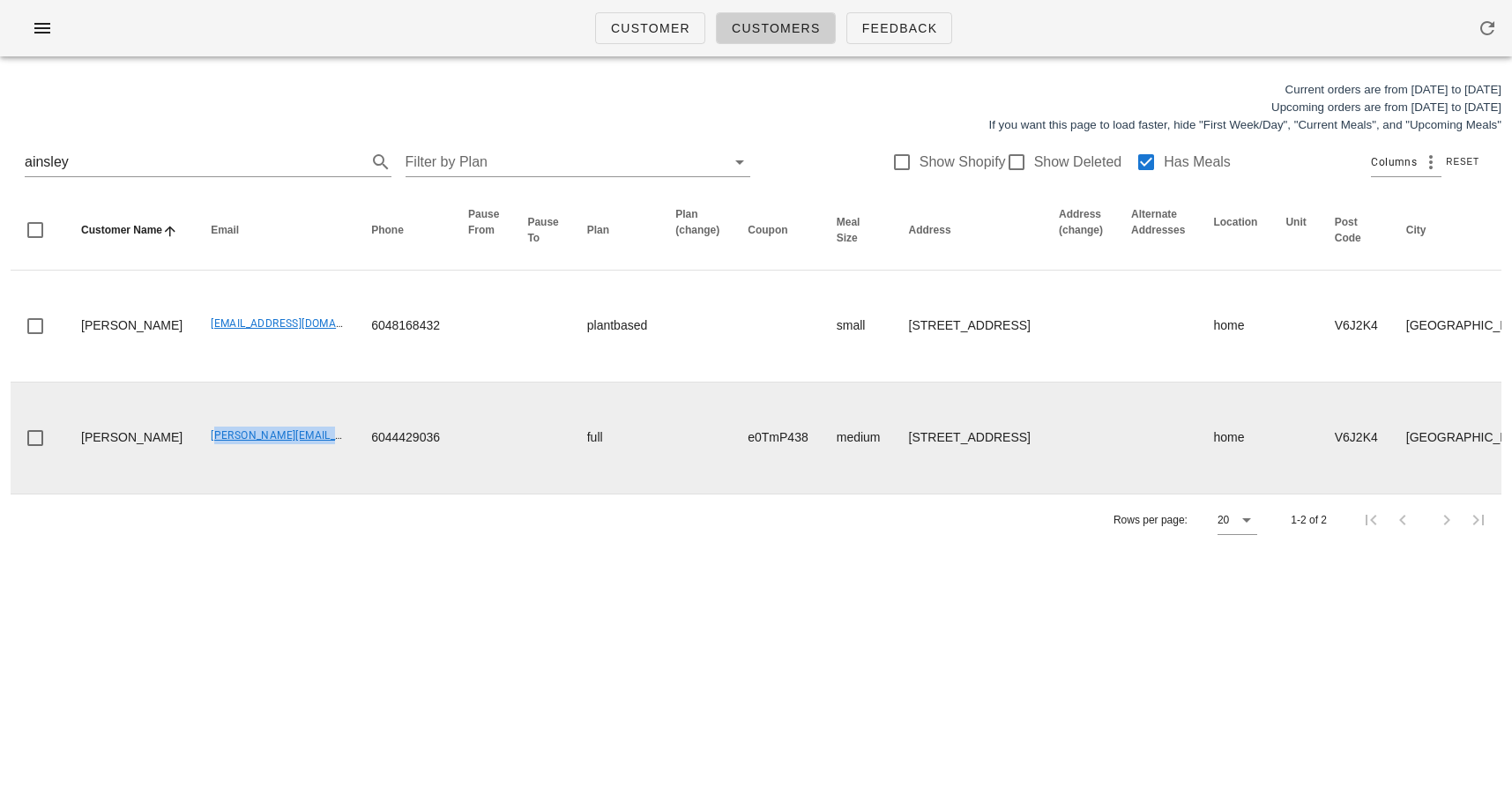 drag, startPoint x: 143, startPoint y: 463, endPoint x: 302, endPoint y: 463, distance: 159 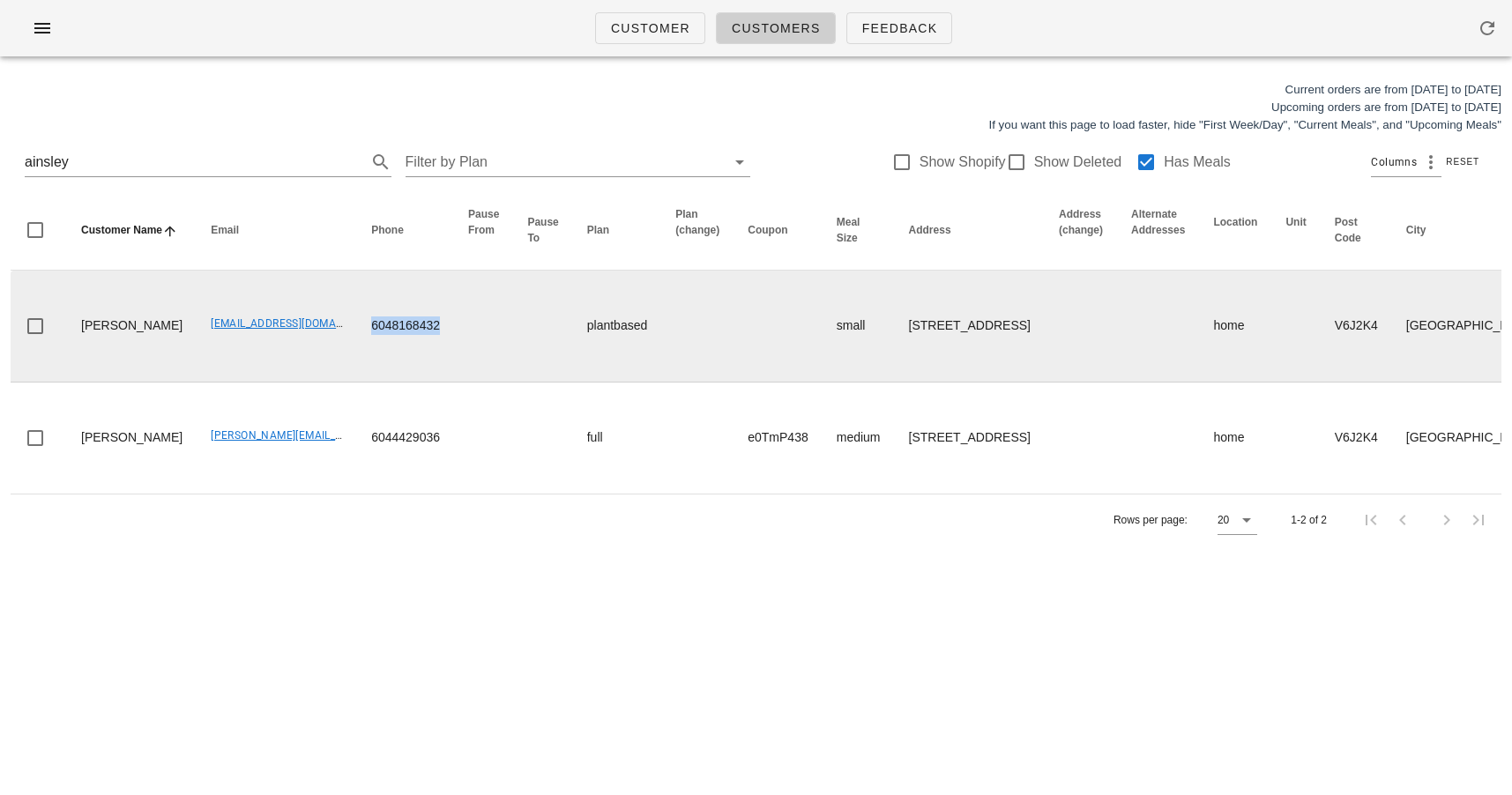 drag, startPoint x: 299, startPoint y: 334, endPoint x: 425, endPoint y: 334, distance: 126 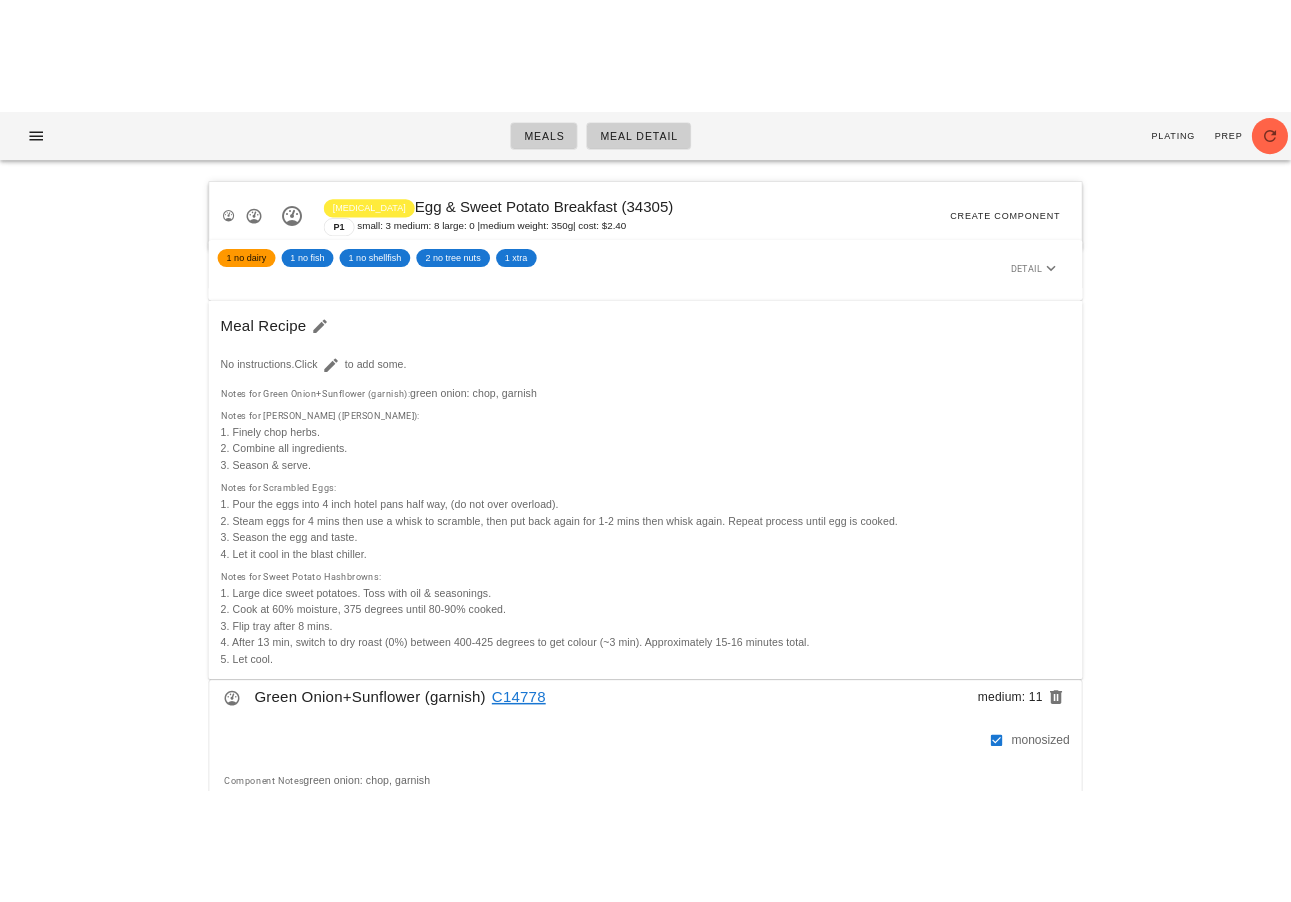scroll, scrollTop: 0, scrollLeft: 0, axis: both 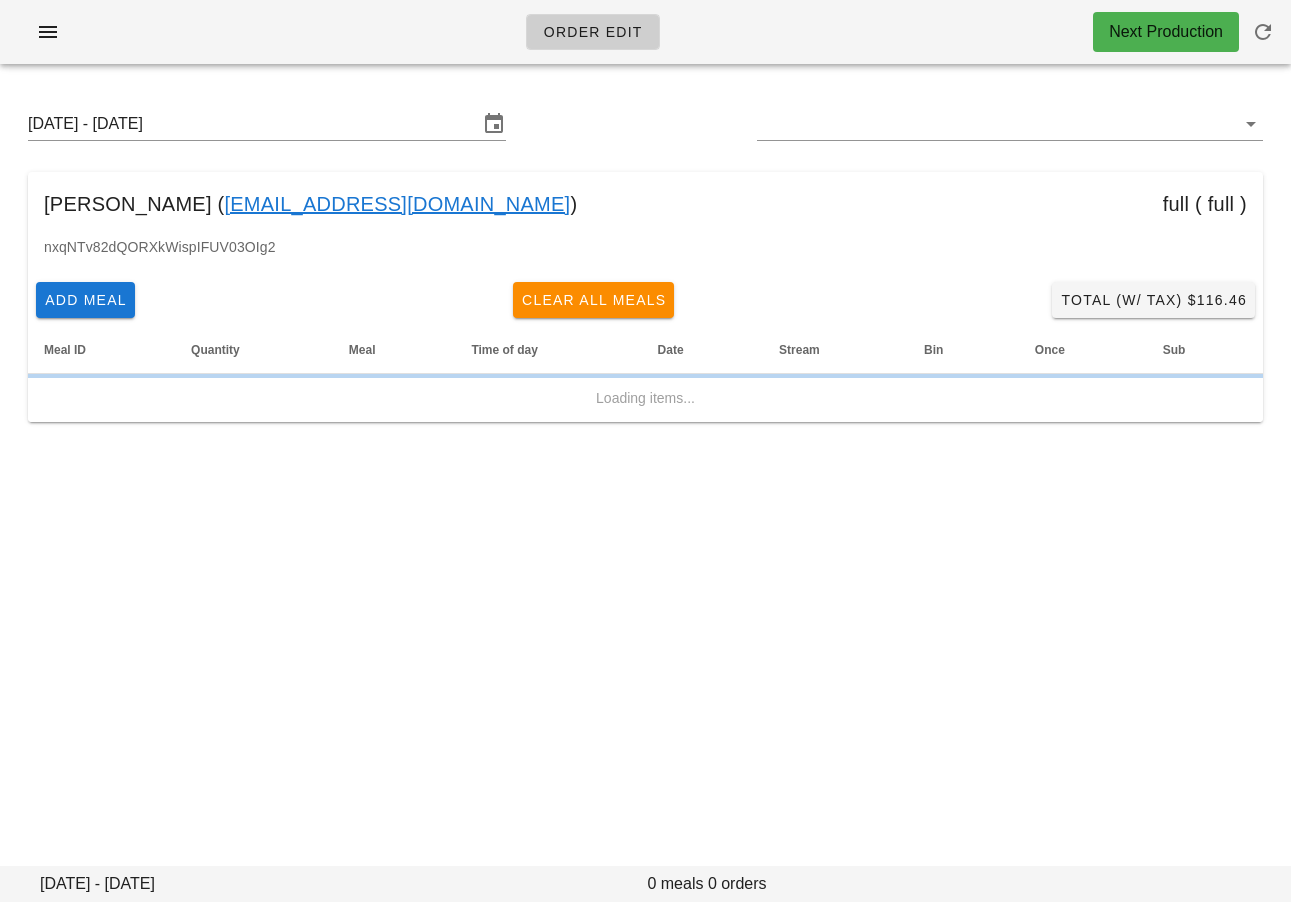 type on "[PERSON_NAME] ([PERSON_NAME][EMAIL_ADDRESS][DOMAIN_NAME])" 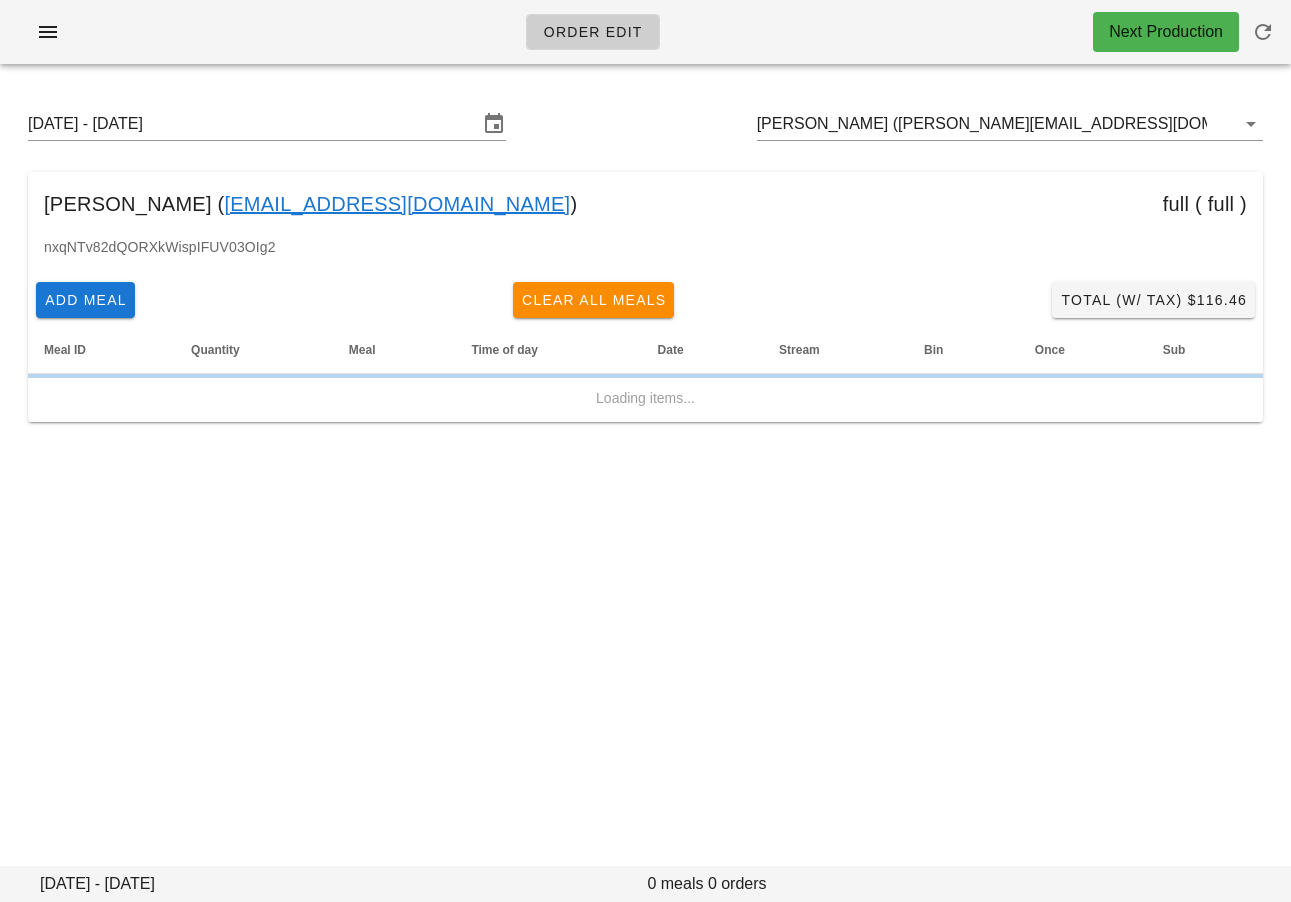 scroll, scrollTop: 0, scrollLeft: 0, axis: both 